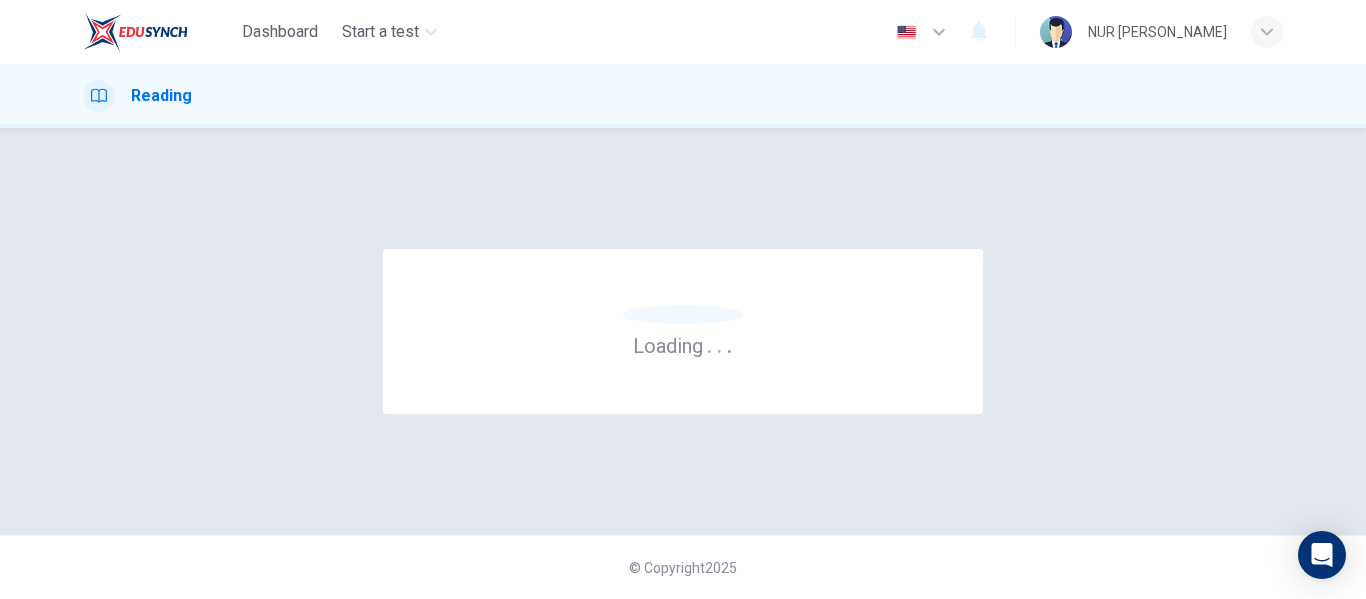 scroll, scrollTop: 0, scrollLeft: 0, axis: both 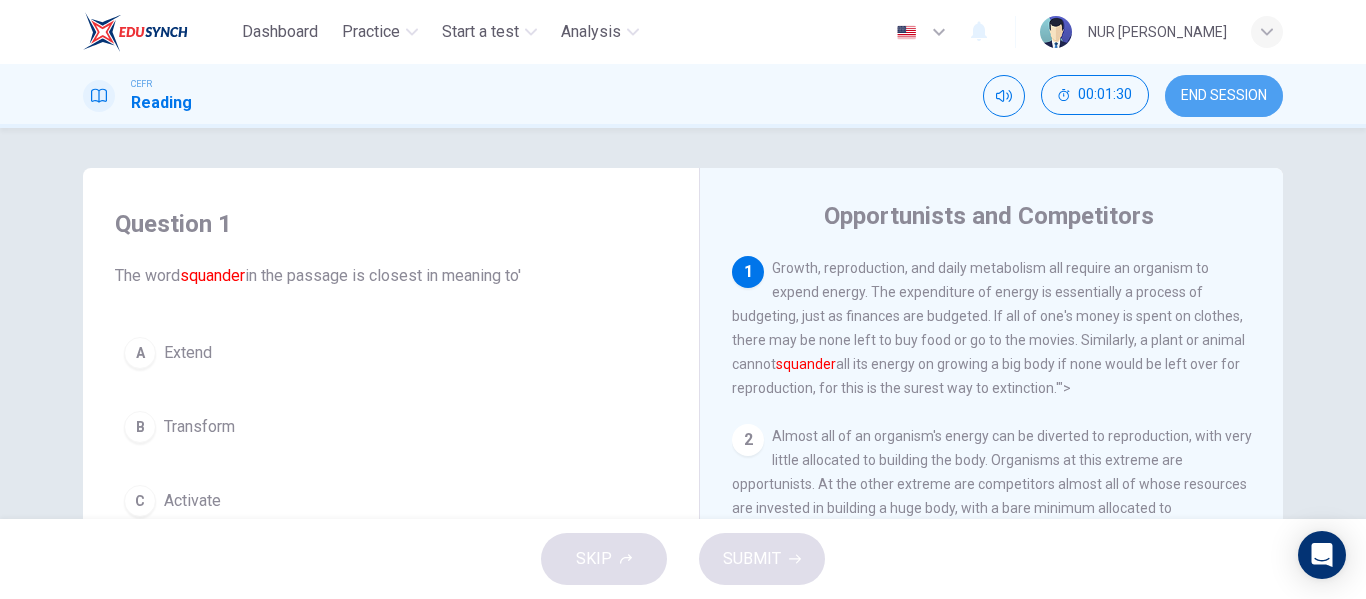 click on "END SESSION" at bounding box center (1224, 96) 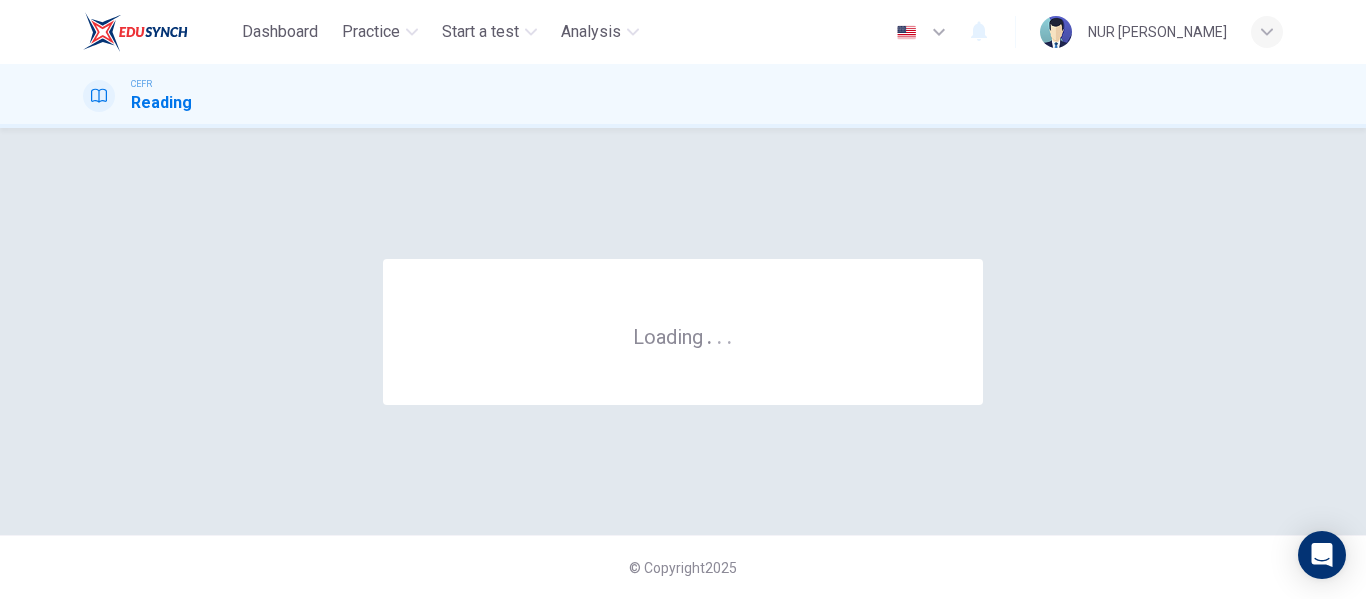 scroll, scrollTop: 0, scrollLeft: 0, axis: both 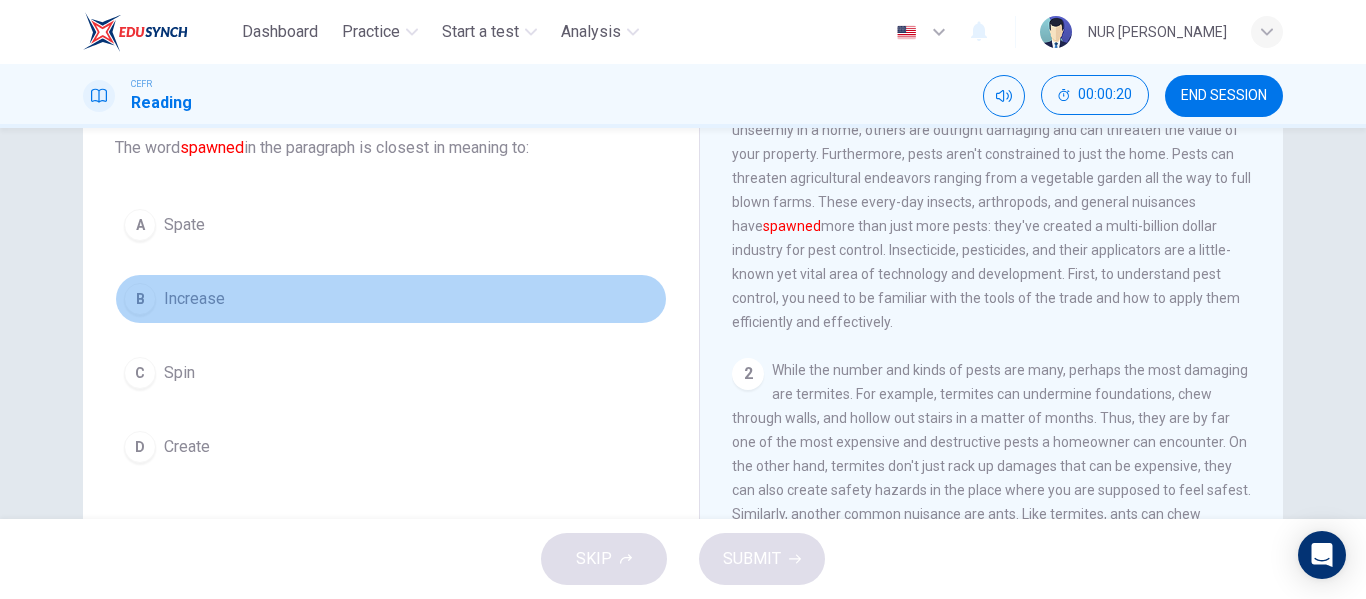 click on "B" at bounding box center (140, 299) 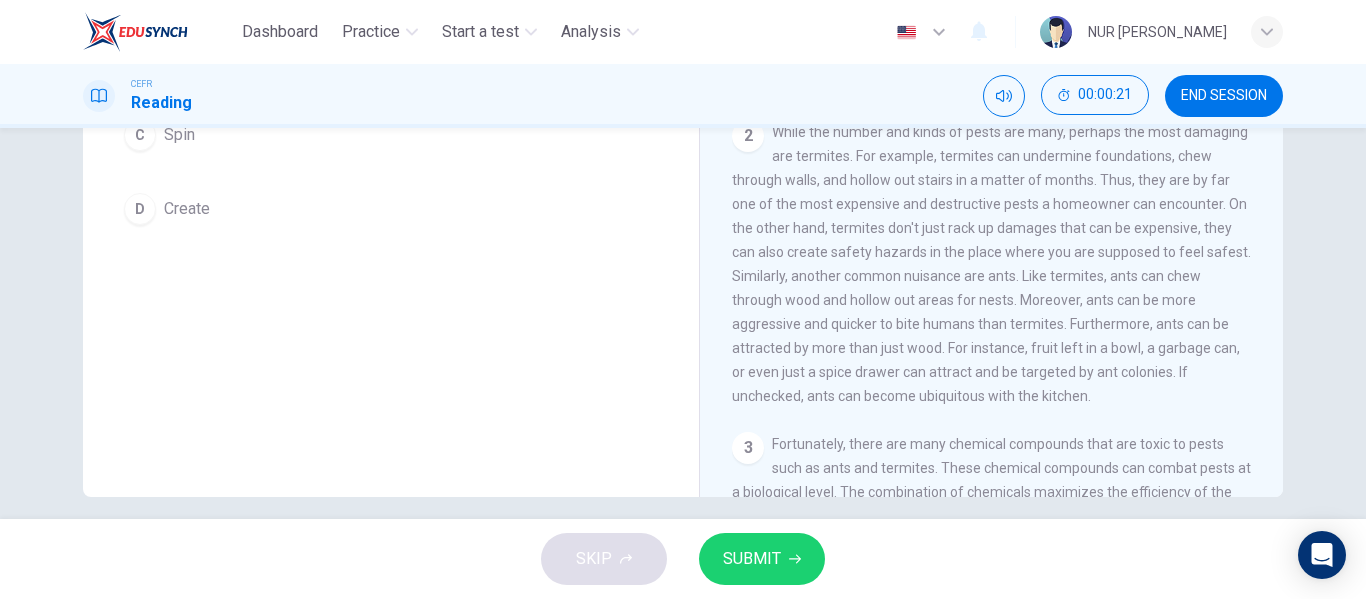 scroll, scrollTop: 384, scrollLeft: 0, axis: vertical 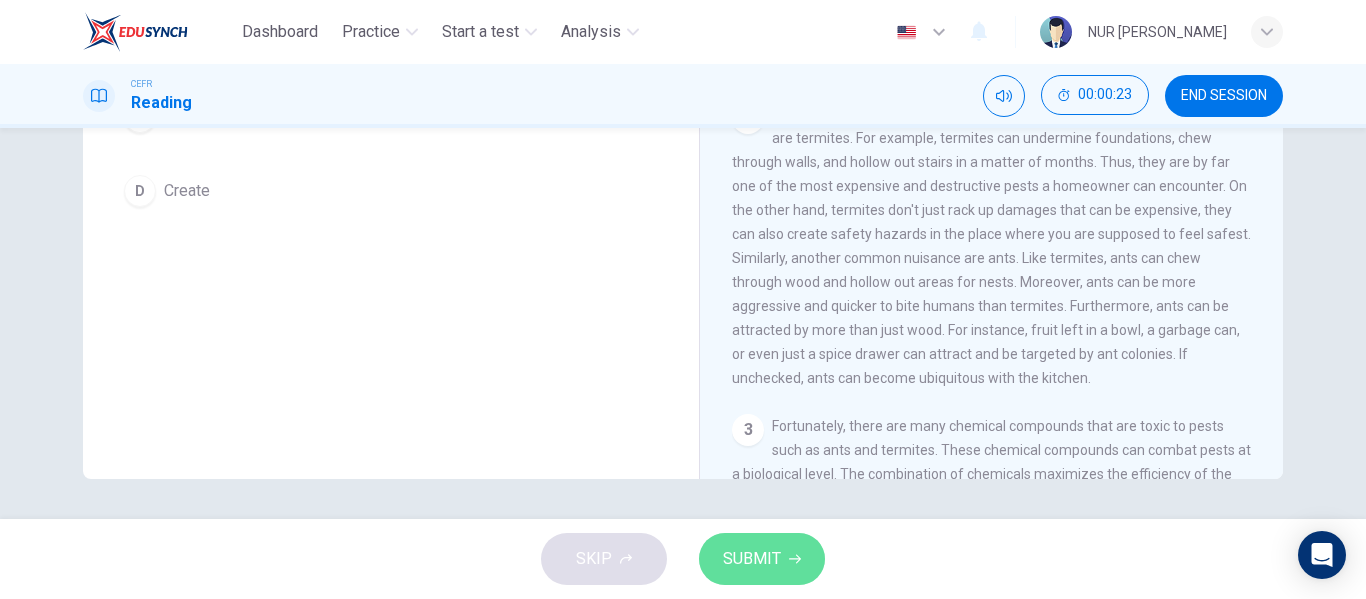 click on "SUBMIT" at bounding box center [752, 559] 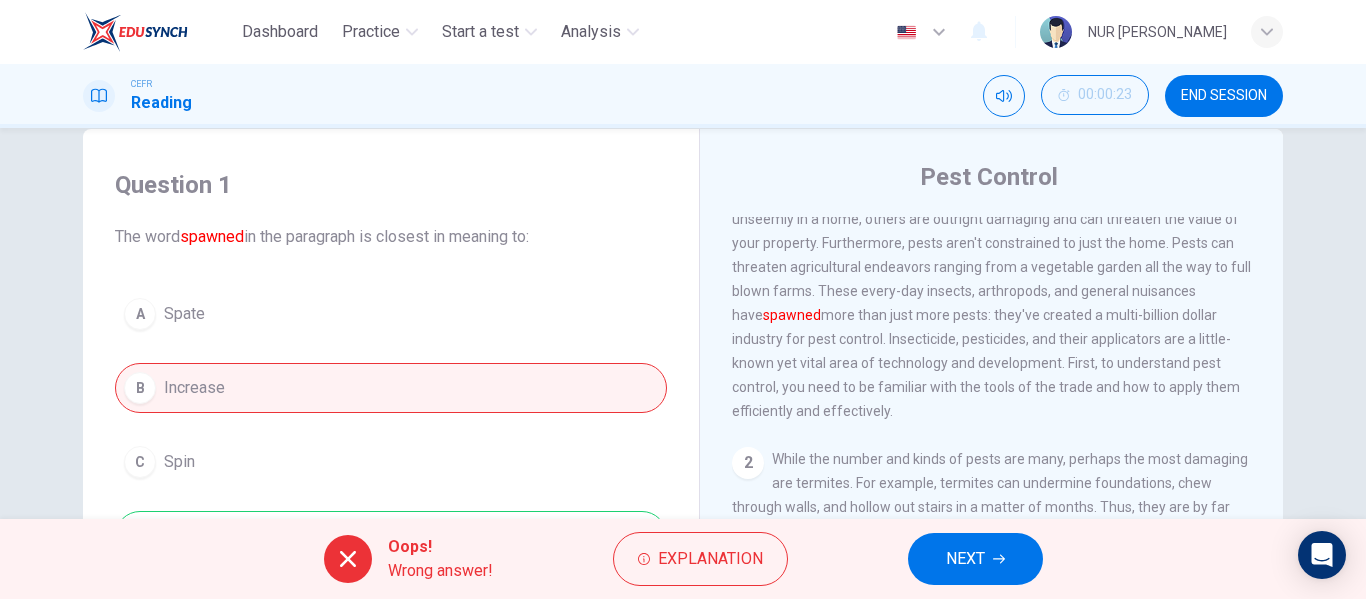 scroll, scrollTop: 38, scrollLeft: 0, axis: vertical 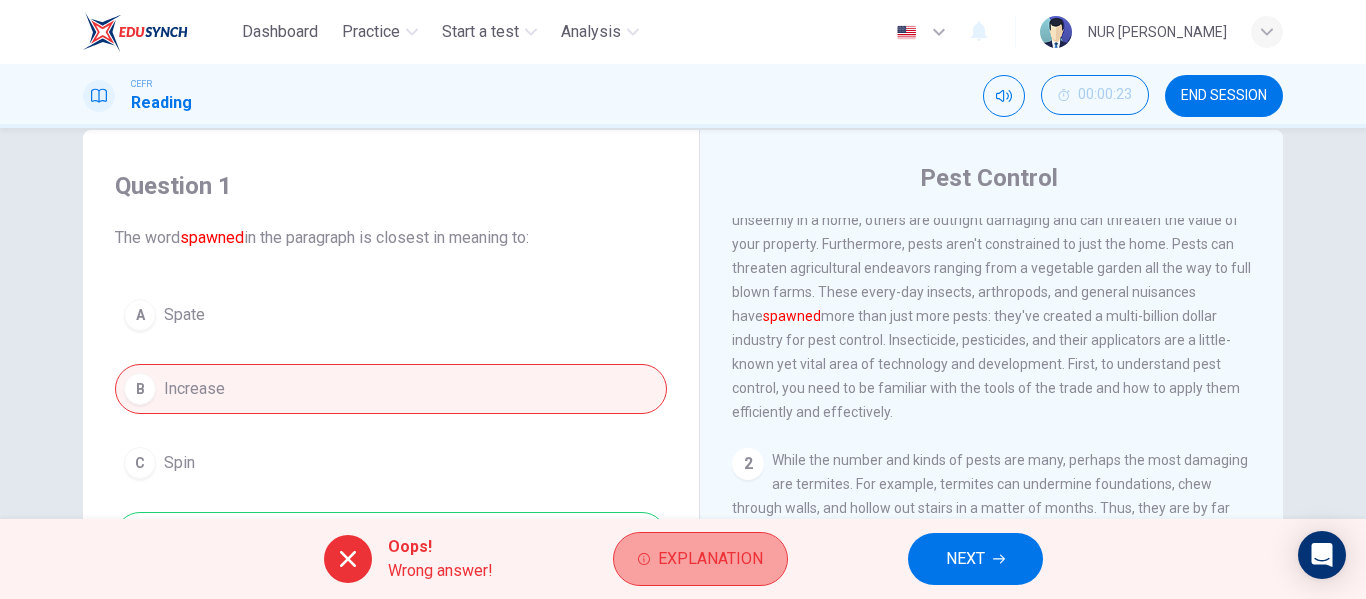 click on "Explanation" at bounding box center (710, 559) 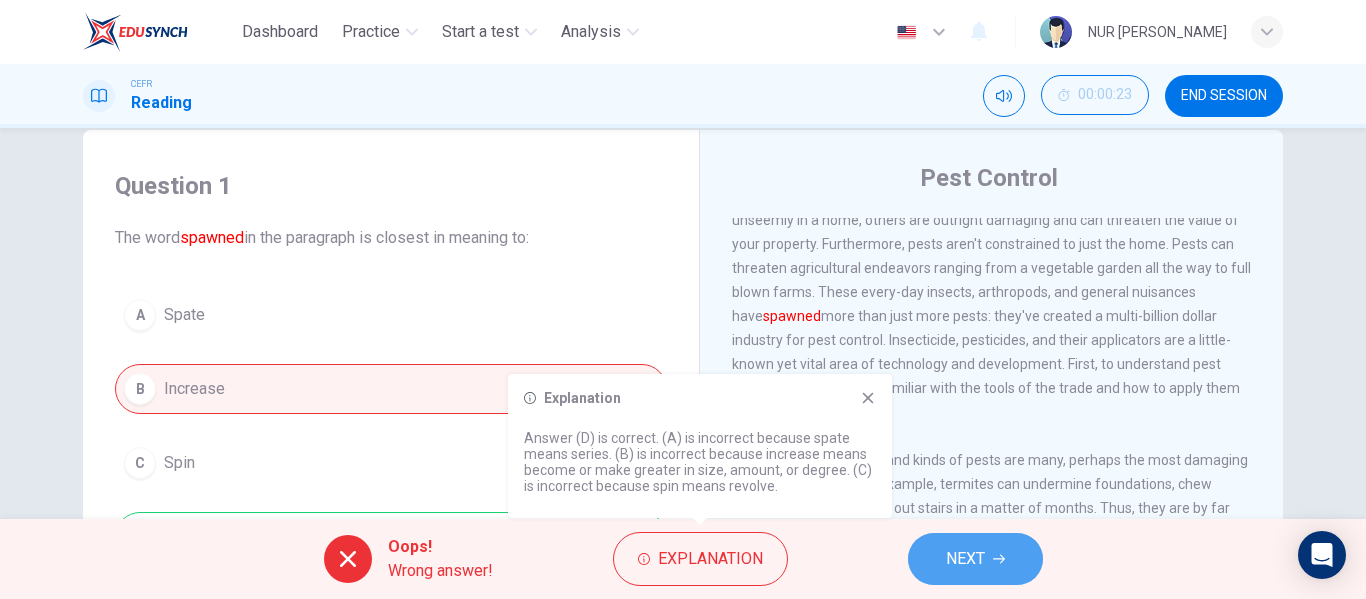 click on "NEXT" at bounding box center [975, 559] 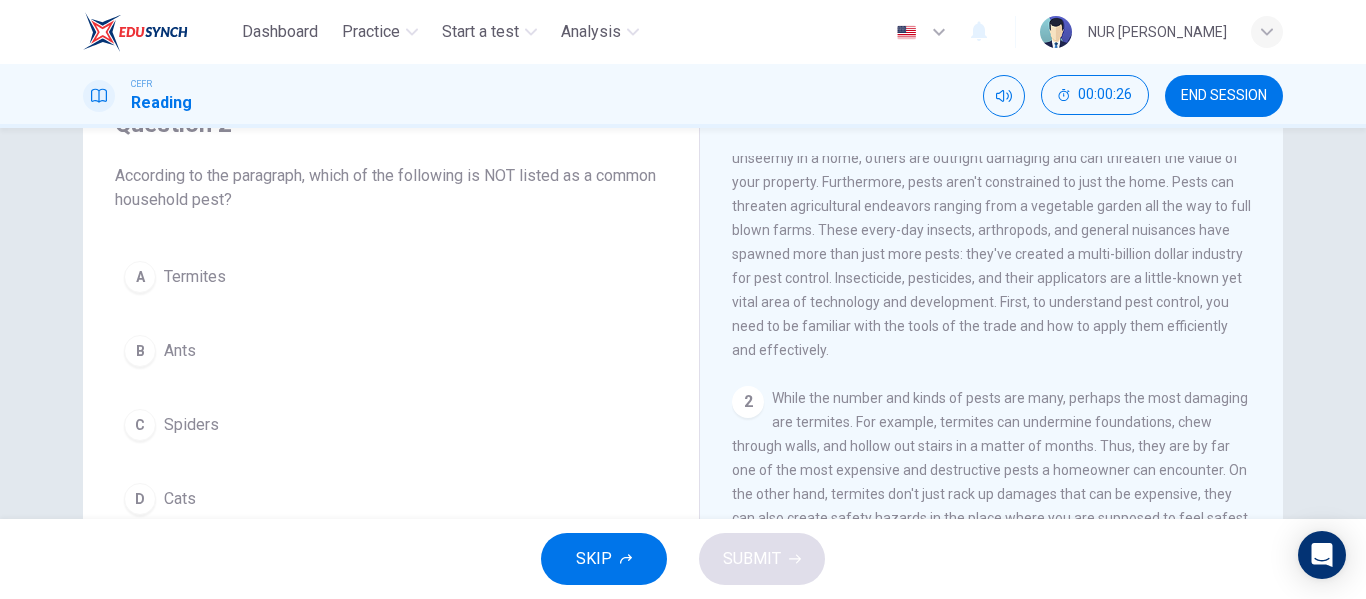 scroll, scrollTop: 101, scrollLeft: 0, axis: vertical 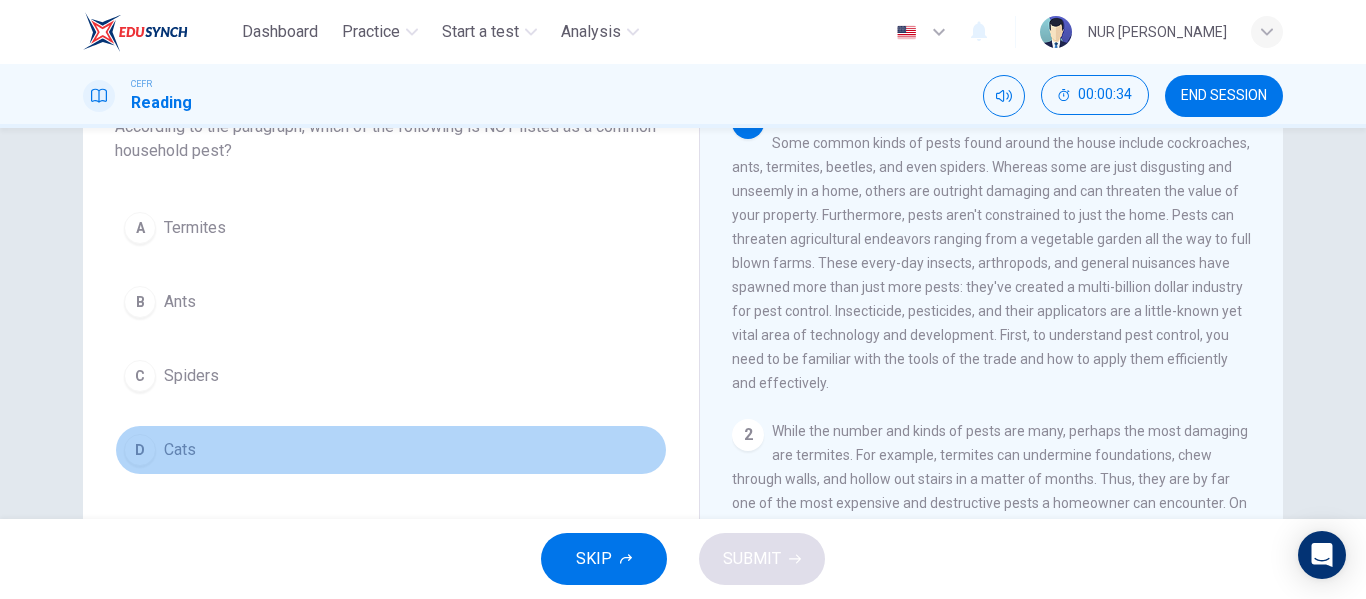 click on "D" at bounding box center [140, 450] 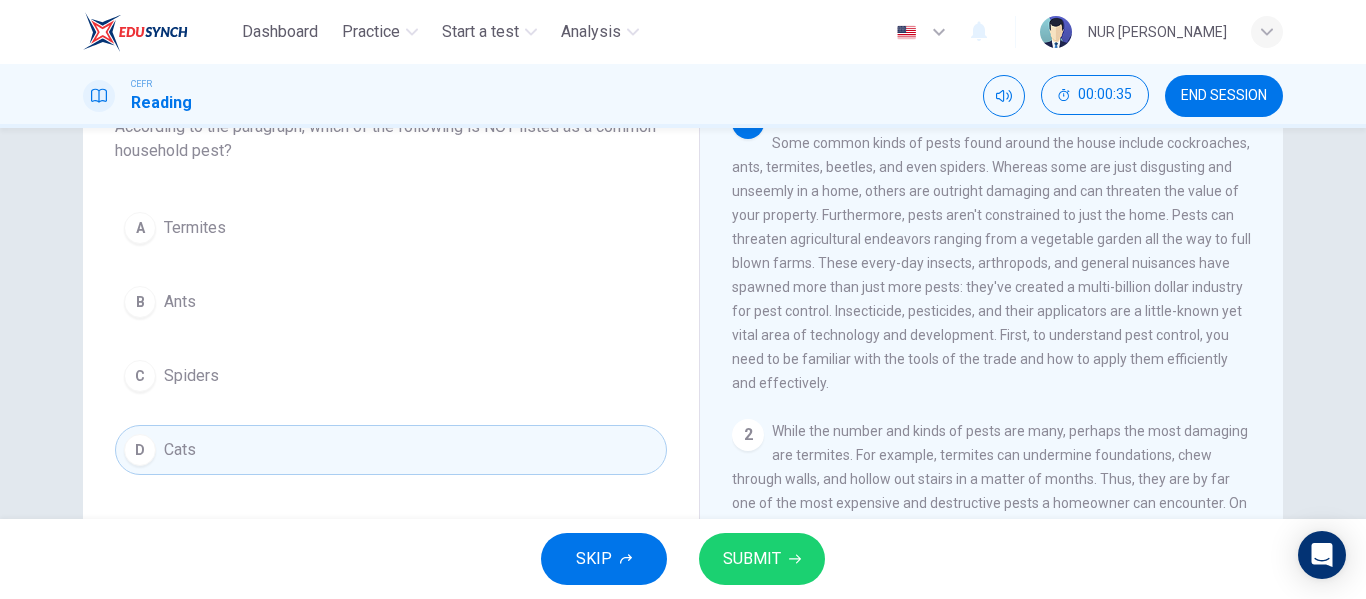 click on "SUBMIT" at bounding box center (752, 559) 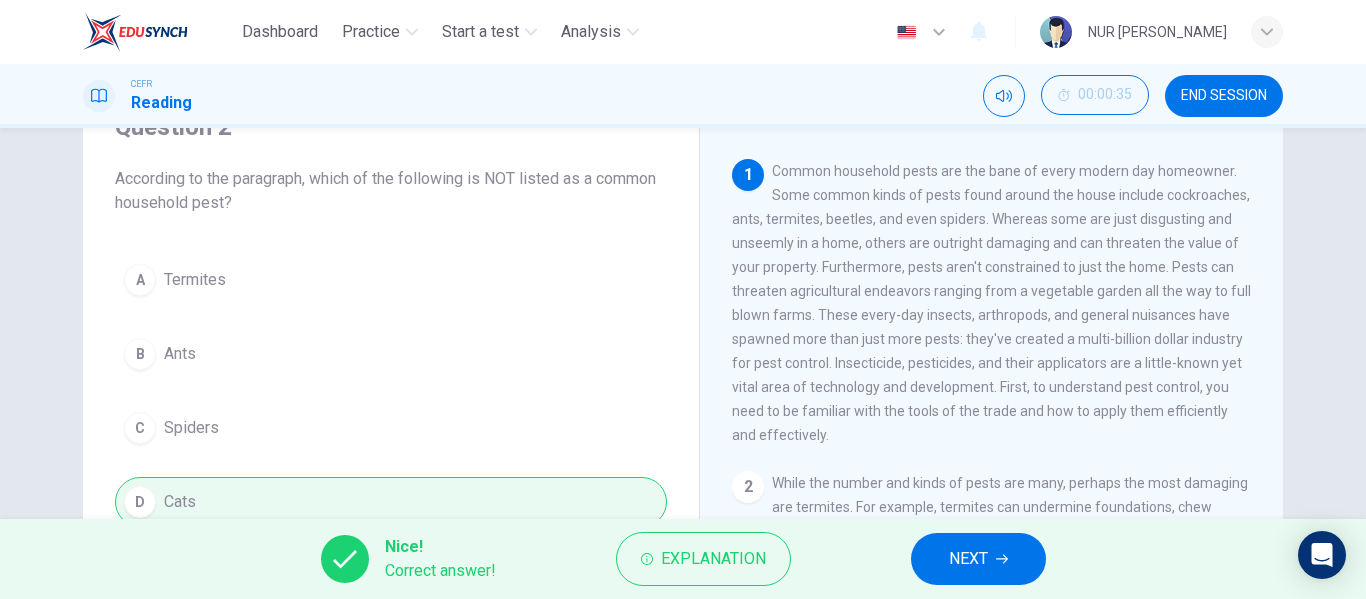 scroll, scrollTop: 94, scrollLeft: 0, axis: vertical 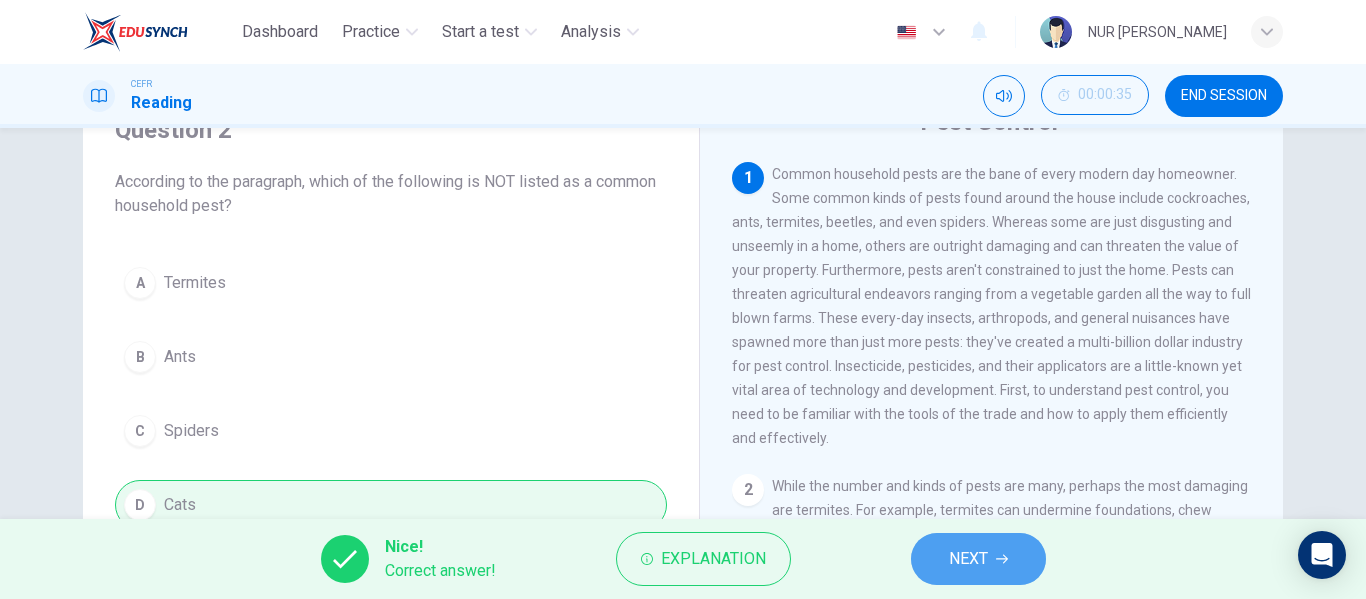 click 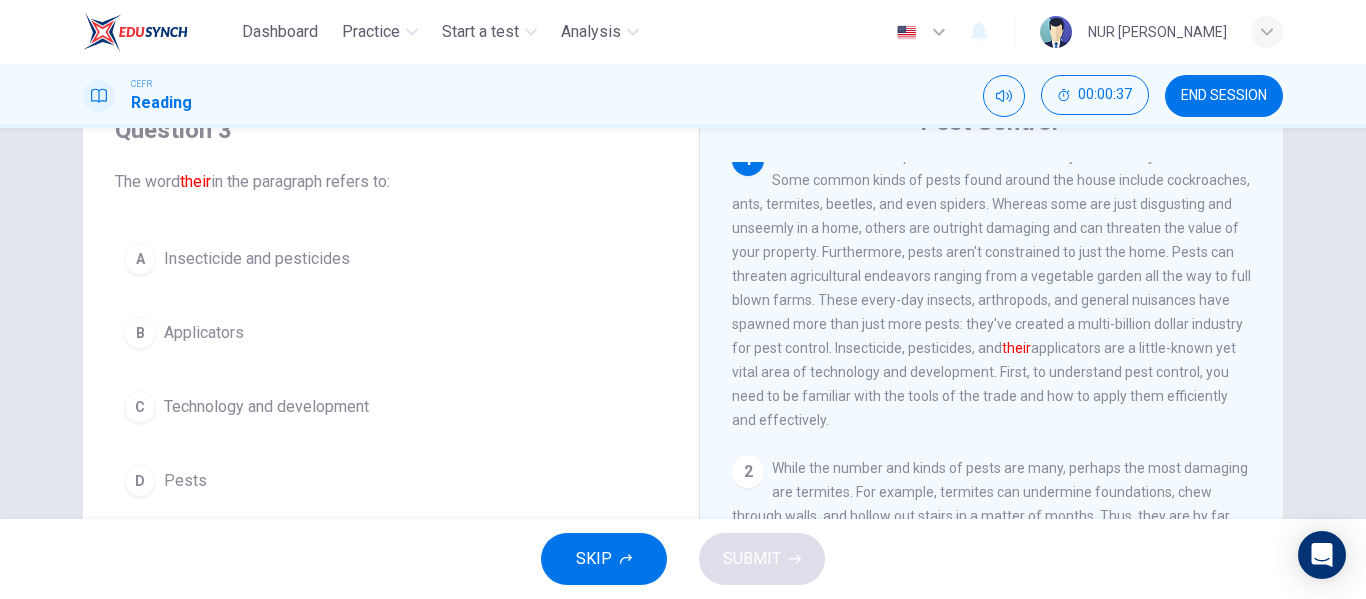 scroll, scrollTop: 19, scrollLeft: 0, axis: vertical 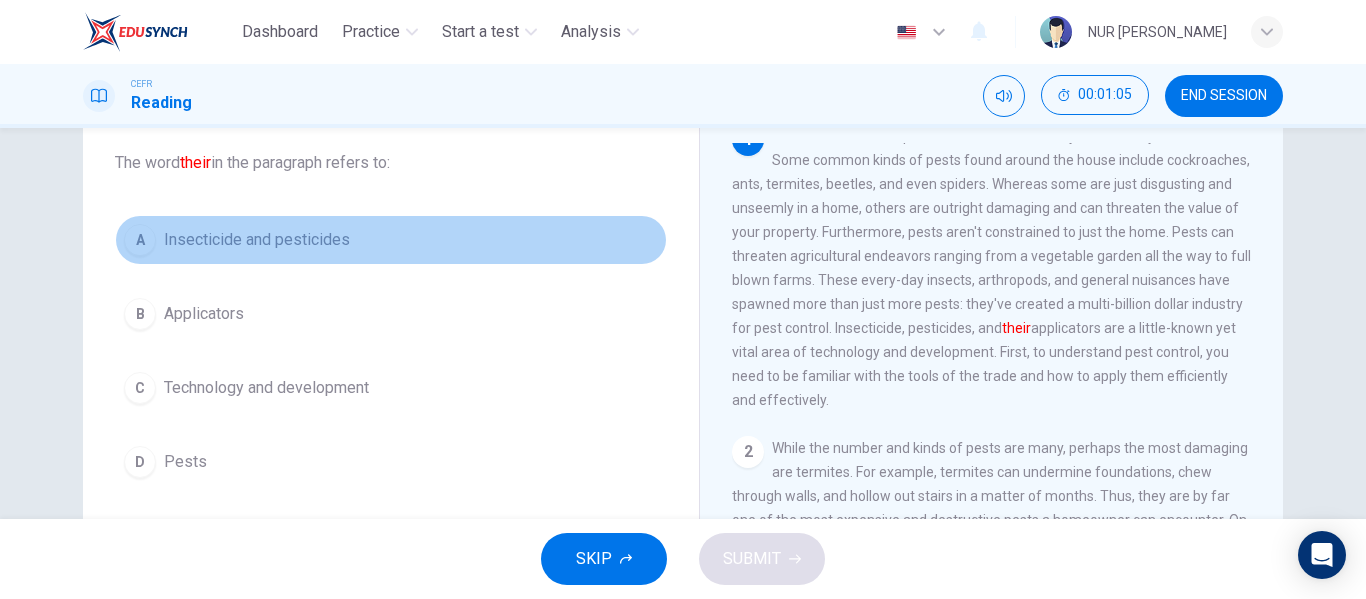 click on "A" at bounding box center (140, 240) 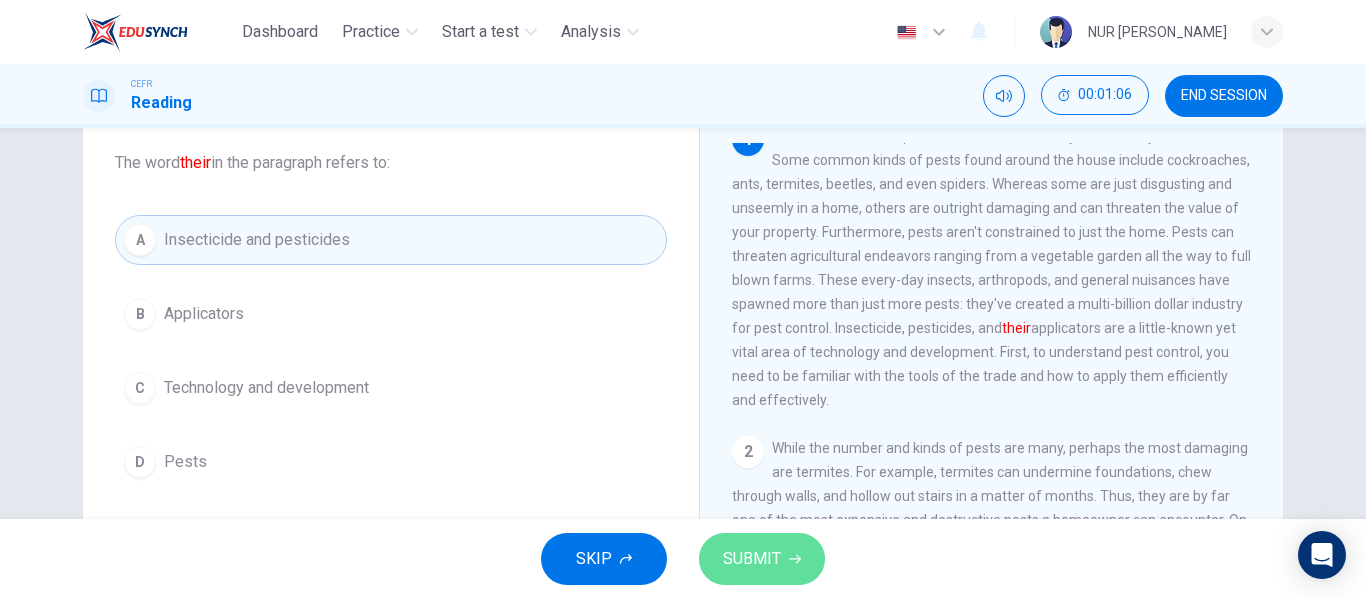 click on "SUBMIT" at bounding box center [762, 559] 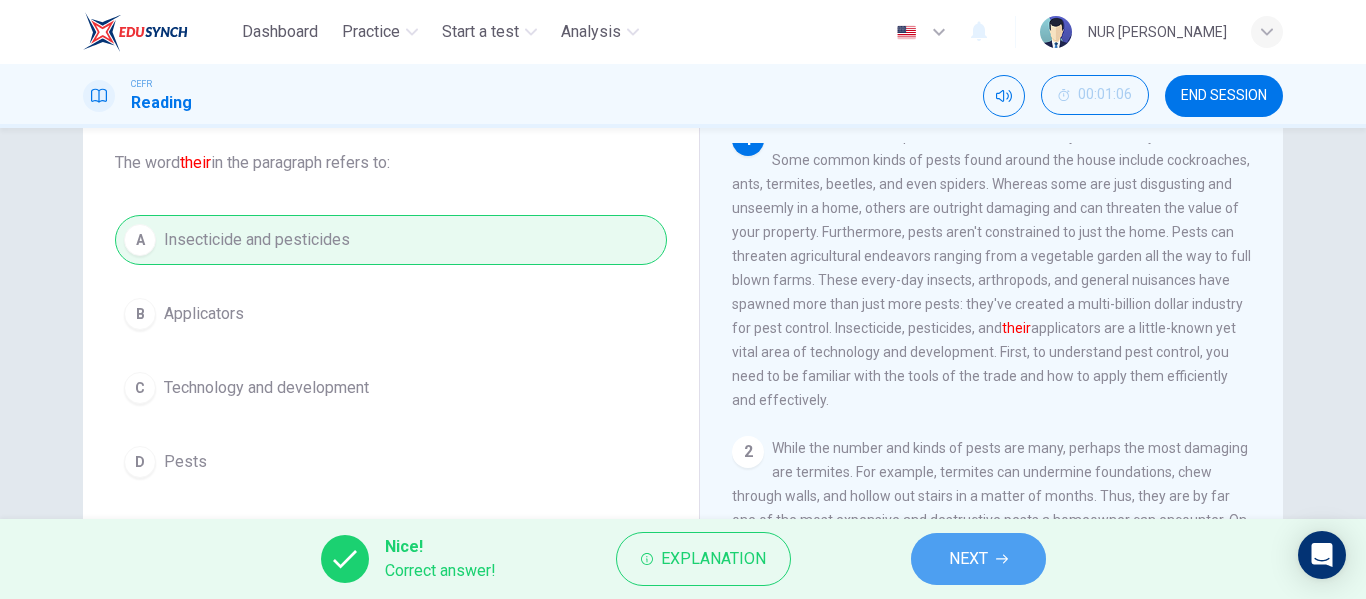 click on "NEXT" at bounding box center (968, 559) 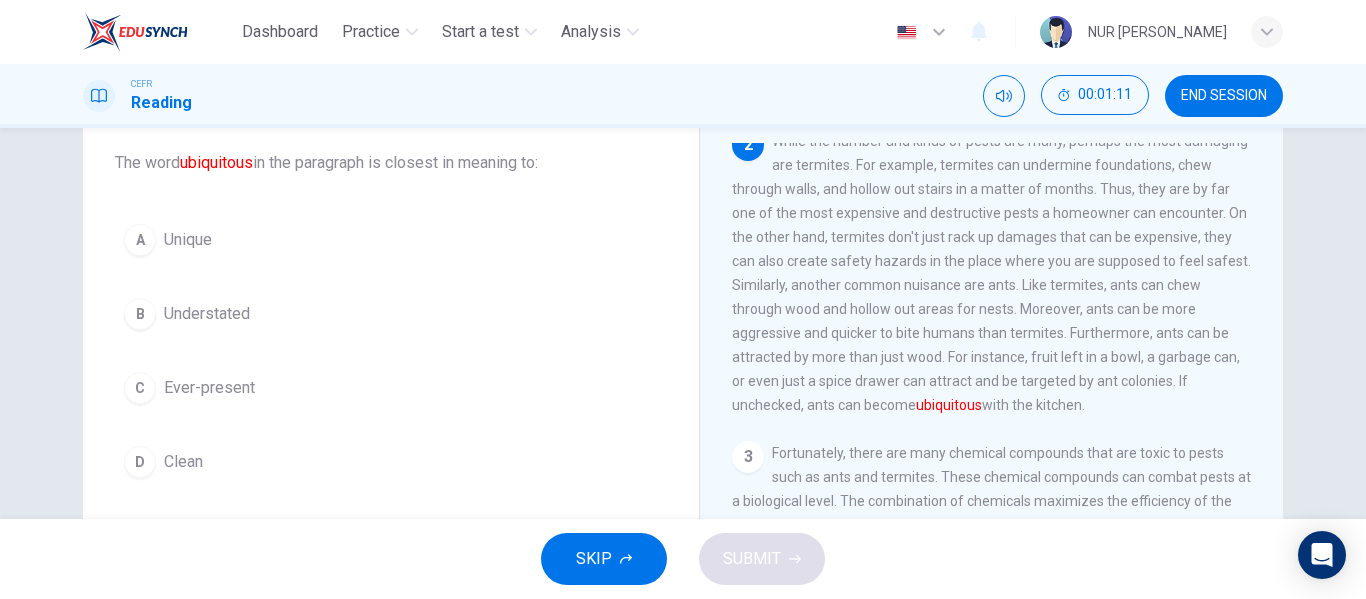 scroll, scrollTop: 328, scrollLeft: 0, axis: vertical 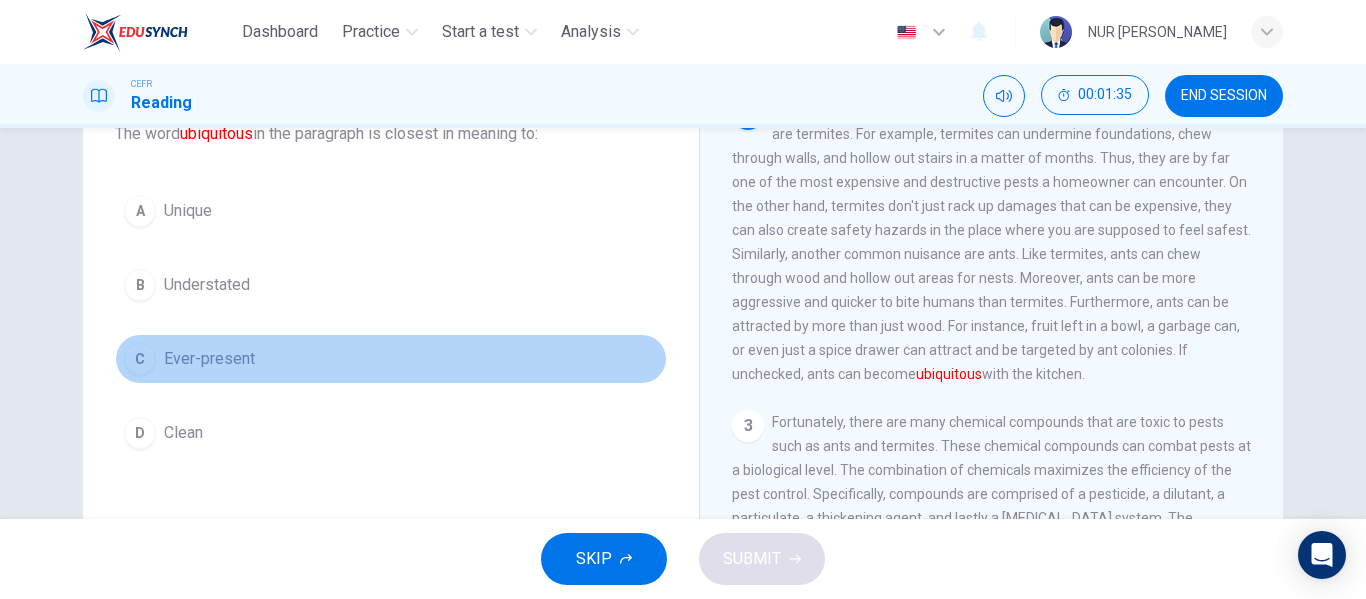 click on "C" at bounding box center (140, 359) 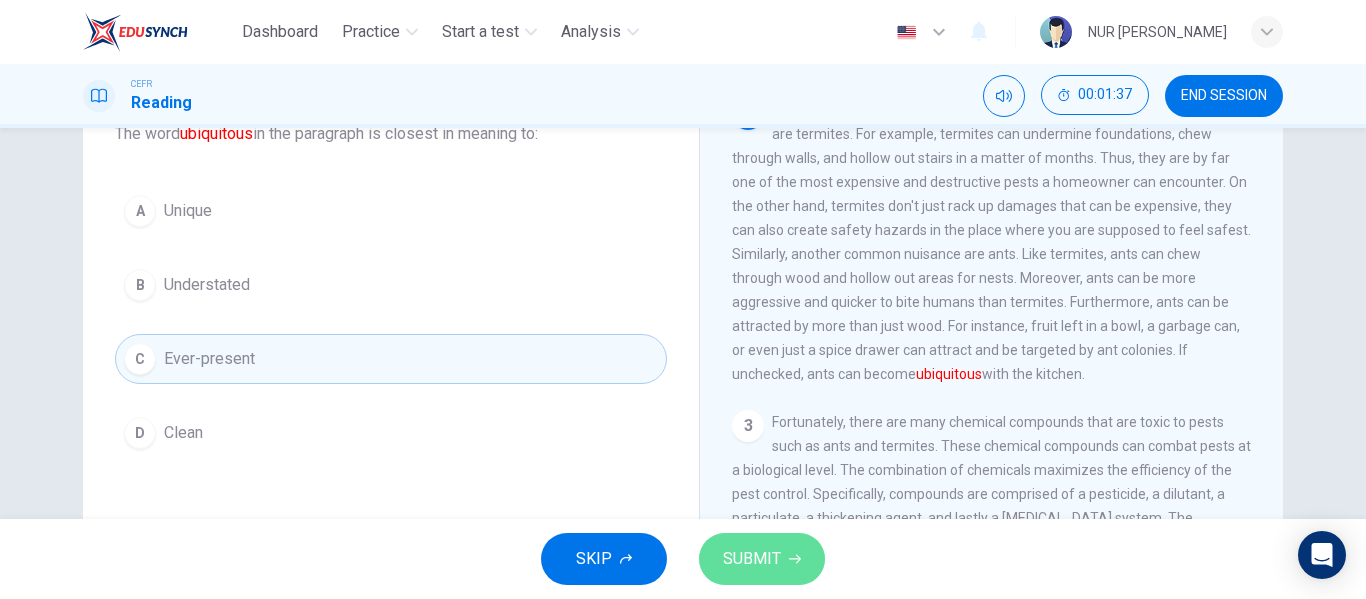 click on "SUBMIT" at bounding box center [762, 559] 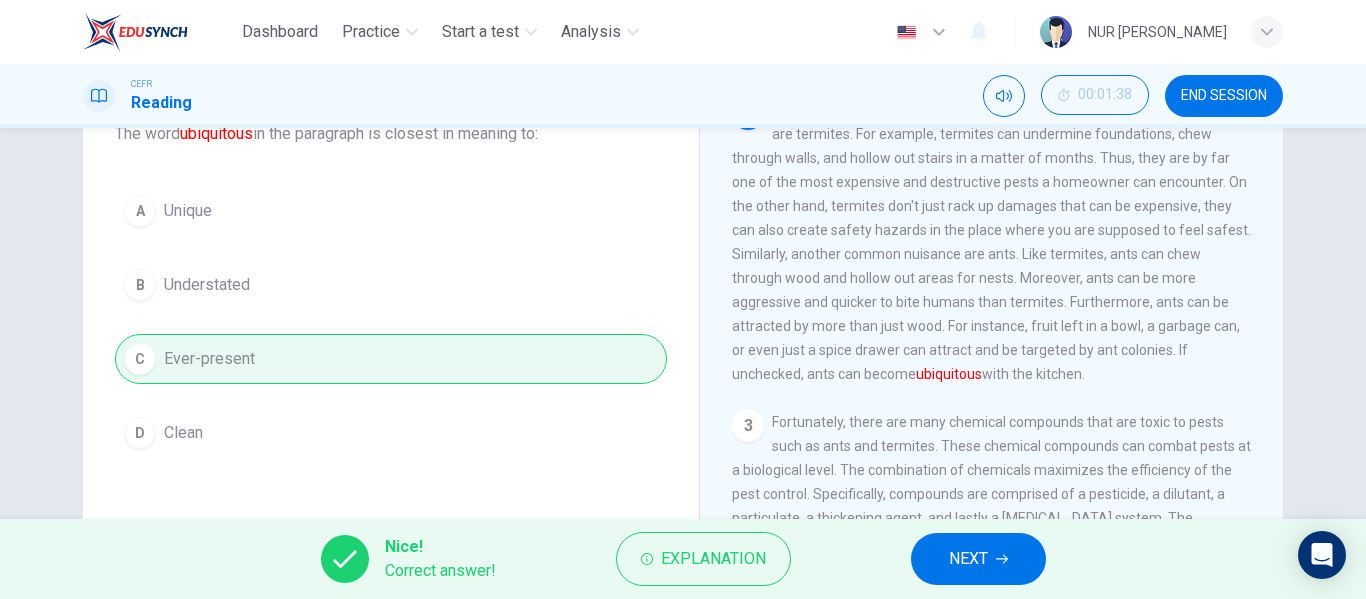click on "NEXT" at bounding box center (968, 559) 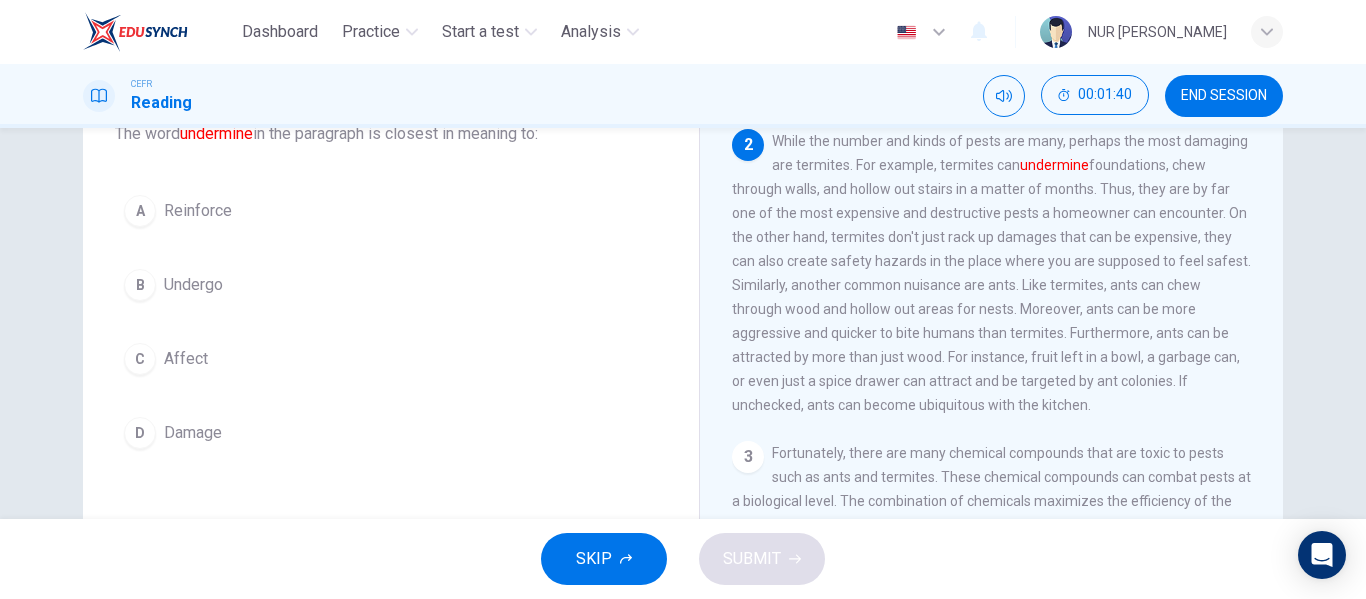 scroll, scrollTop: 296, scrollLeft: 0, axis: vertical 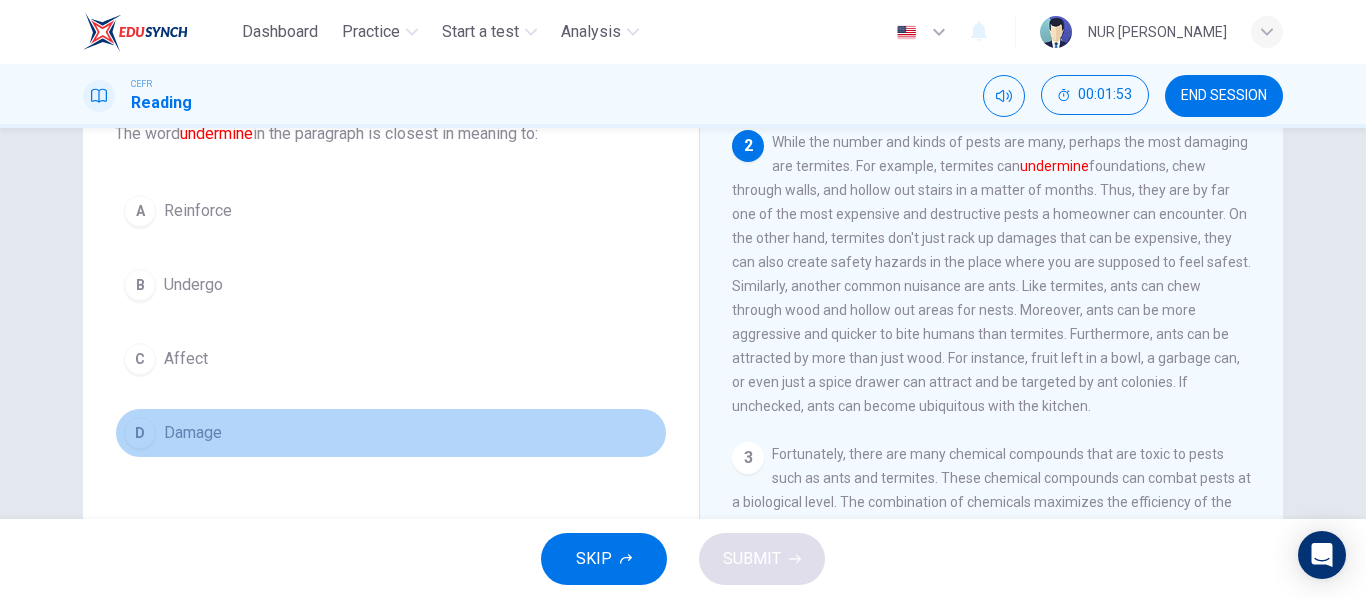 click on "D Damage" at bounding box center [391, 433] 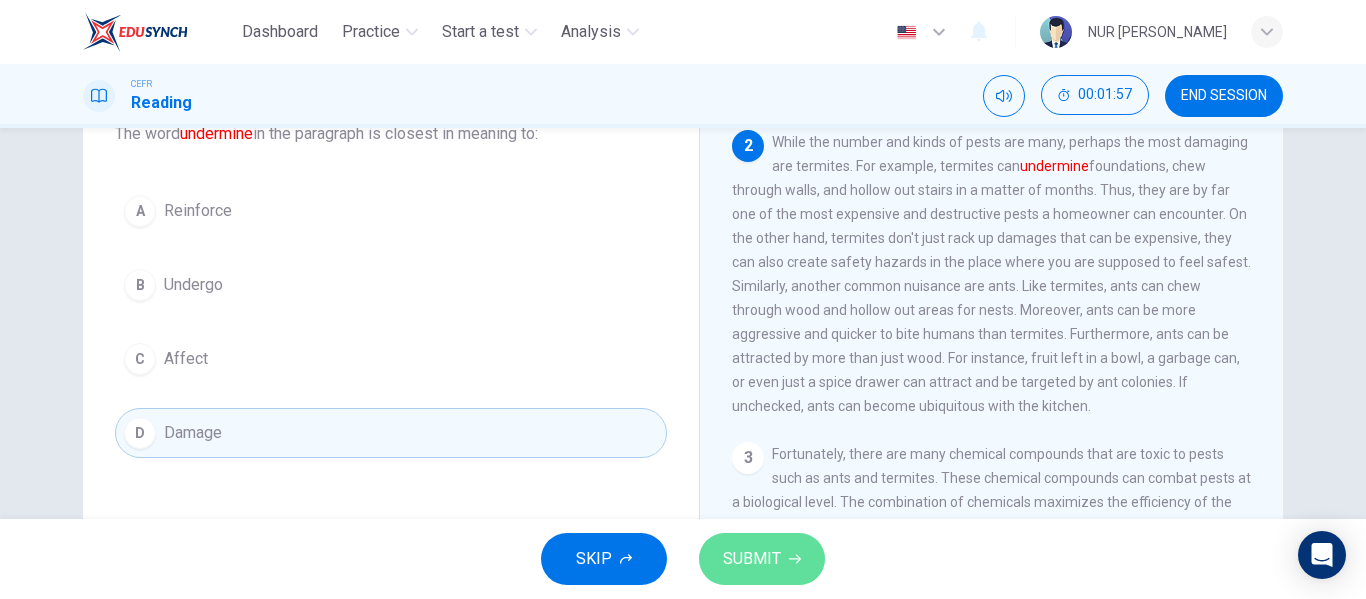 click on "SUBMIT" at bounding box center (752, 559) 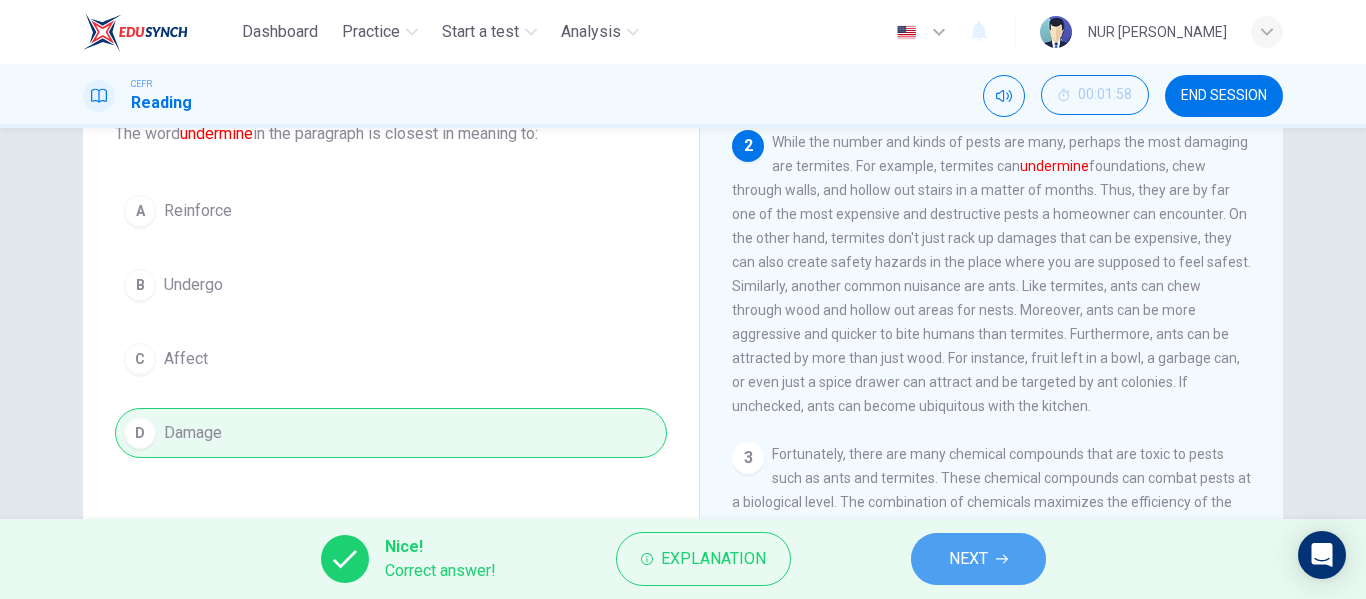 click on "NEXT" at bounding box center [968, 559] 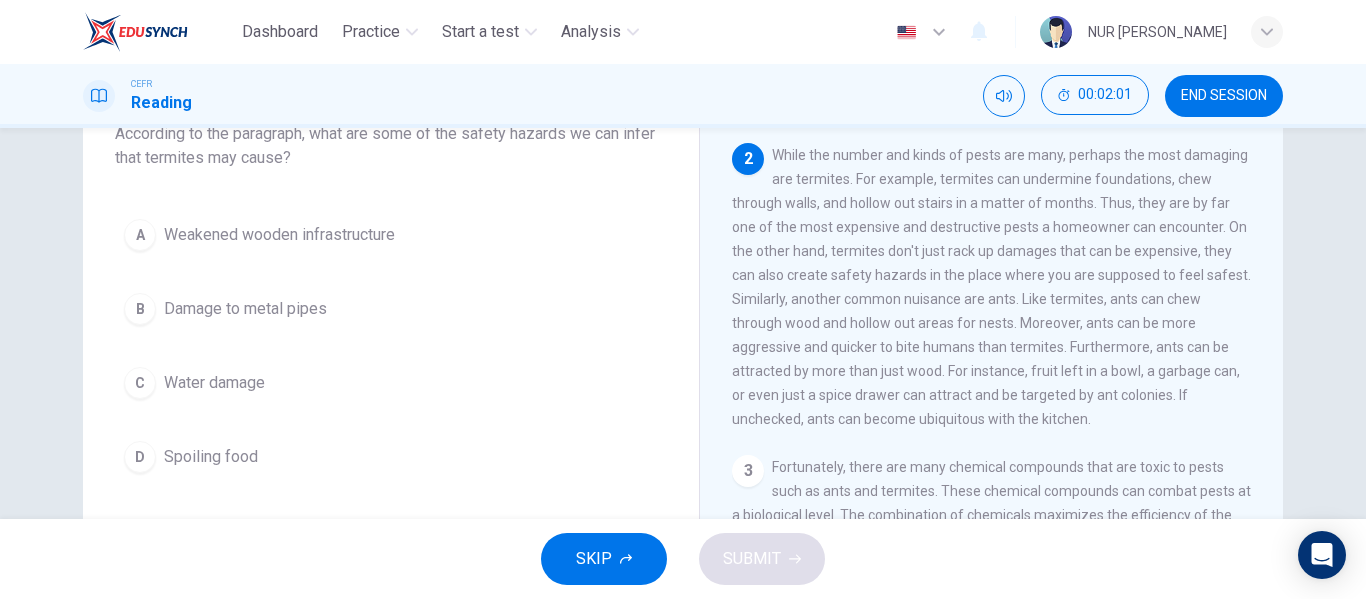 scroll, scrollTop: 282, scrollLeft: 0, axis: vertical 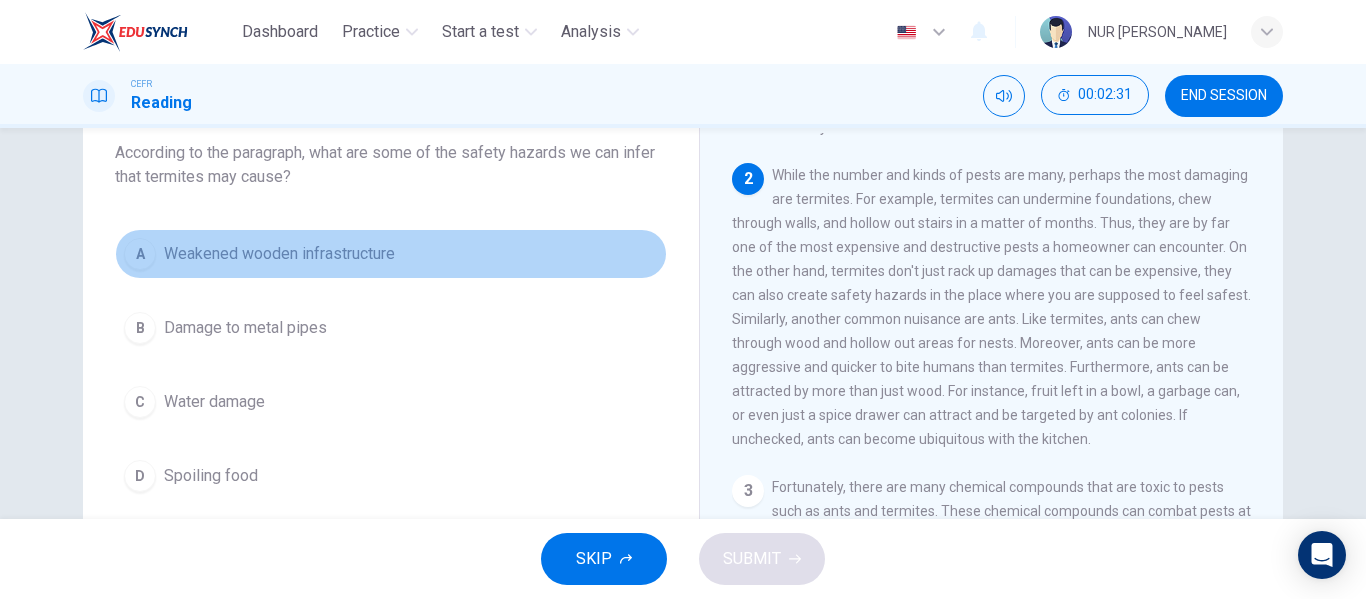 click on "A" at bounding box center (140, 254) 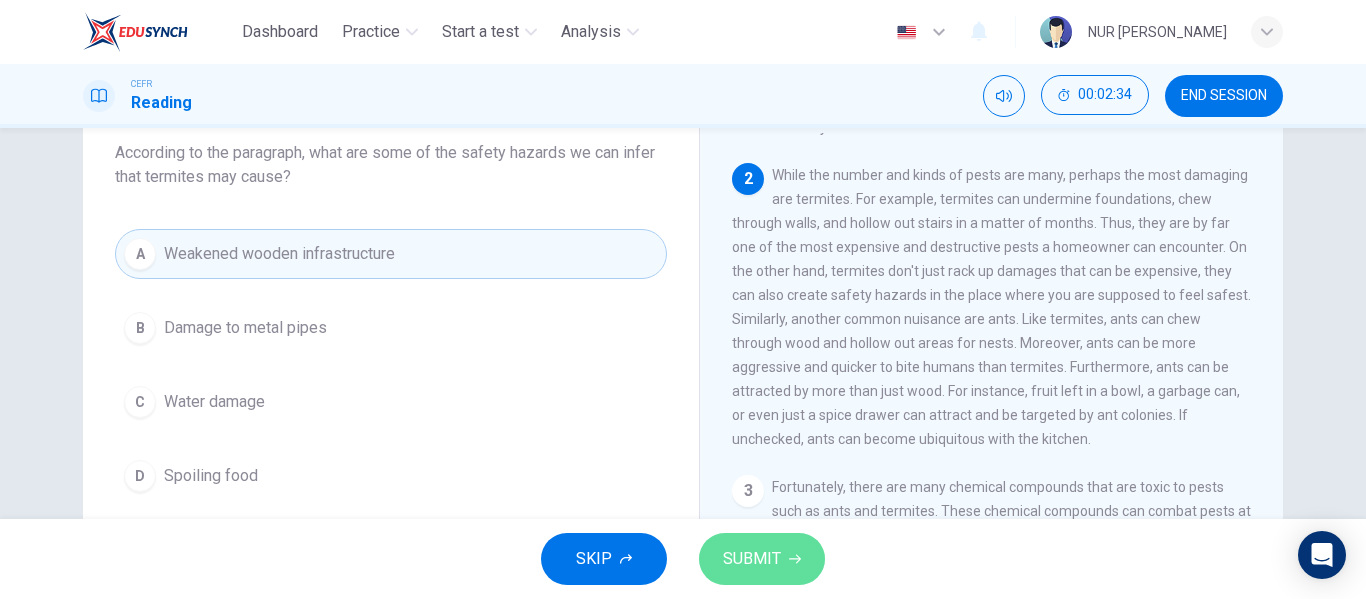 click on "SUBMIT" at bounding box center (762, 559) 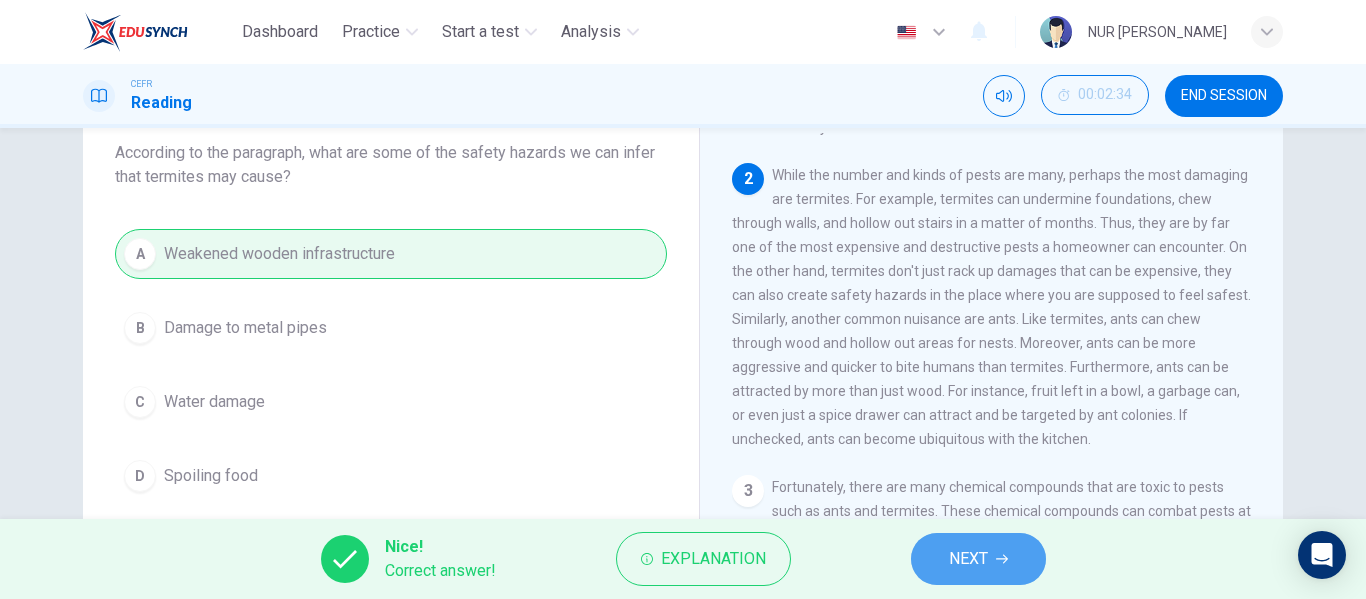 click on "NEXT" at bounding box center [968, 559] 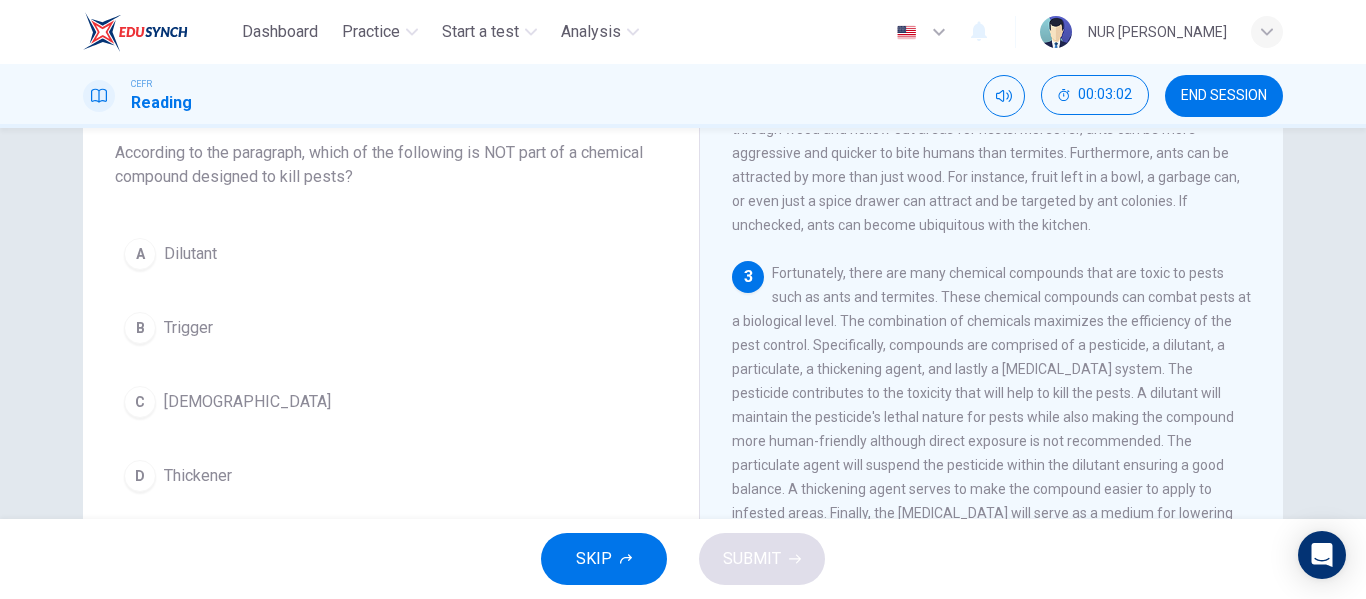 scroll, scrollTop: 497, scrollLeft: 0, axis: vertical 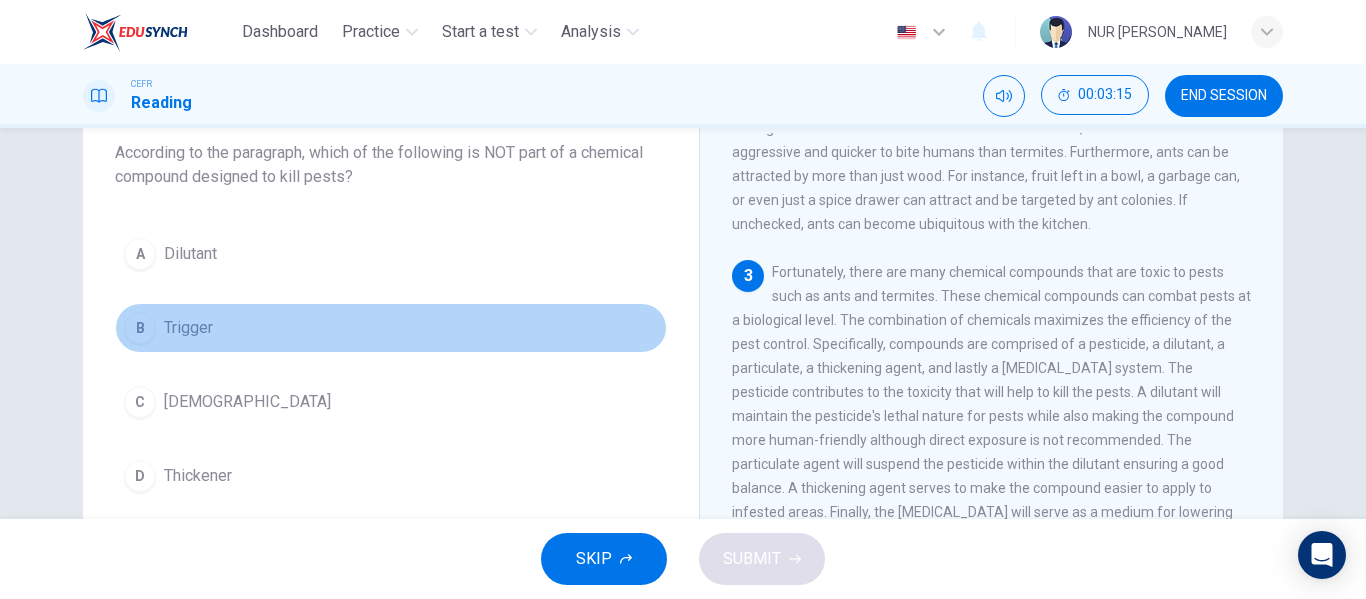 click on "B" at bounding box center (140, 328) 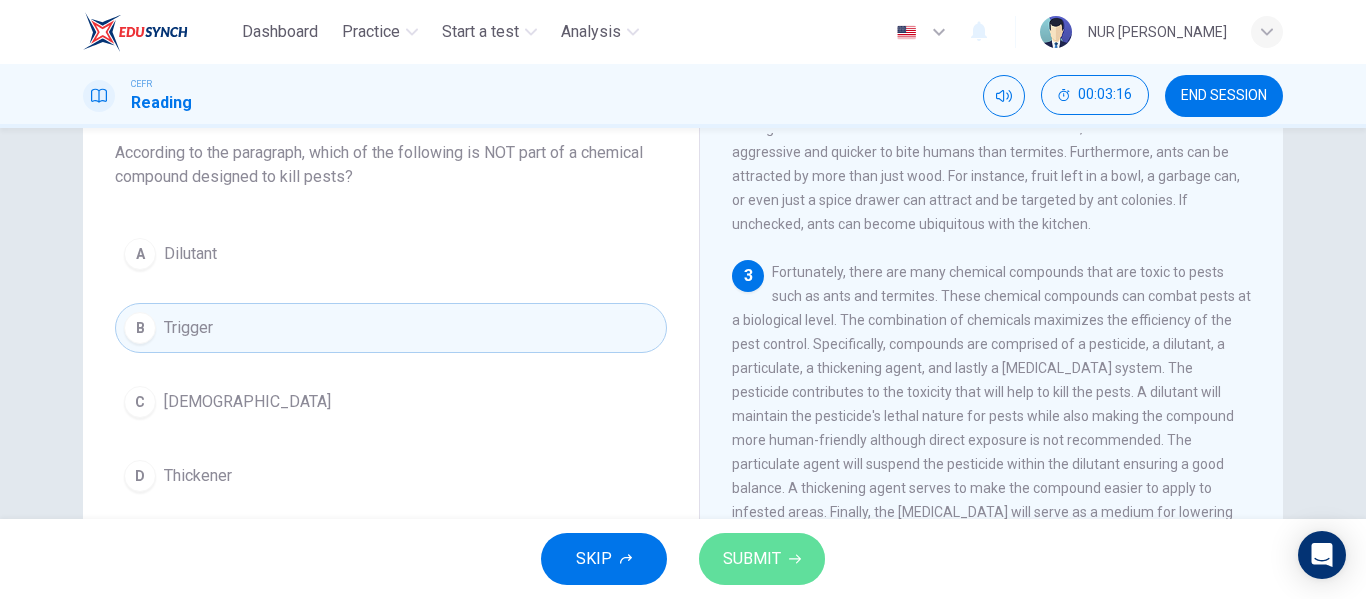 click on "SUBMIT" at bounding box center [762, 559] 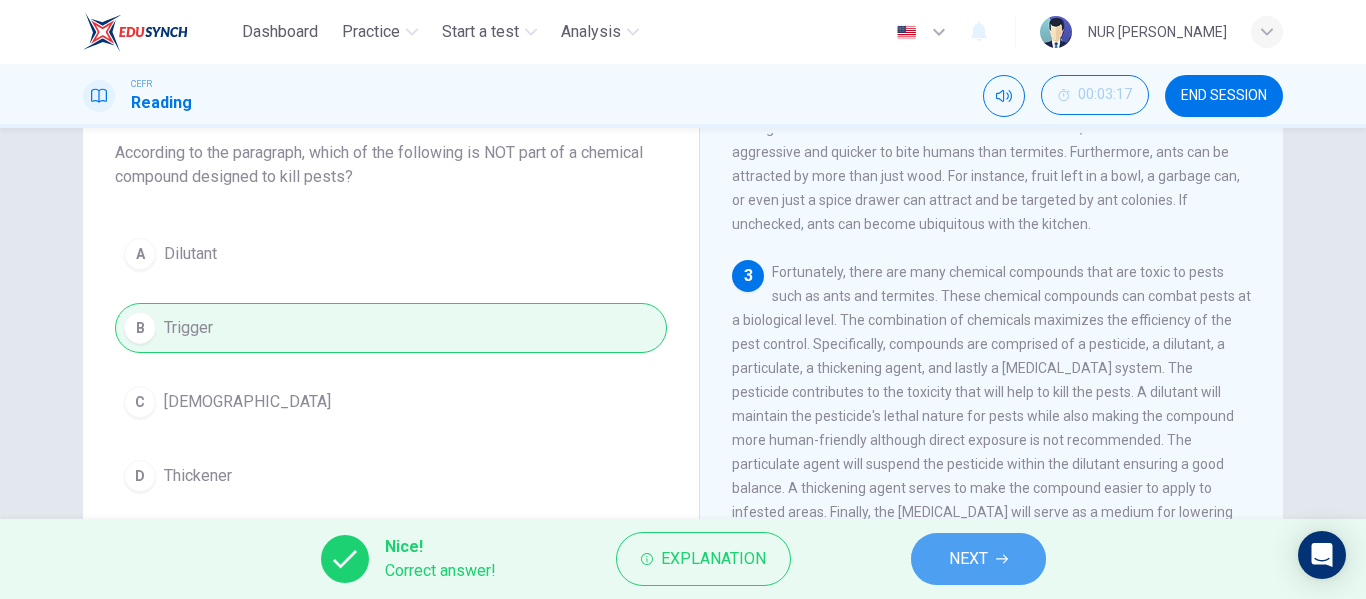 click on "NEXT" at bounding box center [968, 559] 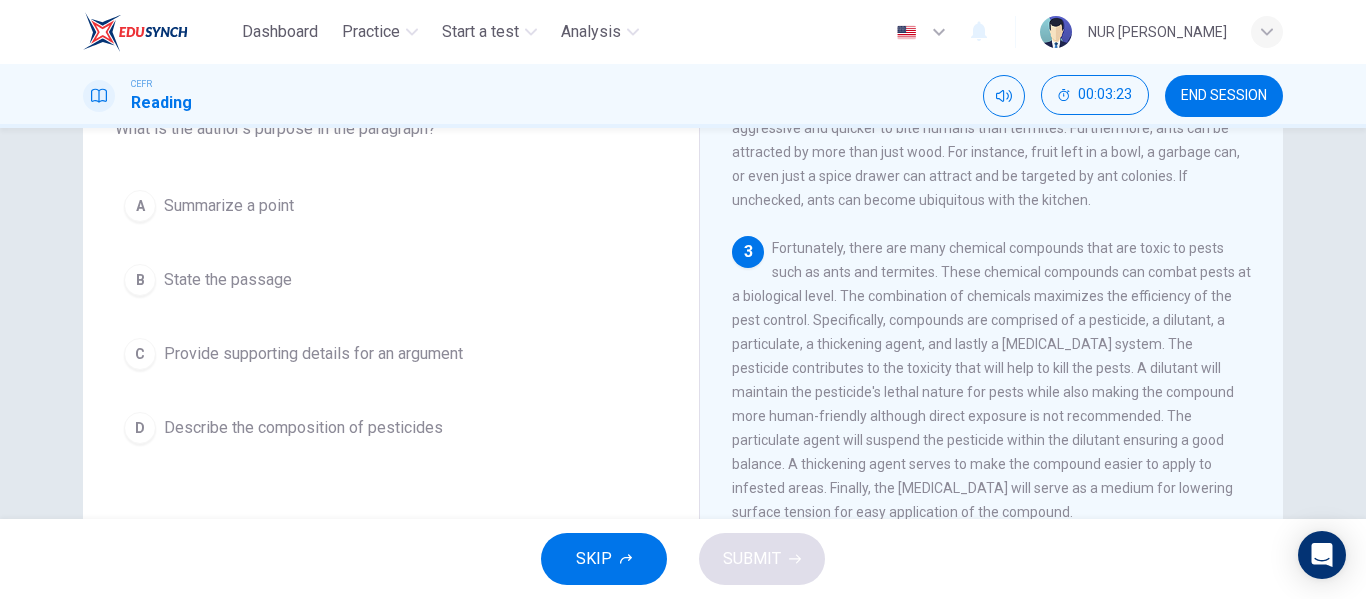 scroll, scrollTop: 156, scrollLeft: 0, axis: vertical 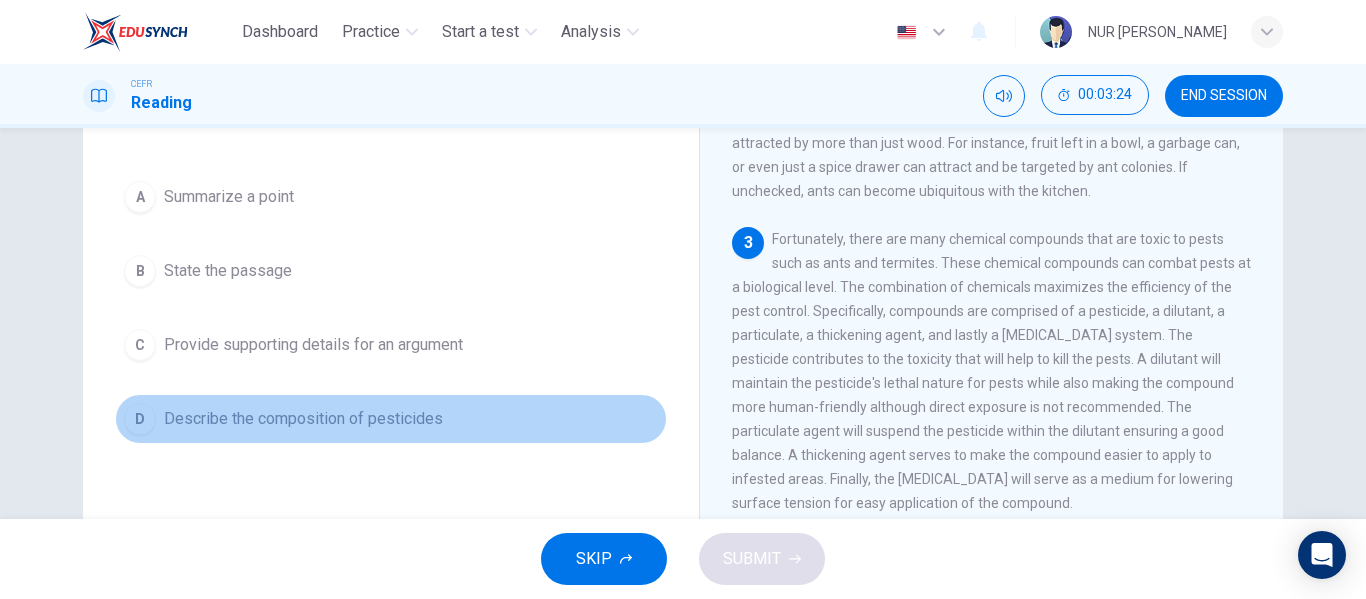 click on "D Describe the composition of pesticides" at bounding box center [391, 419] 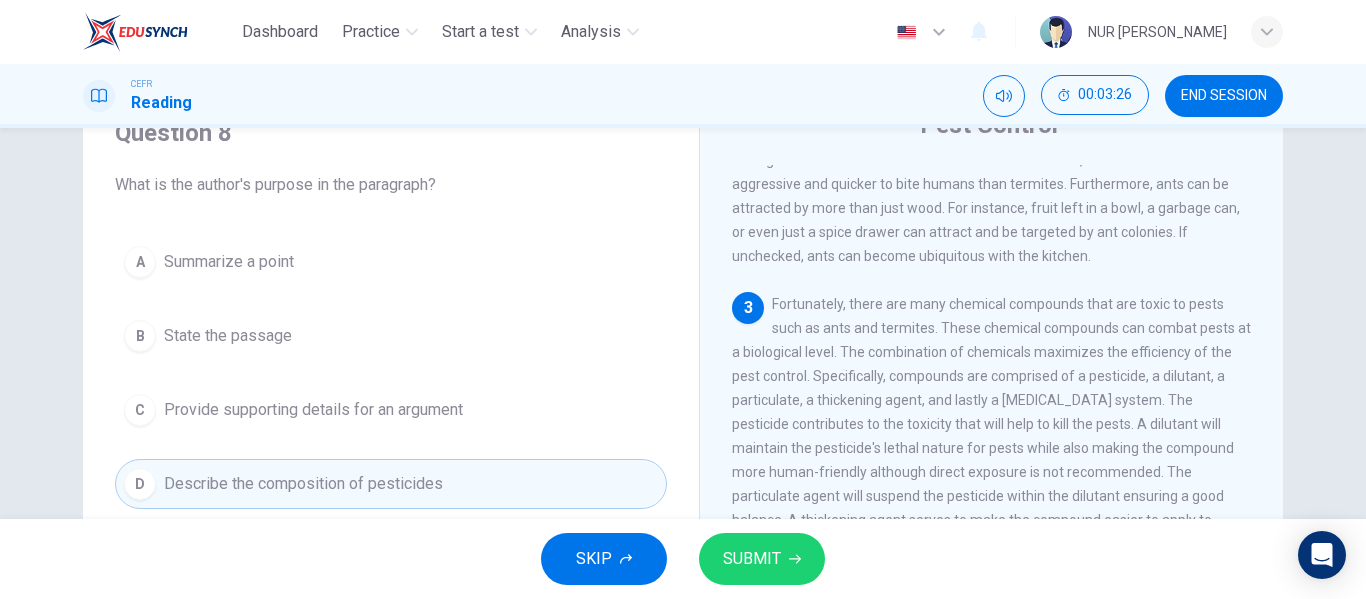 scroll, scrollTop: 87, scrollLeft: 0, axis: vertical 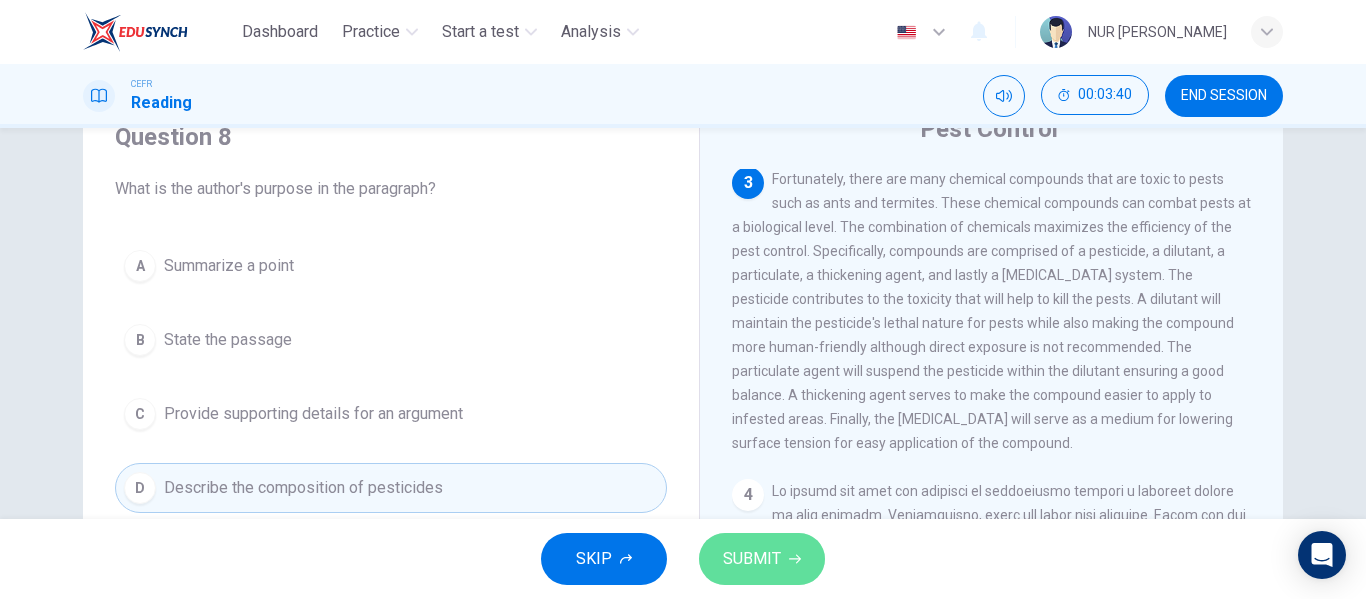 click on "SUBMIT" at bounding box center (762, 559) 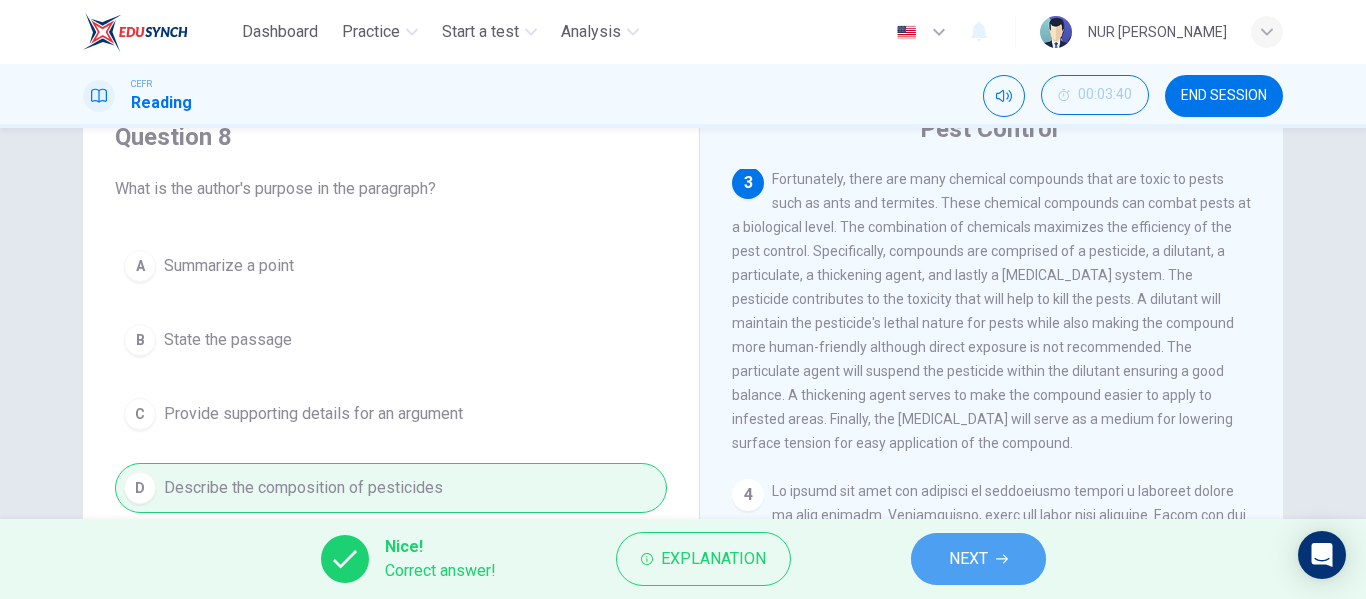 click on "NEXT" at bounding box center (968, 559) 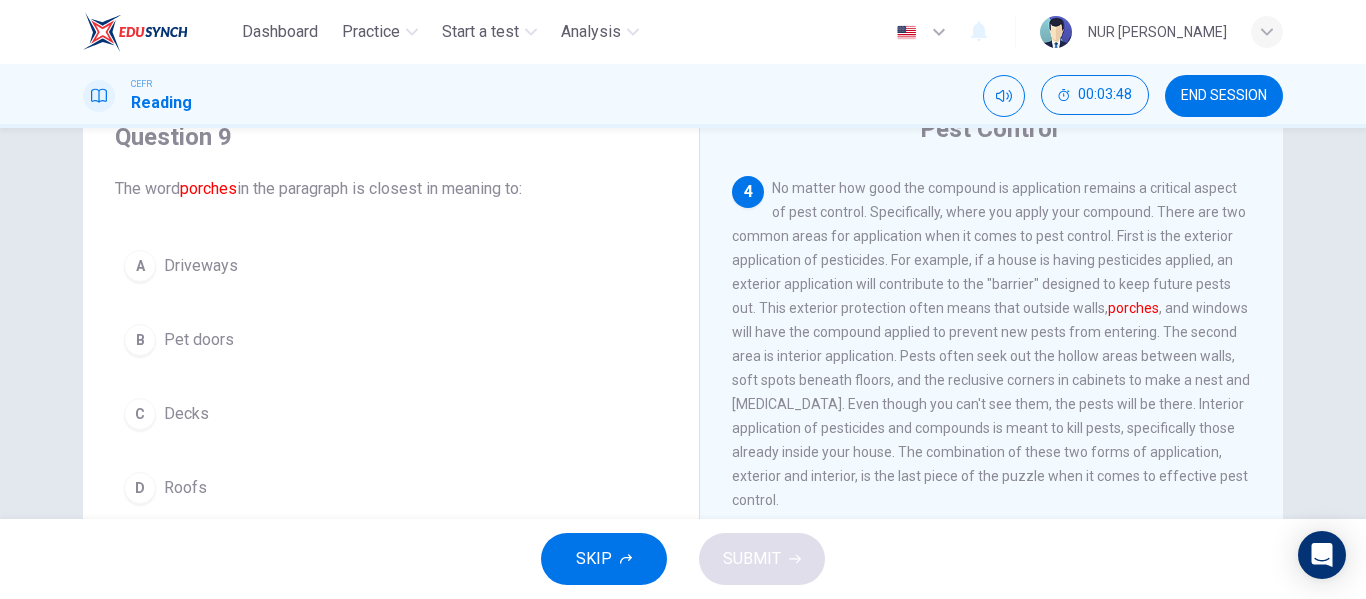 scroll, scrollTop: 978, scrollLeft: 0, axis: vertical 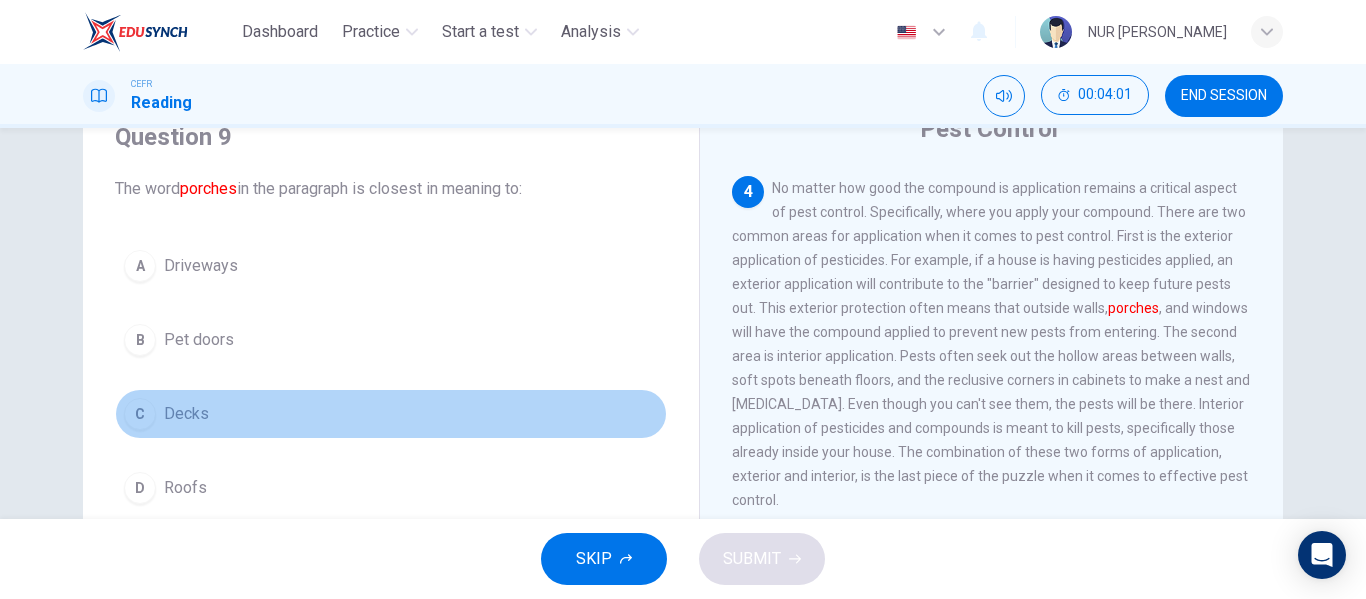 click on "C" at bounding box center (140, 414) 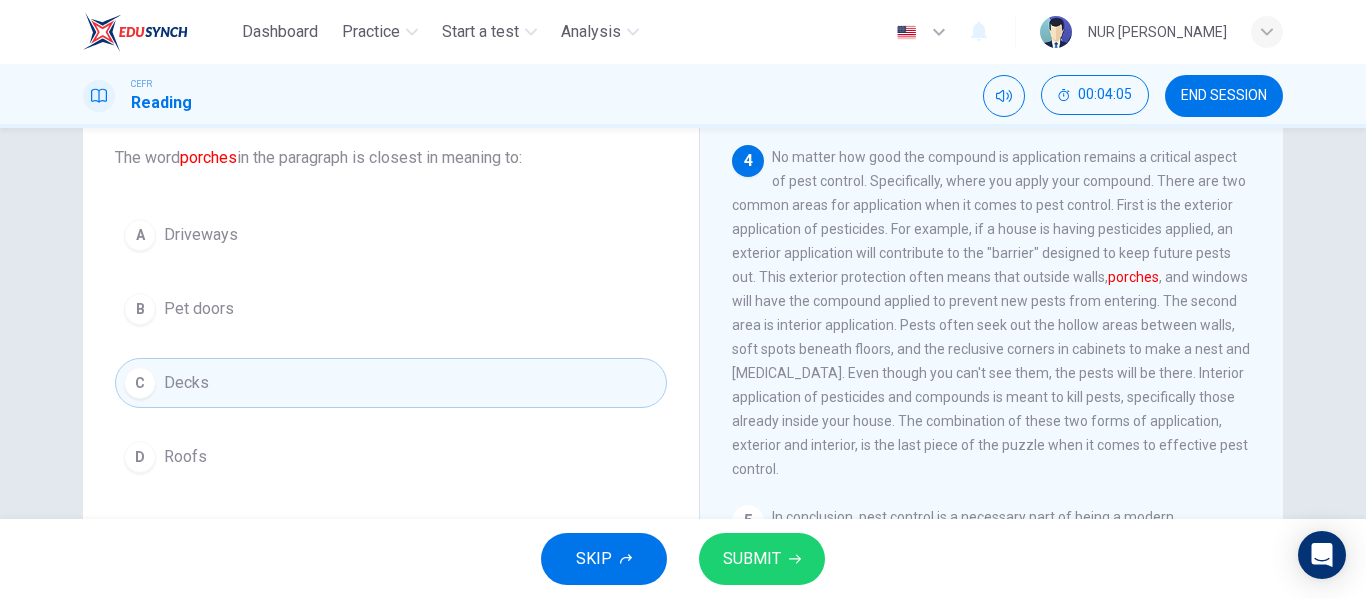 scroll, scrollTop: 119, scrollLeft: 0, axis: vertical 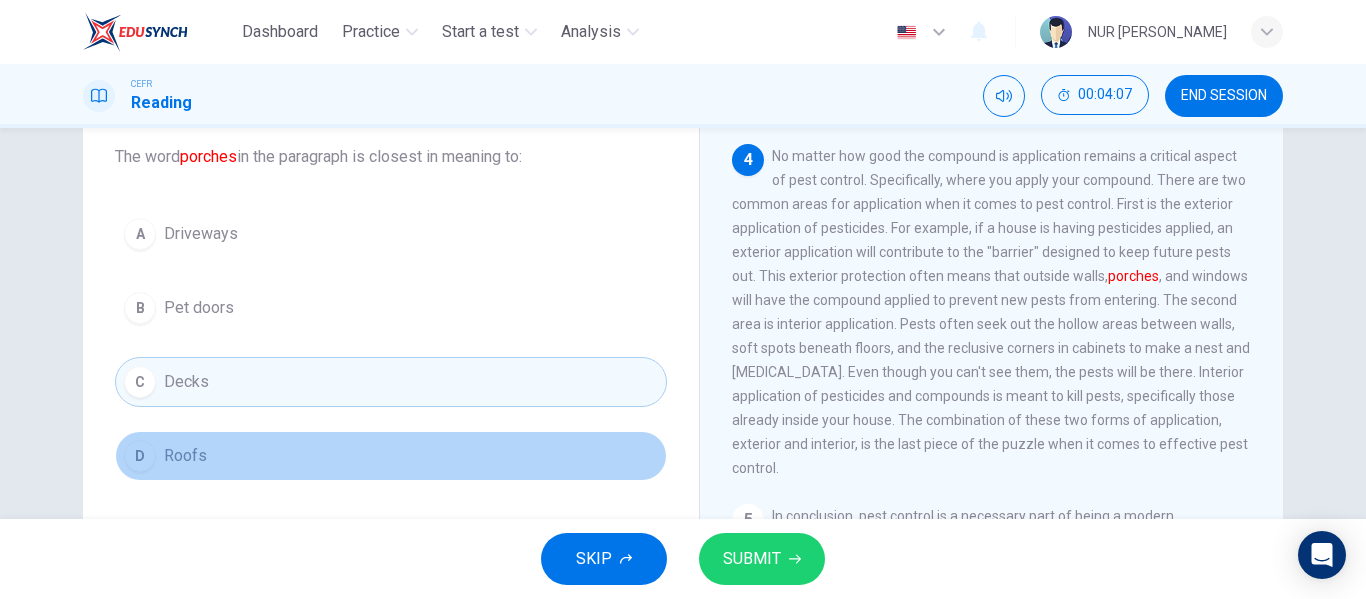 click on "D Roofs" at bounding box center [391, 456] 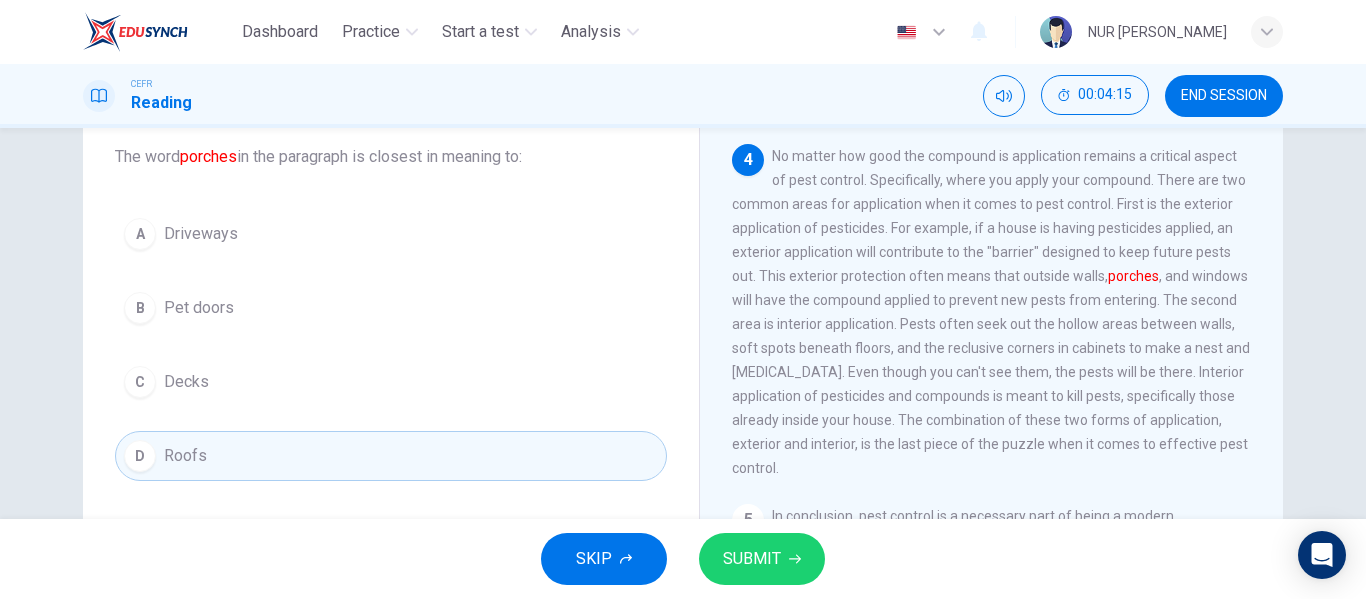click on "SUBMIT" at bounding box center (762, 559) 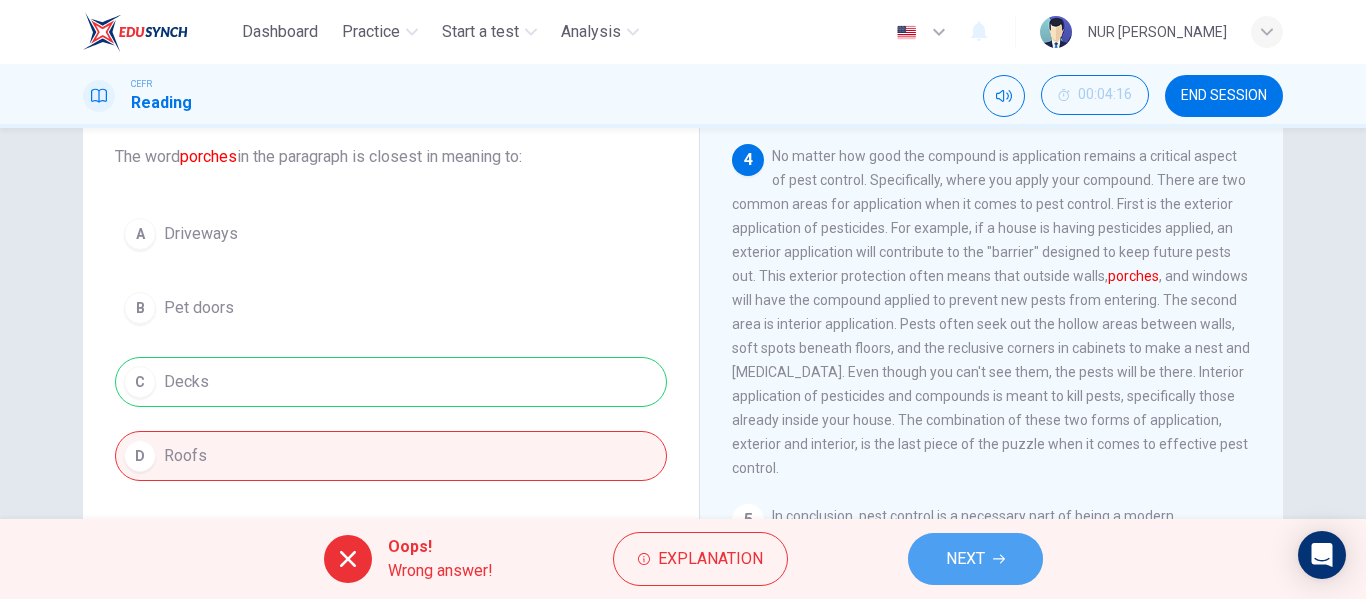 click on "NEXT" at bounding box center (965, 559) 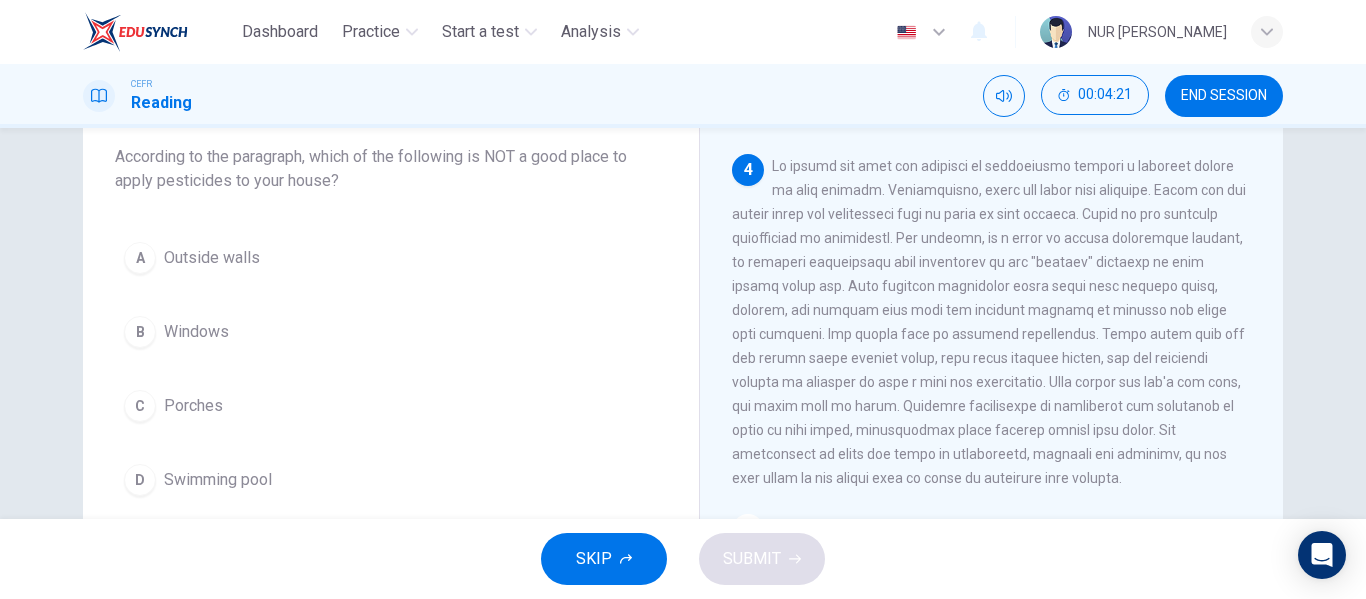 scroll, scrollTop: 918, scrollLeft: 0, axis: vertical 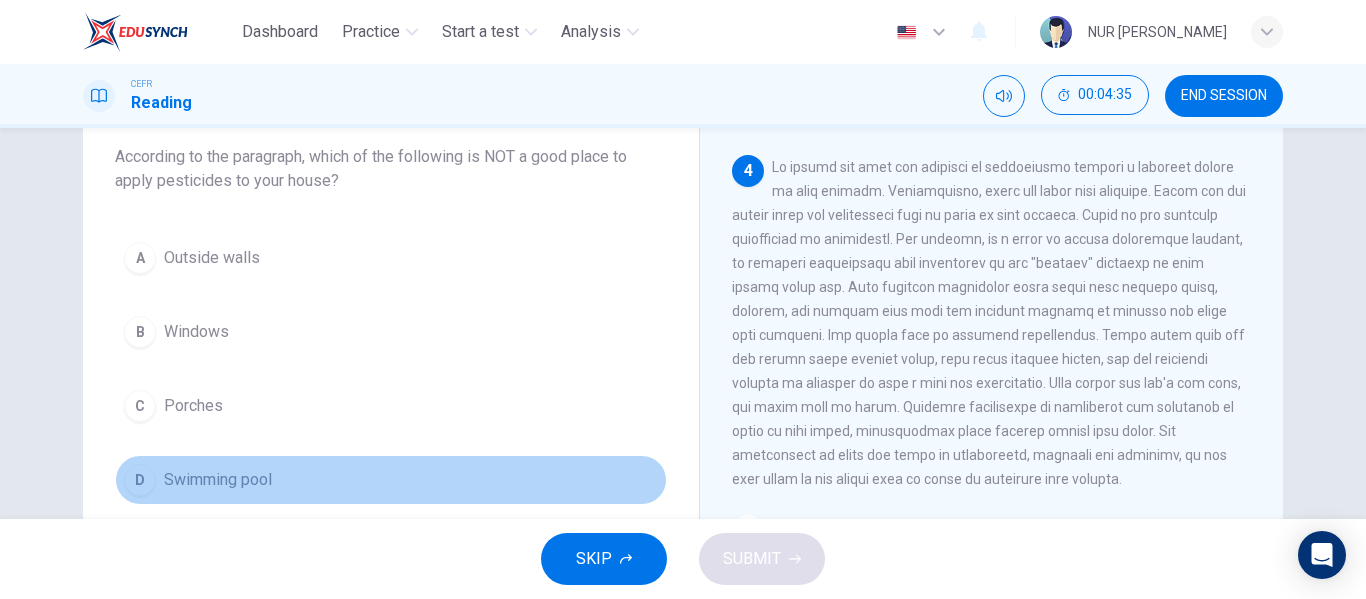 click on "Swimming pool" at bounding box center [218, 480] 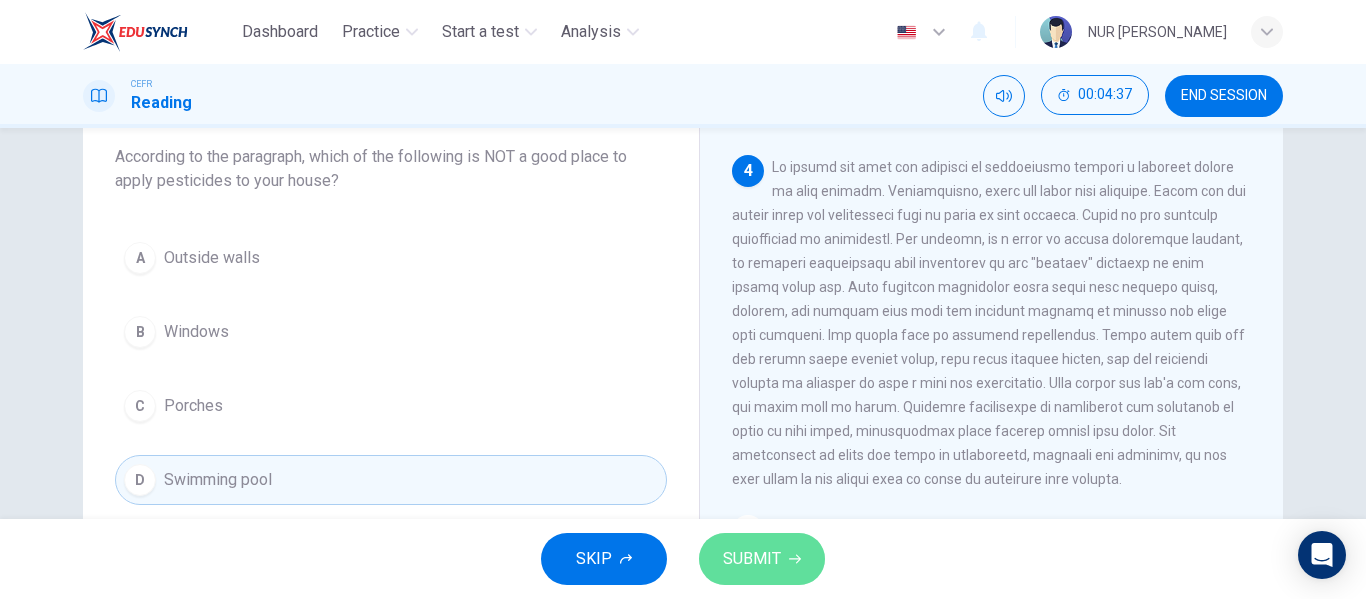 click on "SUBMIT" at bounding box center [752, 559] 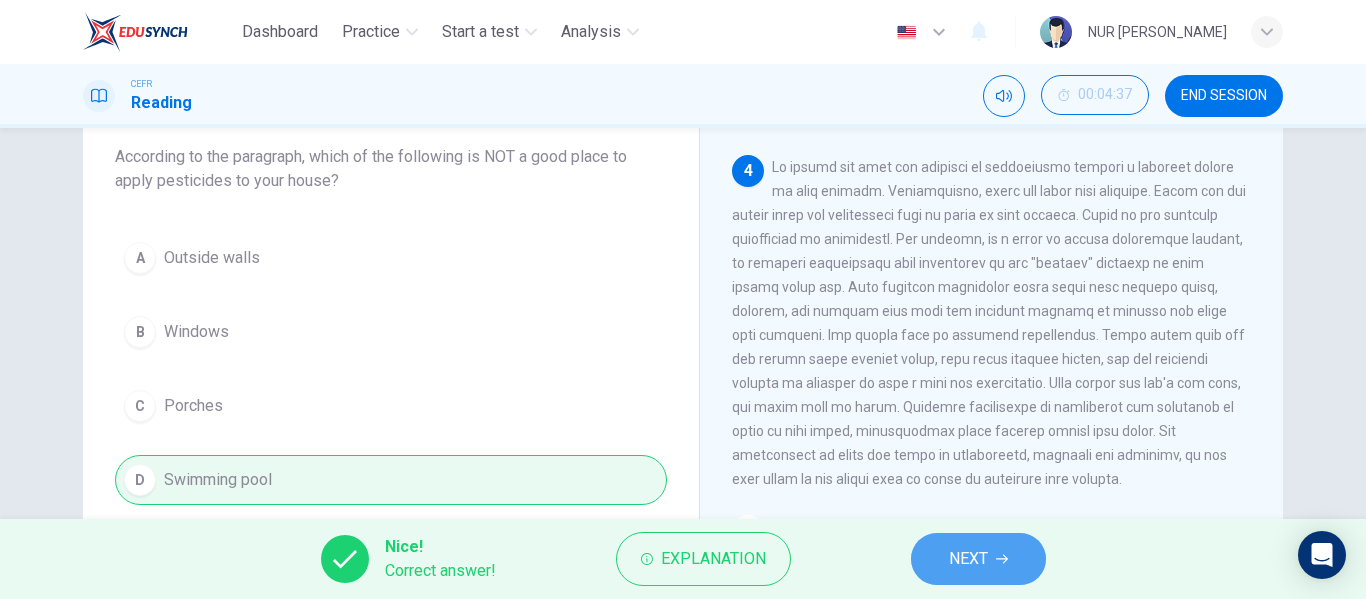 click on "NEXT" at bounding box center [968, 559] 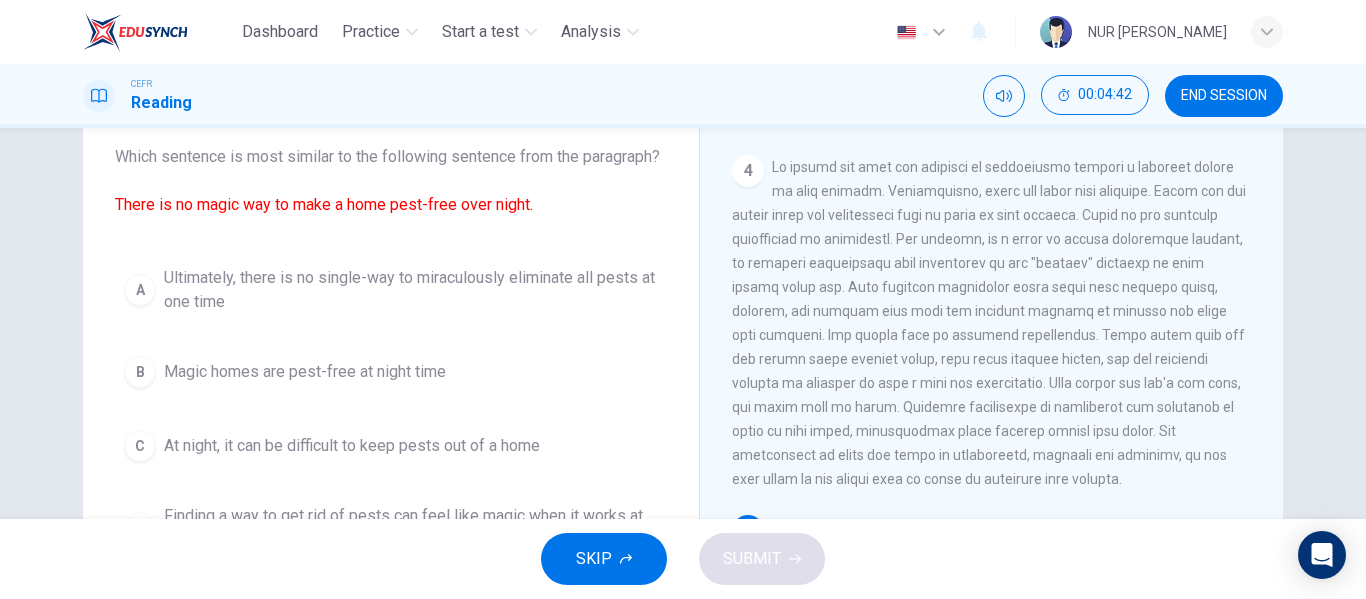 scroll, scrollTop: 988, scrollLeft: 0, axis: vertical 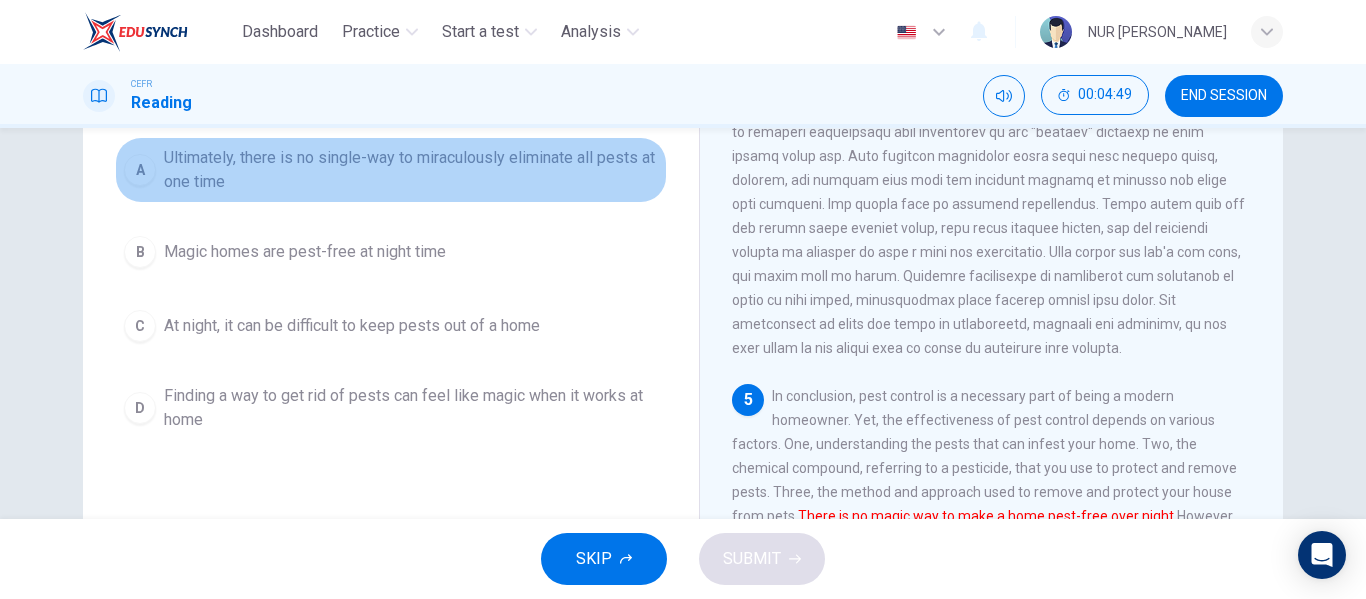 click on "Ultimately, there is no single-way to miraculously eliminate all pests at one time" at bounding box center (411, 170) 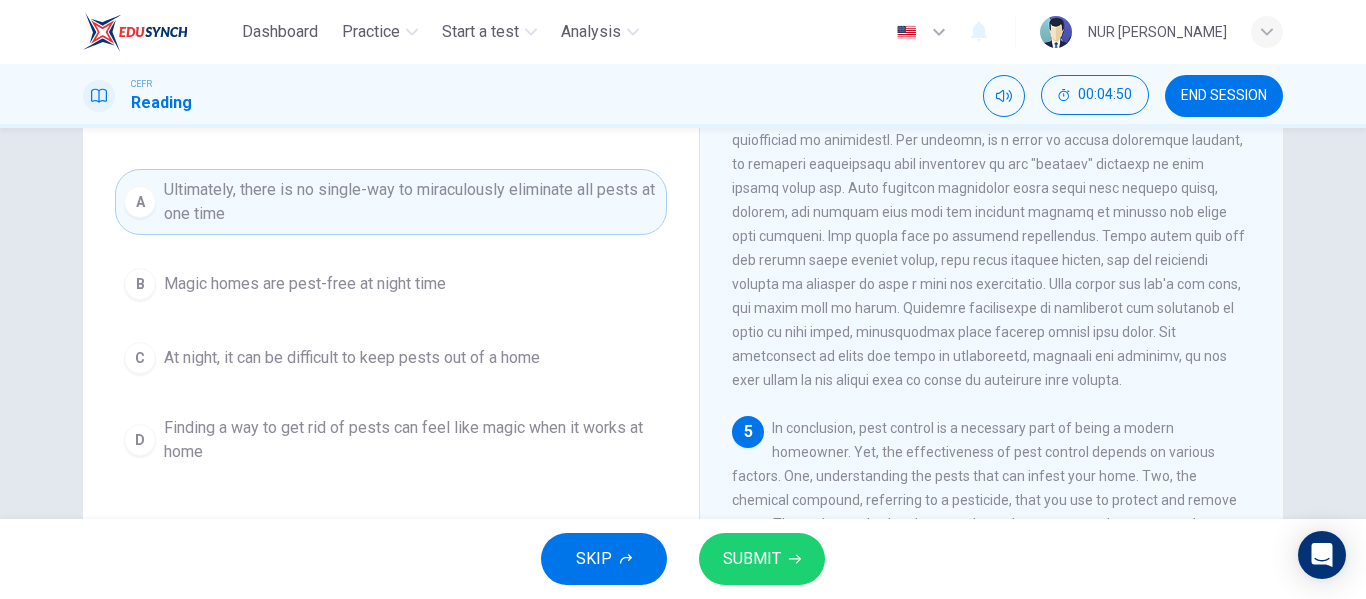 scroll, scrollTop: 207, scrollLeft: 0, axis: vertical 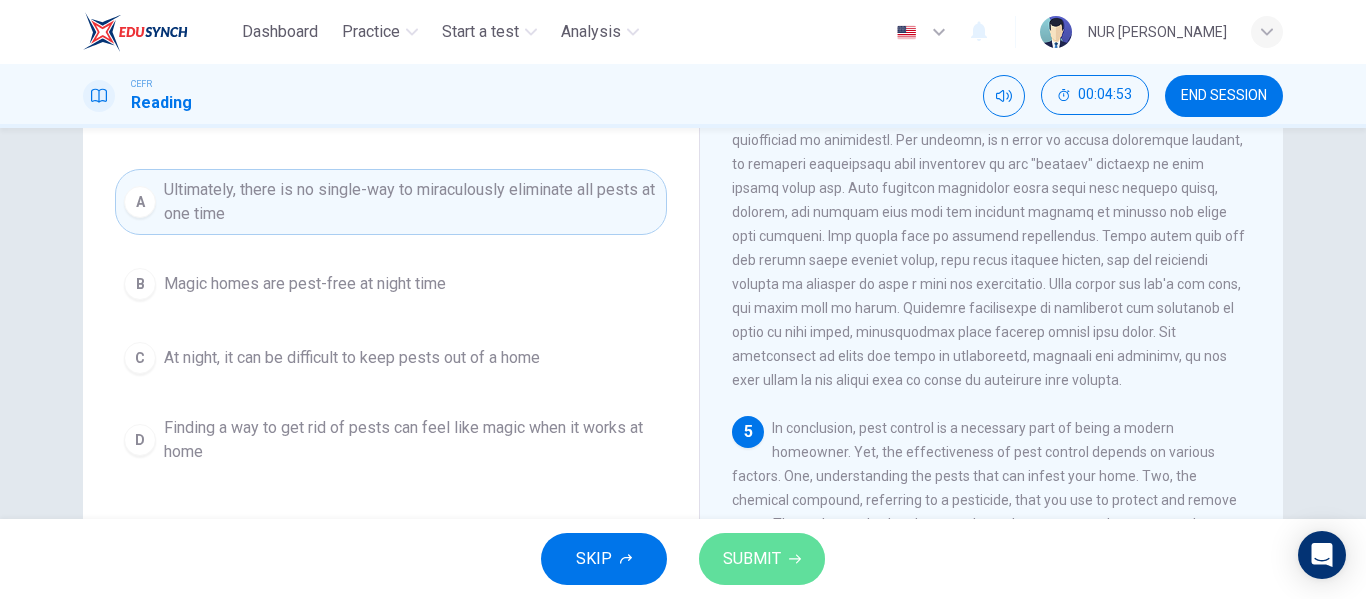 click 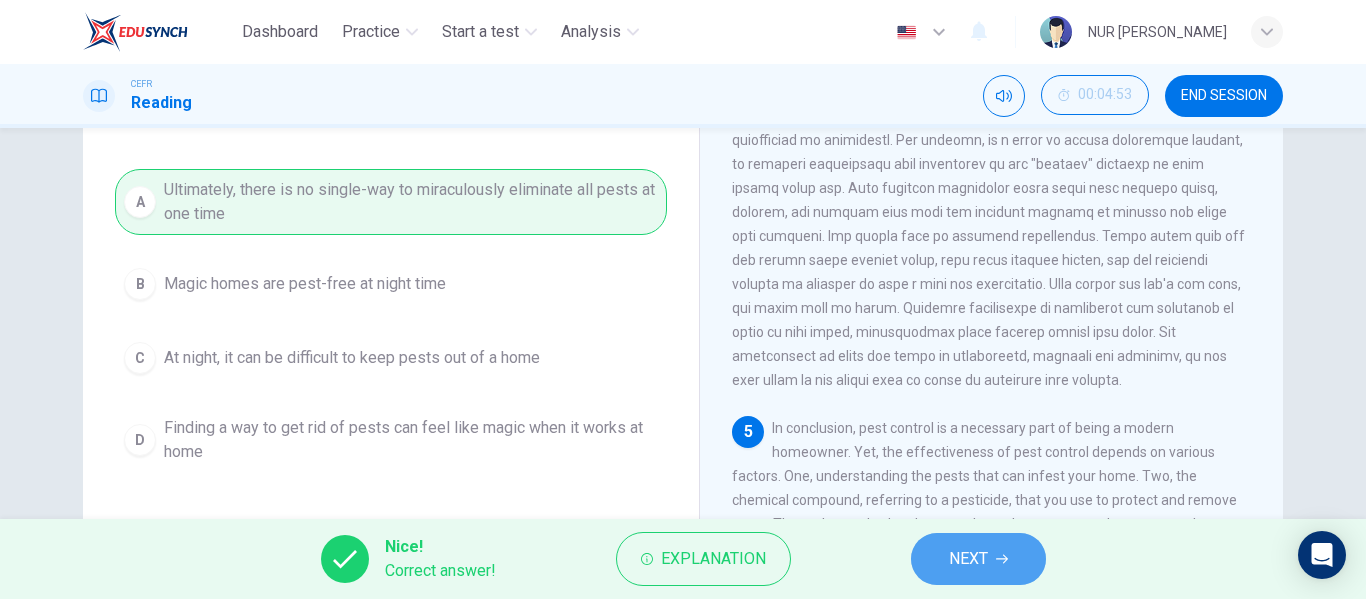 click on "NEXT" at bounding box center (978, 559) 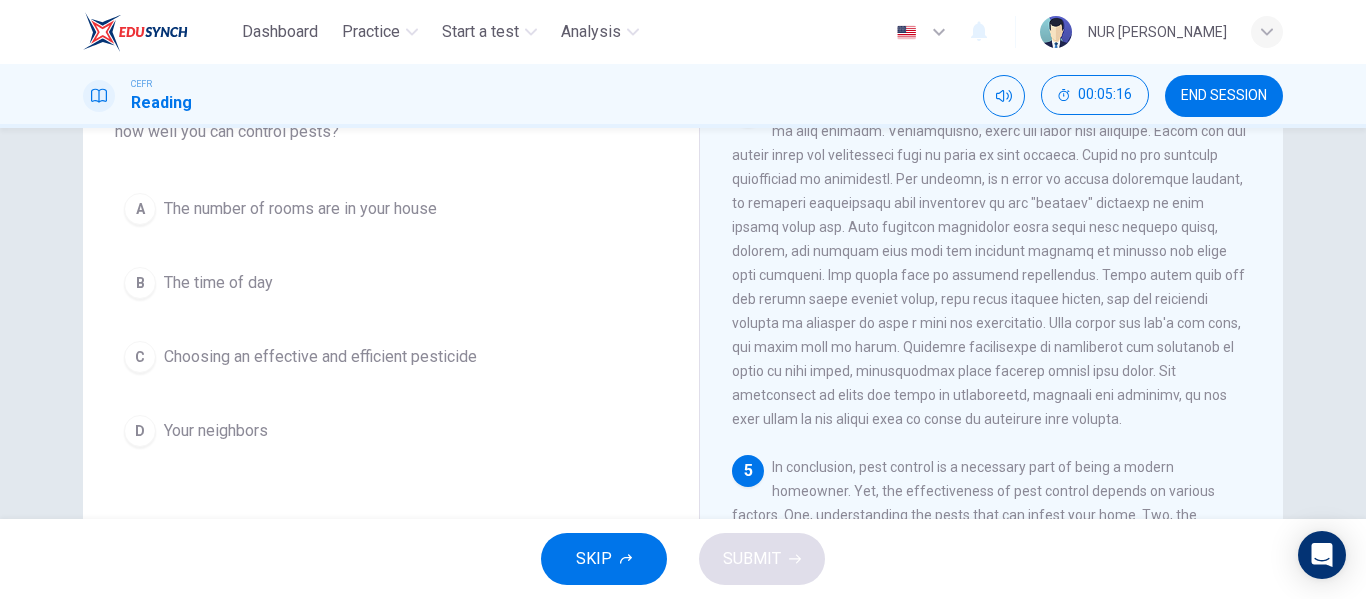 scroll, scrollTop: 167, scrollLeft: 0, axis: vertical 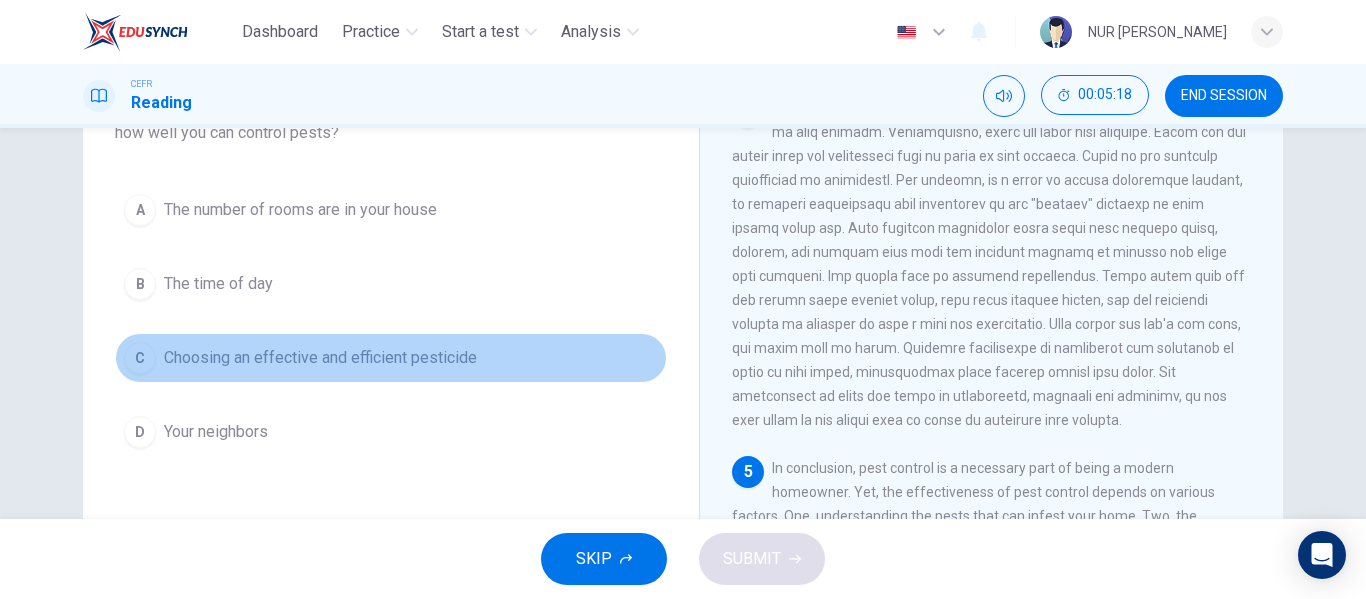 click on "Choosing an effective and efficient pesticide" at bounding box center [320, 358] 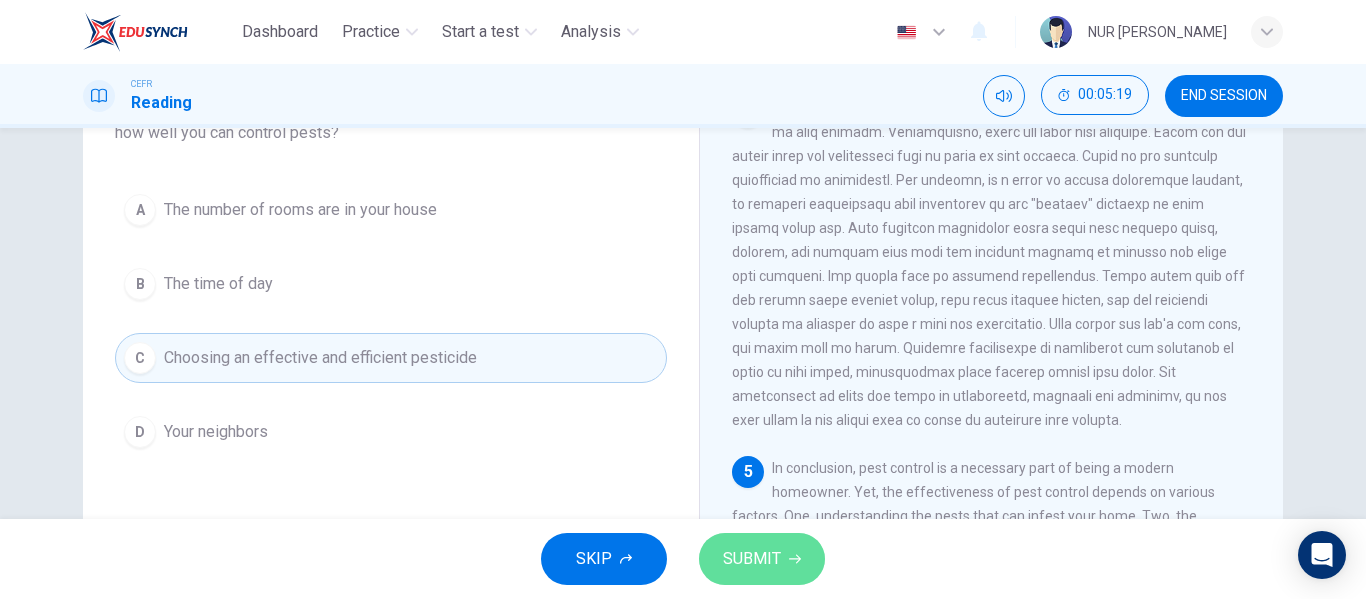 click 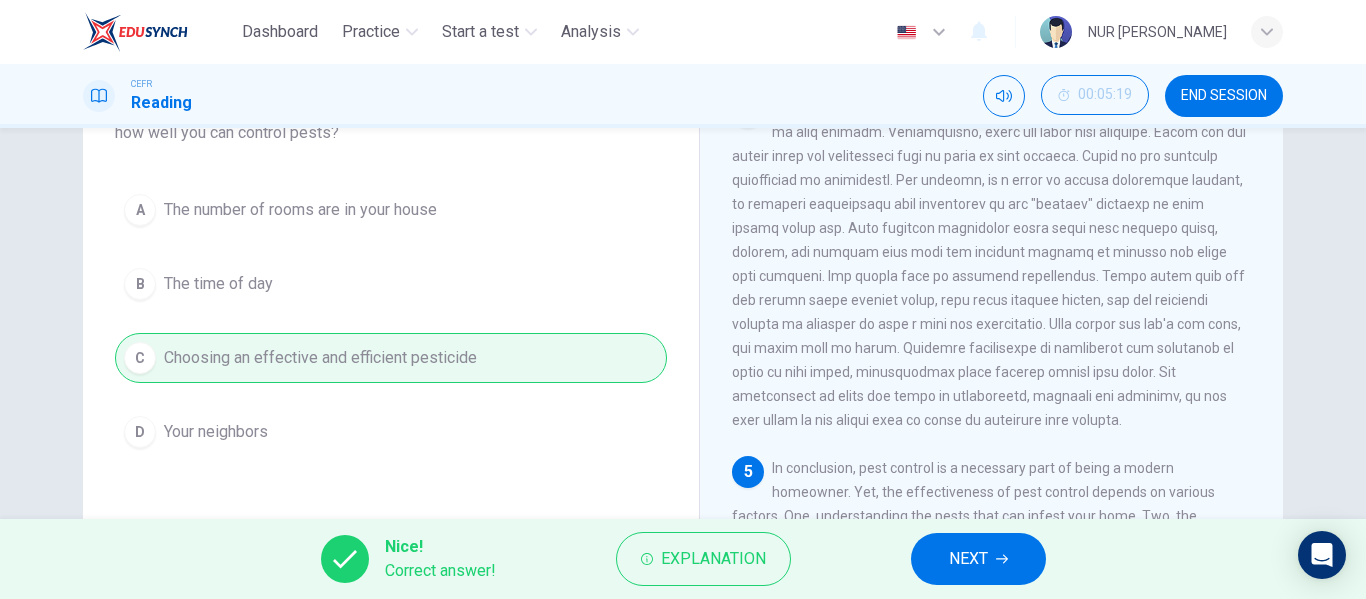 scroll, scrollTop: 0, scrollLeft: 0, axis: both 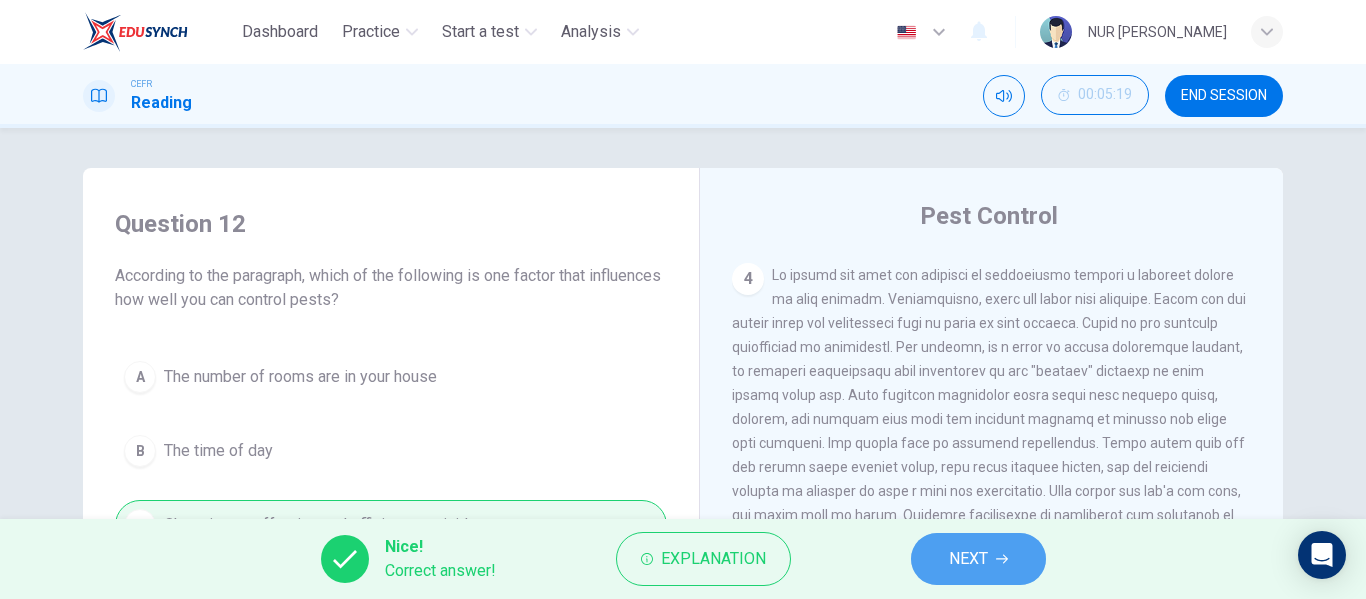 click on "NEXT" at bounding box center (968, 559) 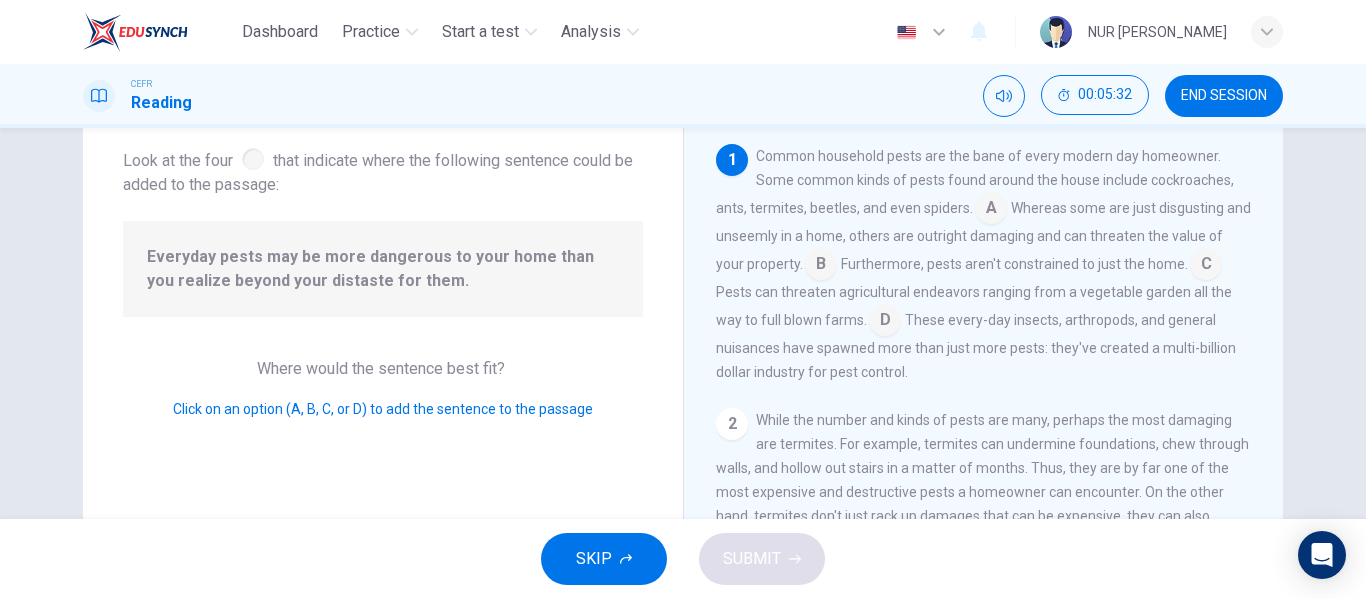 scroll, scrollTop: 113, scrollLeft: 0, axis: vertical 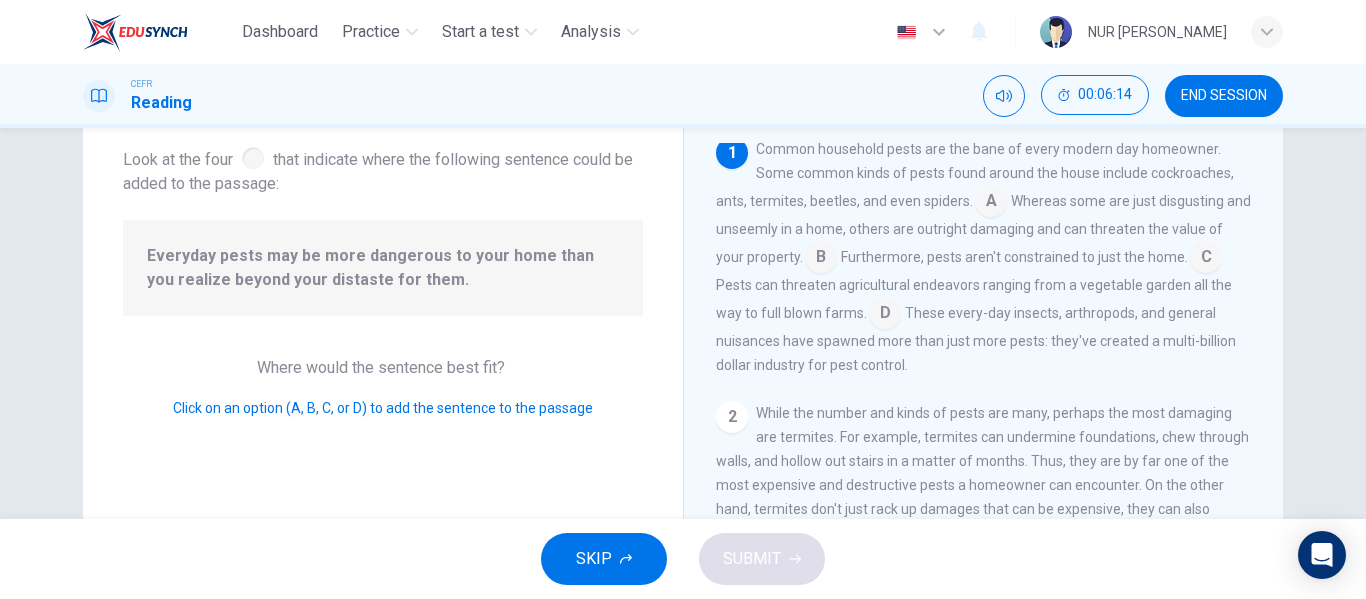 click at bounding box center [1206, 259] 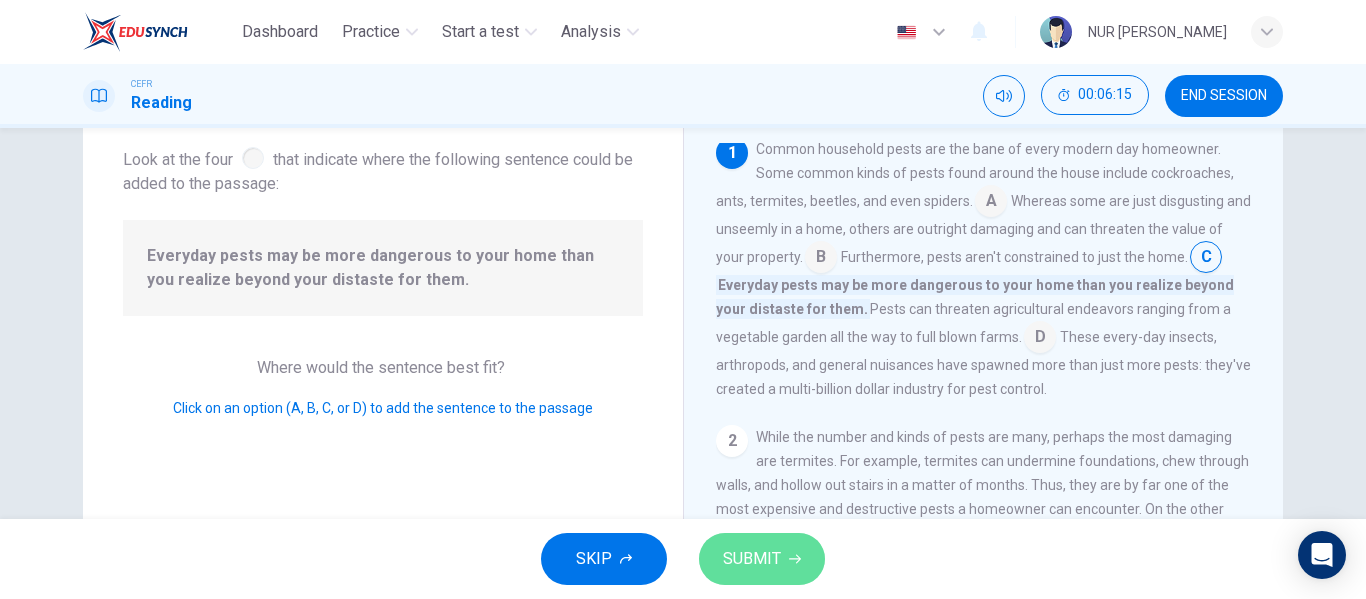 click on "SUBMIT" at bounding box center (762, 559) 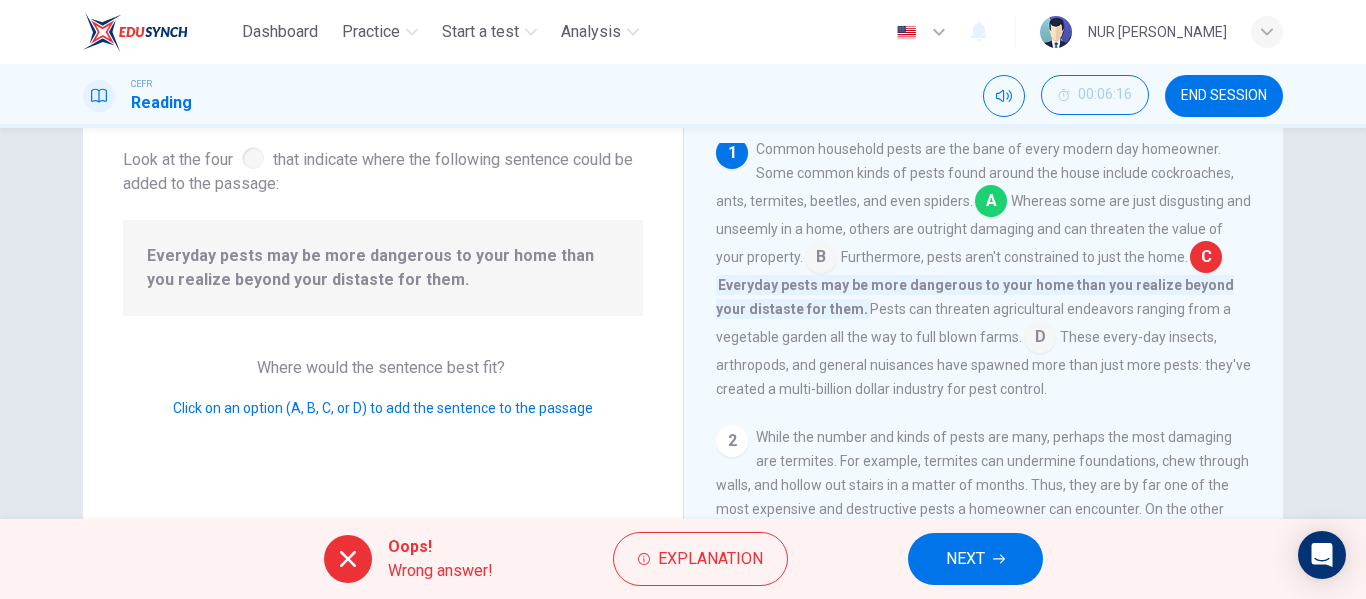 scroll, scrollTop: 0, scrollLeft: 0, axis: both 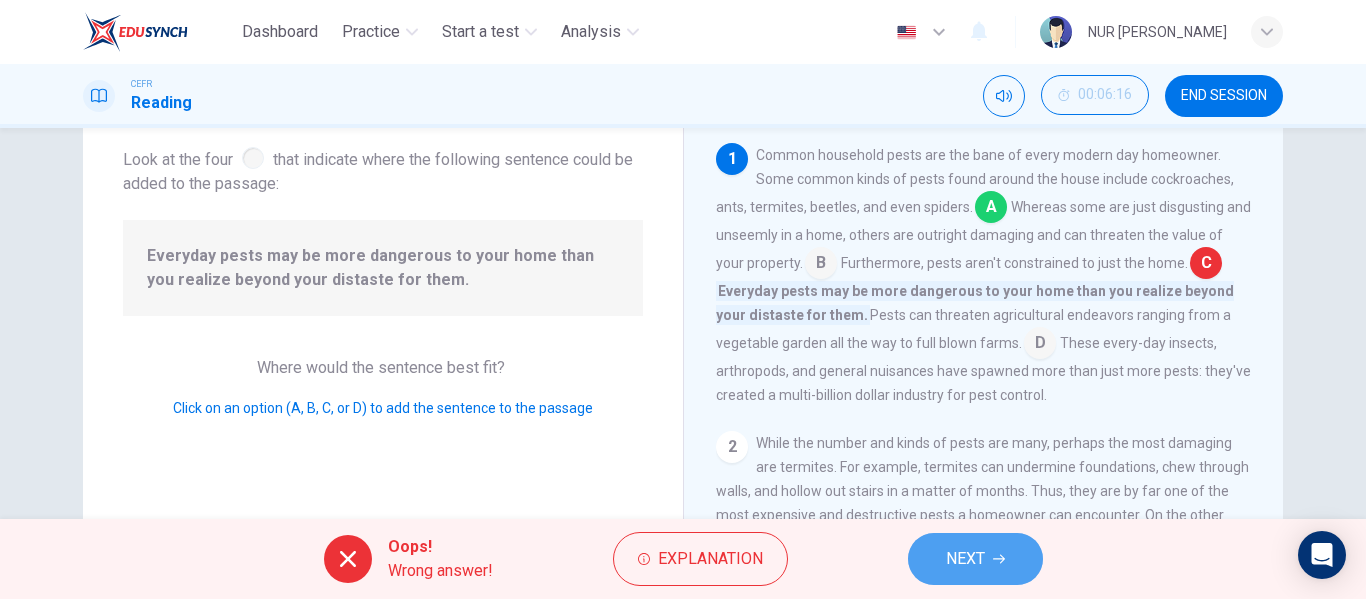 click on "NEXT" at bounding box center (965, 559) 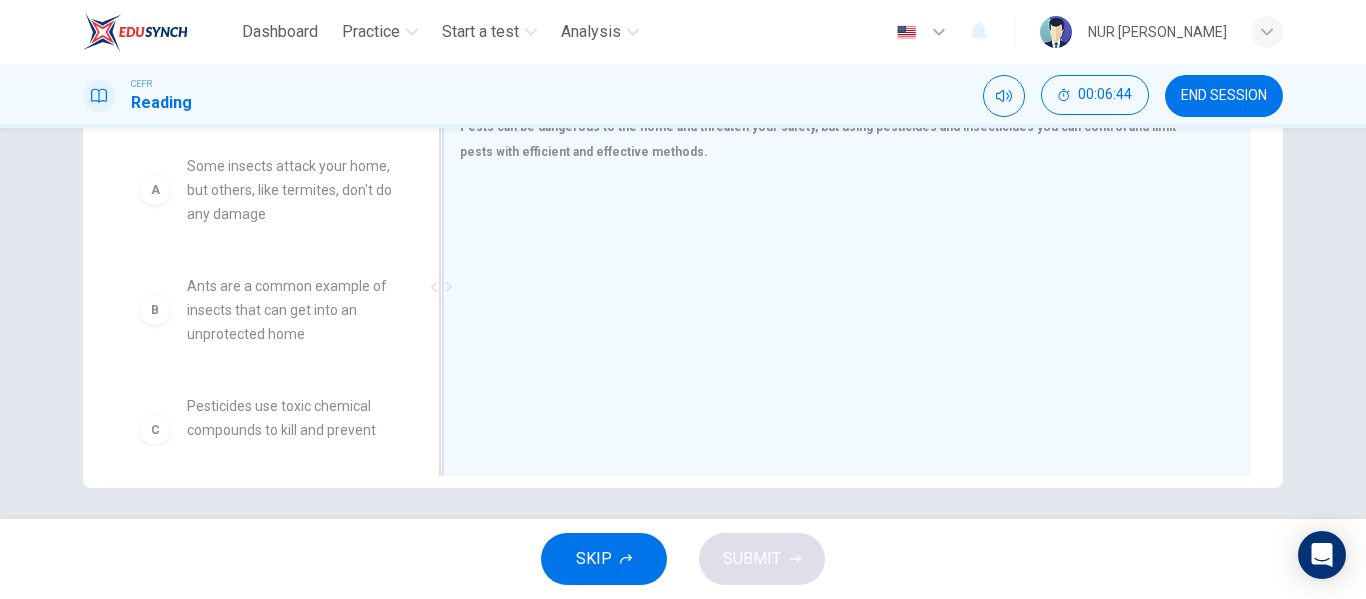 scroll, scrollTop: 376, scrollLeft: 0, axis: vertical 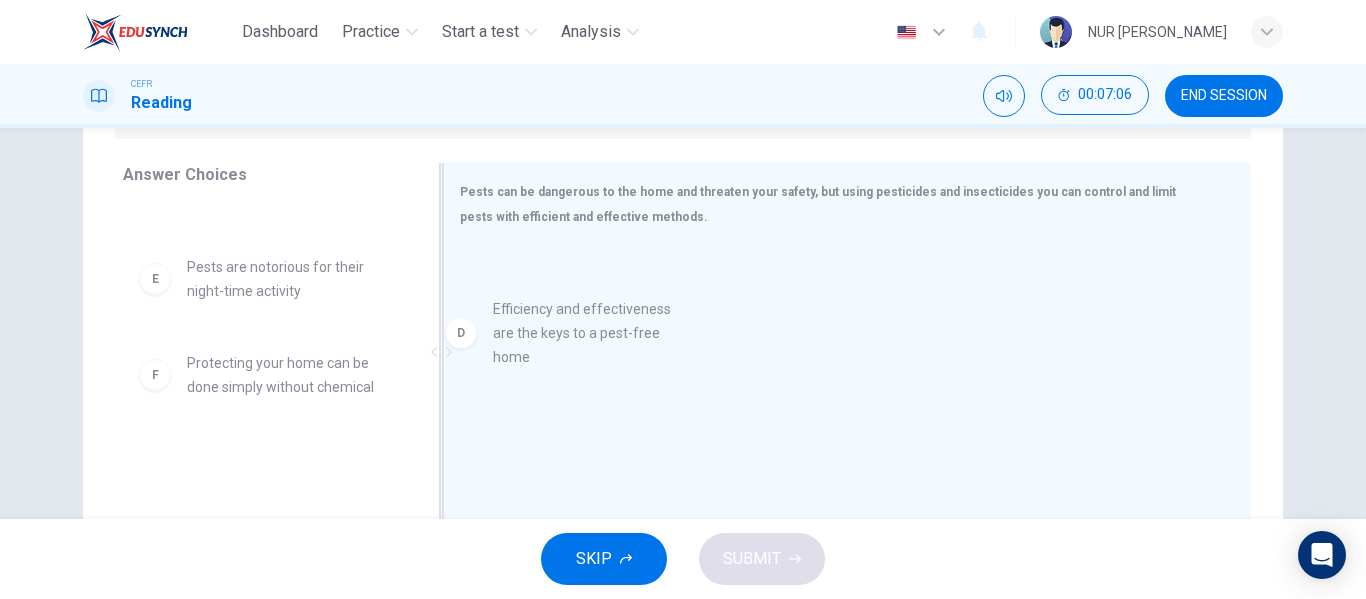 drag, startPoint x: 304, startPoint y: 279, endPoint x: 626, endPoint y: 322, distance: 324.85843 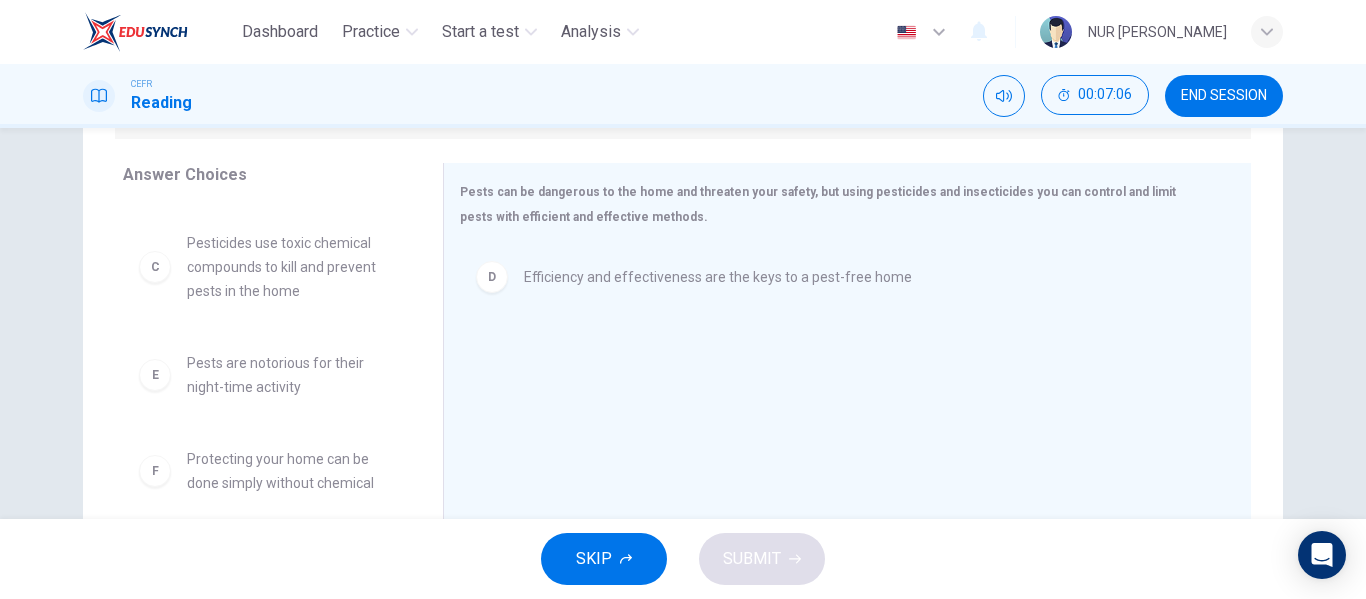 scroll, scrollTop: 228, scrollLeft: 0, axis: vertical 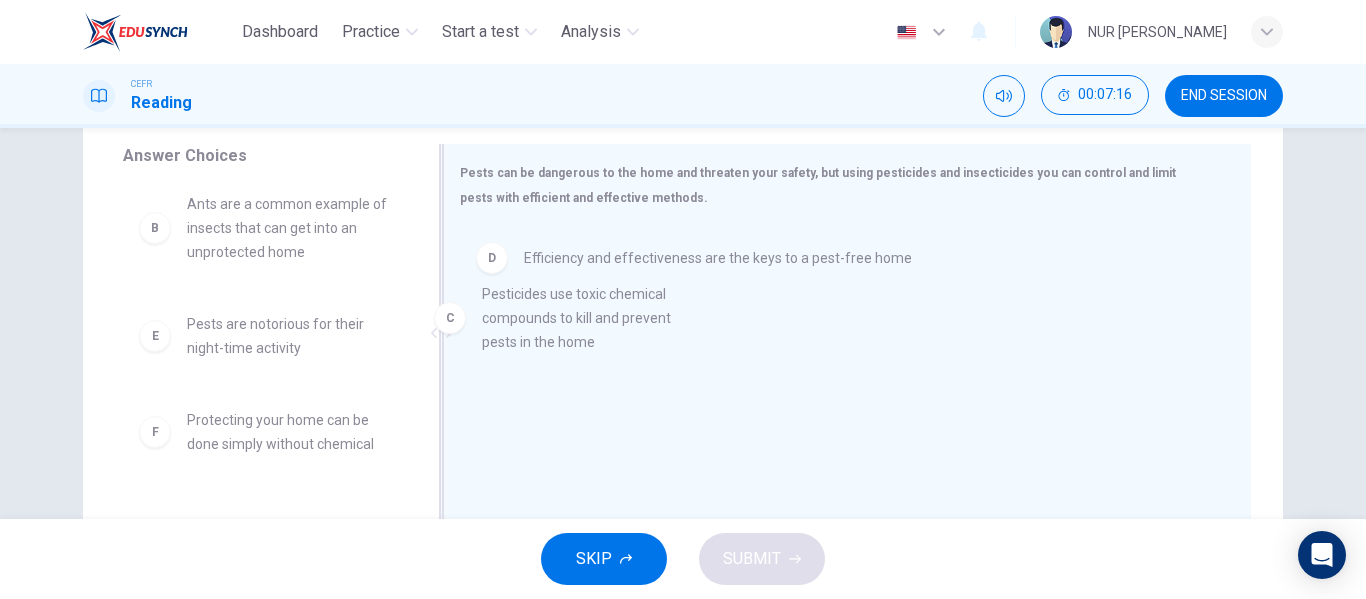 drag, startPoint x: 267, startPoint y: 345, endPoint x: 656, endPoint y: 309, distance: 390.66226 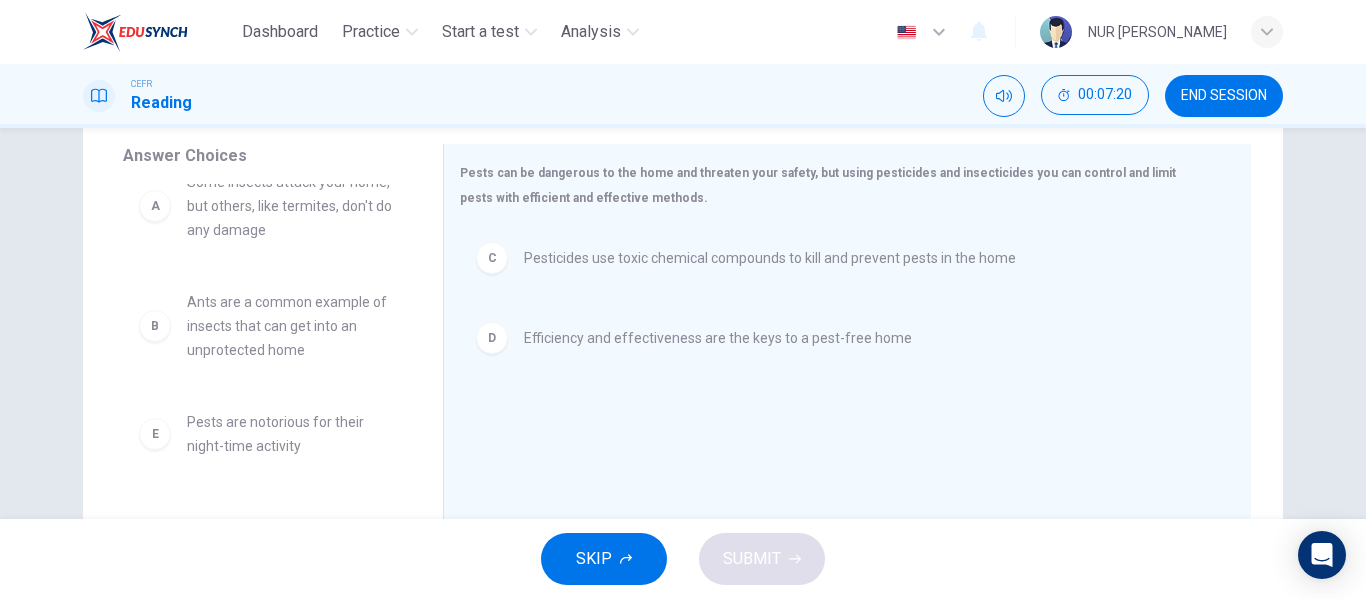 scroll, scrollTop: 31, scrollLeft: 0, axis: vertical 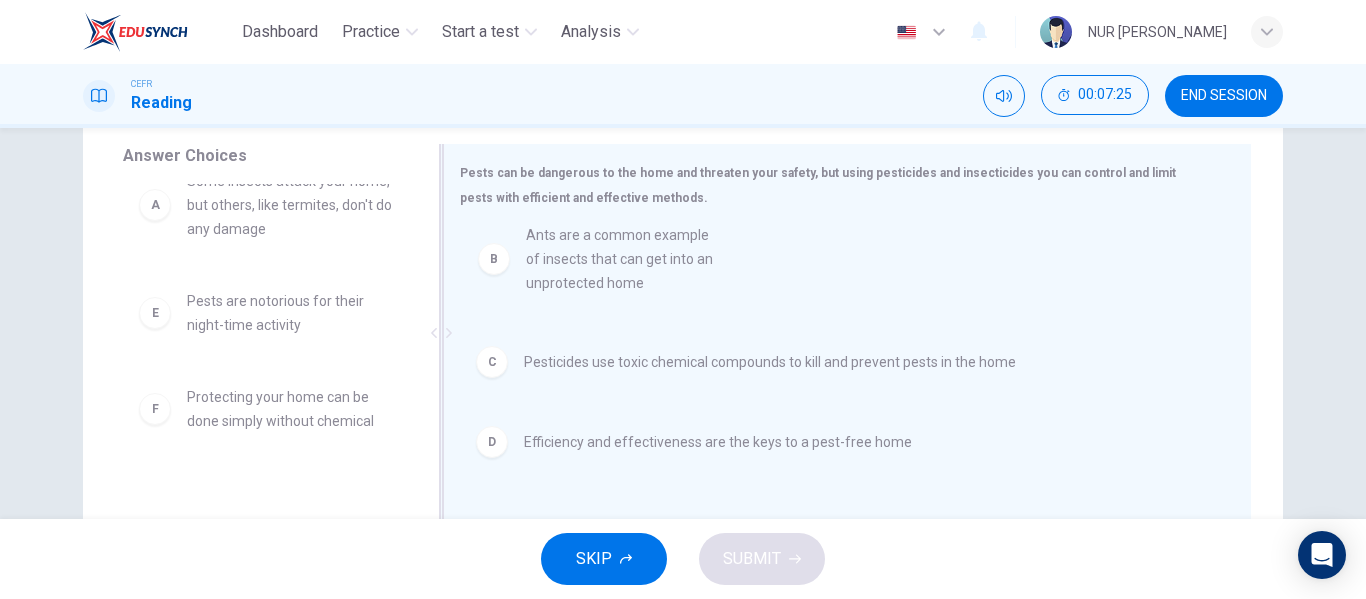 drag, startPoint x: 265, startPoint y: 333, endPoint x: 622, endPoint y: 267, distance: 363.0496 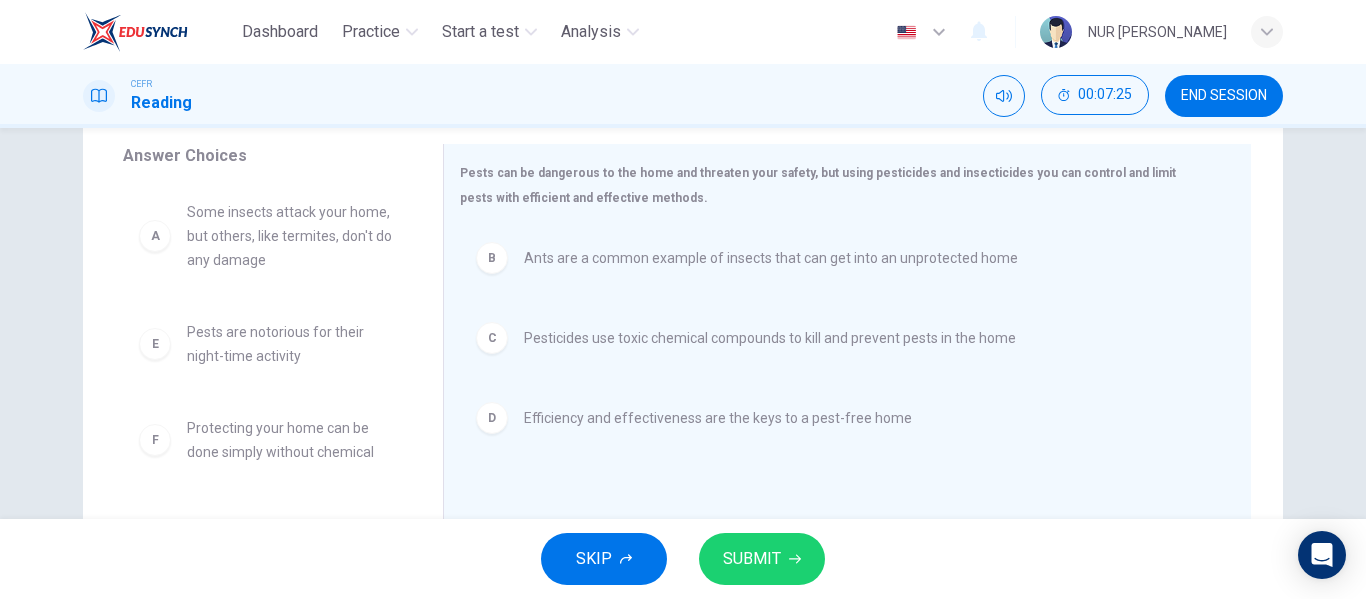 scroll, scrollTop: 0, scrollLeft: 0, axis: both 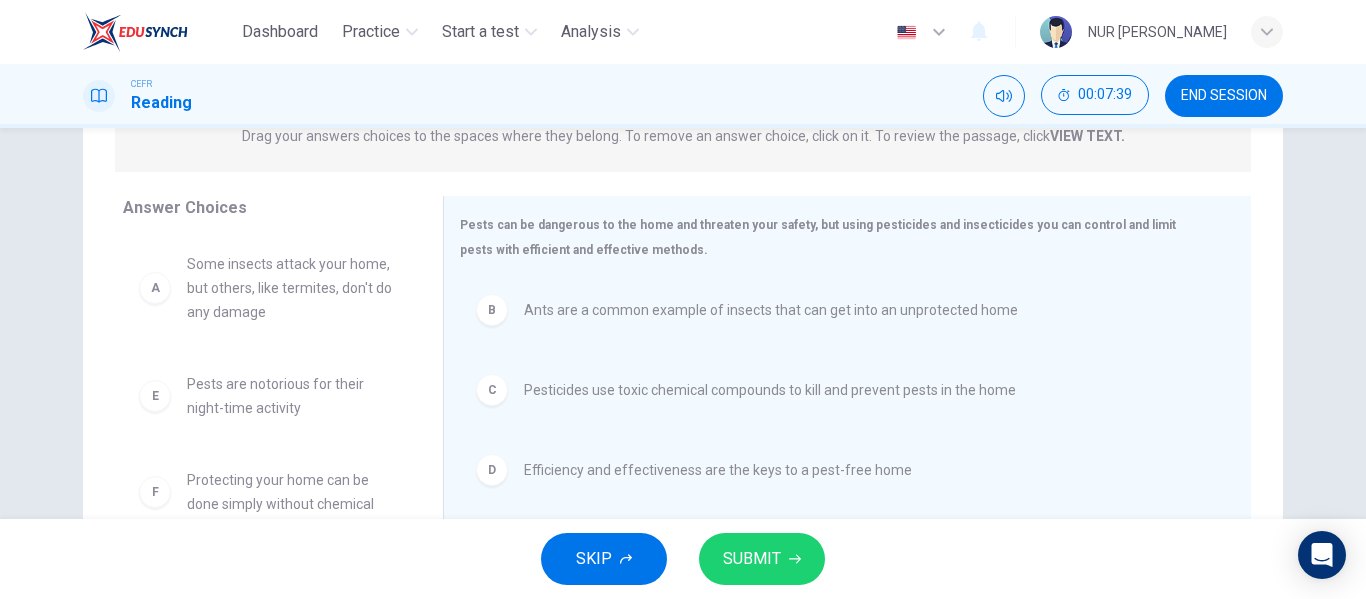 click 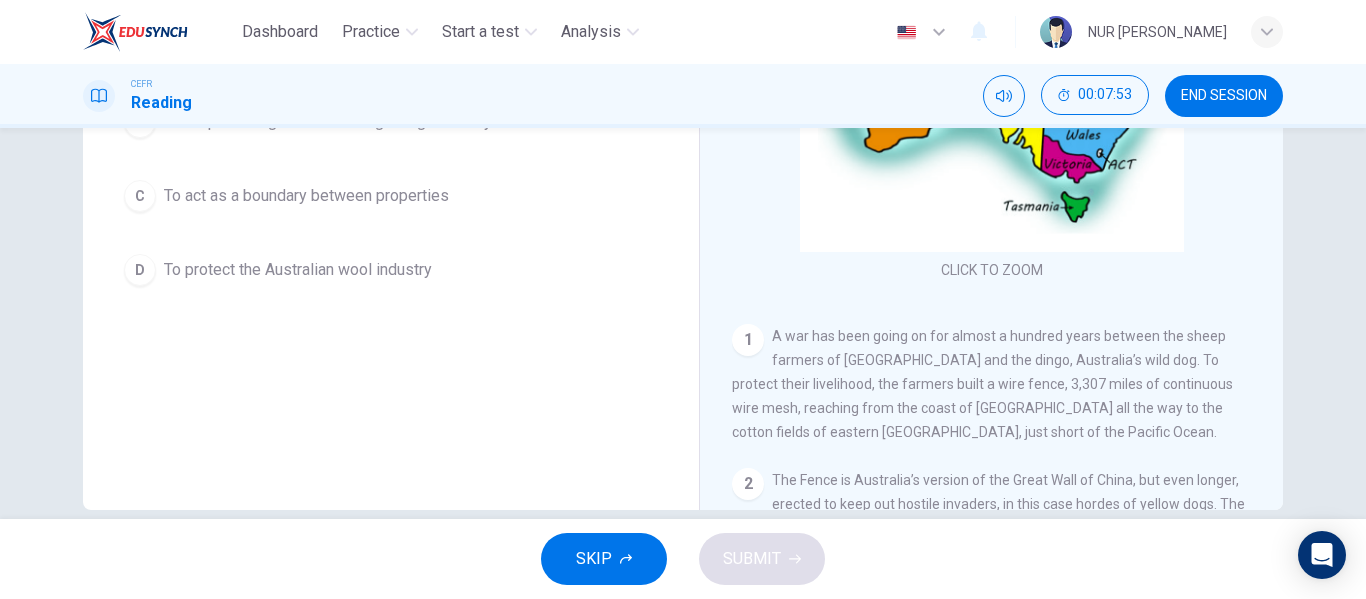 scroll, scrollTop: 384, scrollLeft: 0, axis: vertical 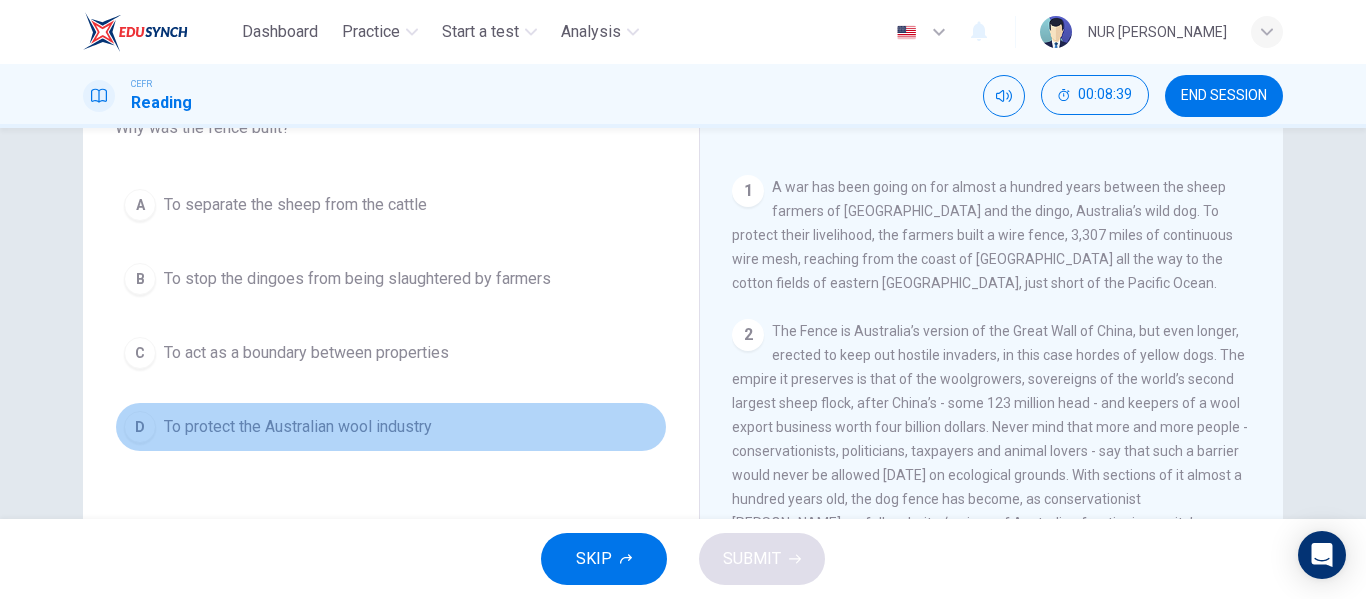 click on "D To protect the Australian wool industry" at bounding box center [391, 427] 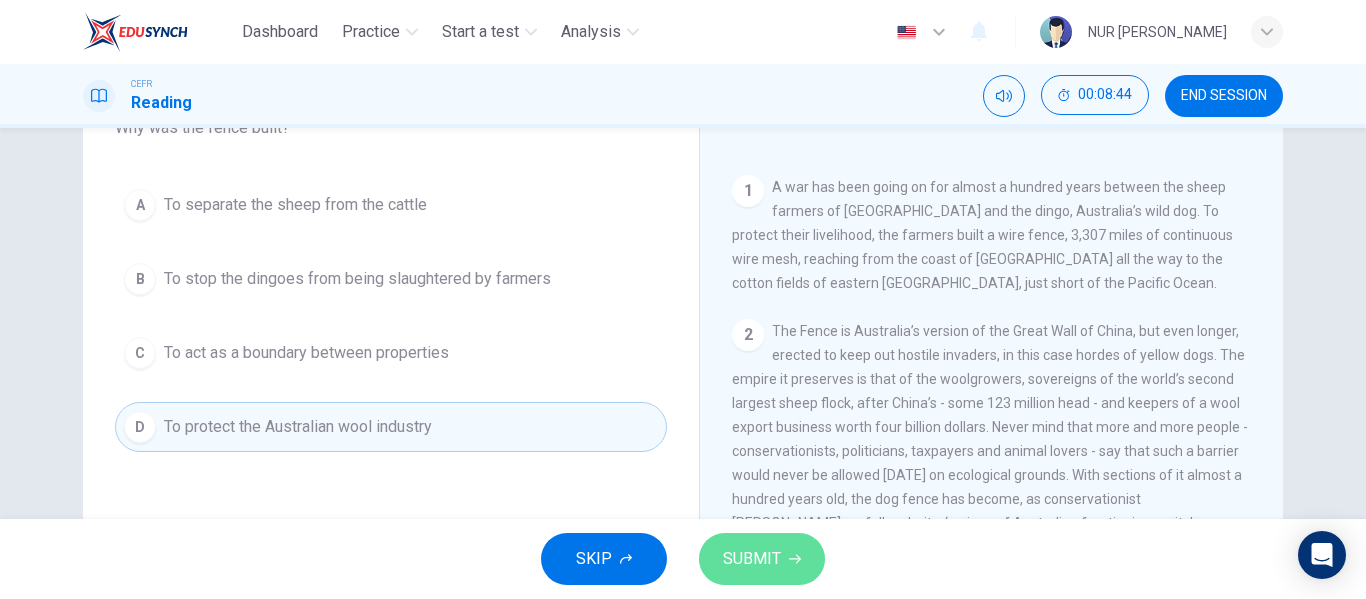 click on "SUBMIT" at bounding box center [752, 559] 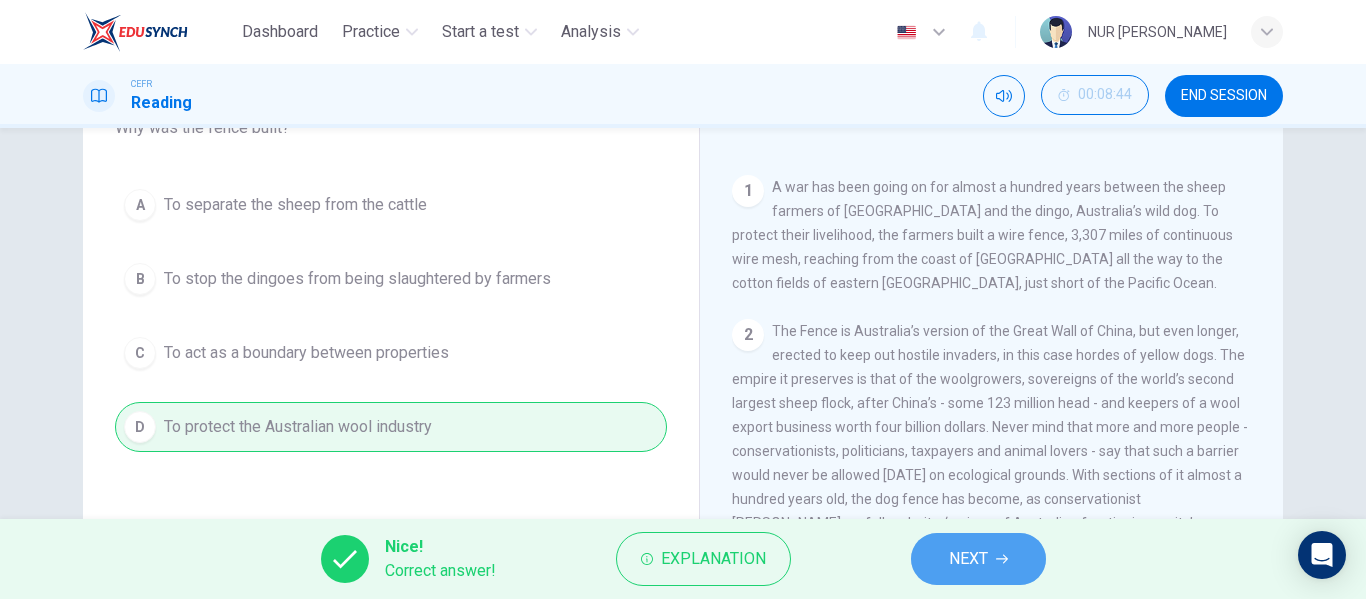 click on "NEXT" at bounding box center [968, 559] 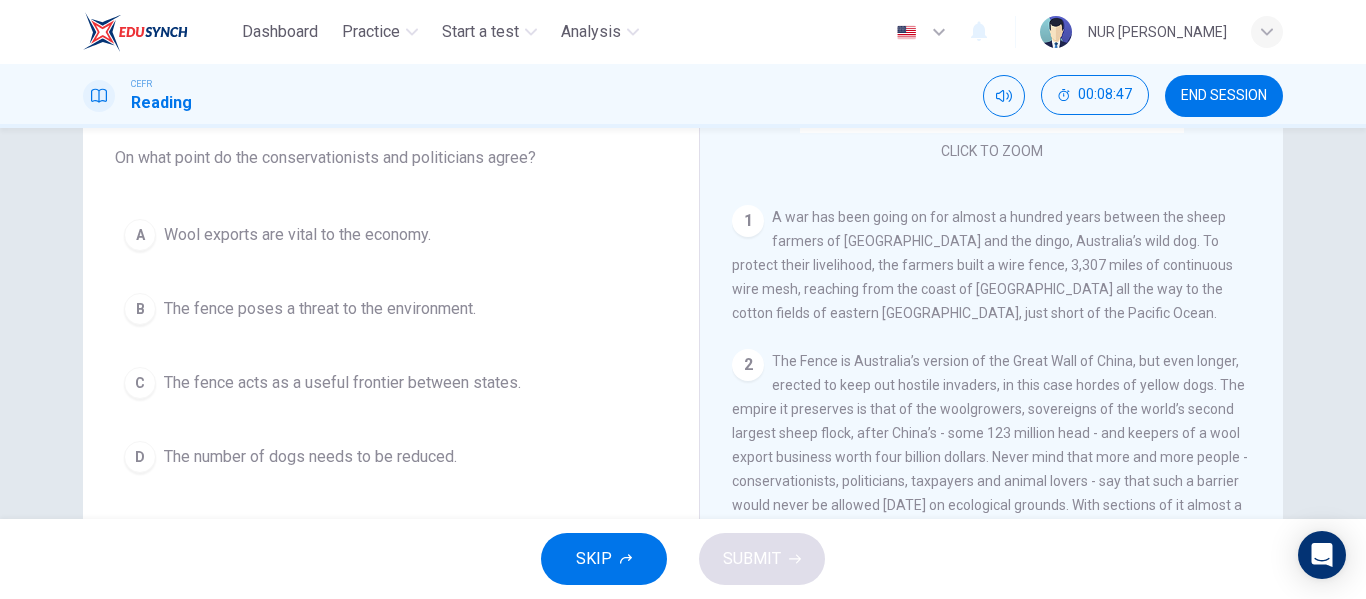 scroll, scrollTop: 165, scrollLeft: 0, axis: vertical 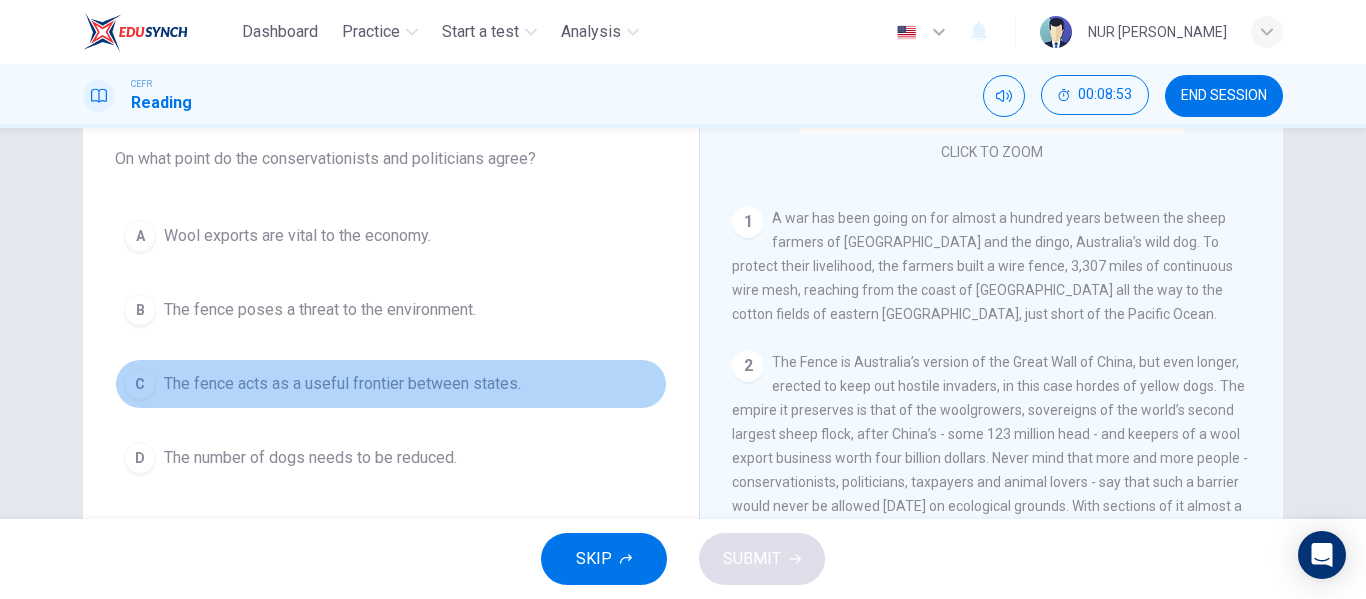 click on "The fence acts as a useful frontier between states." at bounding box center [342, 384] 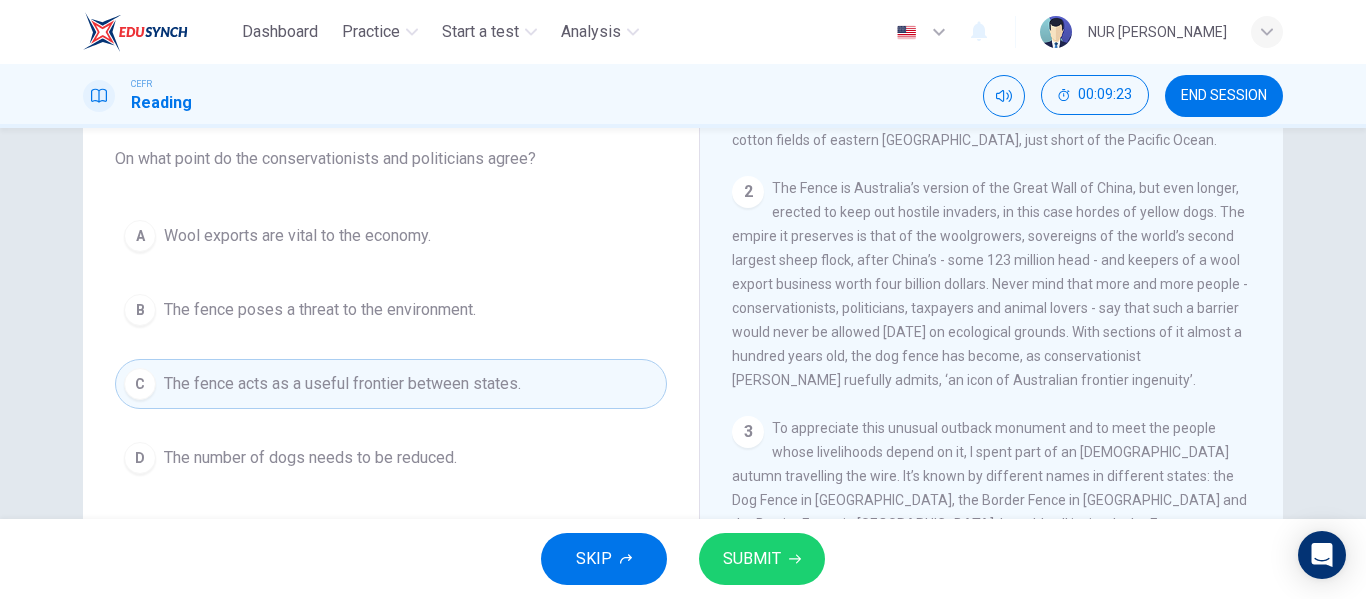 scroll, scrollTop: 479, scrollLeft: 0, axis: vertical 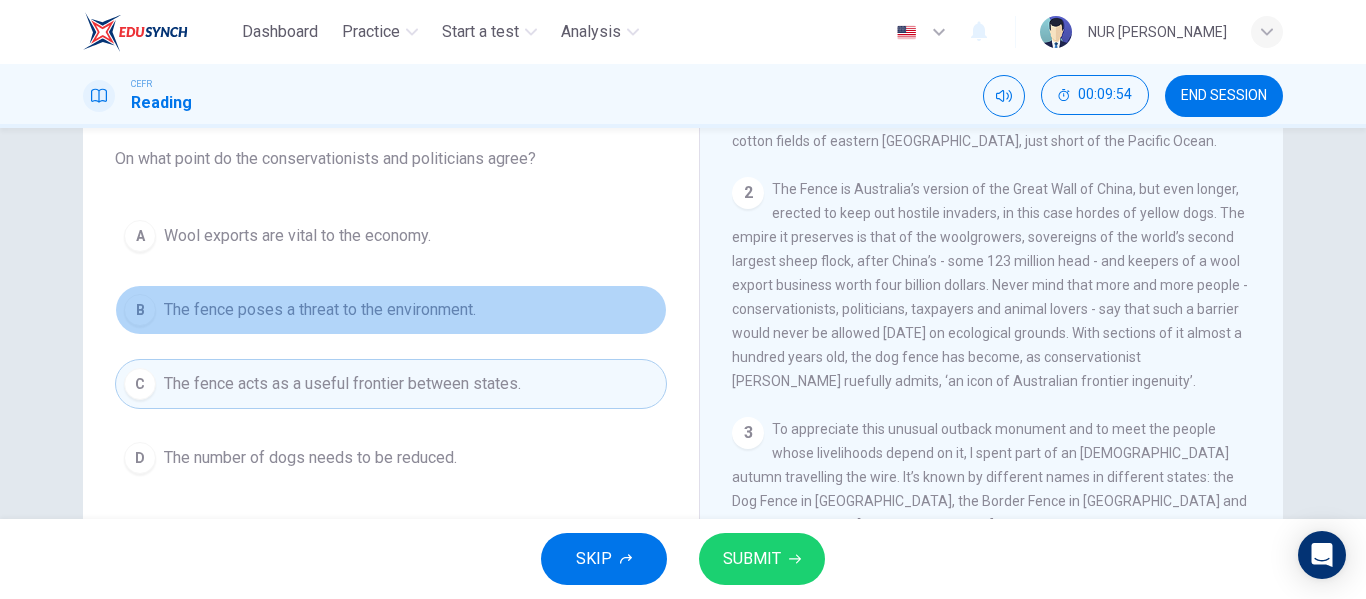 click on "The fence poses a threat to the environment." at bounding box center [320, 310] 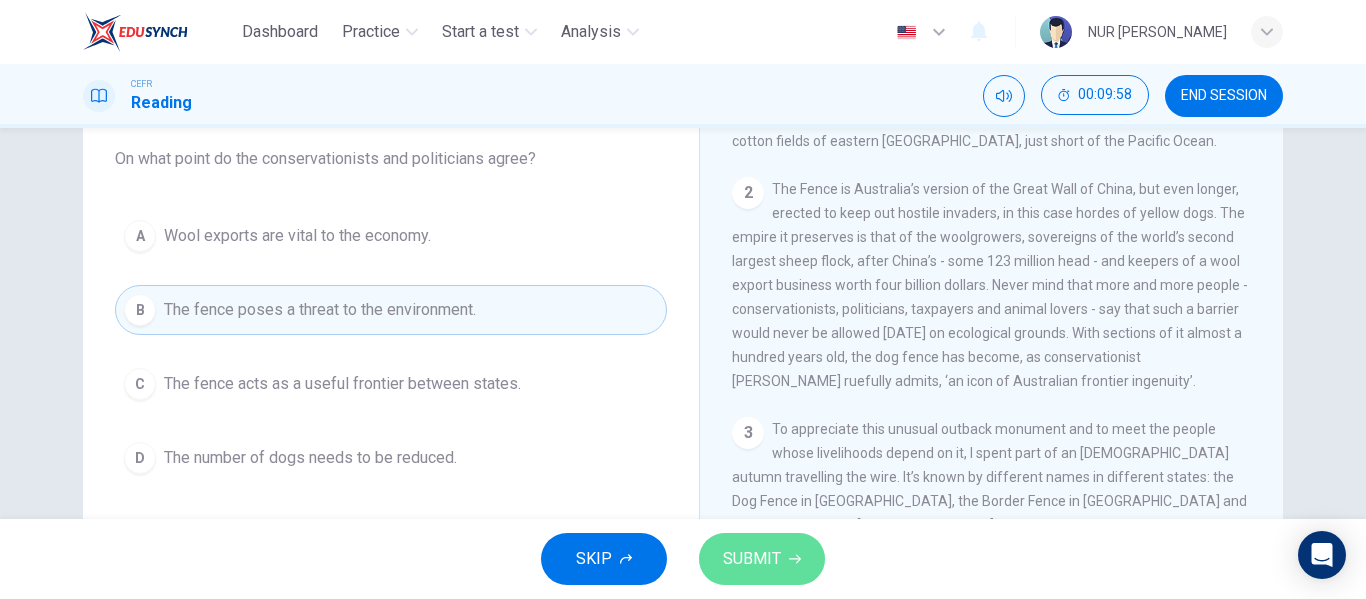 click on "SUBMIT" at bounding box center [762, 559] 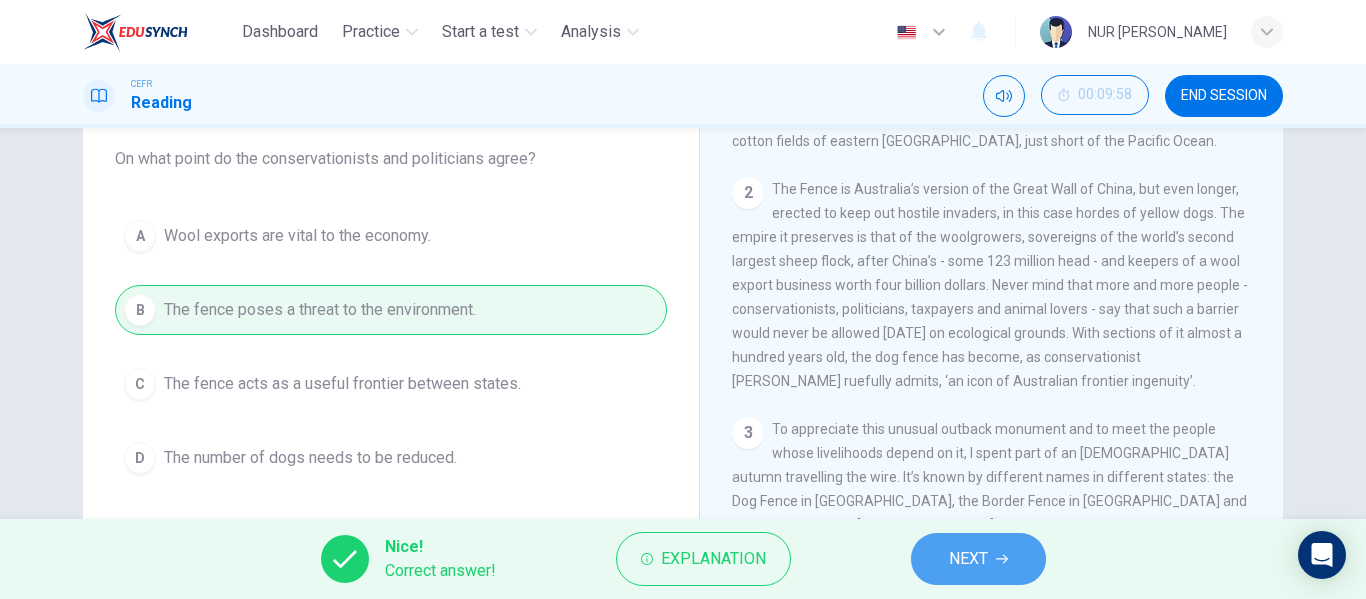 click on "NEXT" at bounding box center (978, 559) 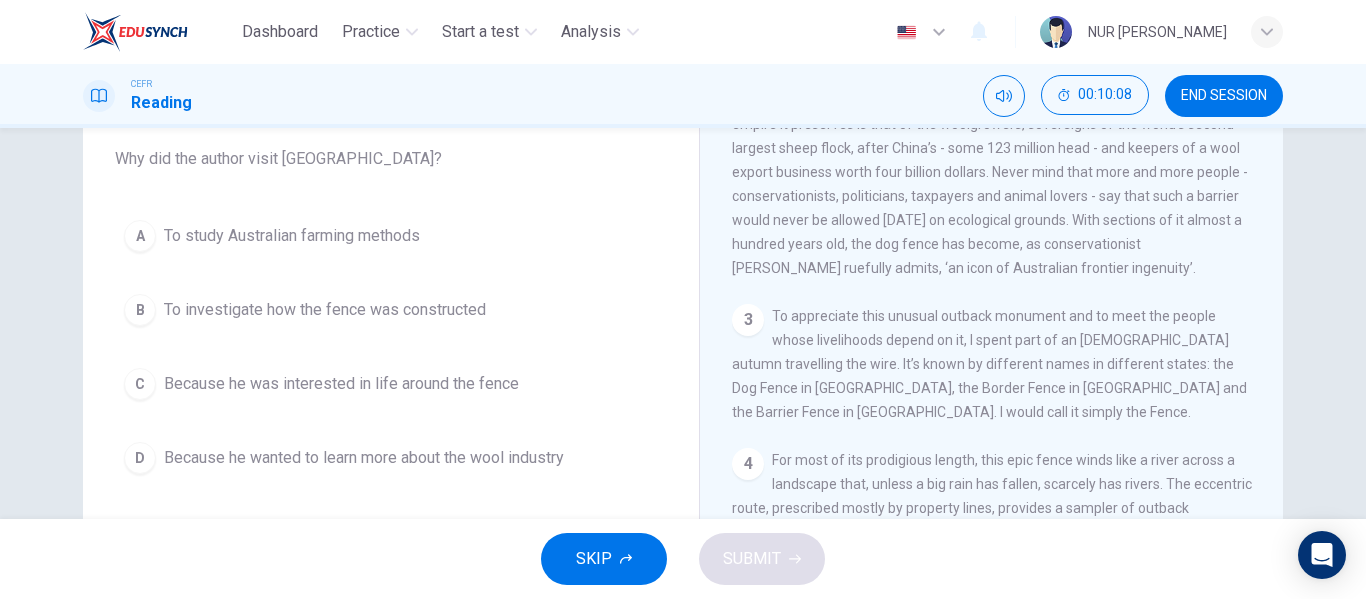 scroll, scrollTop: 594, scrollLeft: 0, axis: vertical 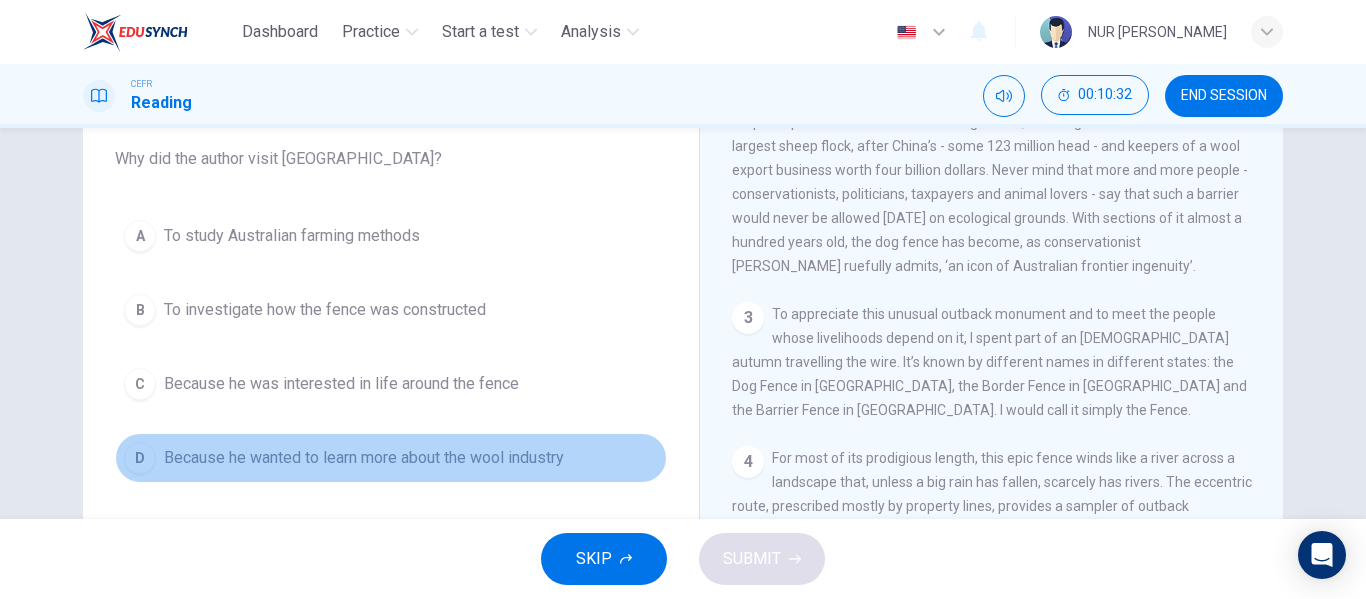 click on "Because he wanted to learn more about the wool industry" at bounding box center [364, 458] 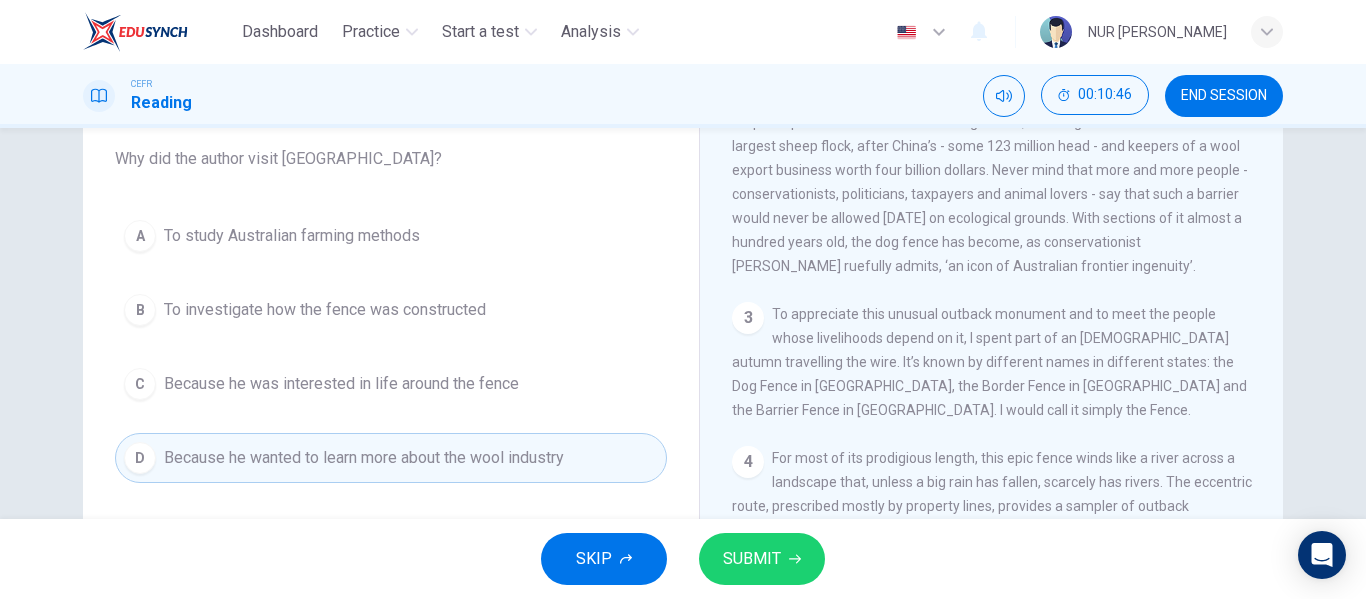click on "To investigate how the fence was constructed" at bounding box center (325, 310) 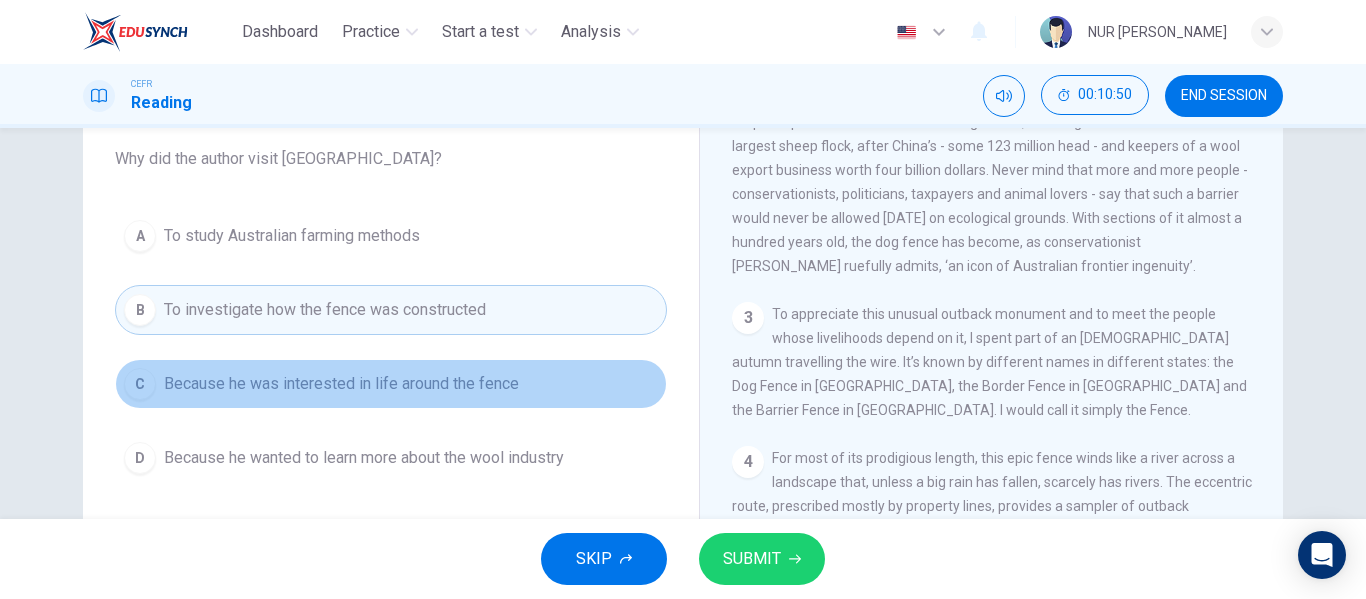 click on "Because he was interested in life around the fence" at bounding box center (341, 384) 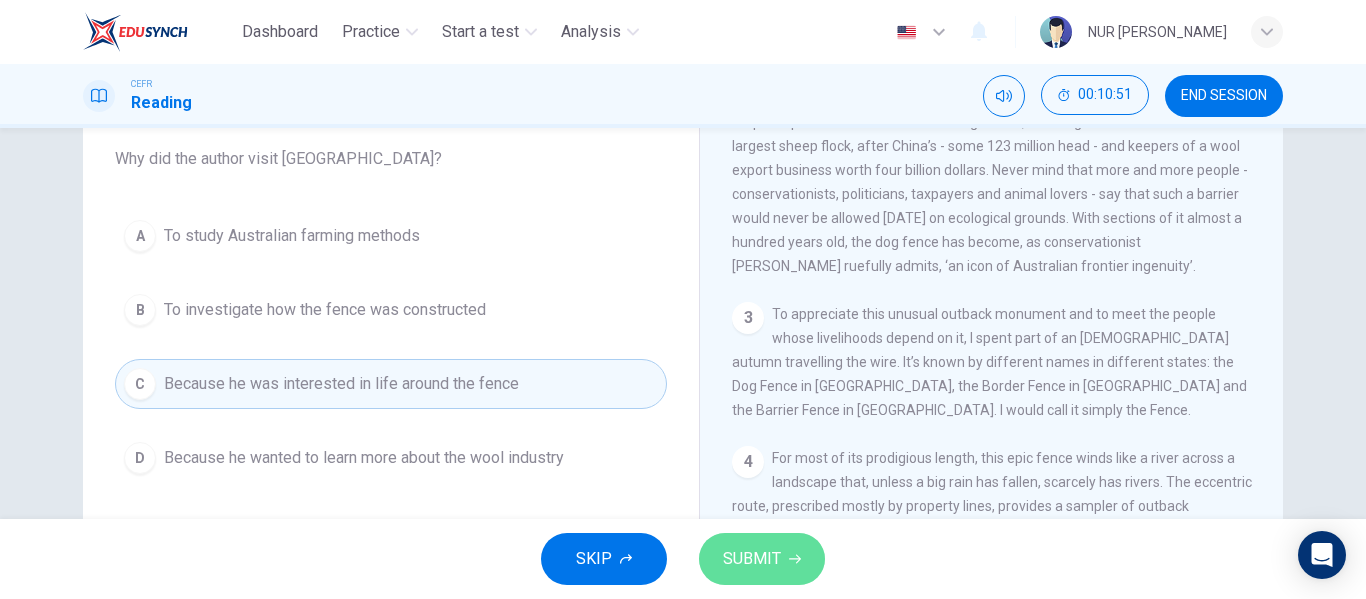 click on "SUBMIT" at bounding box center [752, 559] 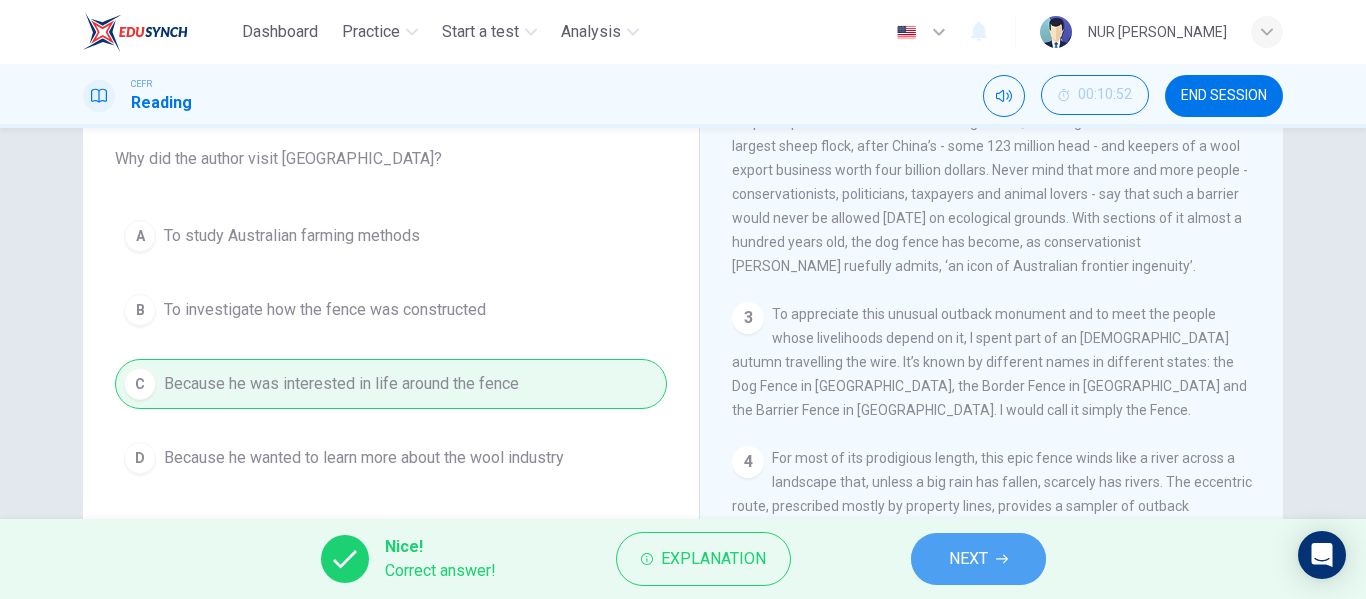 click 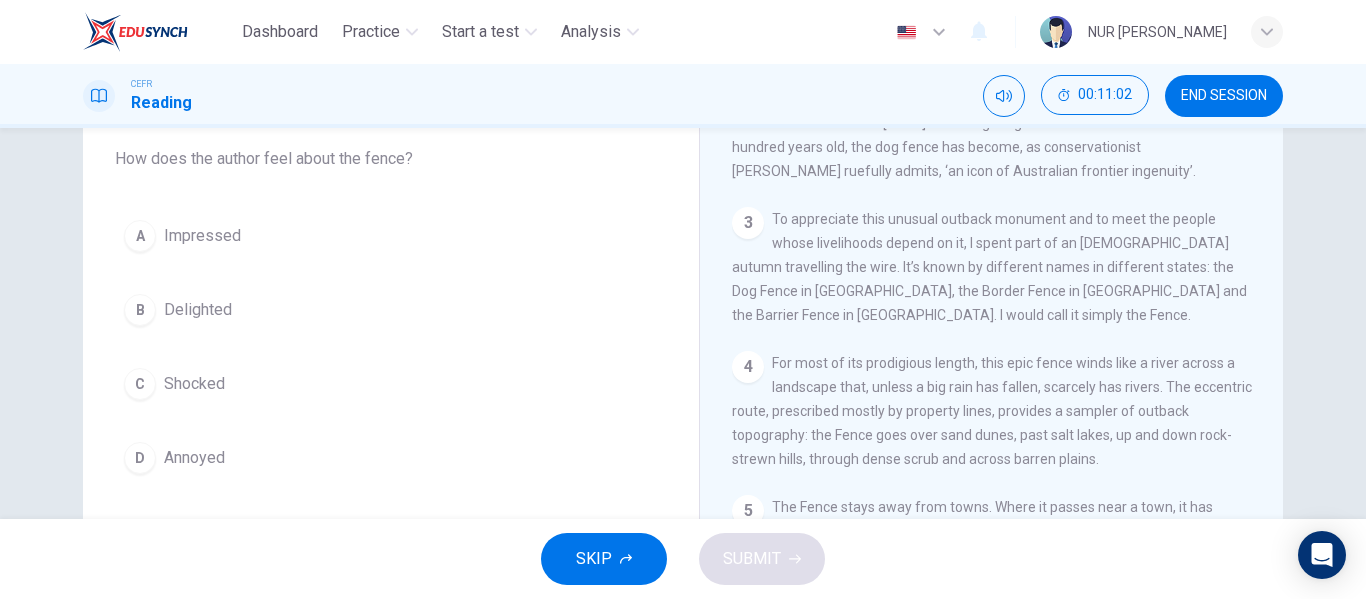 scroll, scrollTop: 692, scrollLeft: 0, axis: vertical 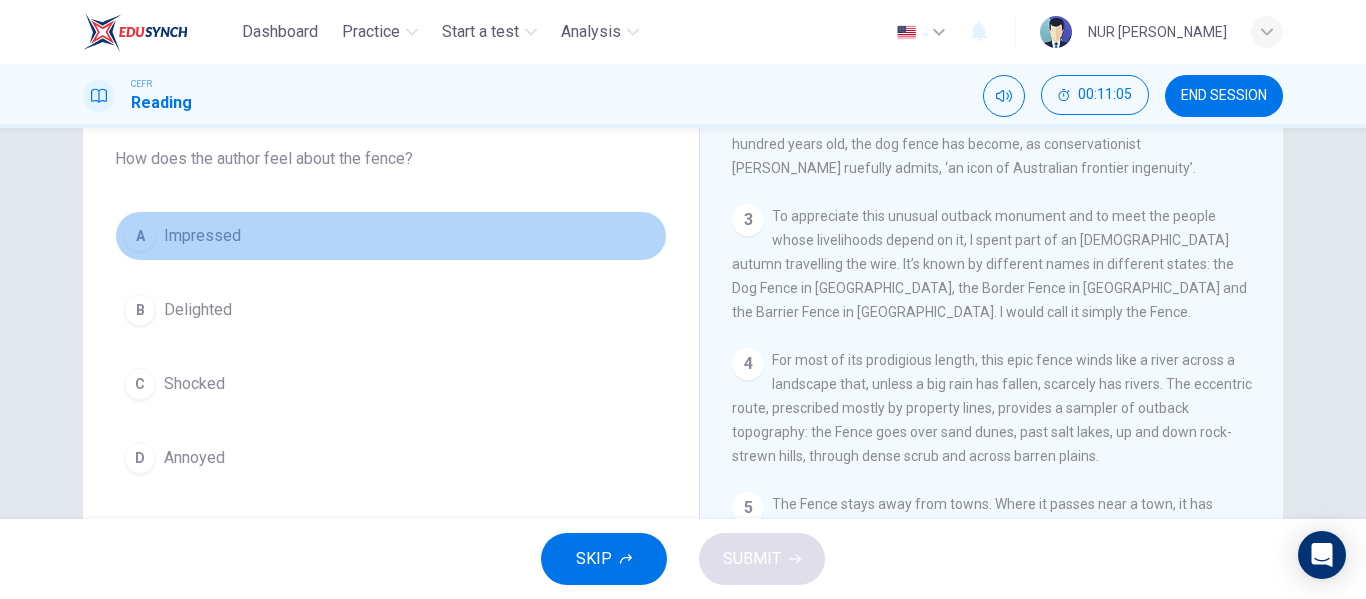 click on "A Impressed" at bounding box center [391, 236] 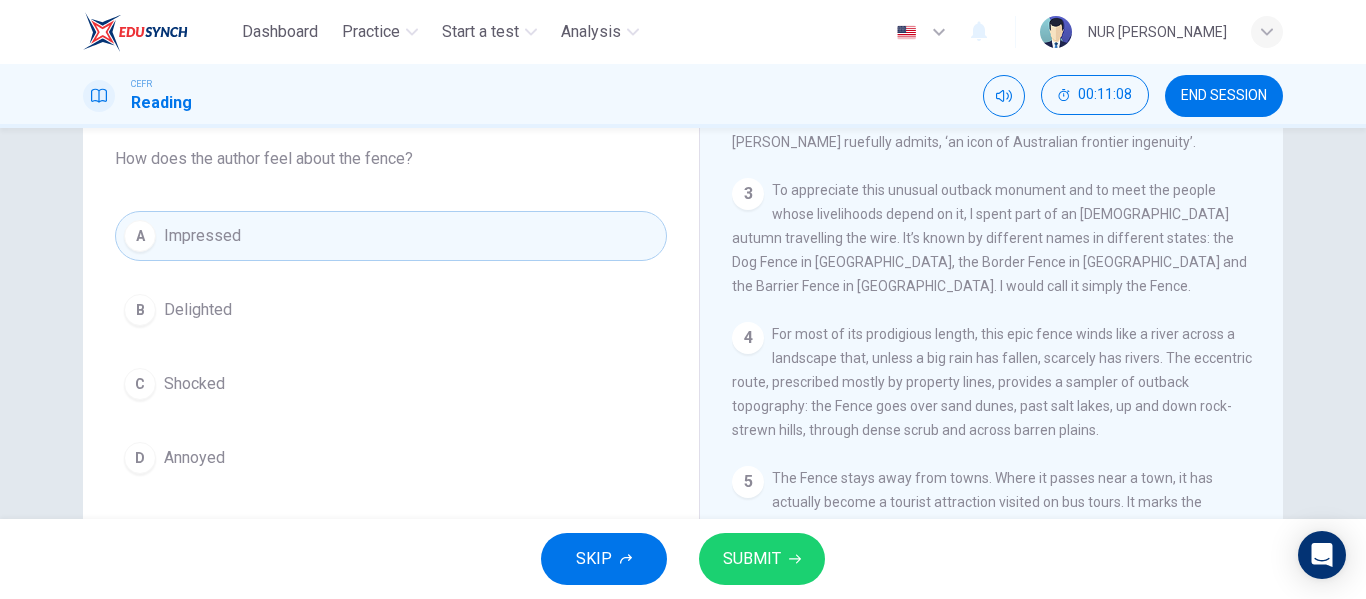 scroll, scrollTop: 736, scrollLeft: 0, axis: vertical 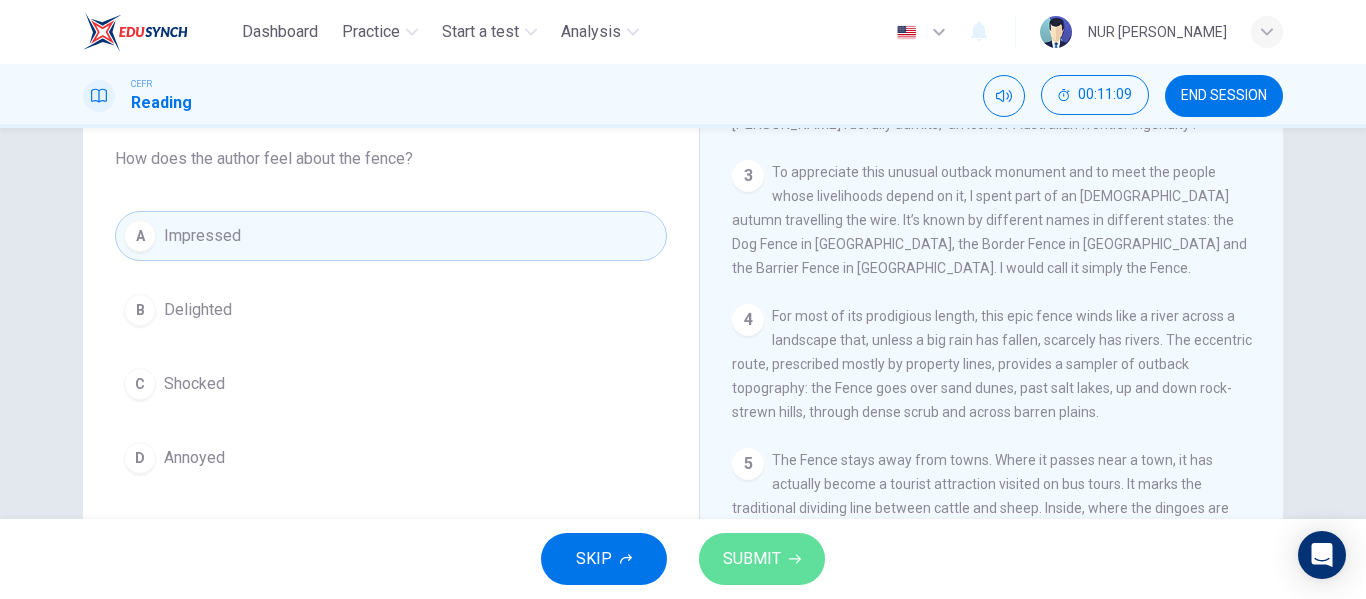 click 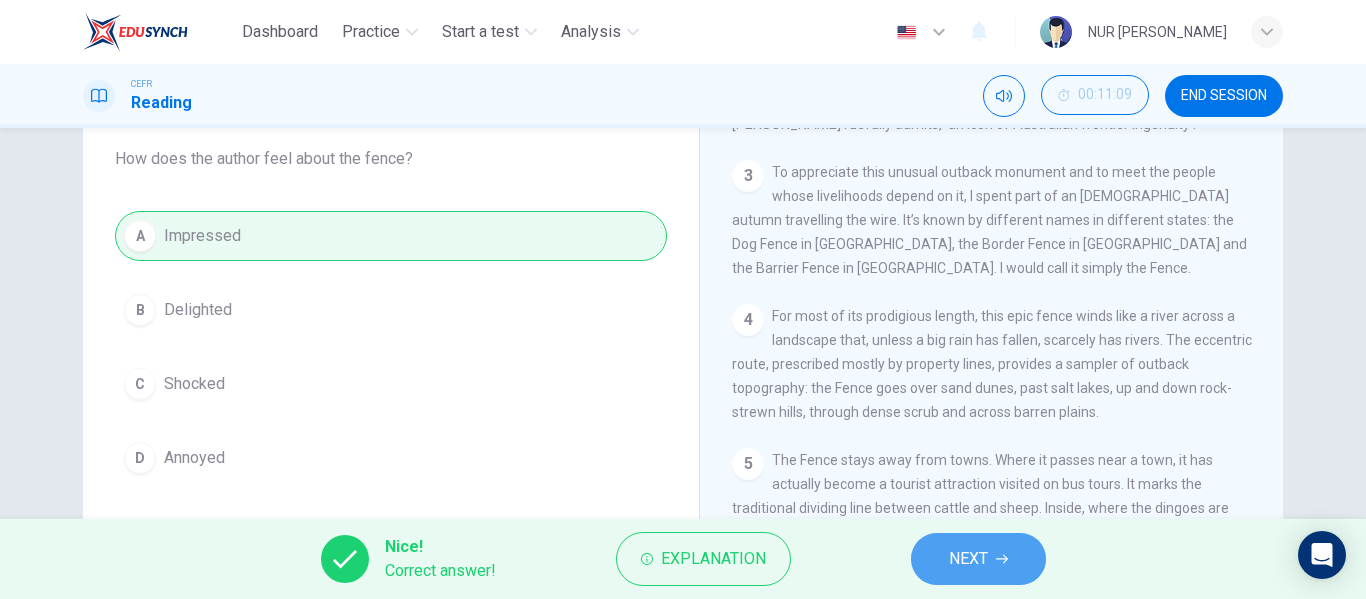 click on "NEXT" at bounding box center (968, 559) 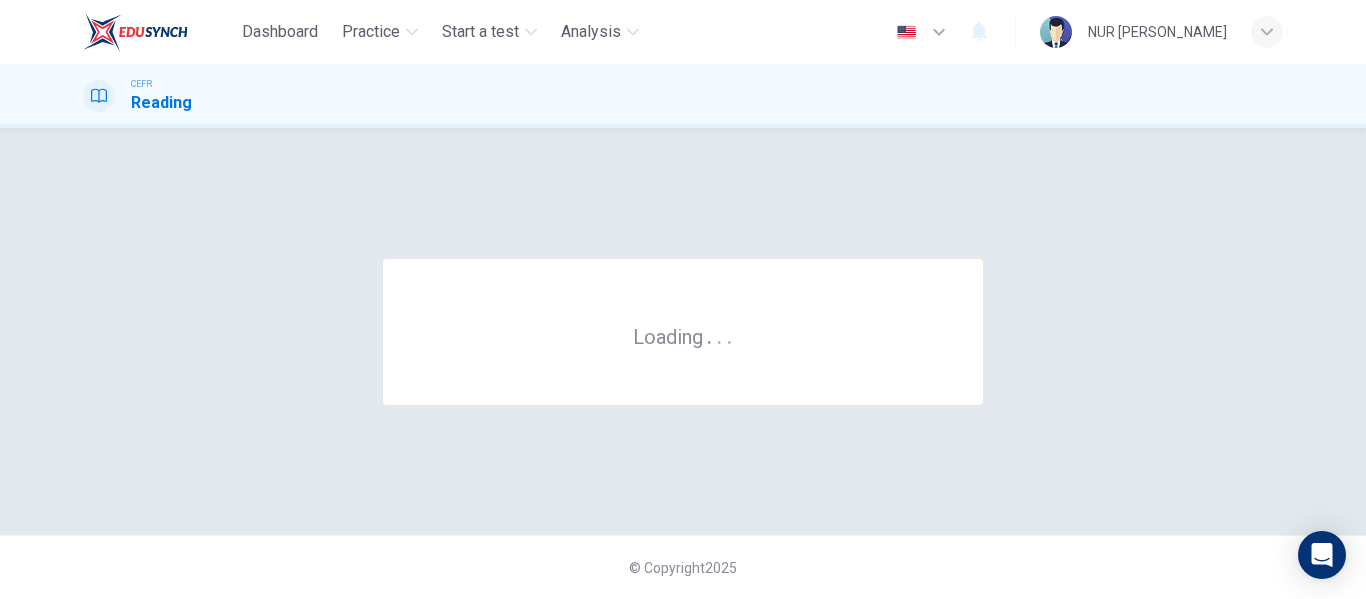 scroll, scrollTop: 0, scrollLeft: 0, axis: both 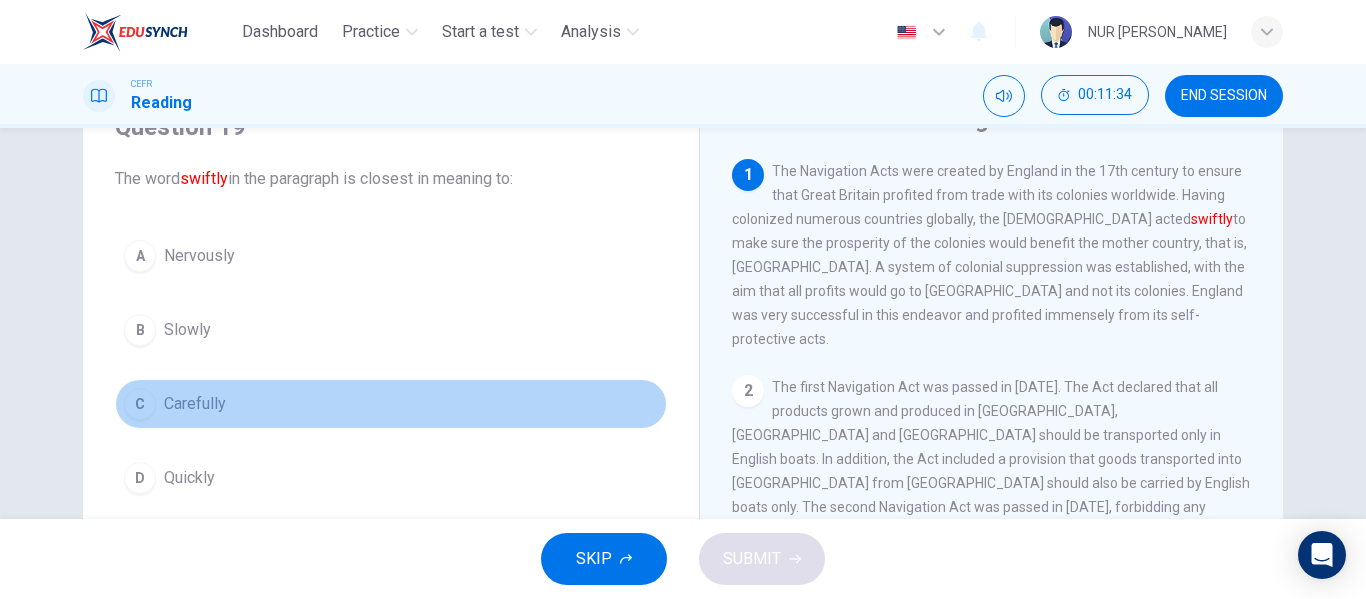 click on "C" at bounding box center (140, 404) 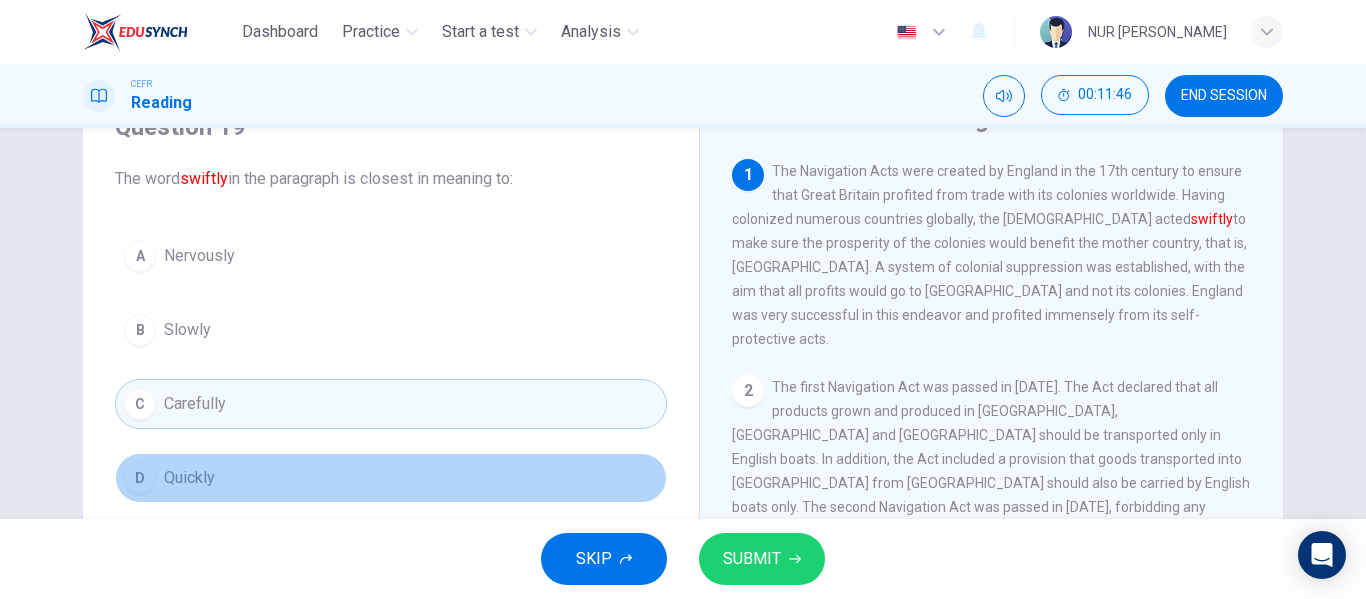 click on "D Quickly" at bounding box center [391, 478] 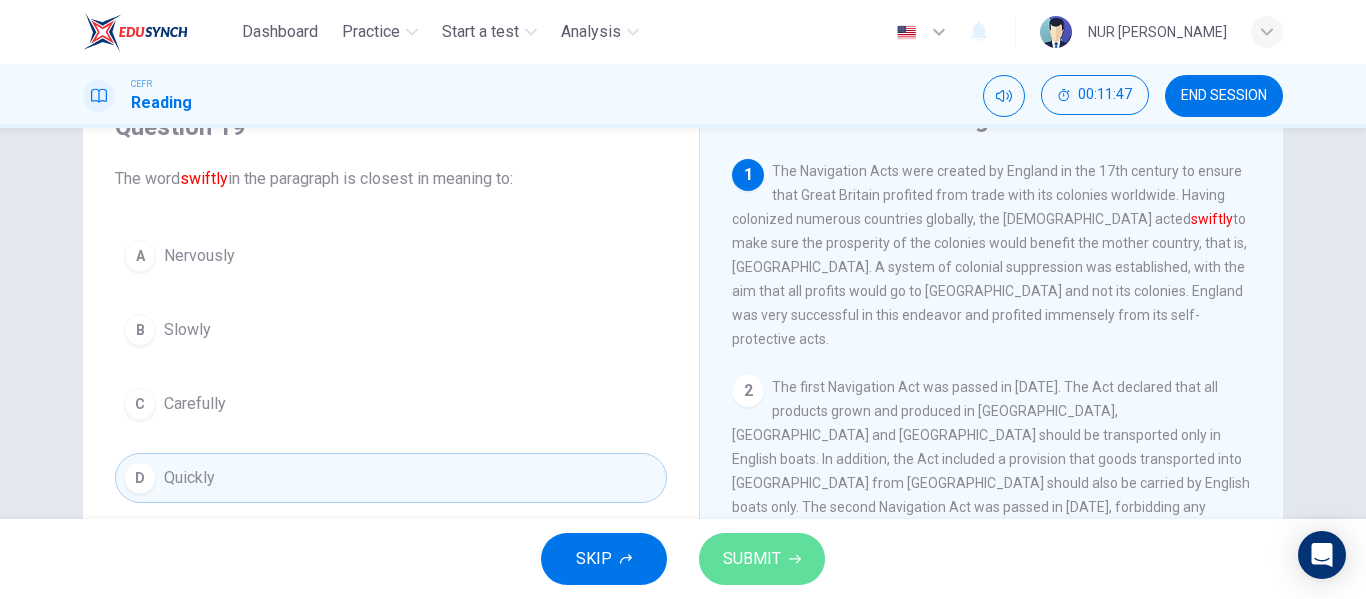 click on "SUBMIT" at bounding box center [752, 559] 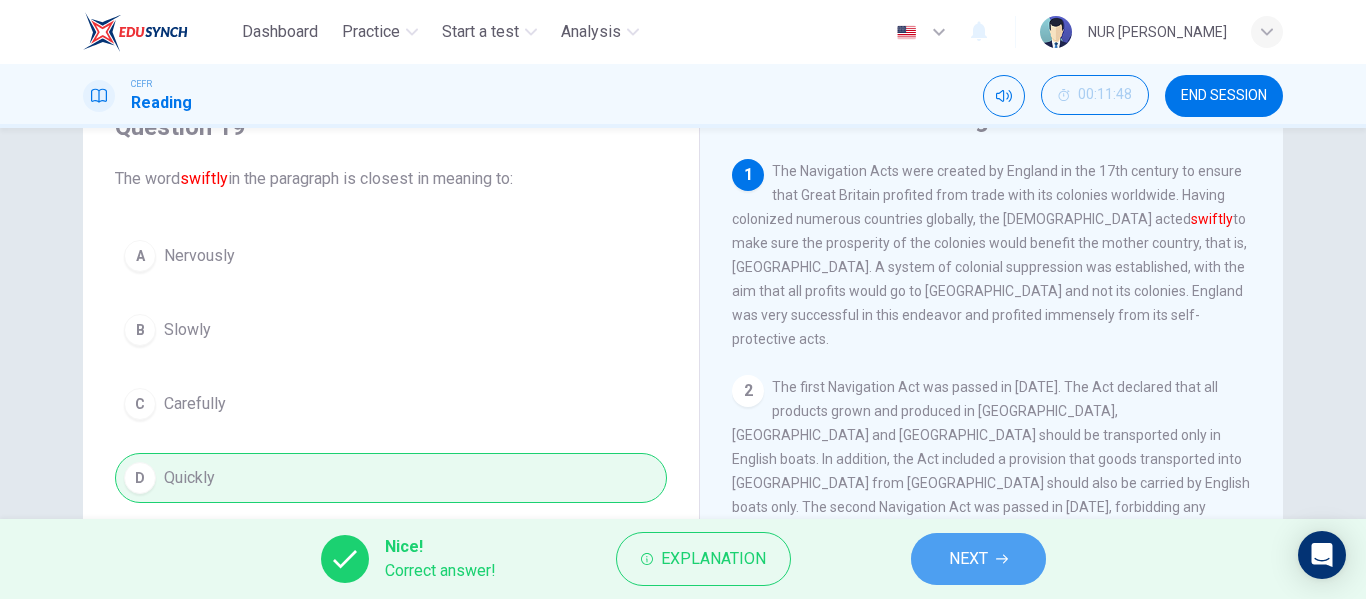 click on "NEXT" at bounding box center [968, 559] 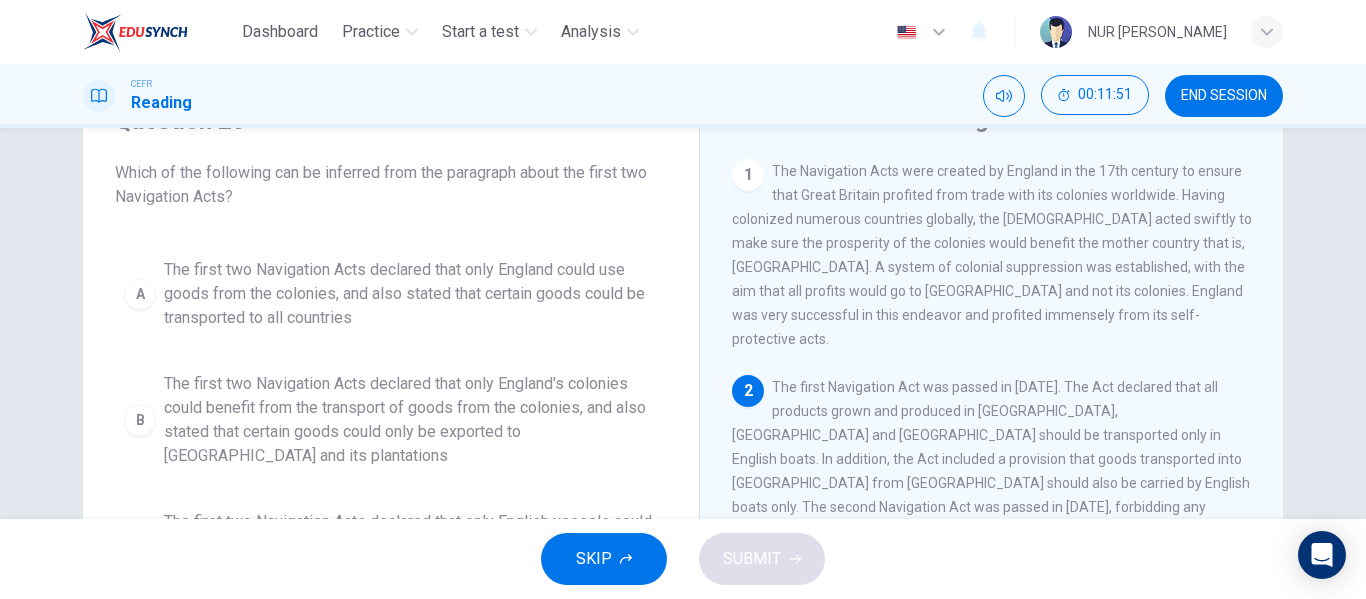 scroll, scrollTop: 5, scrollLeft: 0, axis: vertical 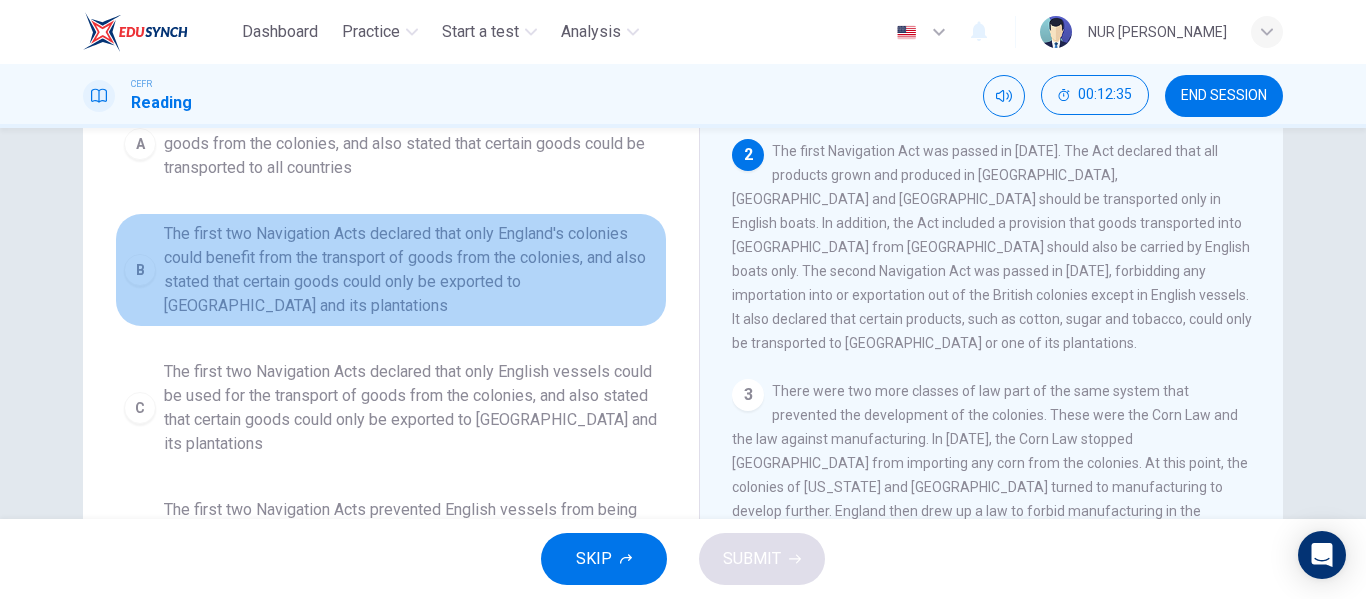 click on "The first two Navigation Acts declared that only England's colonies could benefit from the transport of goods from the colonies, and also stated that certain goods could only be exported to [GEOGRAPHIC_DATA] and its plantations" at bounding box center (411, 270) 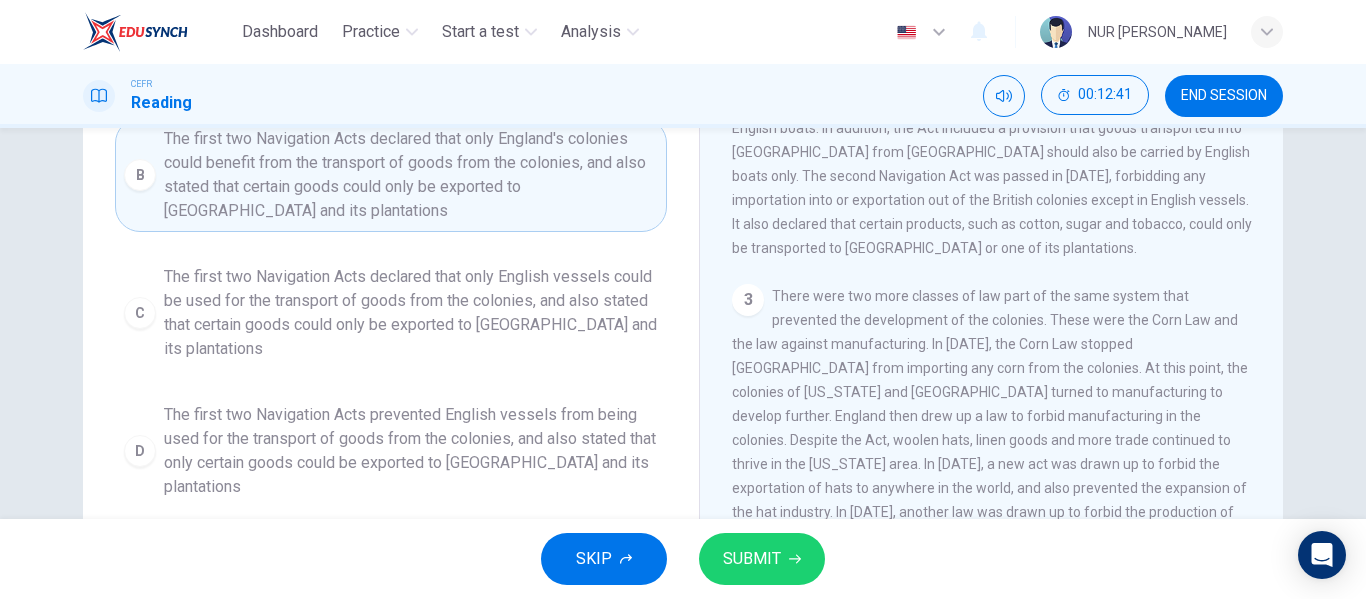 scroll, scrollTop: 318, scrollLeft: 0, axis: vertical 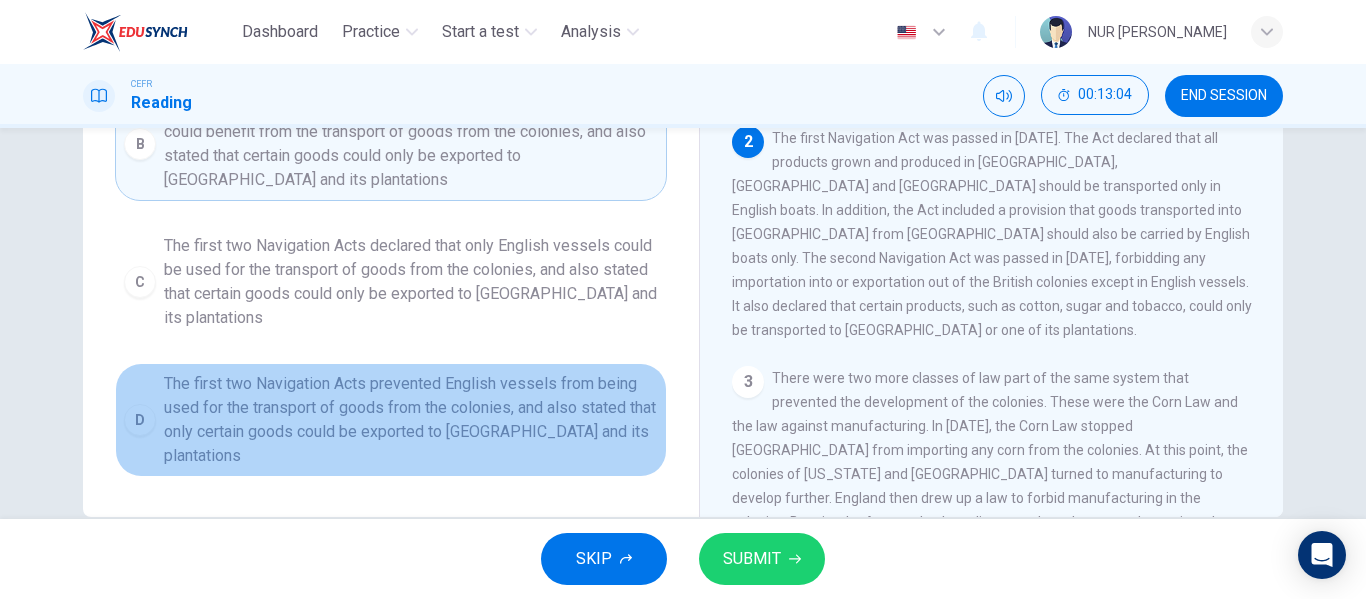 click on "The first two Navigation Acts prevented English vessels from being used for the transport of goods from the colonies, and also stated that only certain goods could be exported to [GEOGRAPHIC_DATA] and its plantations" at bounding box center [411, 420] 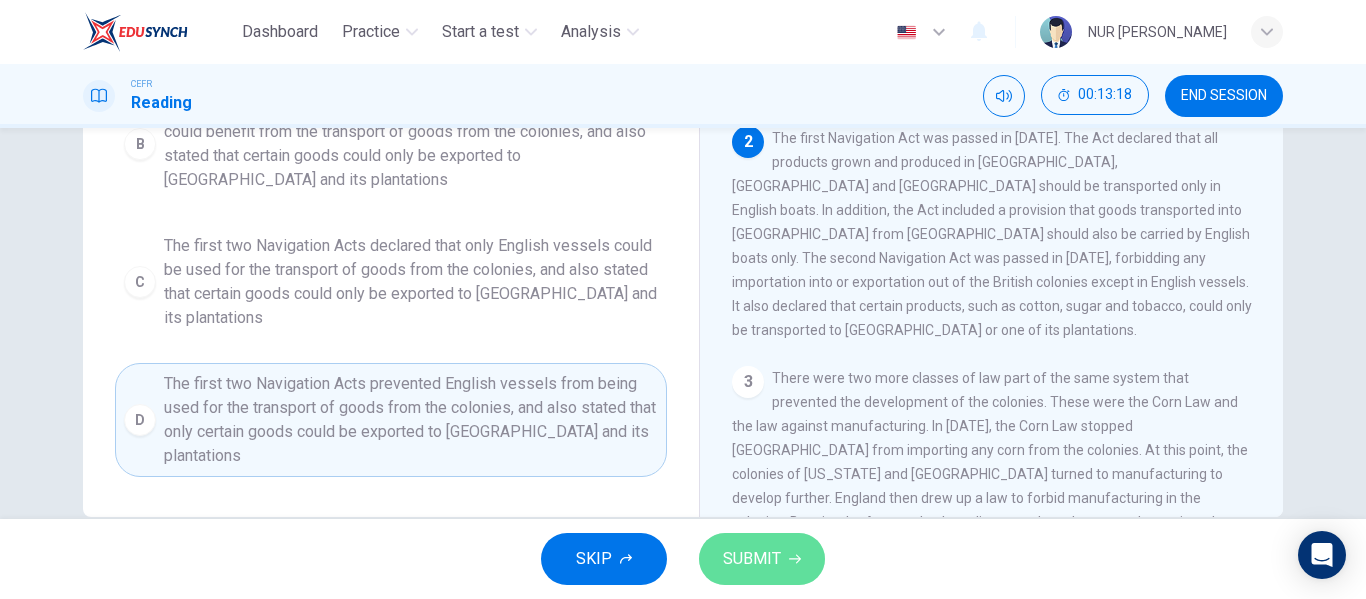 click on "SUBMIT" at bounding box center (762, 559) 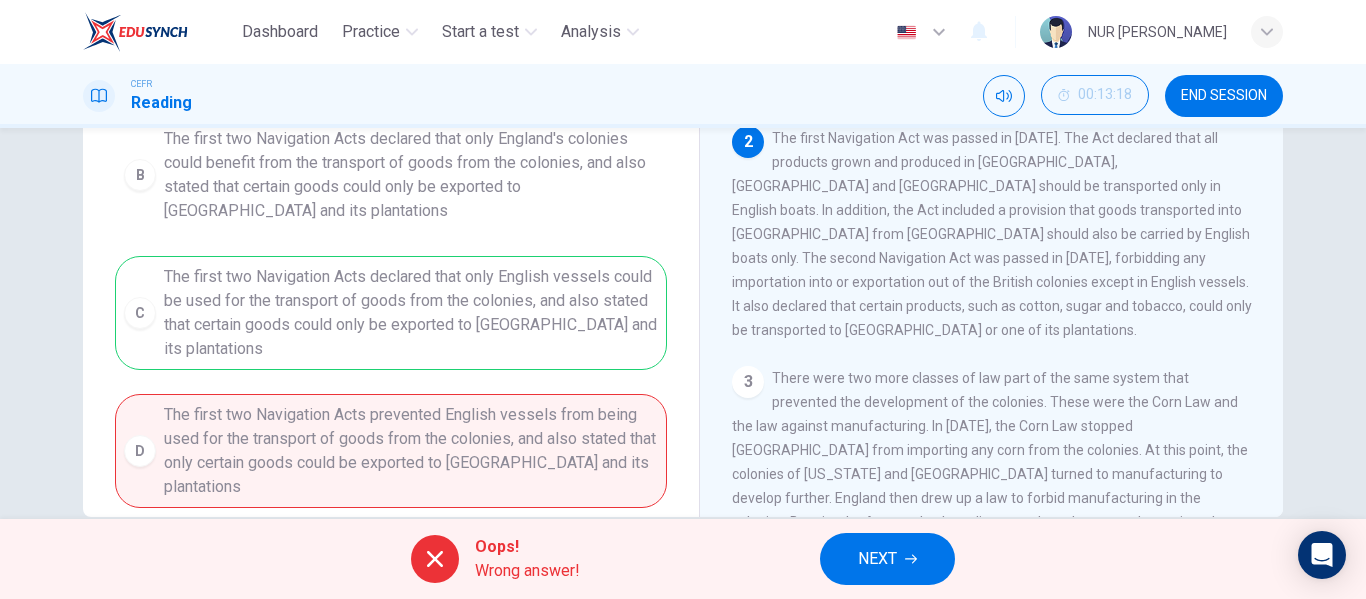 scroll, scrollTop: 0, scrollLeft: 0, axis: both 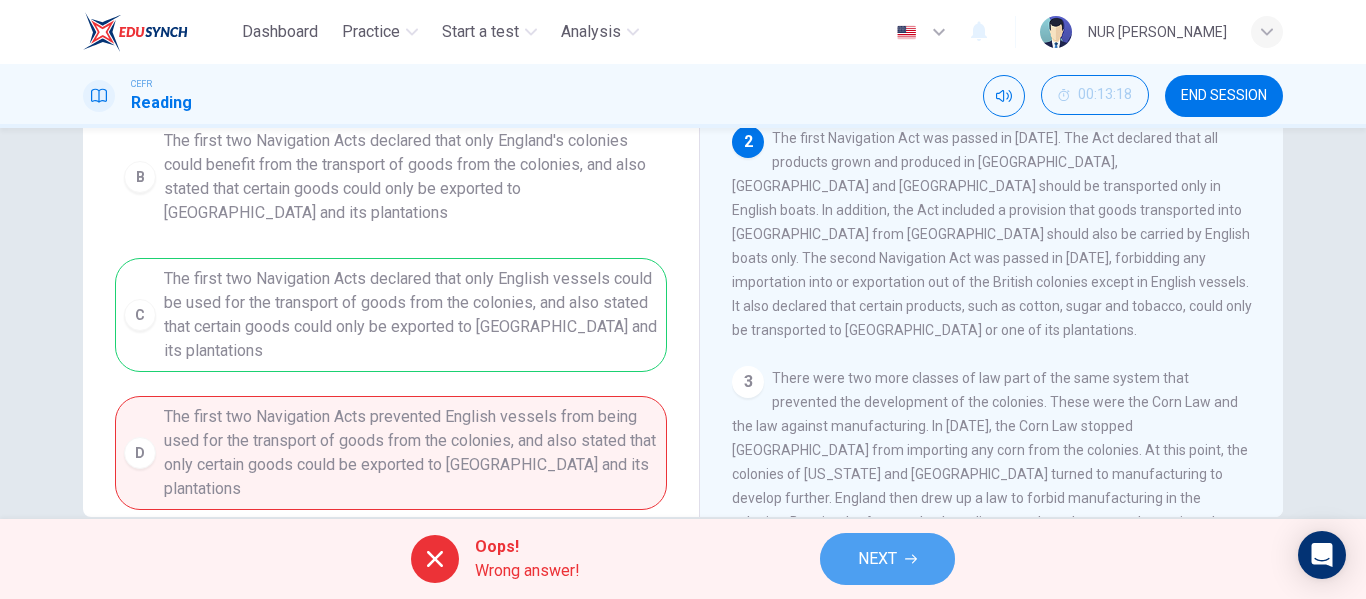 click on "NEXT" at bounding box center [877, 559] 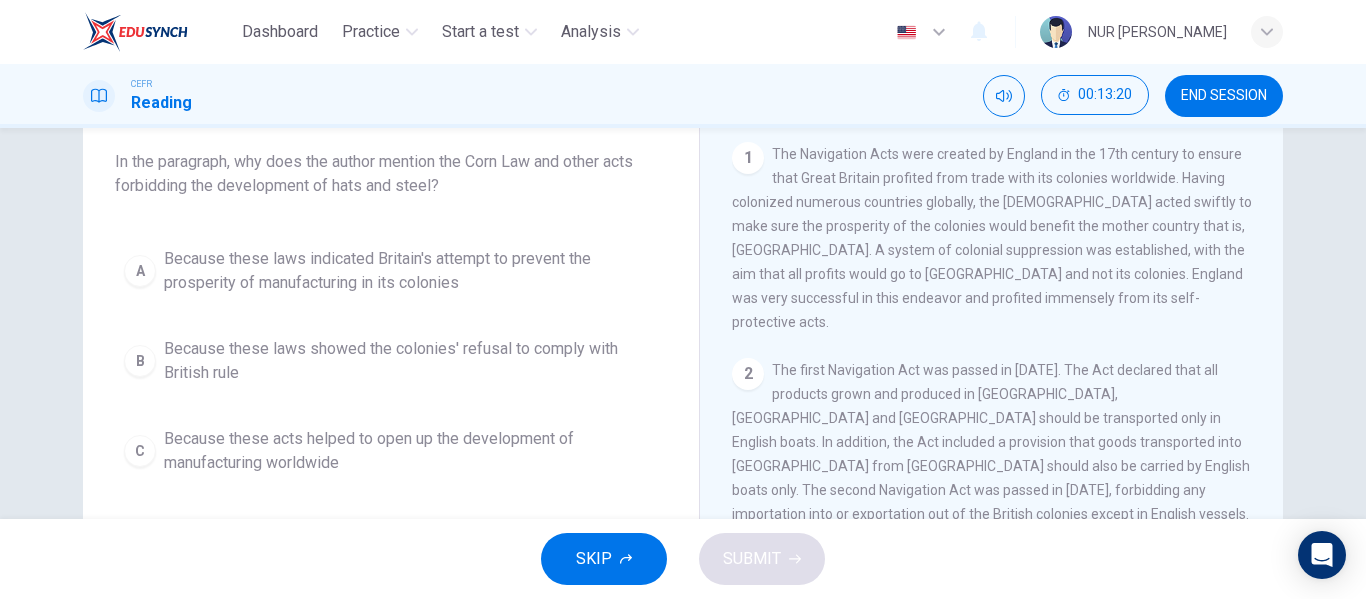 scroll, scrollTop: 78, scrollLeft: 0, axis: vertical 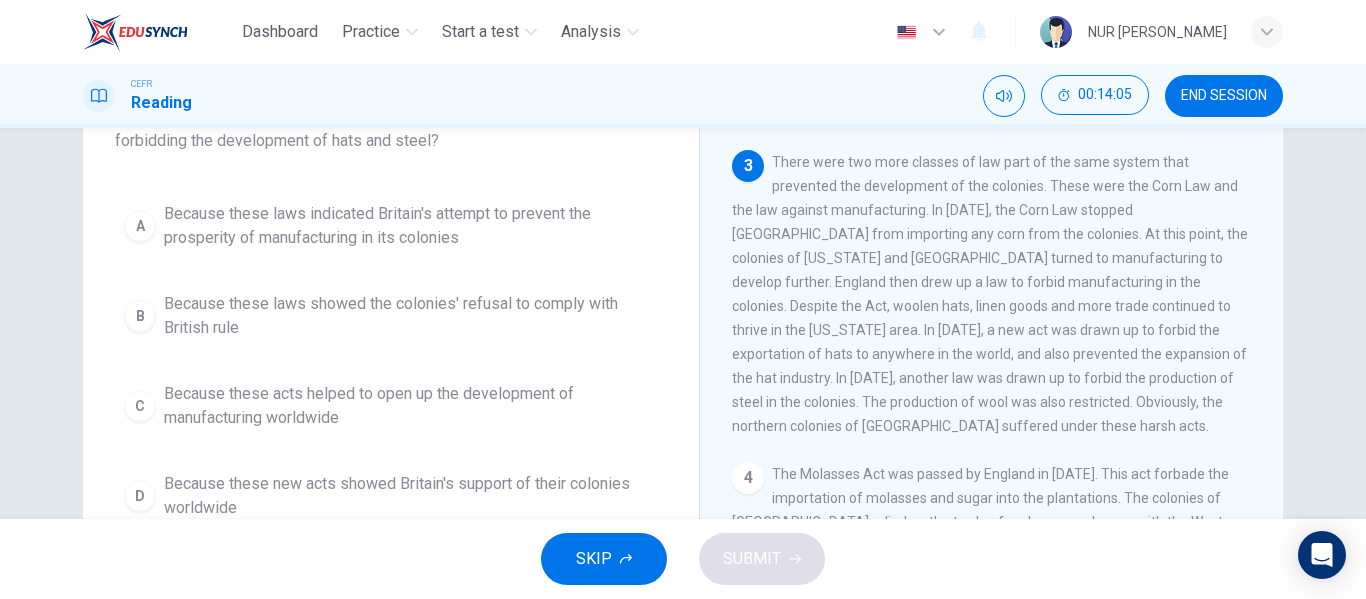 click on "Because these laws indicated Britain's attempt to prevent the prosperity of manufacturing in its colonies" at bounding box center (411, 226) 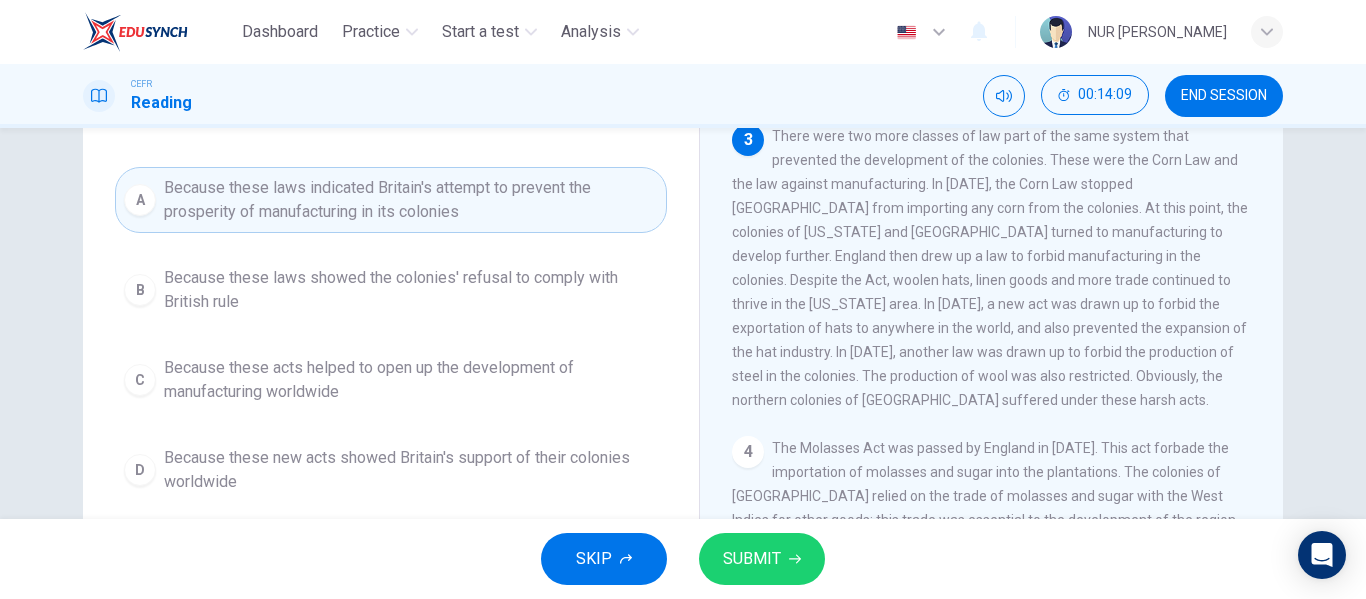 scroll, scrollTop: 185, scrollLeft: 0, axis: vertical 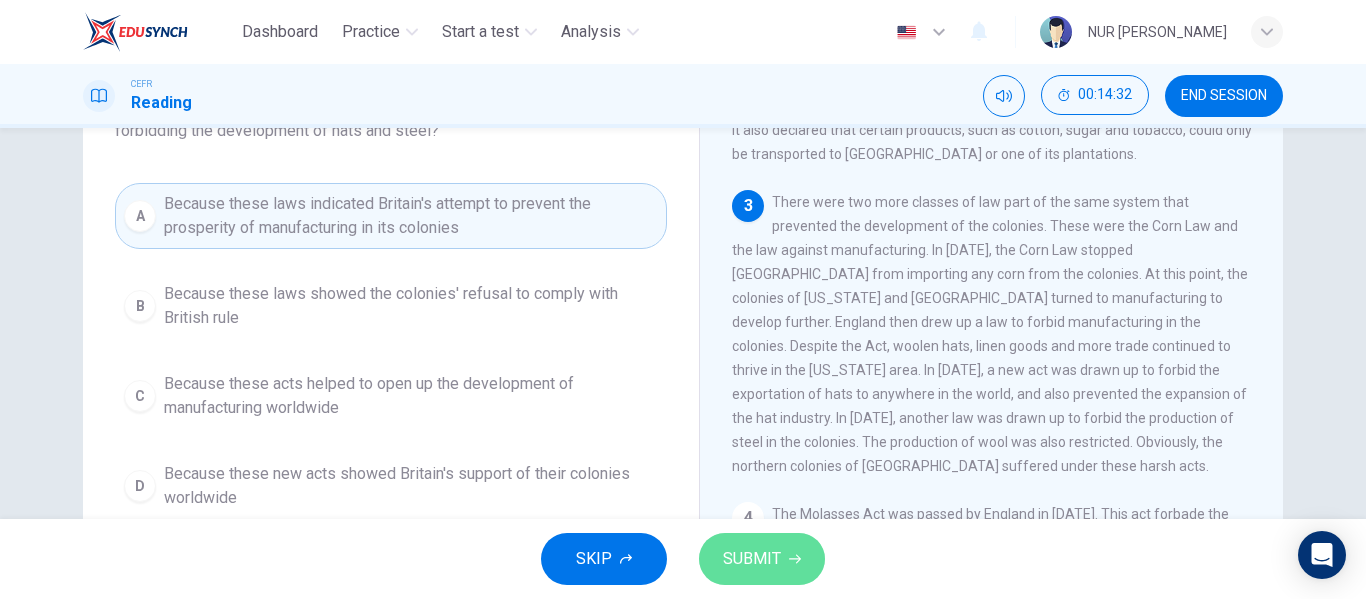 click on "SUBMIT" at bounding box center (752, 559) 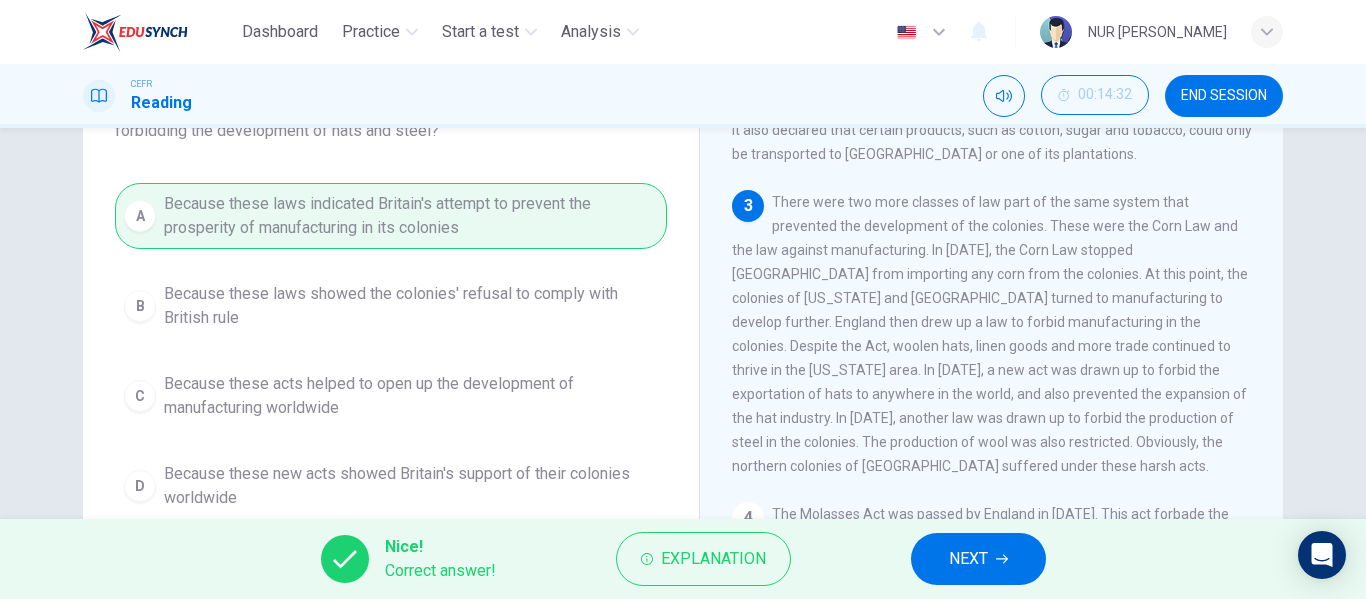 click on "NEXT" at bounding box center (968, 559) 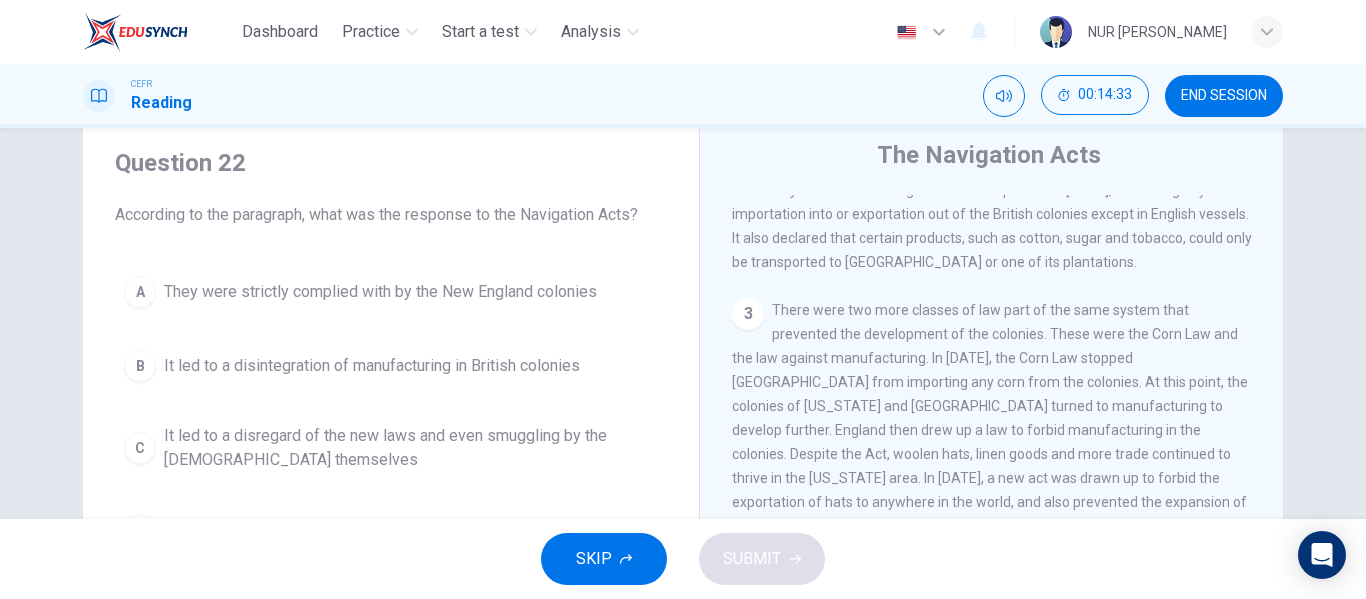 scroll, scrollTop: 60, scrollLeft: 0, axis: vertical 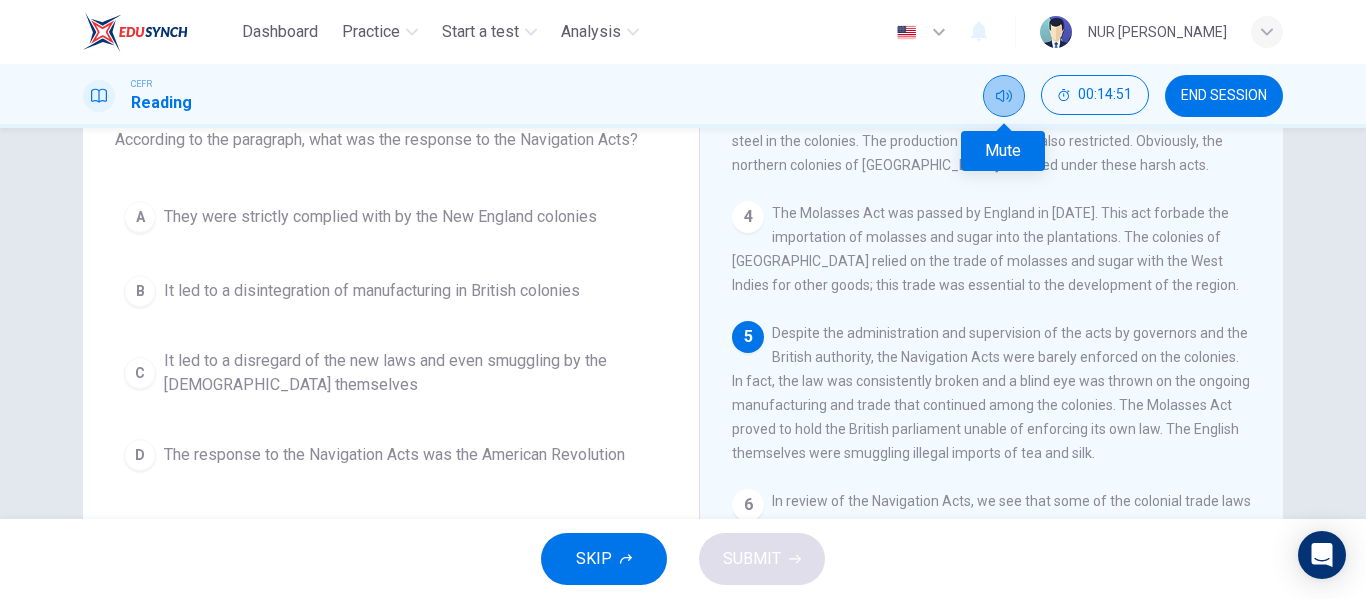 click 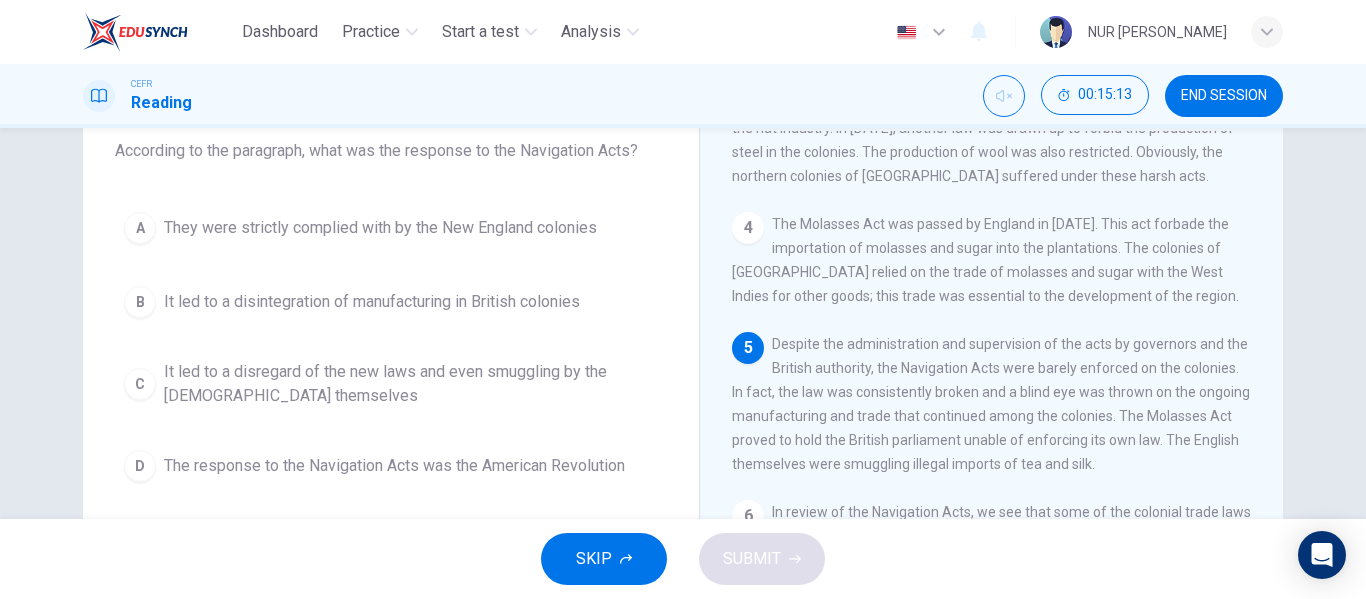 scroll, scrollTop: 124, scrollLeft: 0, axis: vertical 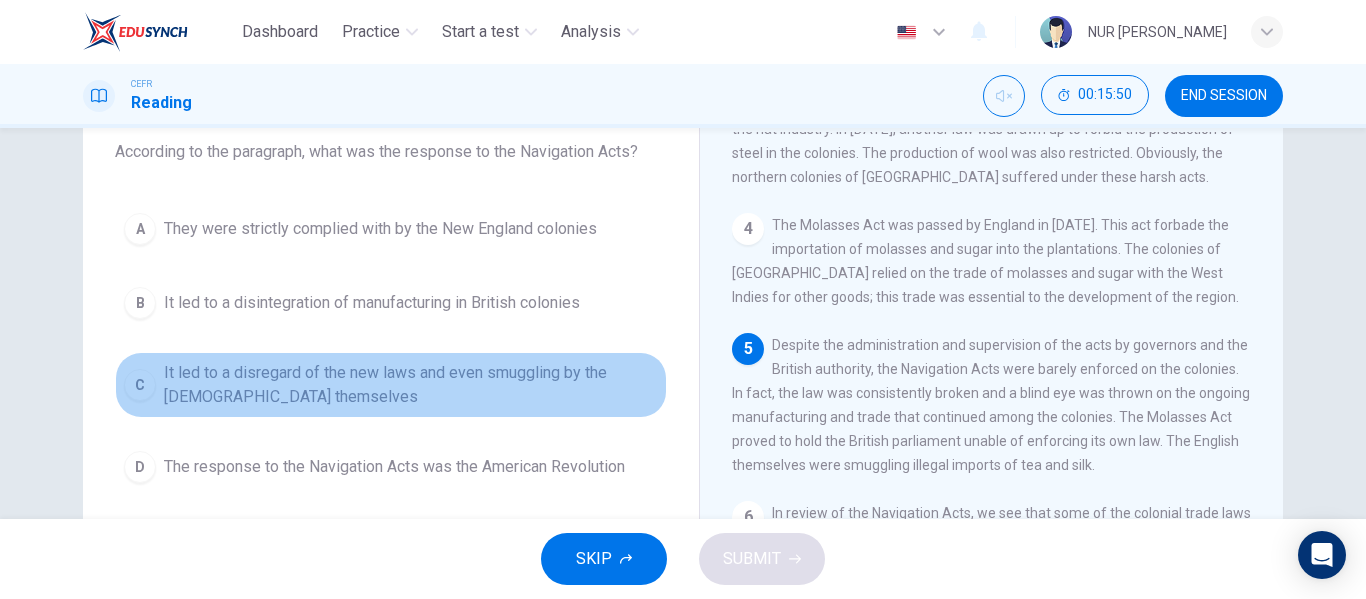 click on "It led to a disregard of the new laws and even smuggling by the [DEMOGRAPHIC_DATA] themselves" at bounding box center [411, 385] 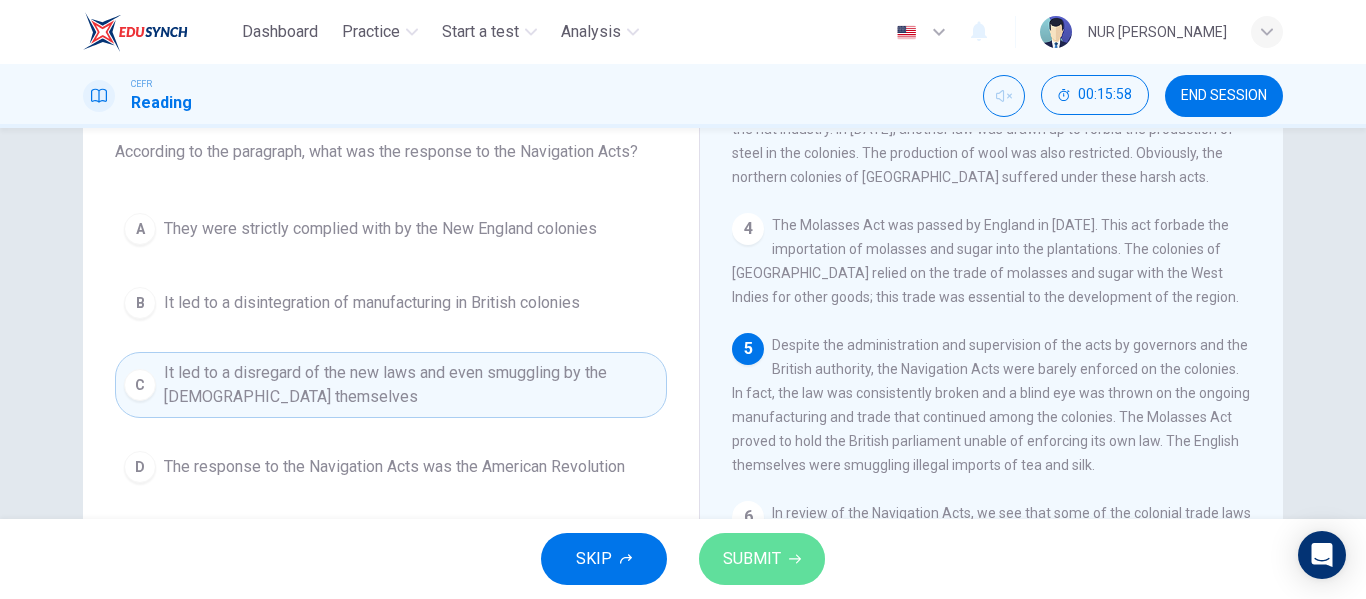 click on "SUBMIT" at bounding box center [762, 559] 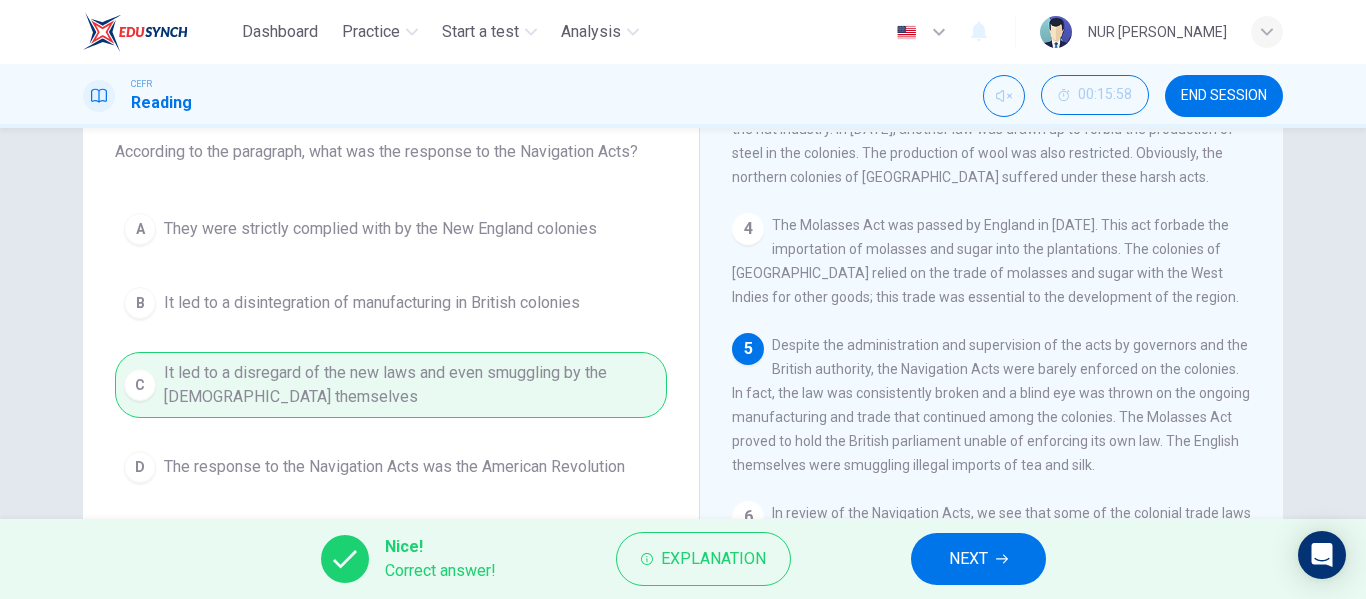 click on "Nice! Correct answer! Explanation NEXT" at bounding box center [683, 559] 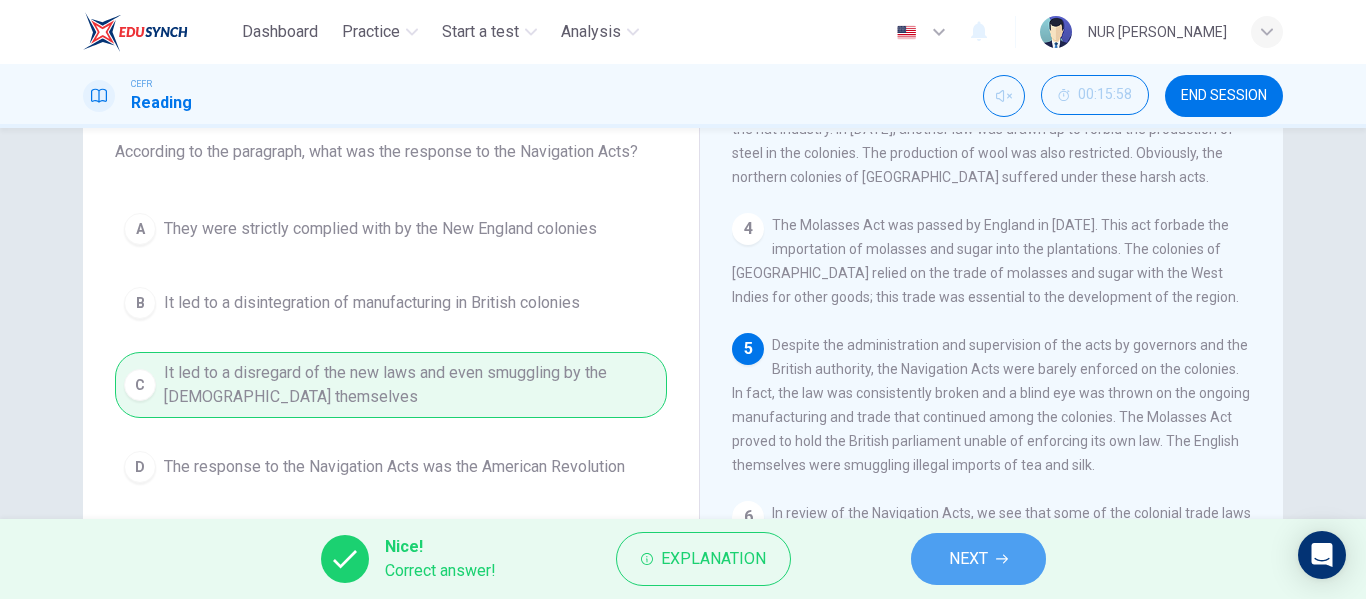 click on "NEXT" at bounding box center (968, 559) 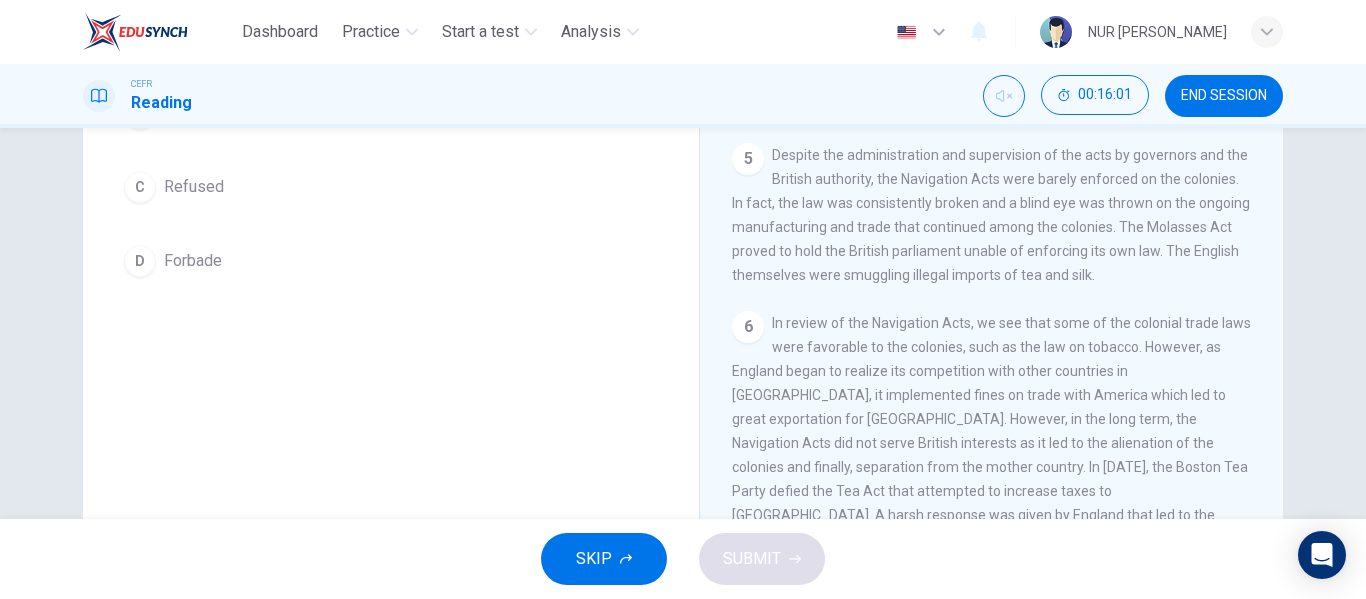 scroll, scrollTop: 384, scrollLeft: 0, axis: vertical 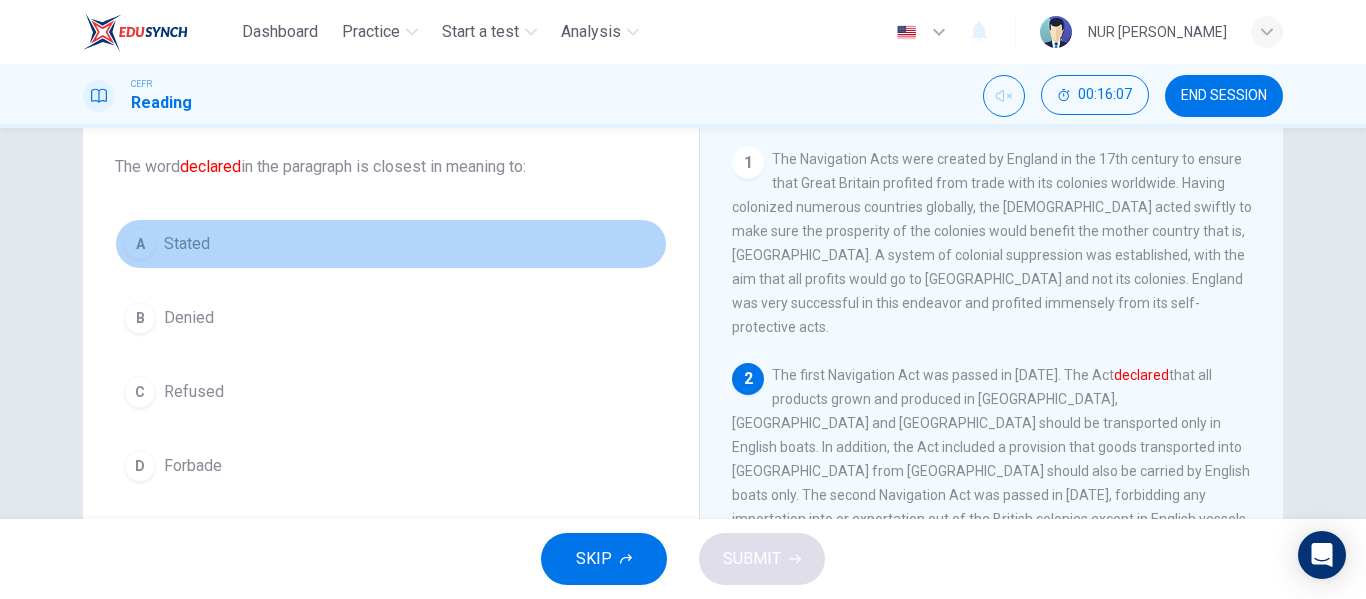 click on "A Stated" at bounding box center (391, 244) 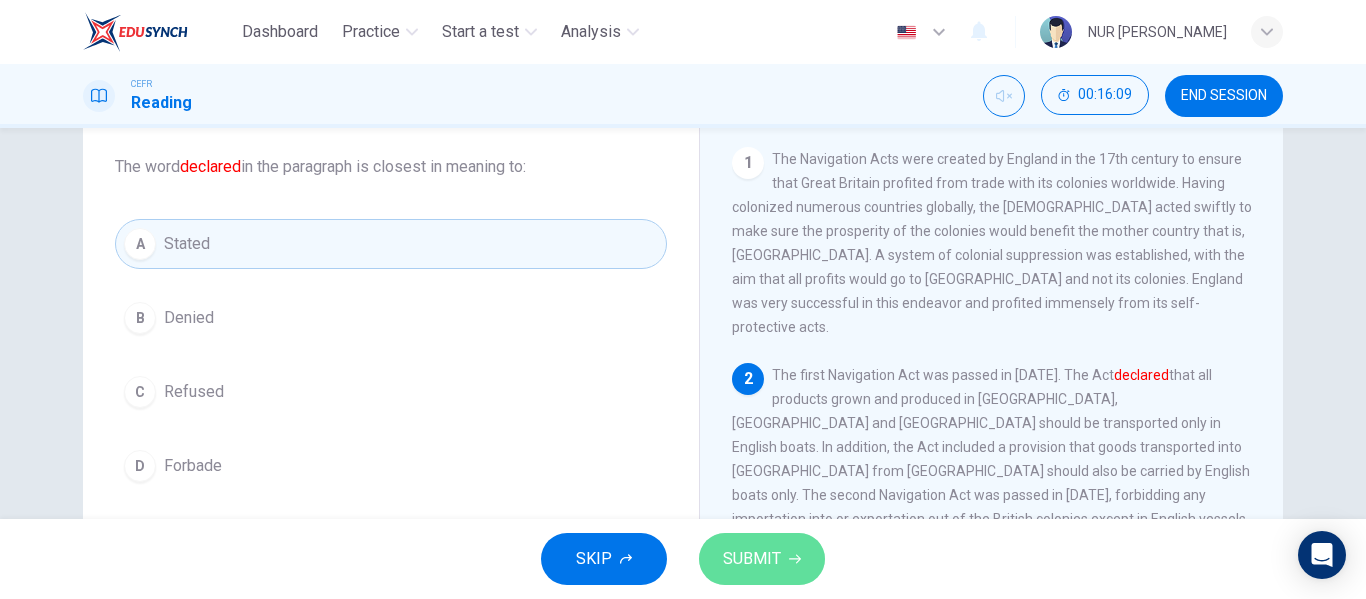click on "SUBMIT" at bounding box center [762, 559] 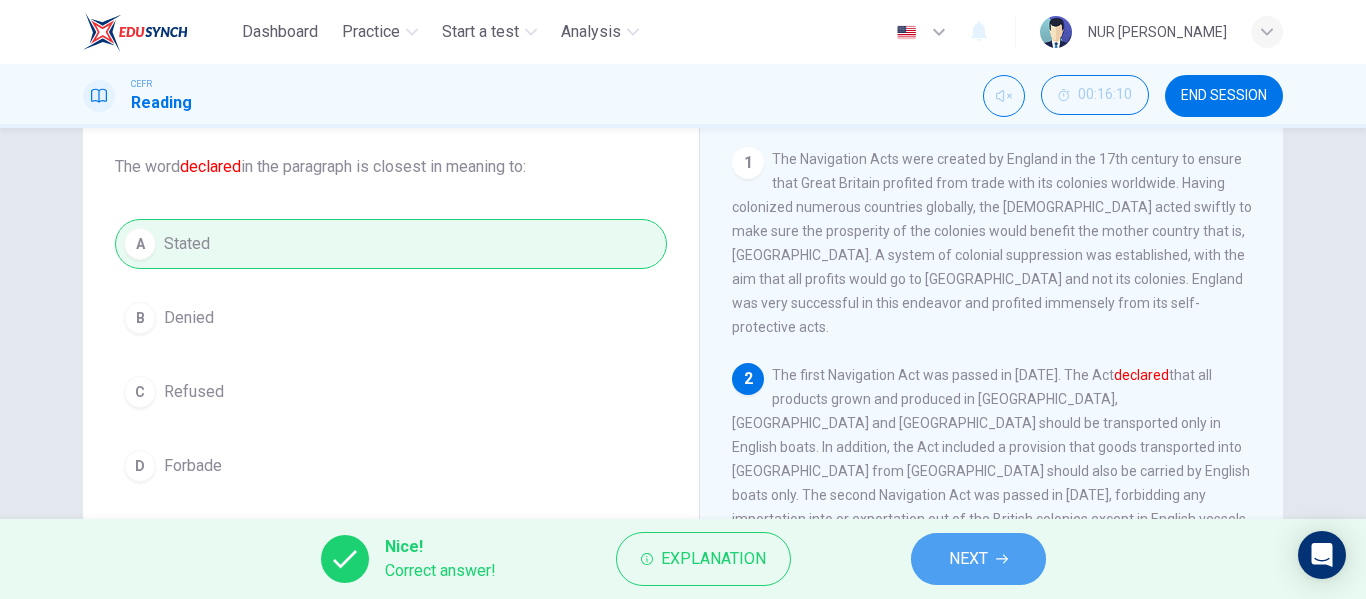 click on "NEXT" at bounding box center (978, 559) 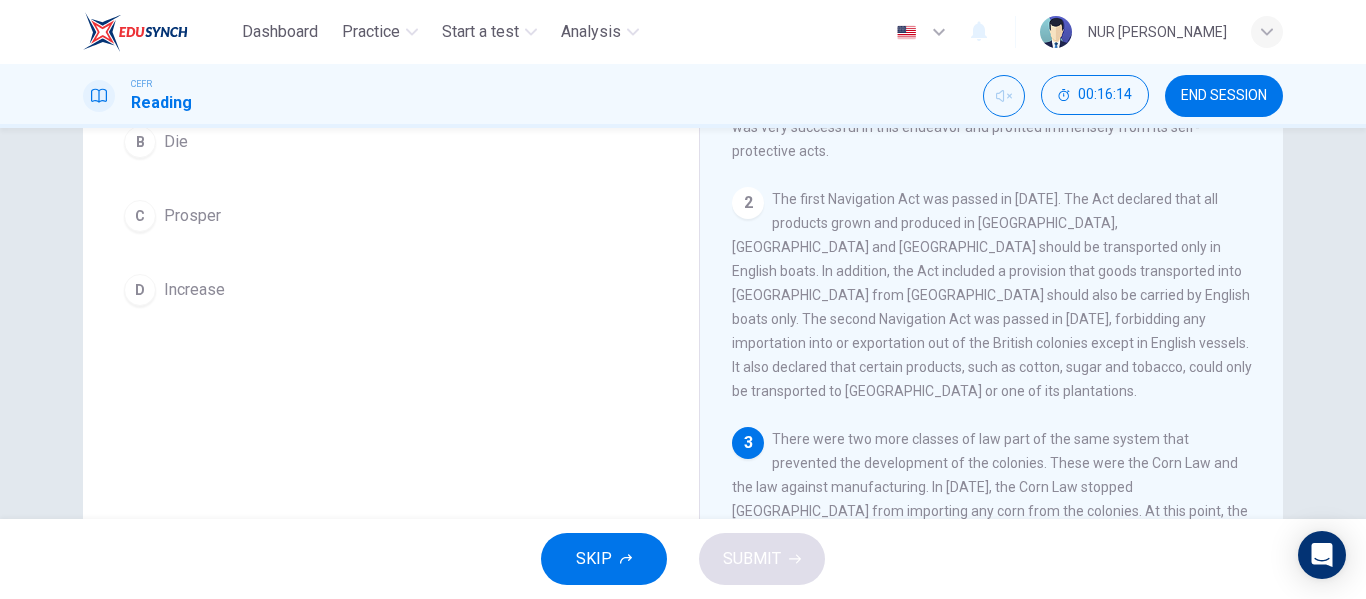 scroll, scrollTop: 286, scrollLeft: 0, axis: vertical 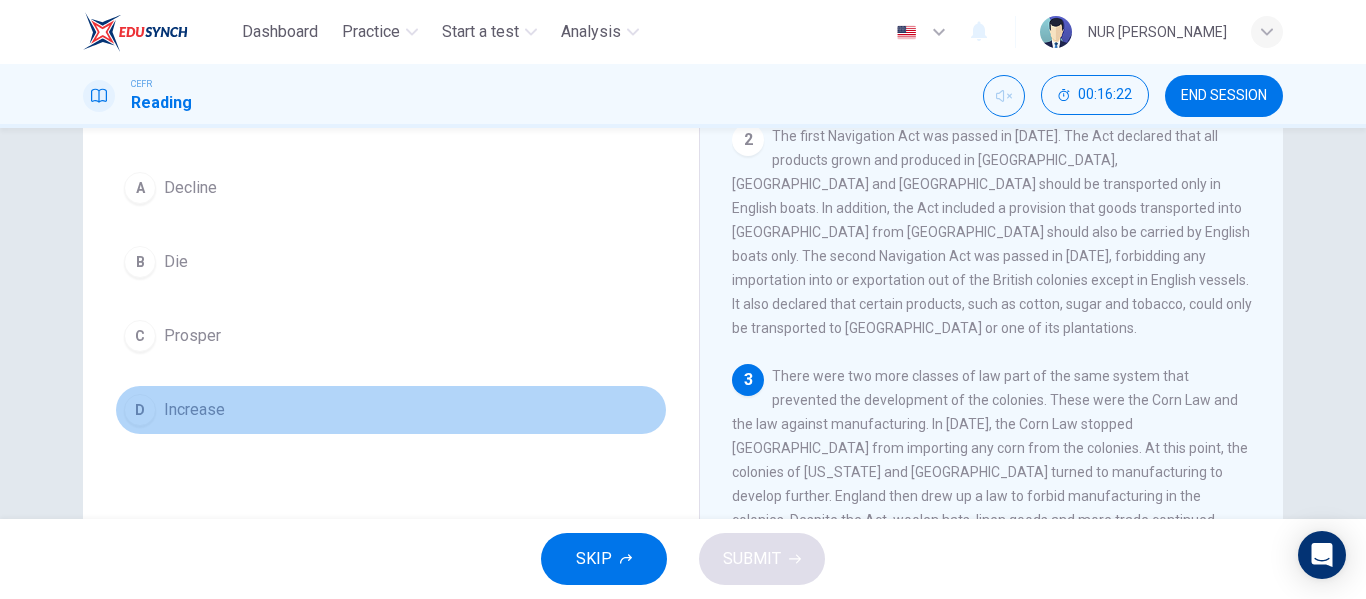 click on "D" at bounding box center [140, 410] 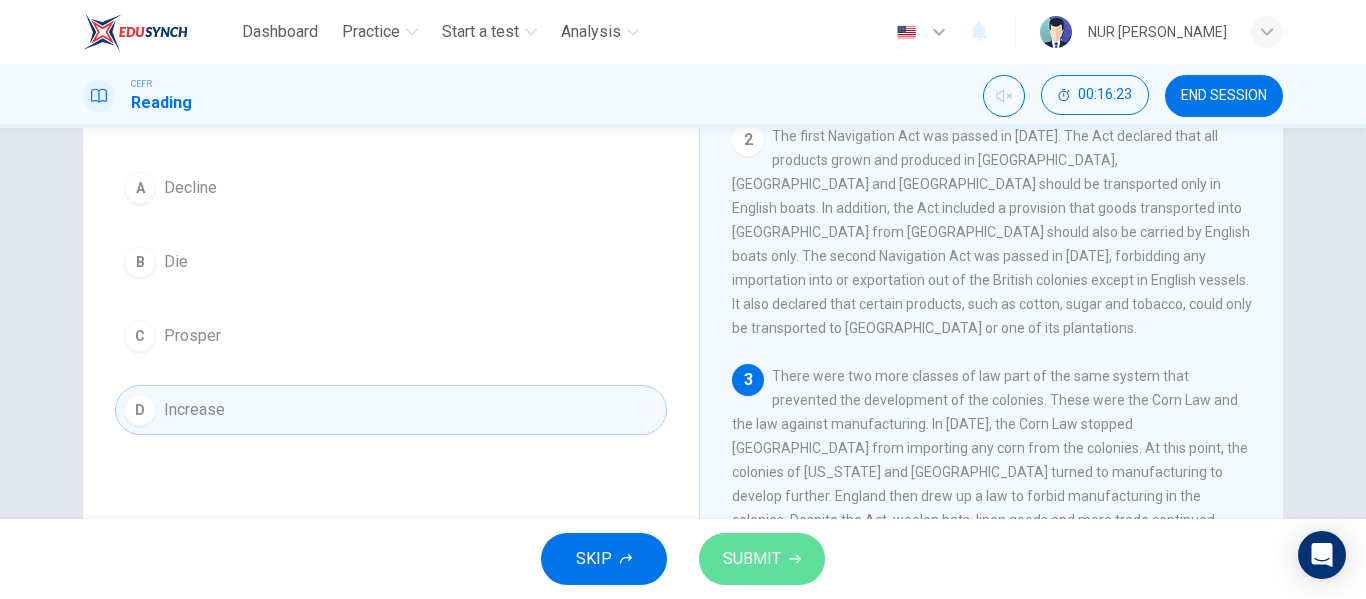 click on "SUBMIT" at bounding box center [752, 559] 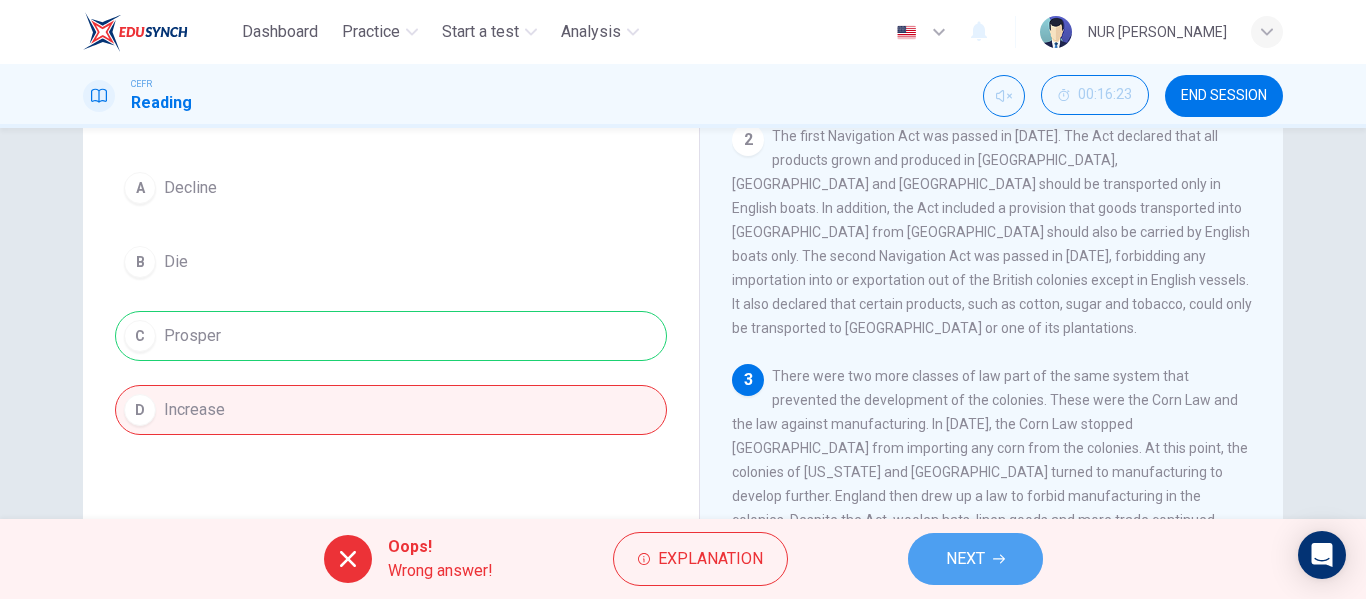 click on "NEXT" at bounding box center [975, 559] 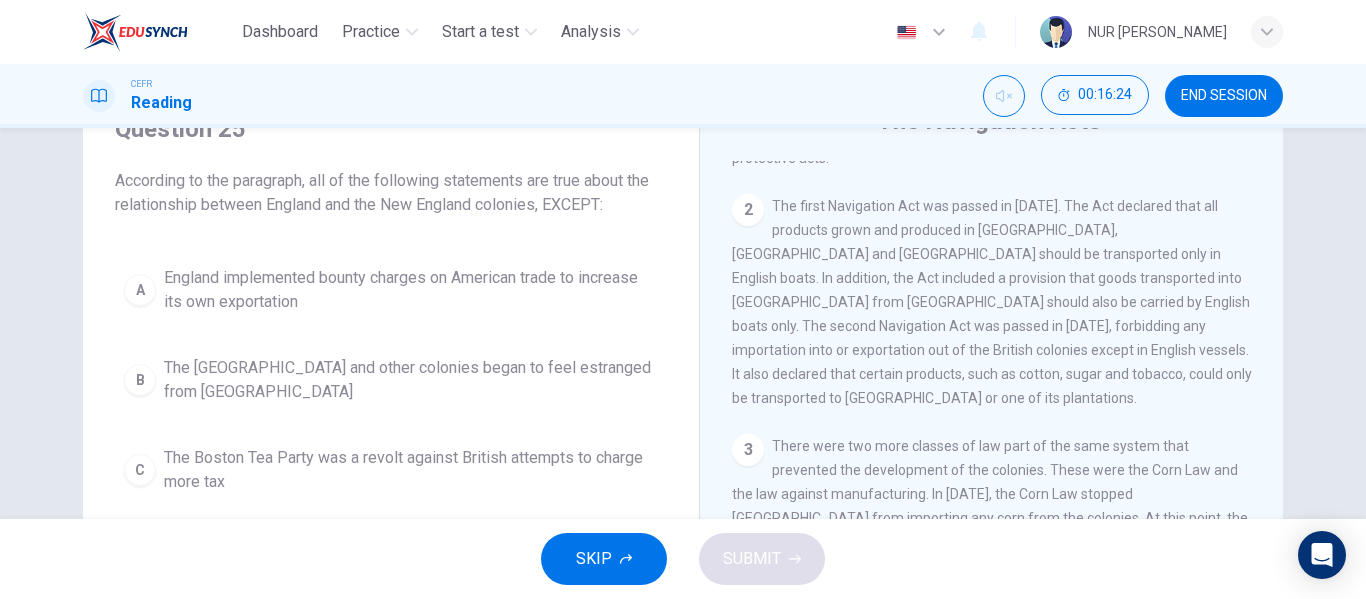 scroll, scrollTop: 94, scrollLeft: 0, axis: vertical 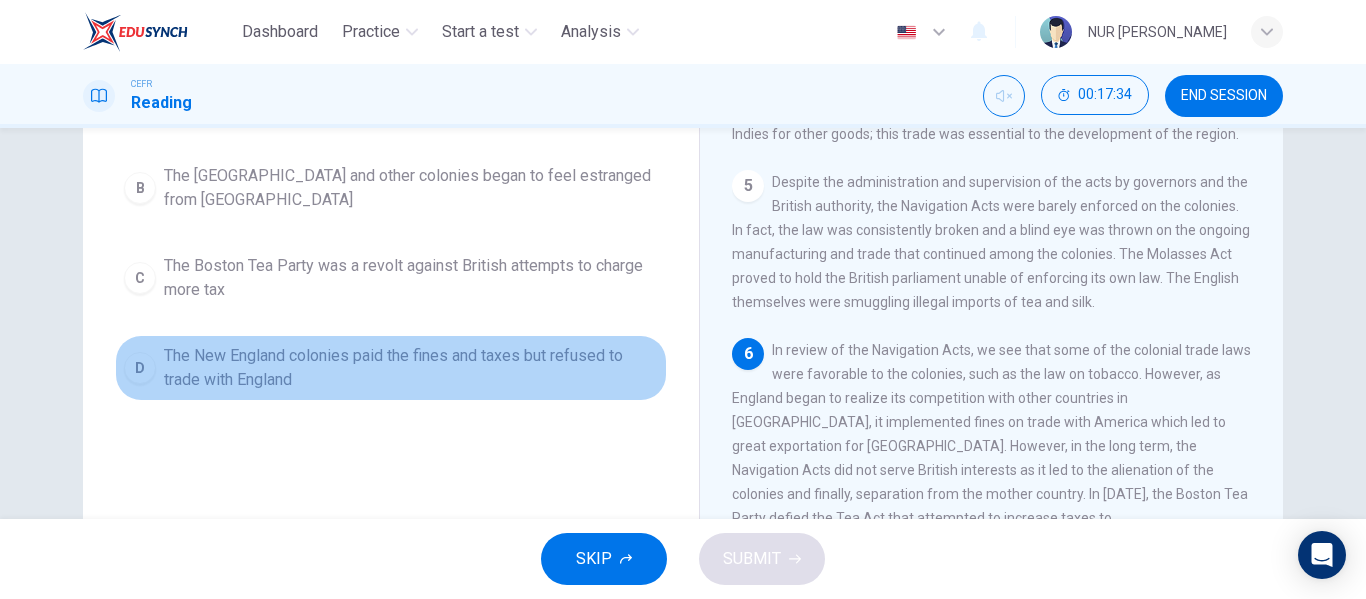 click on "The New England colonies paid the fines and taxes but refused to trade with England" at bounding box center (411, 368) 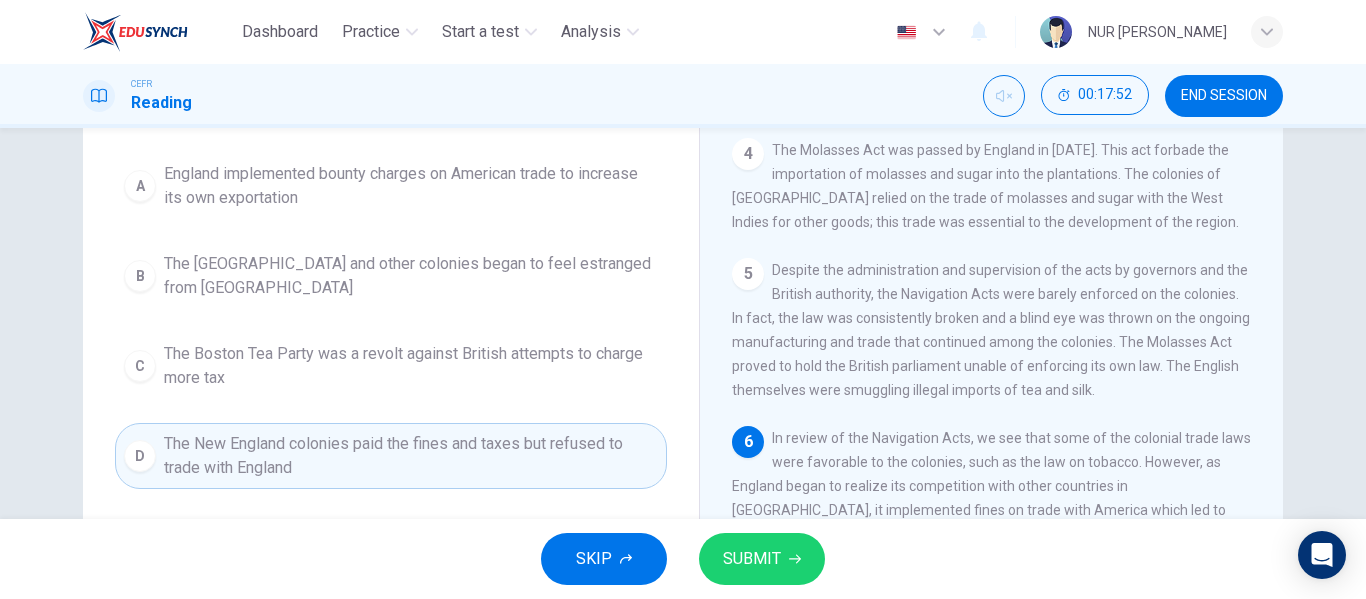 scroll, scrollTop: 197, scrollLeft: 0, axis: vertical 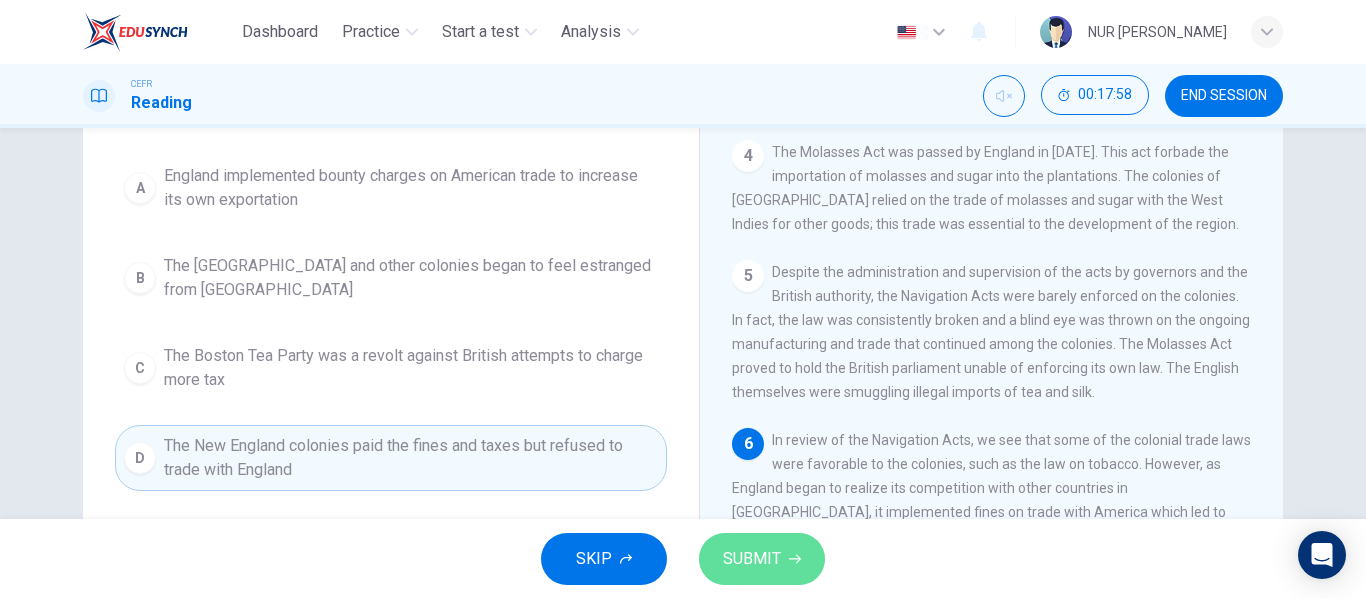 click 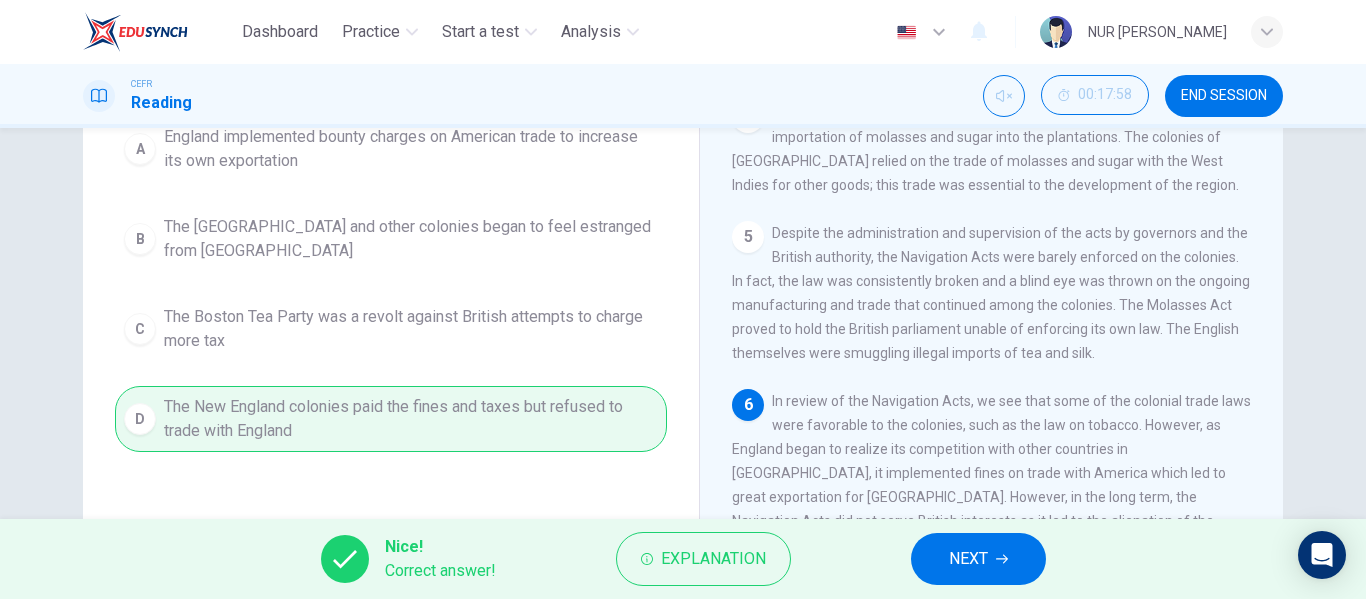 scroll, scrollTop: 264, scrollLeft: 0, axis: vertical 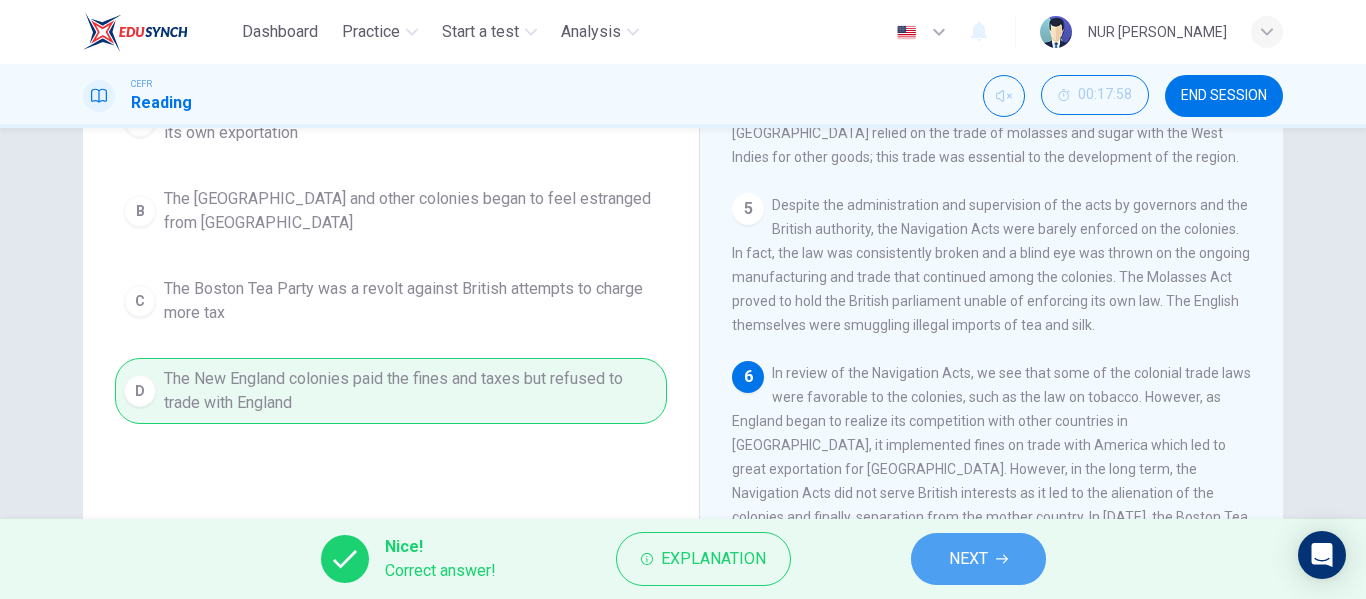 click on "NEXT" at bounding box center [968, 559] 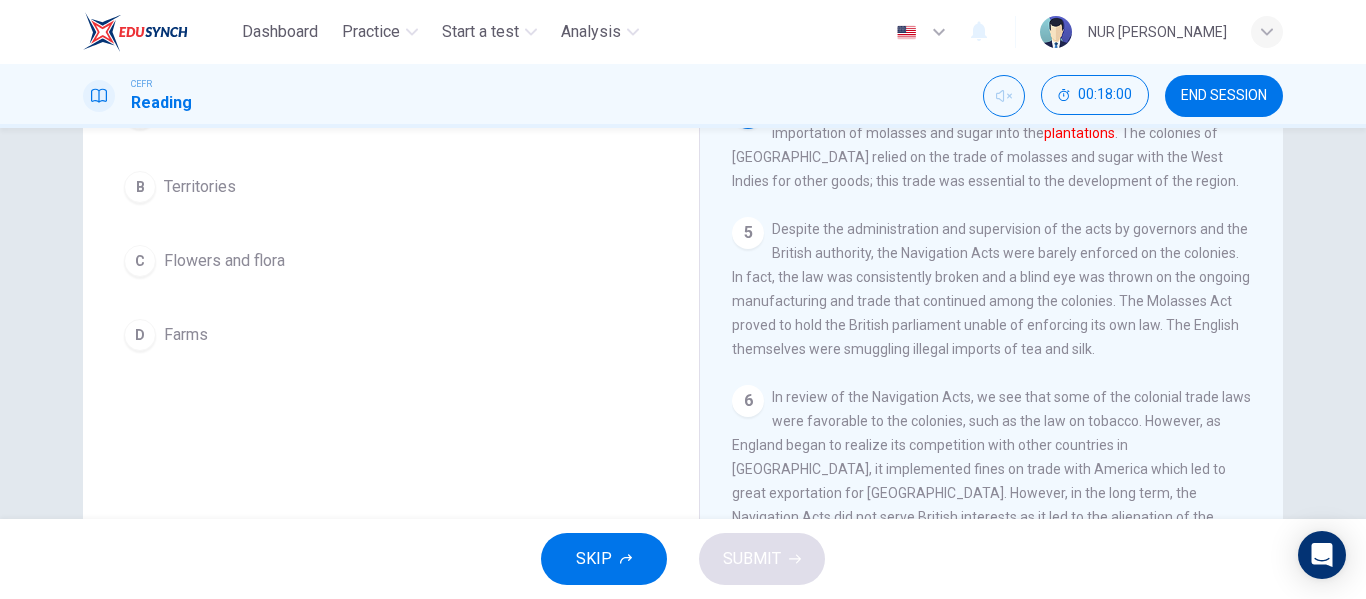 scroll, scrollTop: 384, scrollLeft: 0, axis: vertical 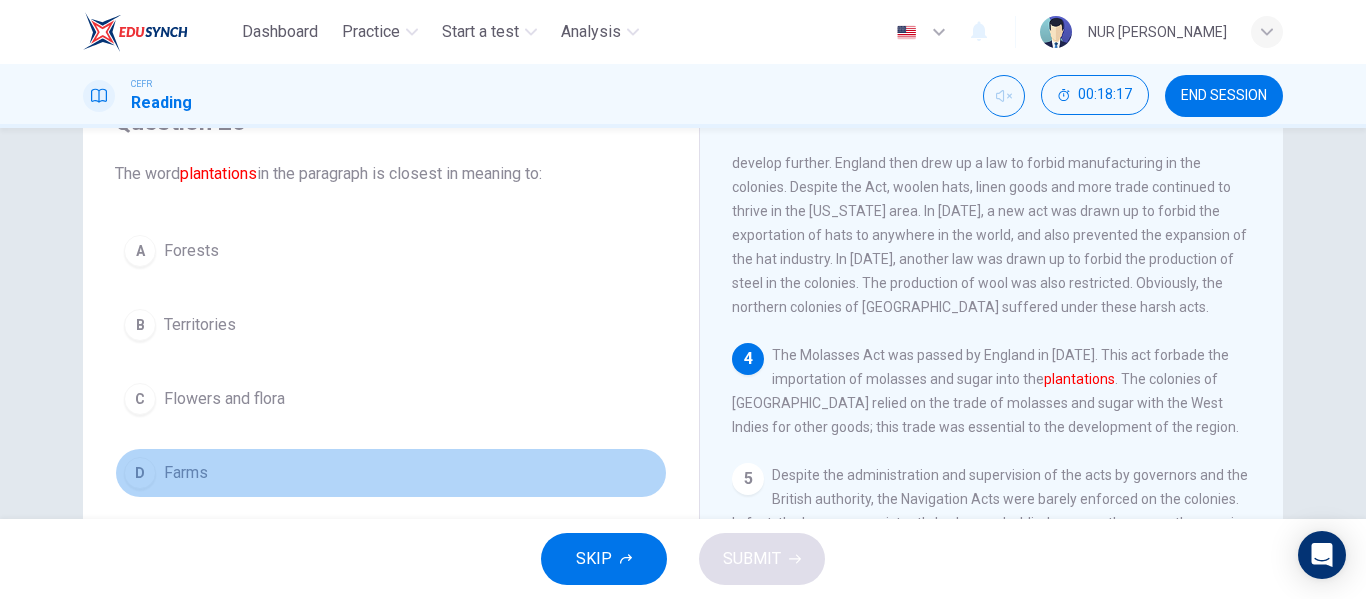 click on "D Farms" at bounding box center (391, 473) 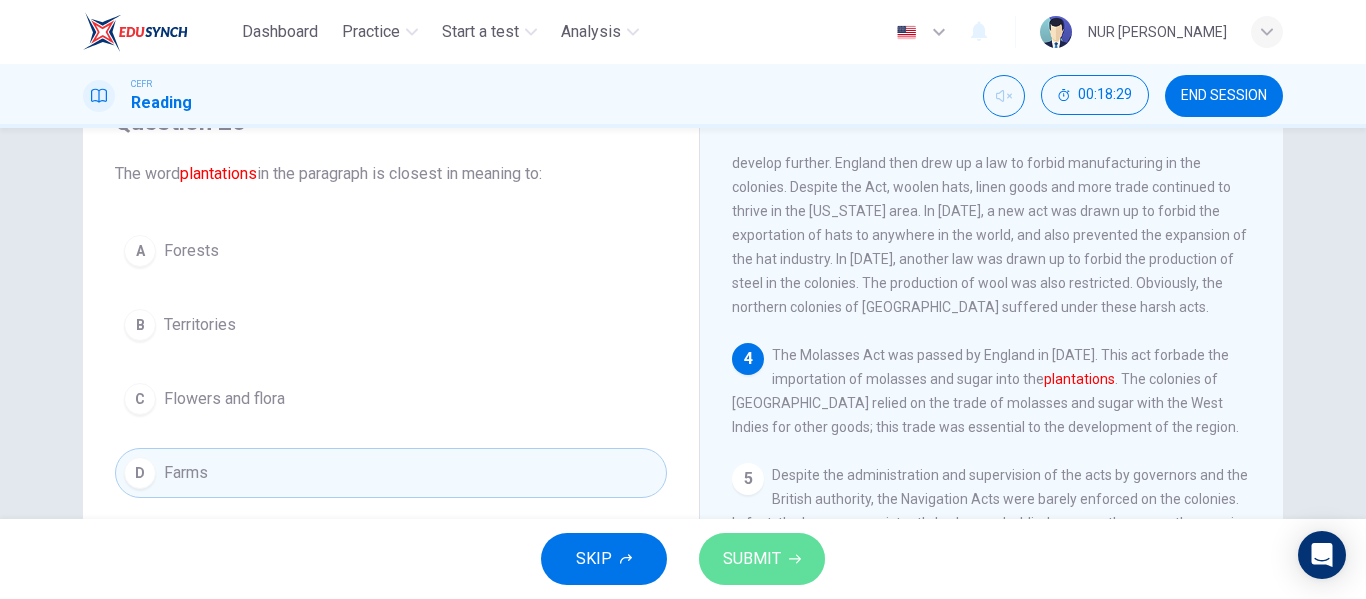 click on "SUBMIT" at bounding box center (762, 559) 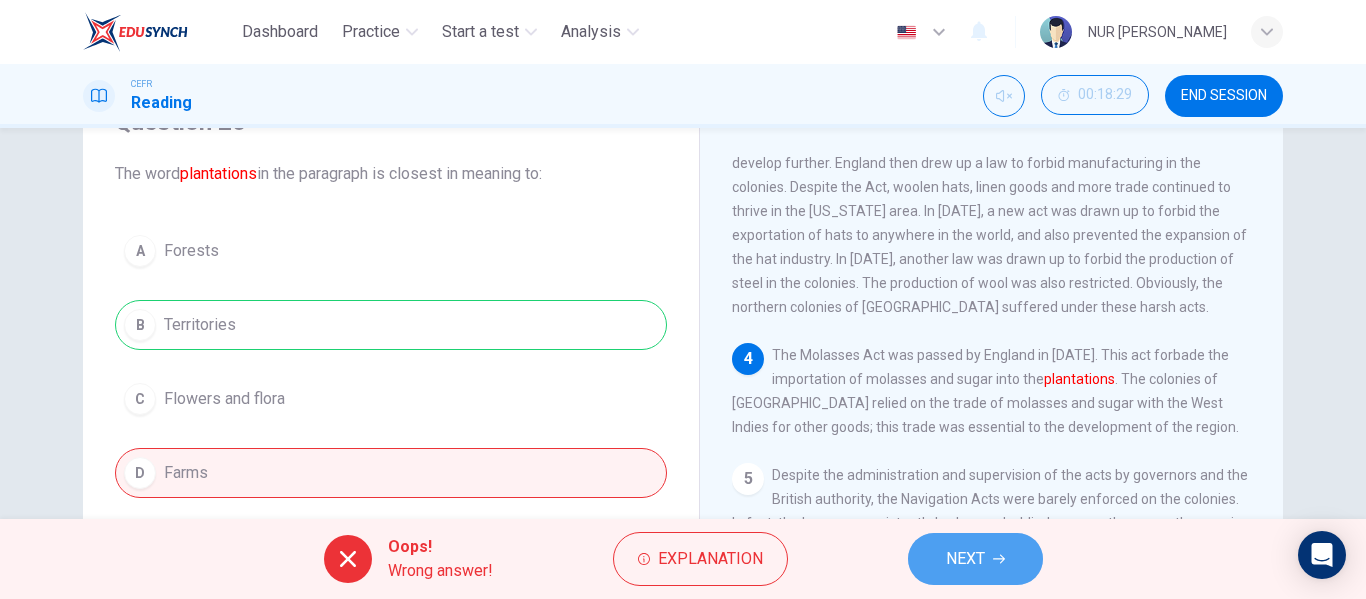 click on "NEXT" at bounding box center (965, 559) 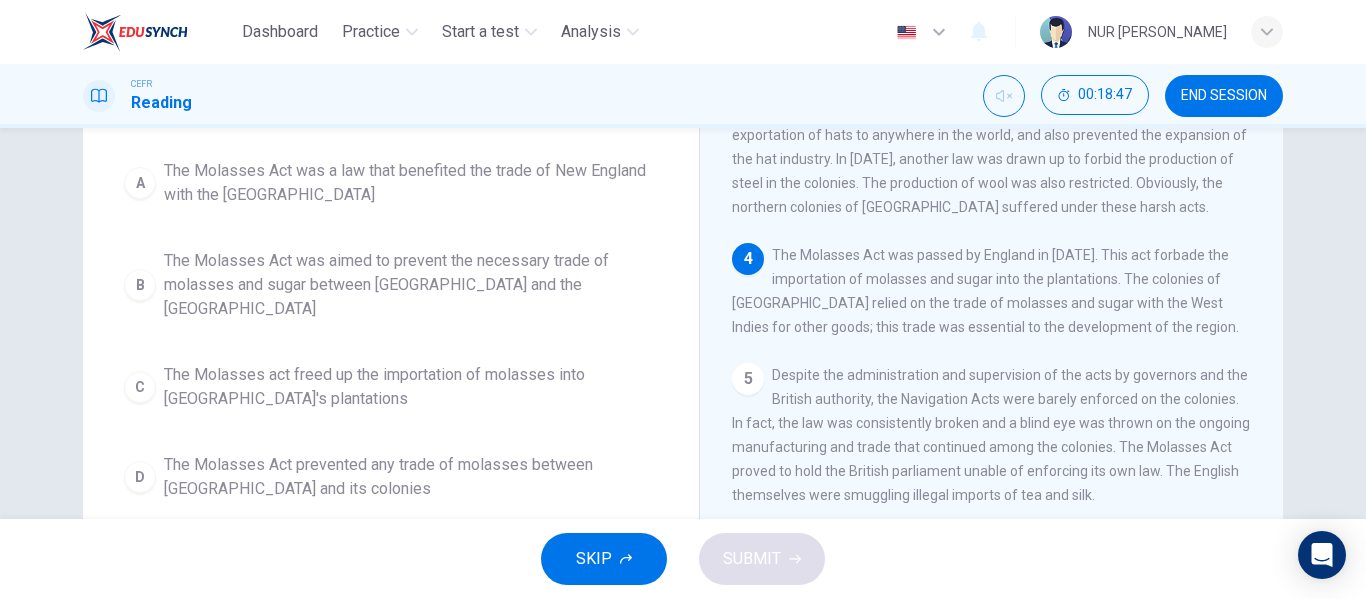 scroll, scrollTop: 203, scrollLeft: 0, axis: vertical 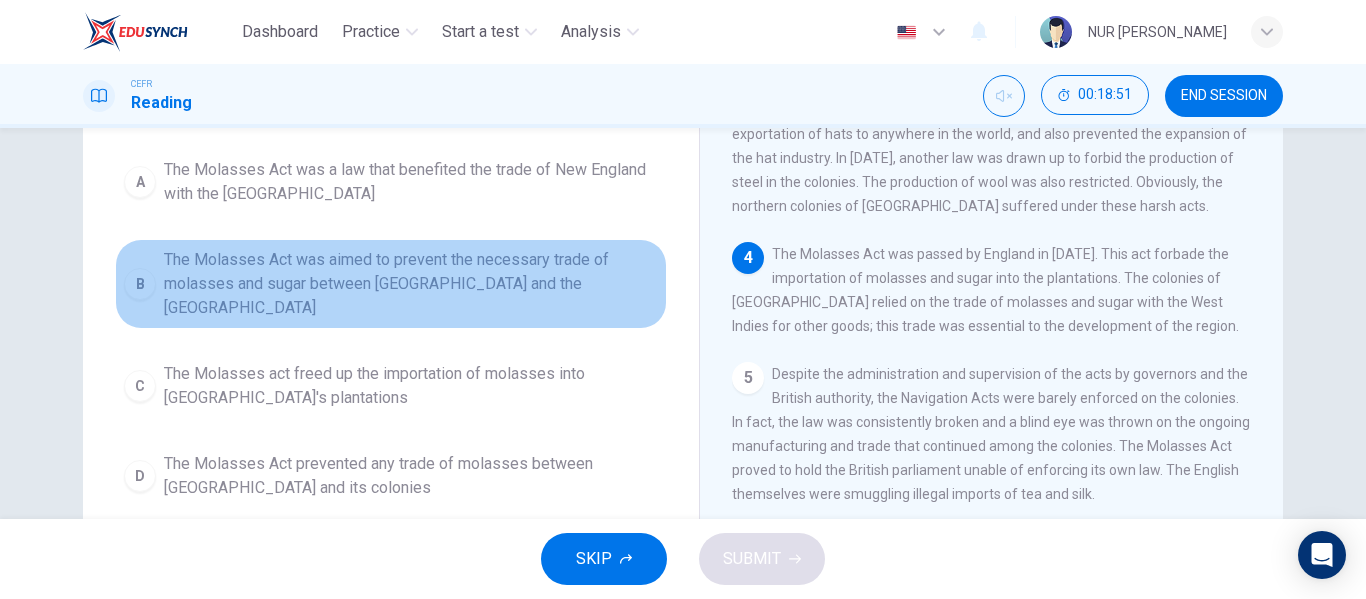 click on "The Molasses Act was aimed to prevent the necessary trade of molasses and sugar between [GEOGRAPHIC_DATA] and the [GEOGRAPHIC_DATA]" at bounding box center (411, 284) 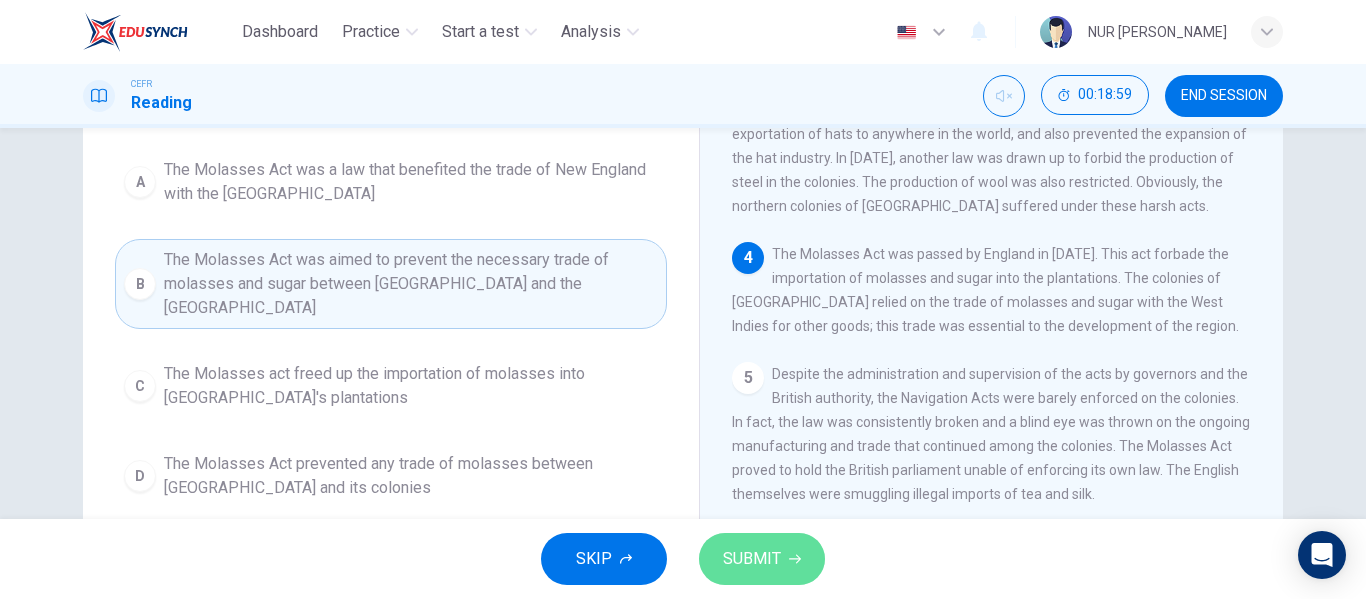 click on "SUBMIT" at bounding box center (762, 559) 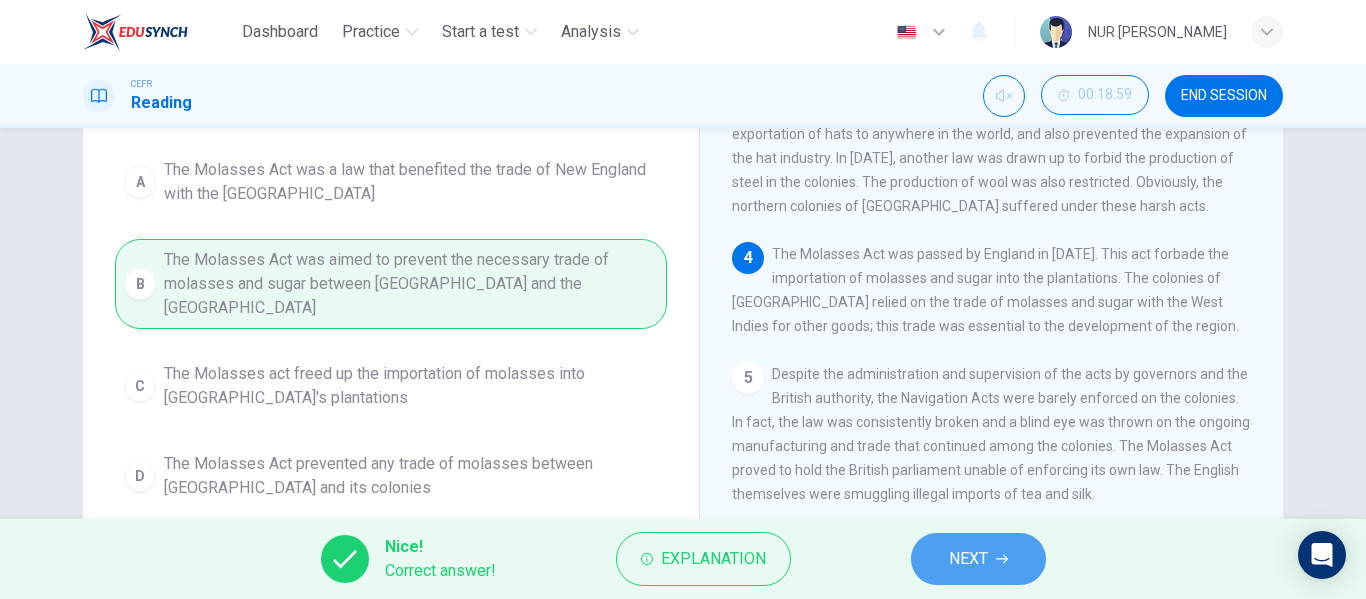 click on "NEXT" at bounding box center (968, 559) 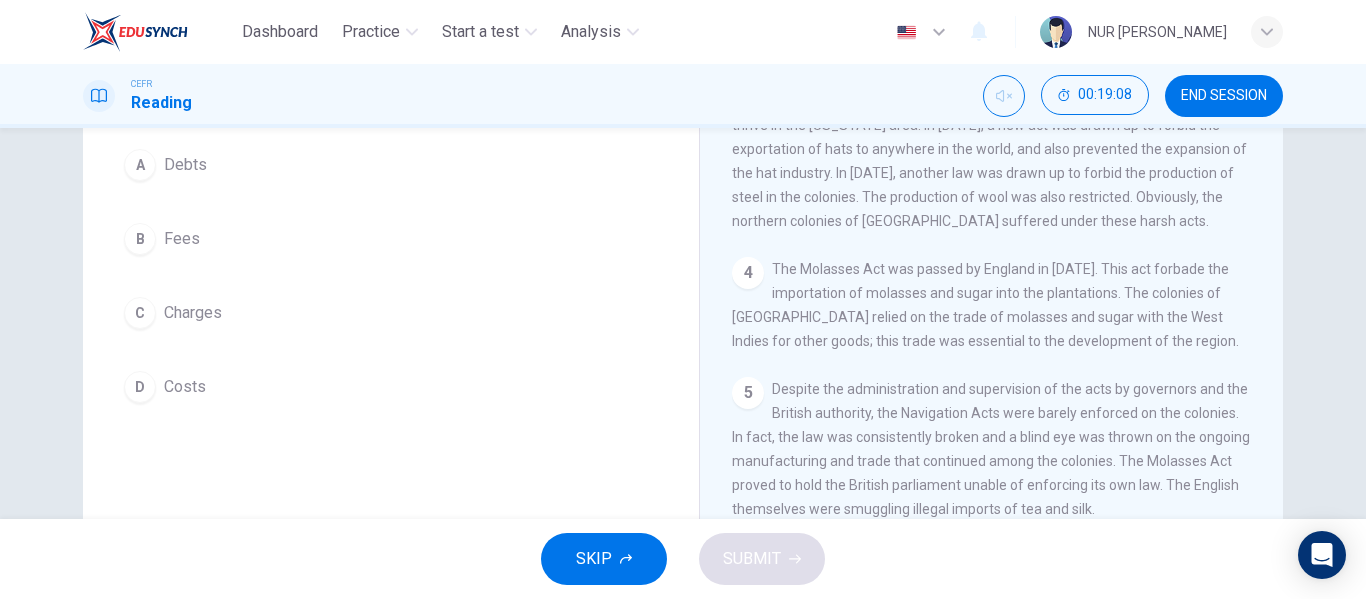 scroll, scrollTop: 162, scrollLeft: 0, axis: vertical 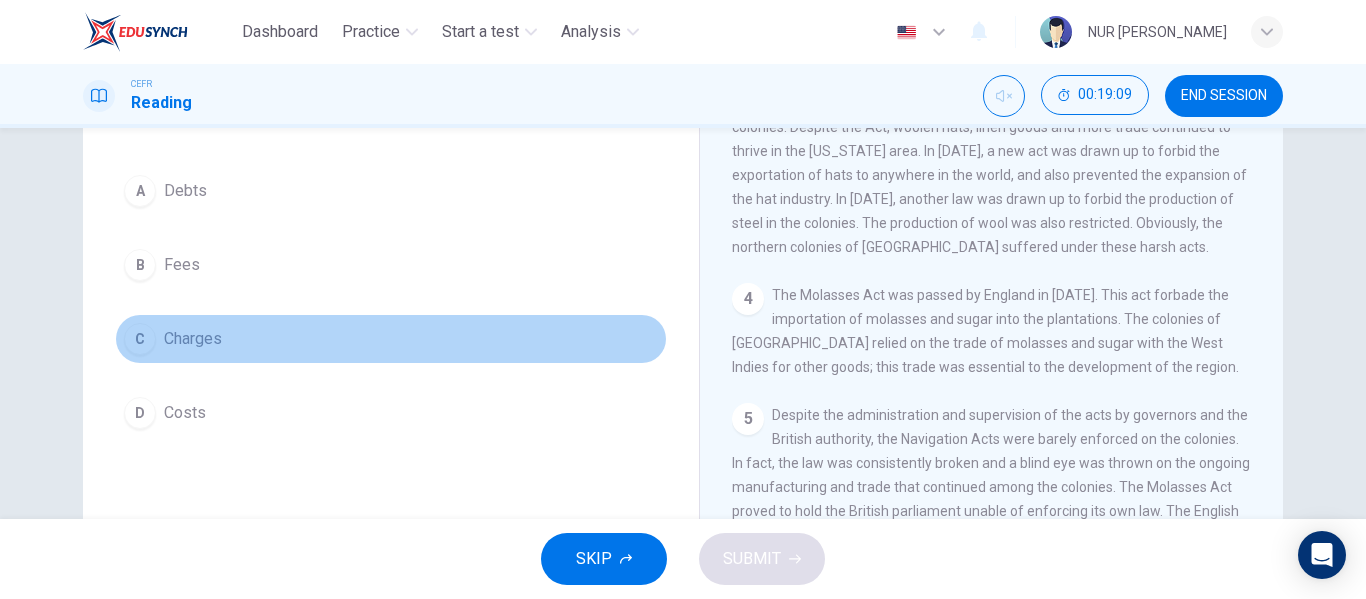 click on "Charges" at bounding box center (193, 339) 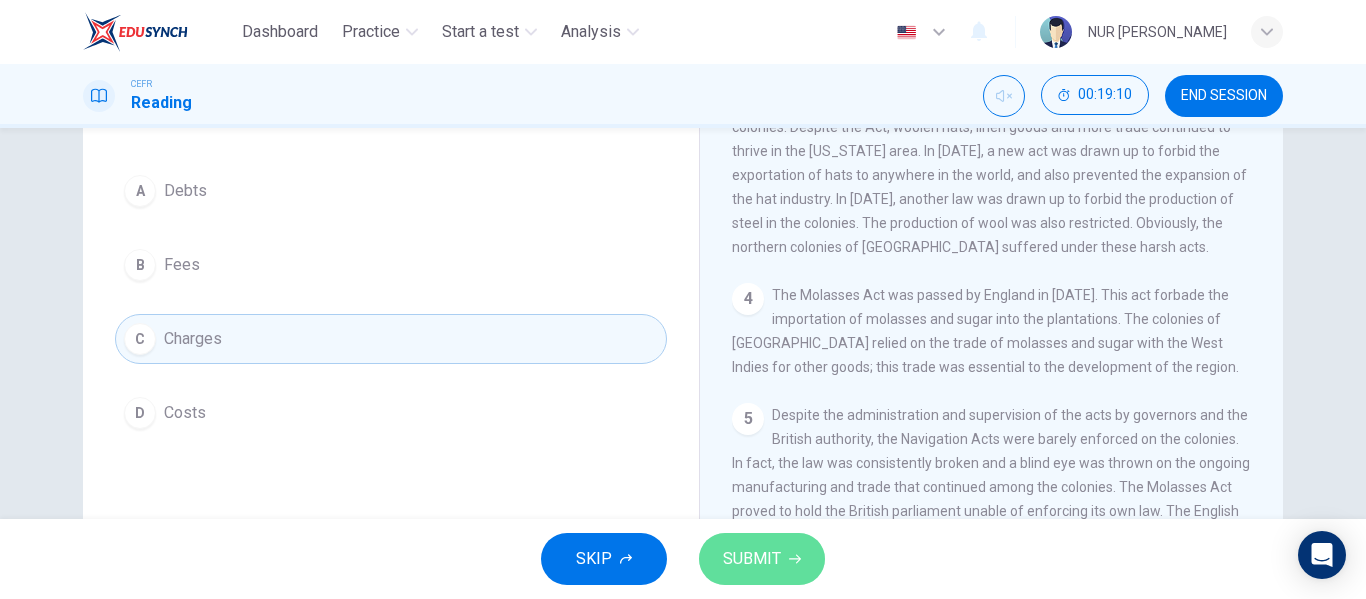 click on "SUBMIT" at bounding box center (752, 559) 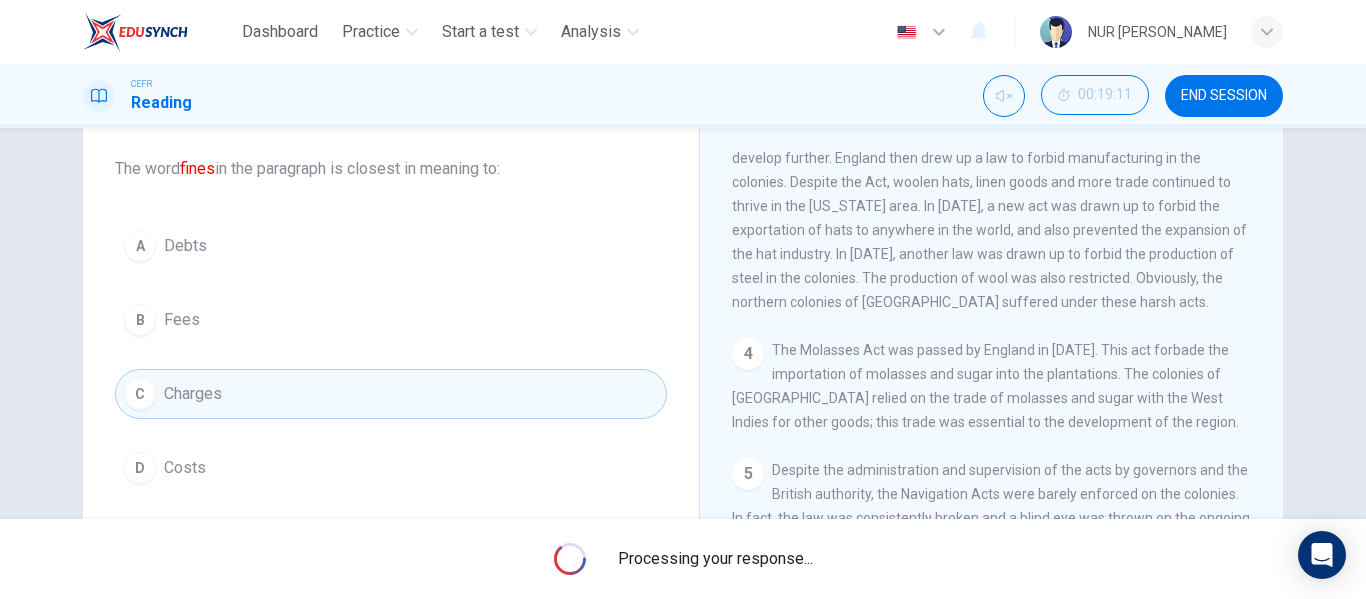 scroll, scrollTop: 98, scrollLeft: 0, axis: vertical 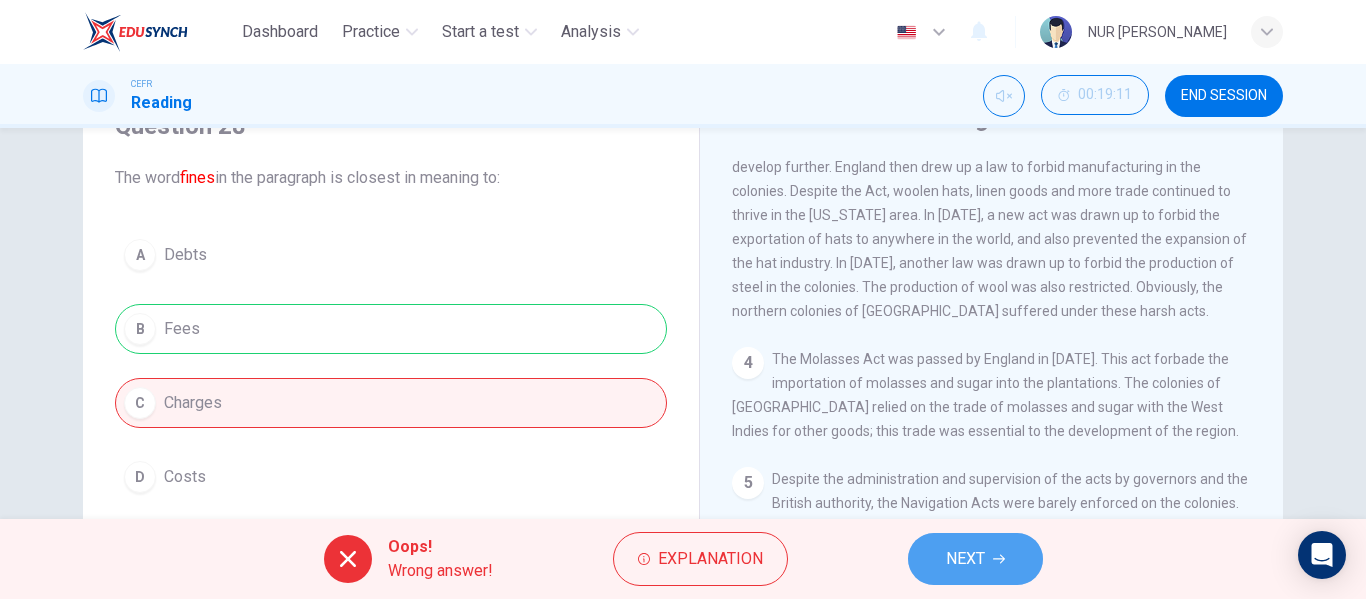 click on "NEXT" at bounding box center (965, 559) 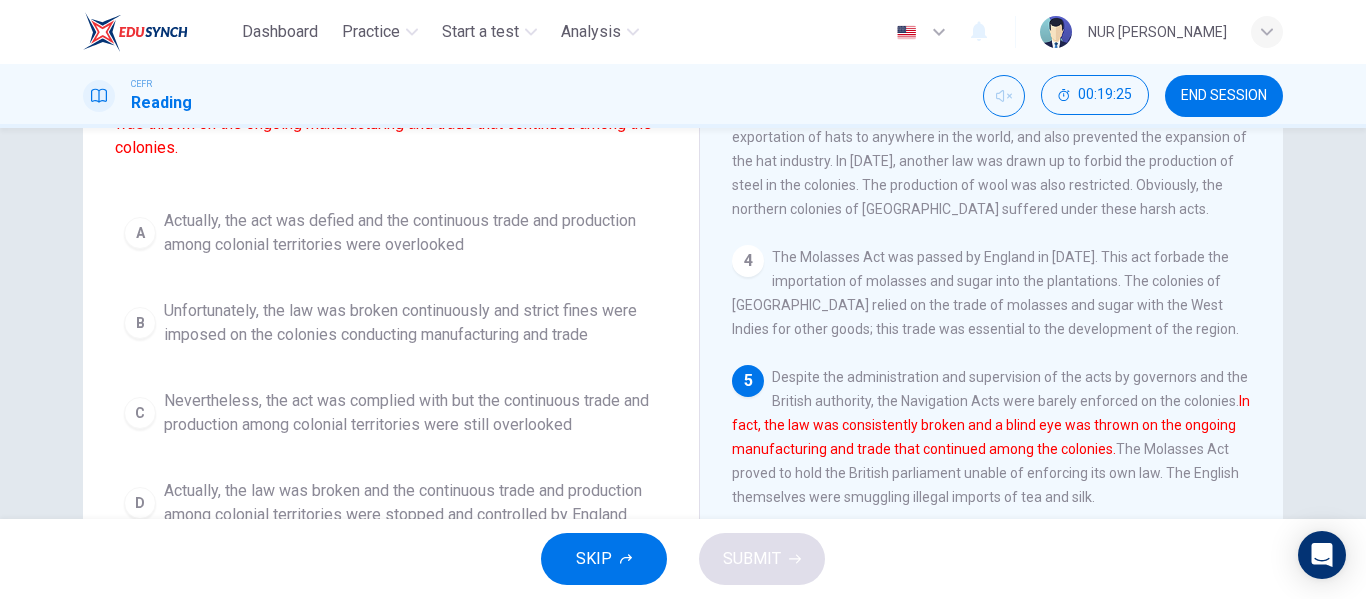scroll, scrollTop: 201, scrollLeft: 0, axis: vertical 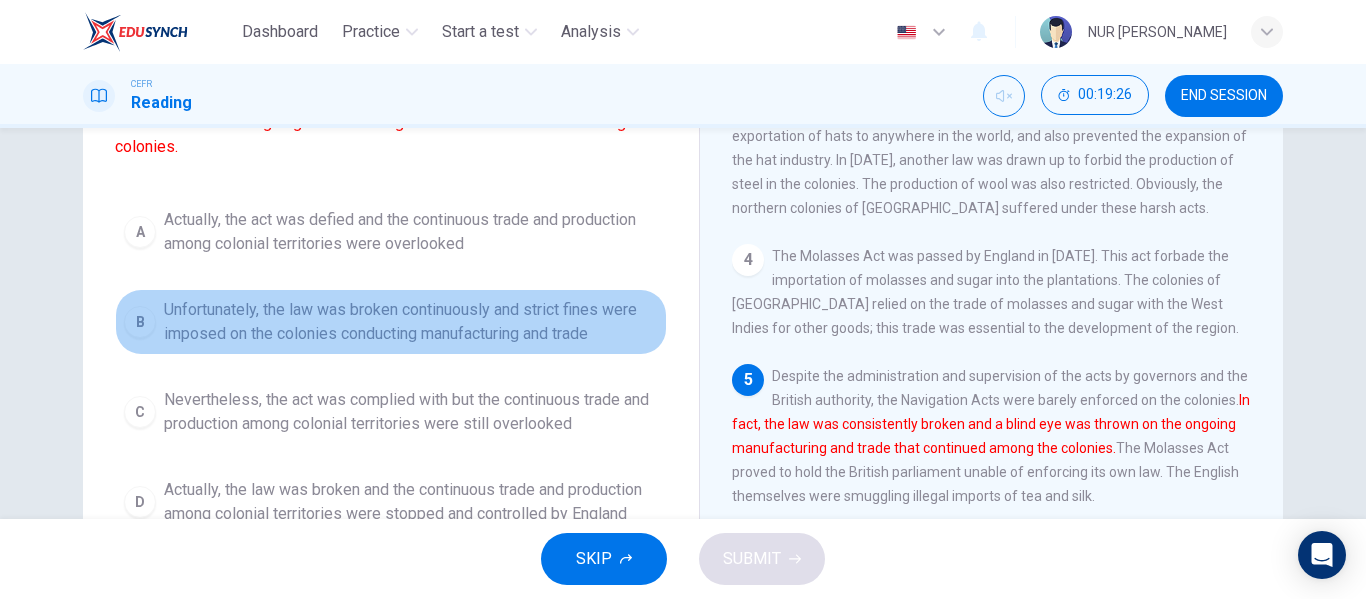 click on "Unfortunately, the law was broken continuously and strict fines were imposed on the colonies conducting manufacturing and trade" at bounding box center [411, 322] 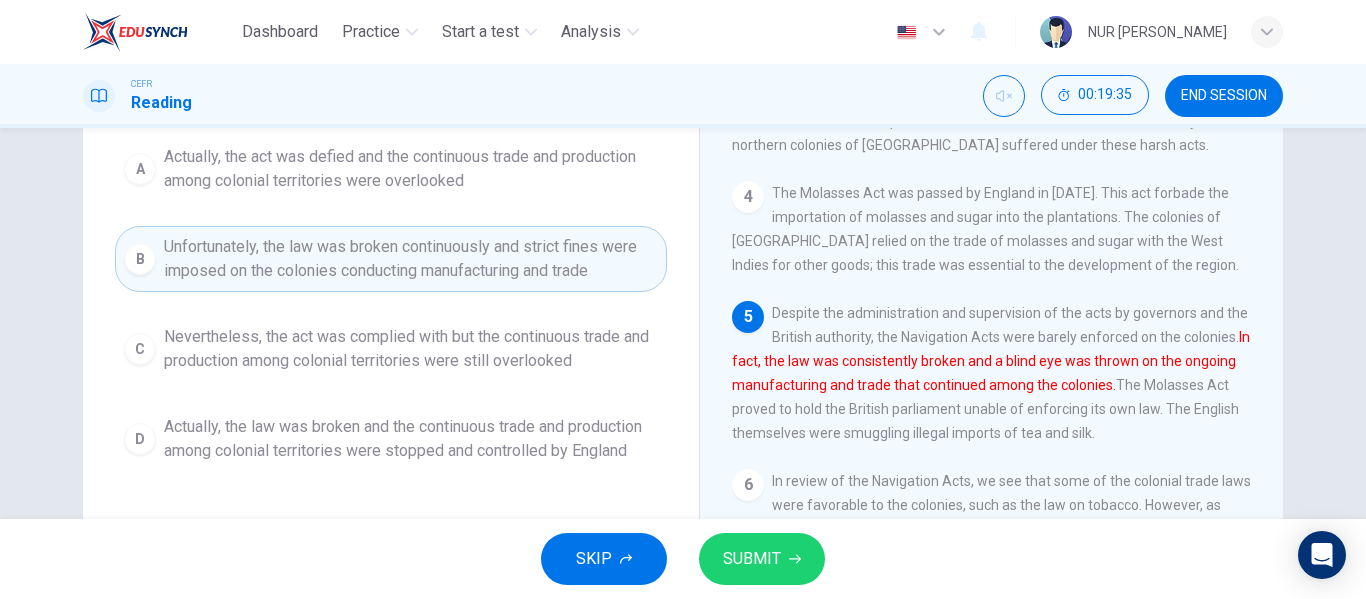 scroll, scrollTop: 267, scrollLeft: 0, axis: vertical 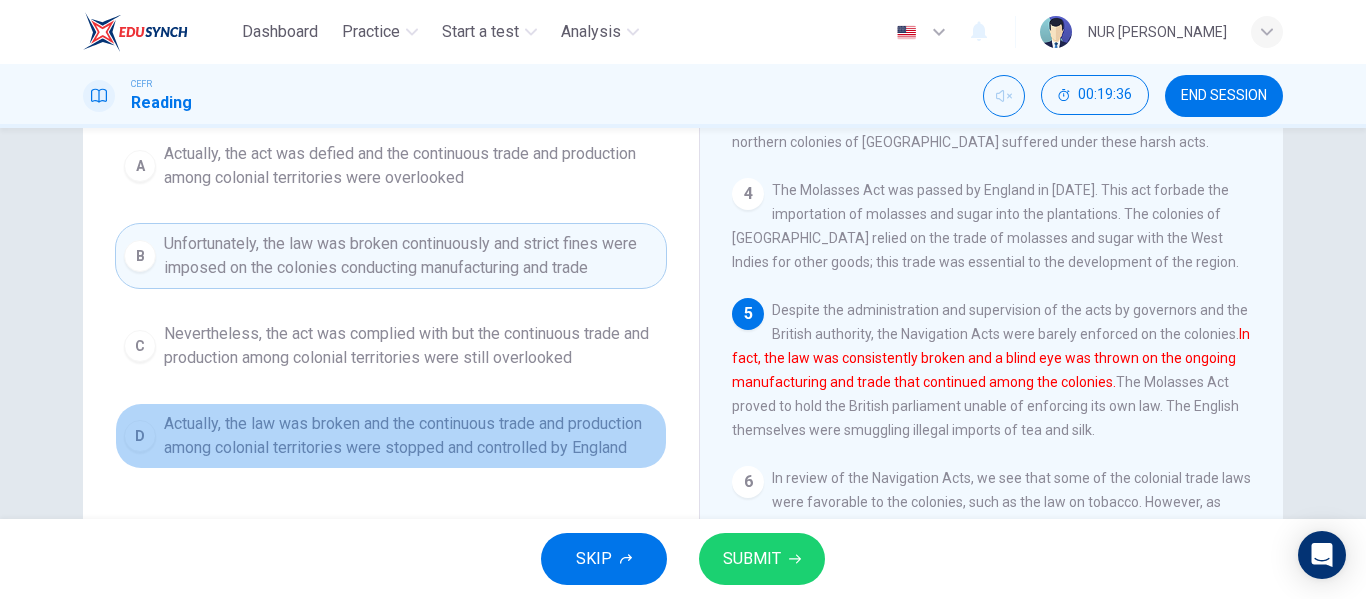 click on "Actually, the law was broken and the continuous trade and production among colonial territories were stopped and controlled by England" at bounding box center [411, 436] 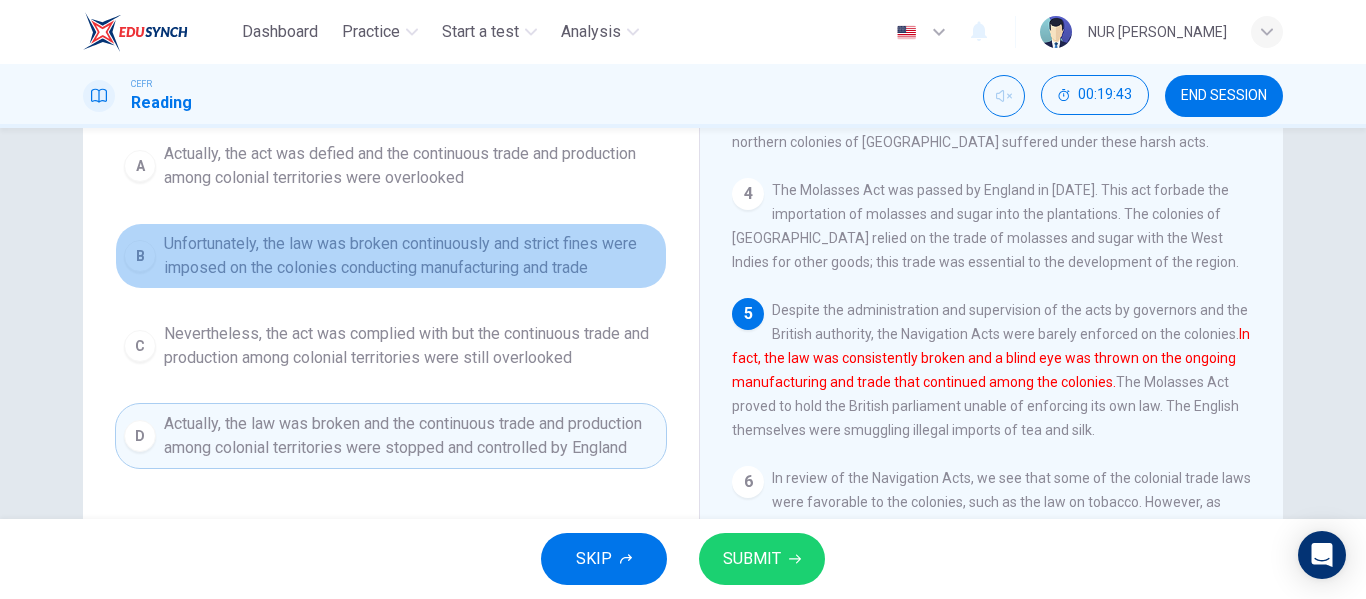 click on "Unfortunately, the law was broken continuously and strict fines were imposed on the colonies conducting manufacturing and trade" at bounding box center [411, 256] 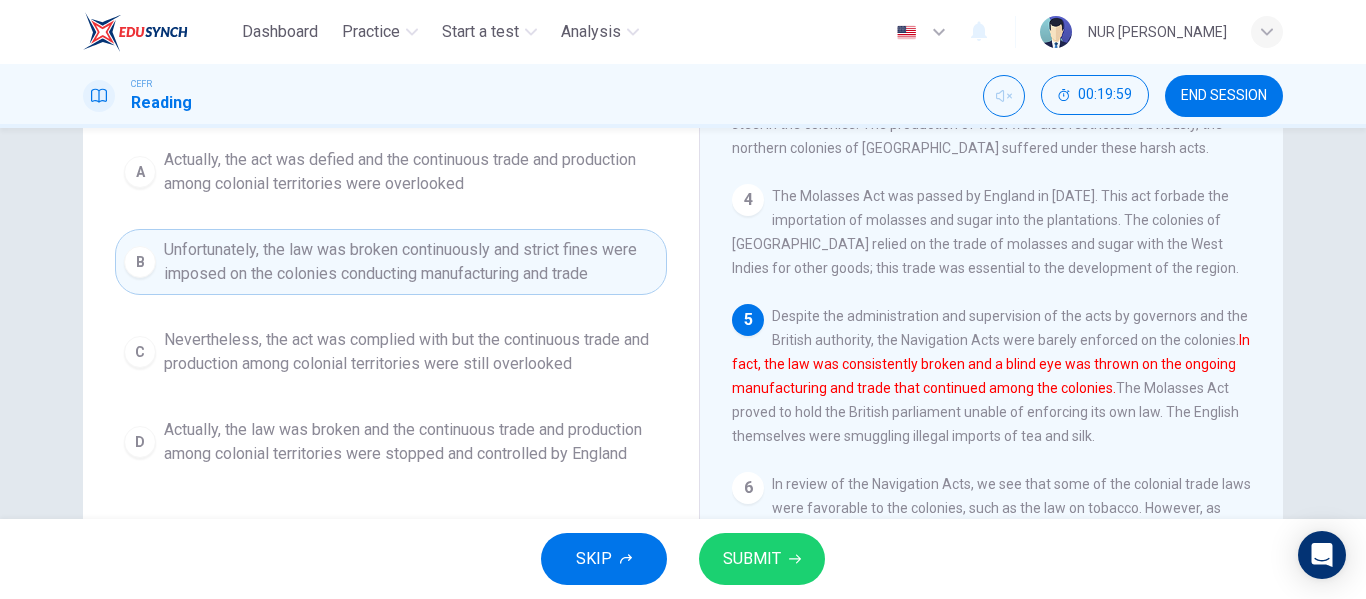 scroll, scrollTop: 260, scrollLeft: 0, axis: vertical 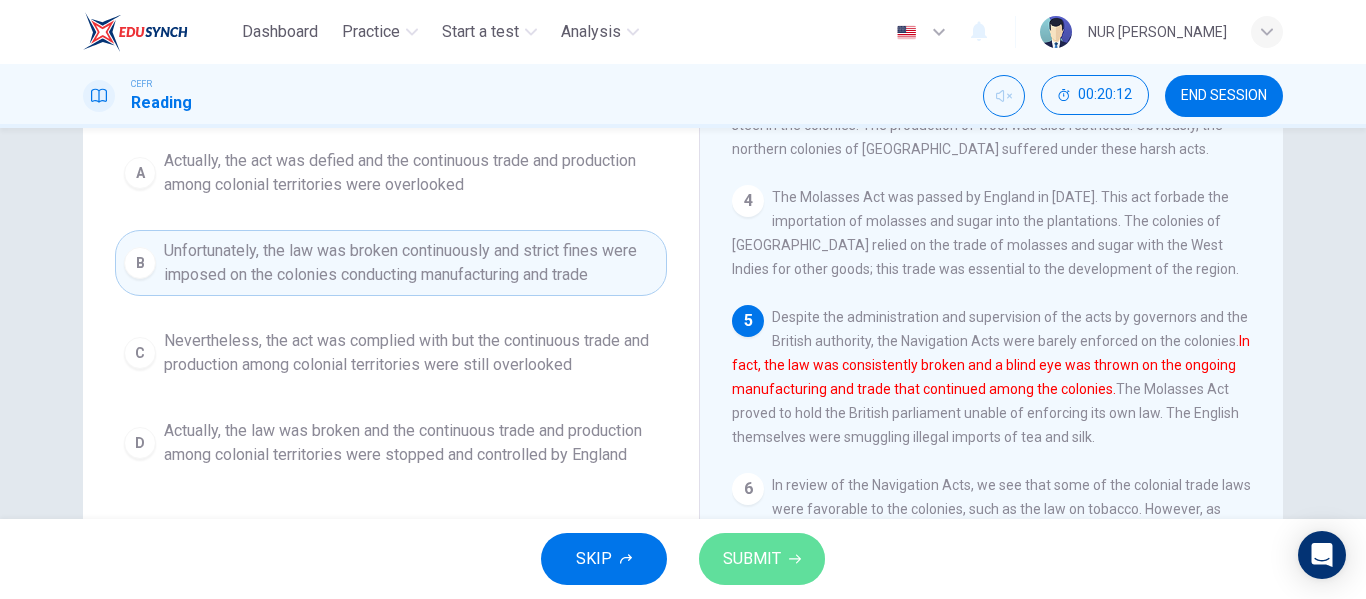 click on "SUBMIT" at bounding box center [752, 559] 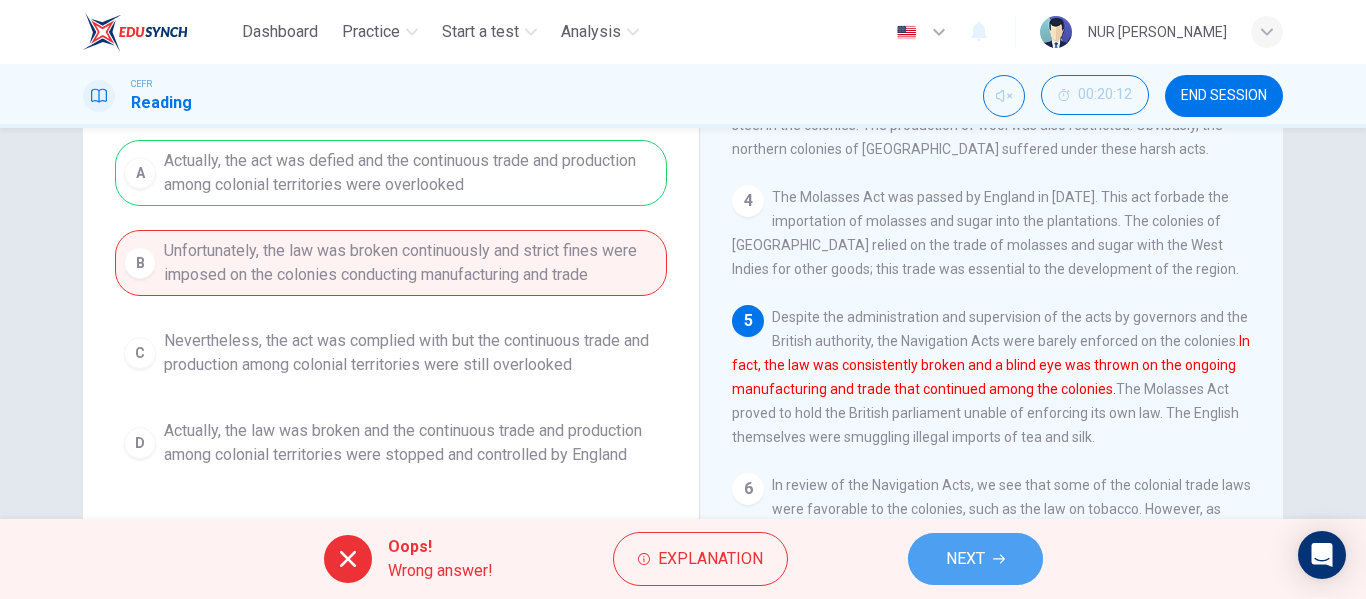 click on "NEXT" at bounding box center [975, 559] 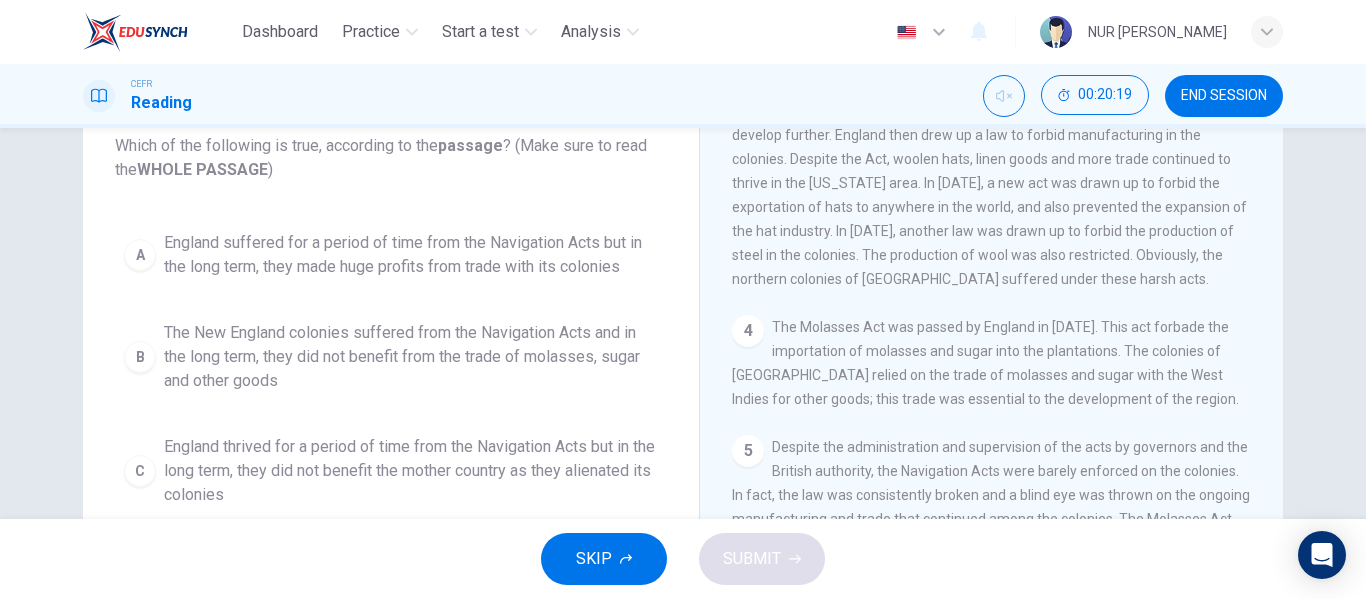 scroll, scrollTop: 131, scrollLeft: 0, axis: vertical 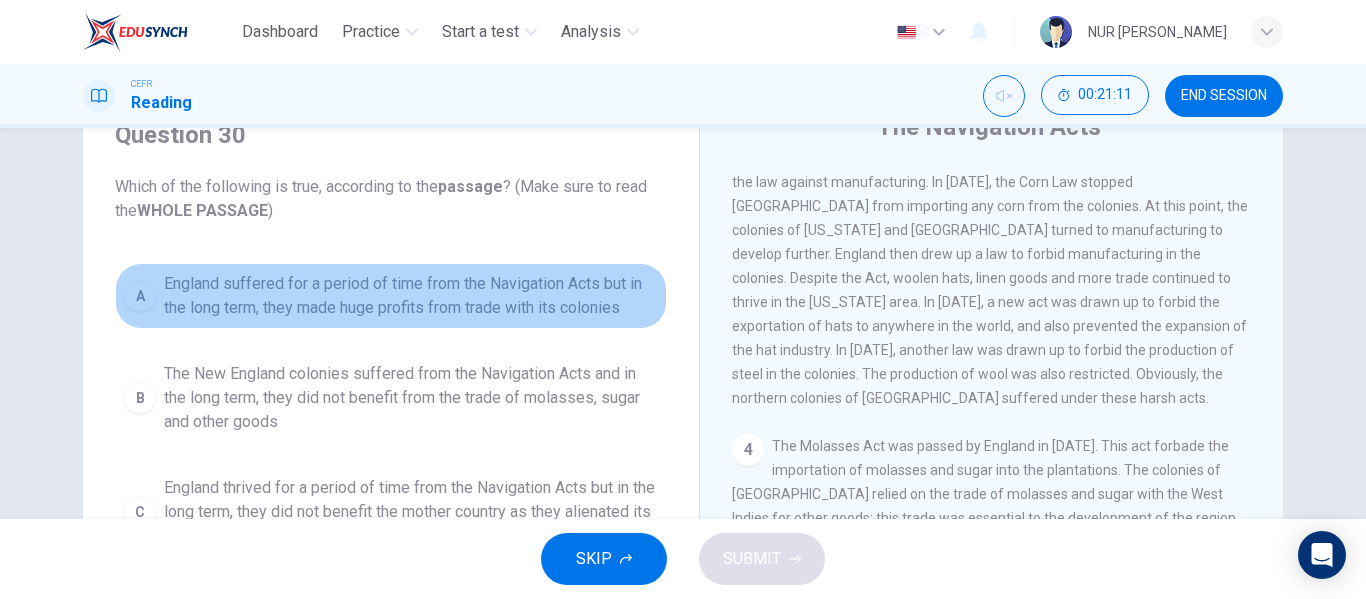 click on "England suffered for a period of time from the Navigation Acts but in the long term, they made huge profits from trade with its colonies" at bounding box center [411, 296] 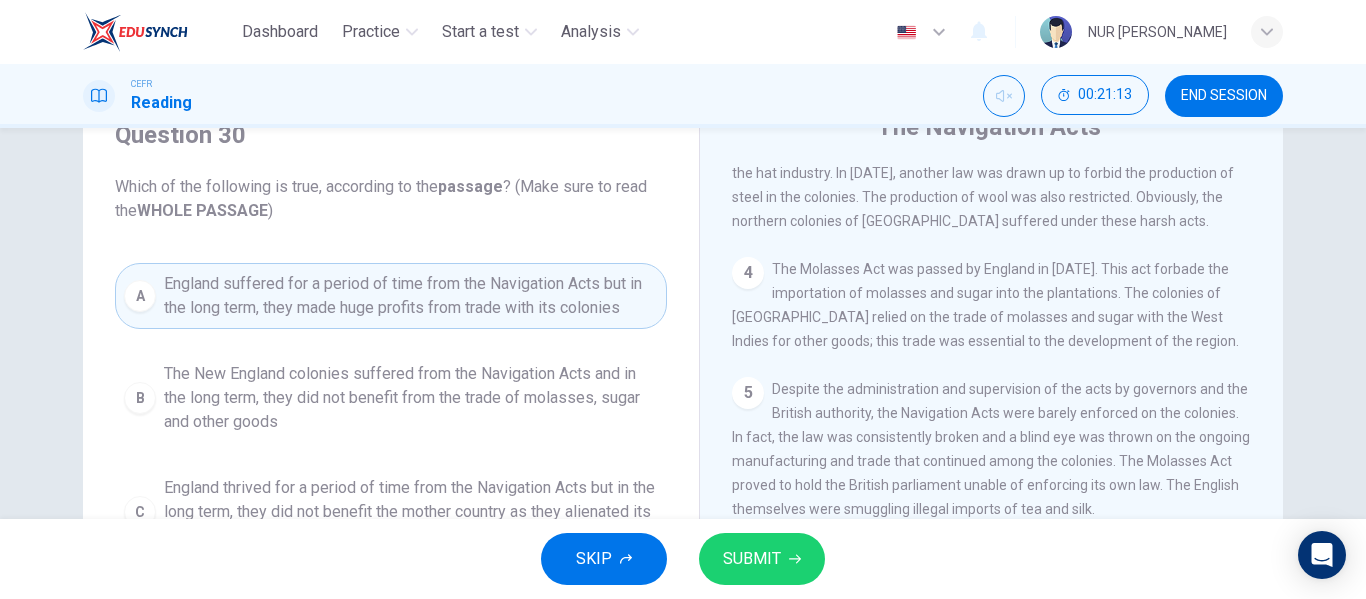 scroll, scrollTop: 679, scrollLeft: 0, axis: vertical 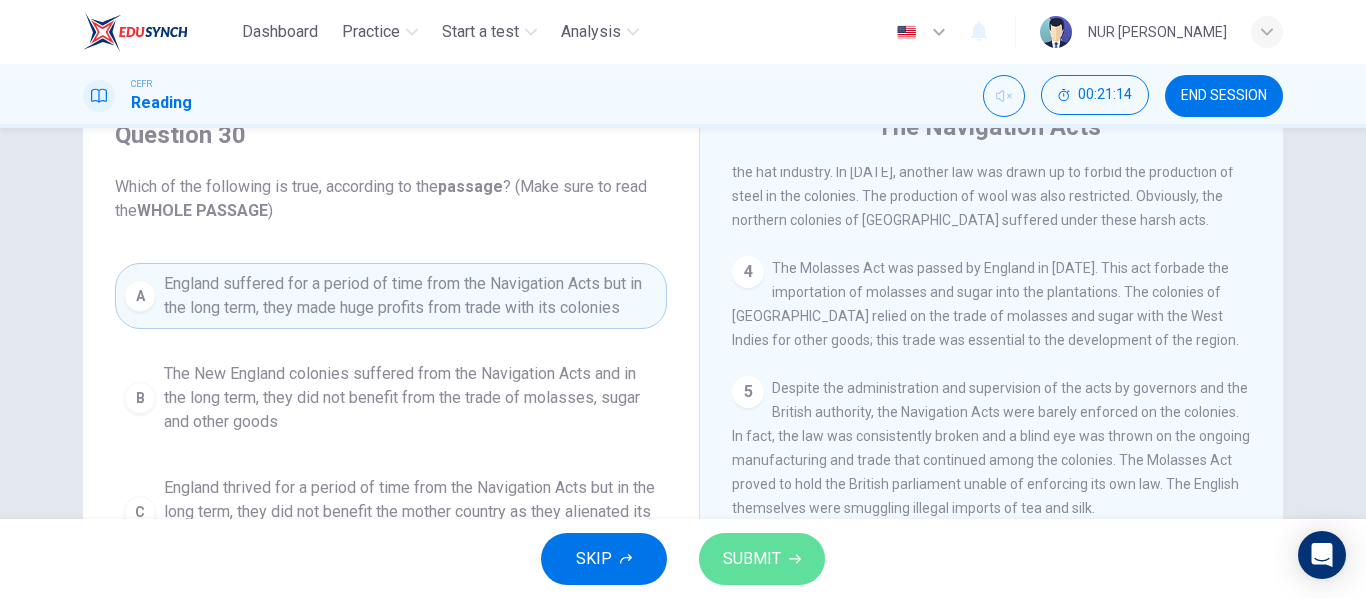 click on "SUBMIT" at bounding box center (762, 559) 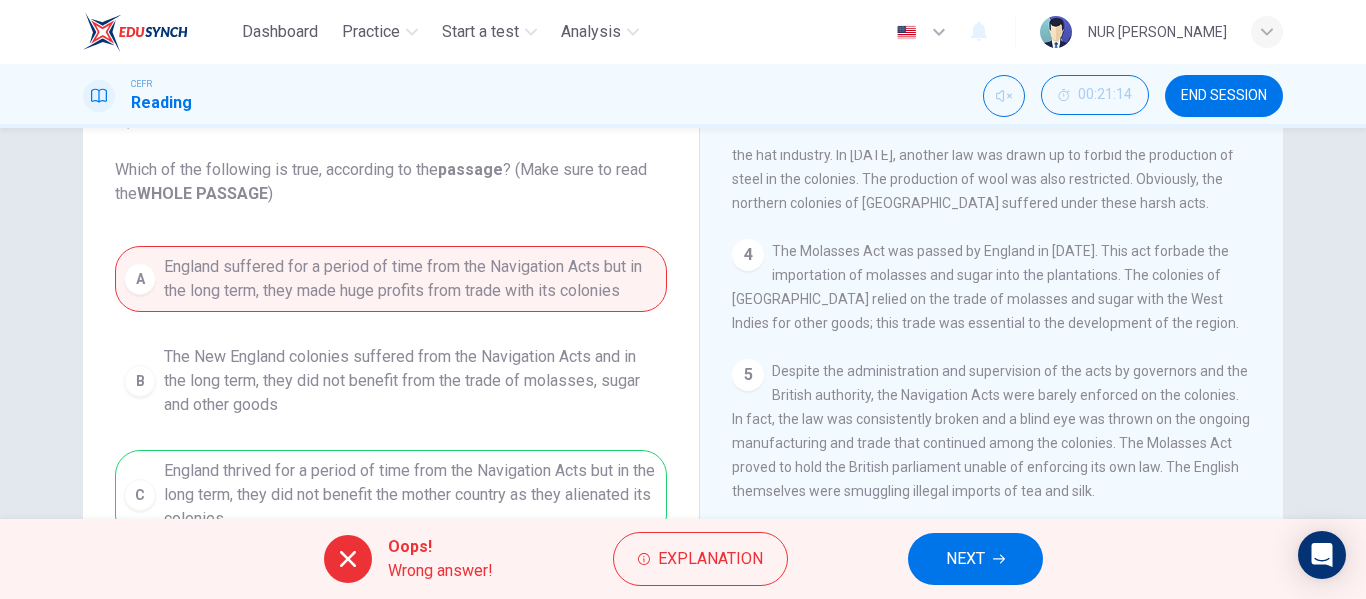 scroll, scrollTop: 109, scrollLeft: 0, axis: vertical 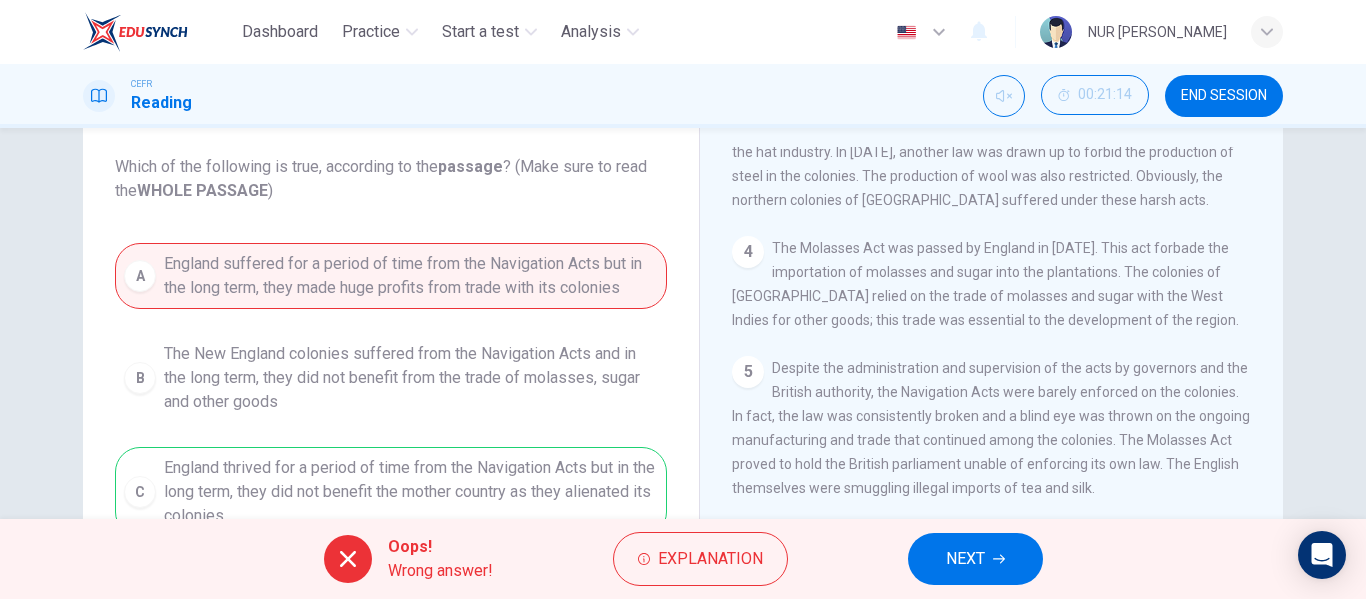 click on "Oops! Wrong answer! Explanation NEXT" at bounding box center (683, 559) 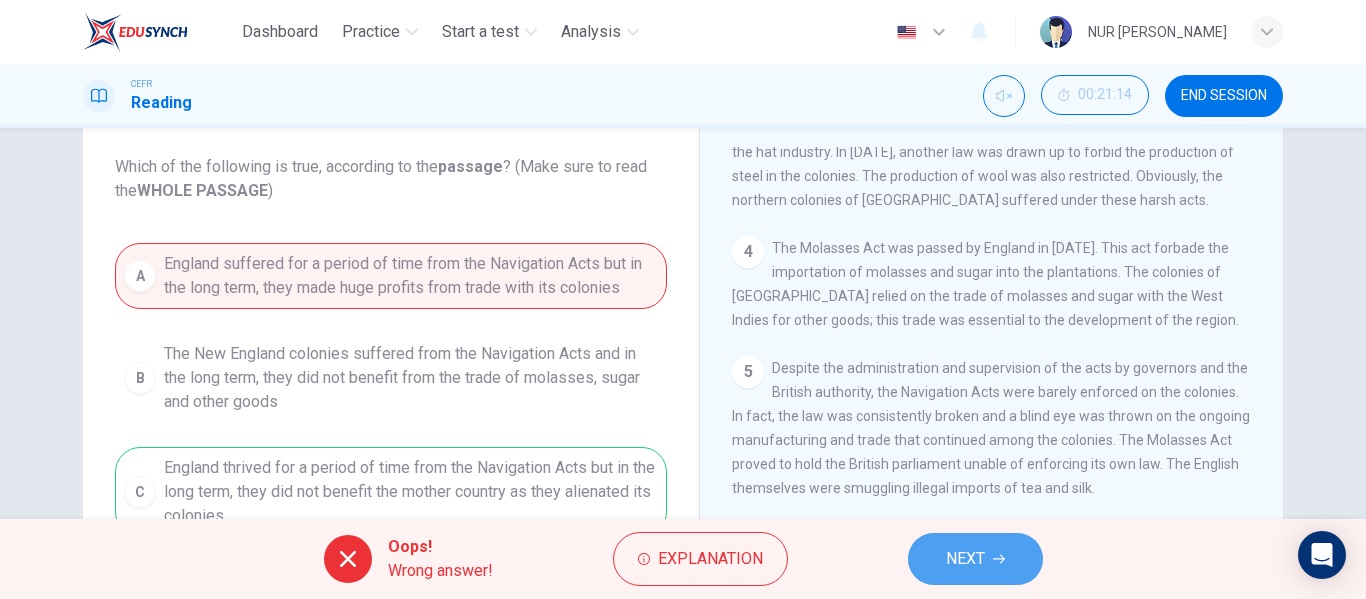 click on "NEXT" at bounding box center [975, 559] 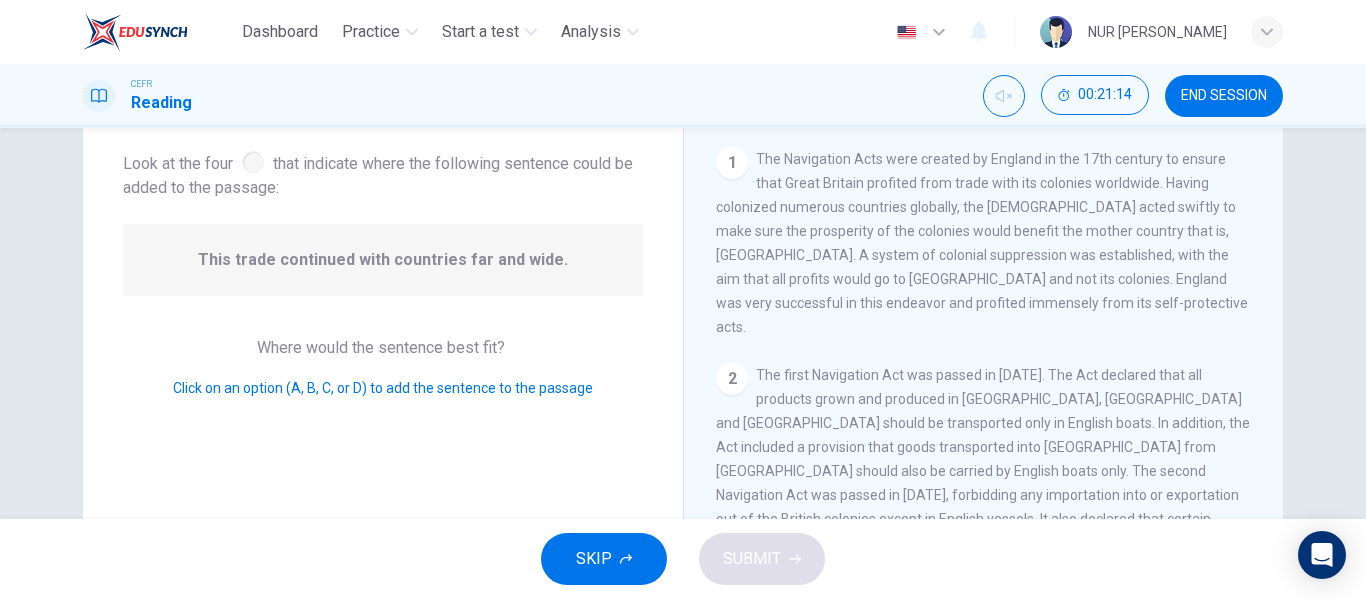 scroll, scrollTop: 717, scrollLeft: 0, axis: vertical 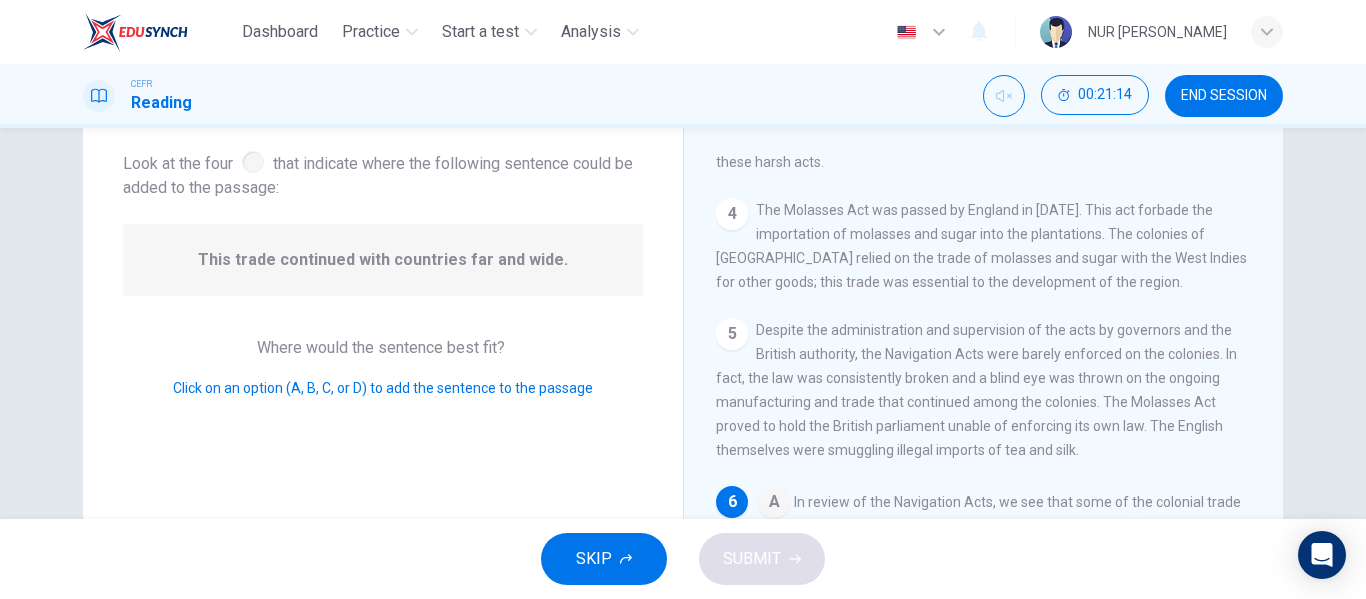 drag, startPoint x: 963, startPoint y: 542, endPoint x: 354, endPoint y: 376, distance: 631.2187 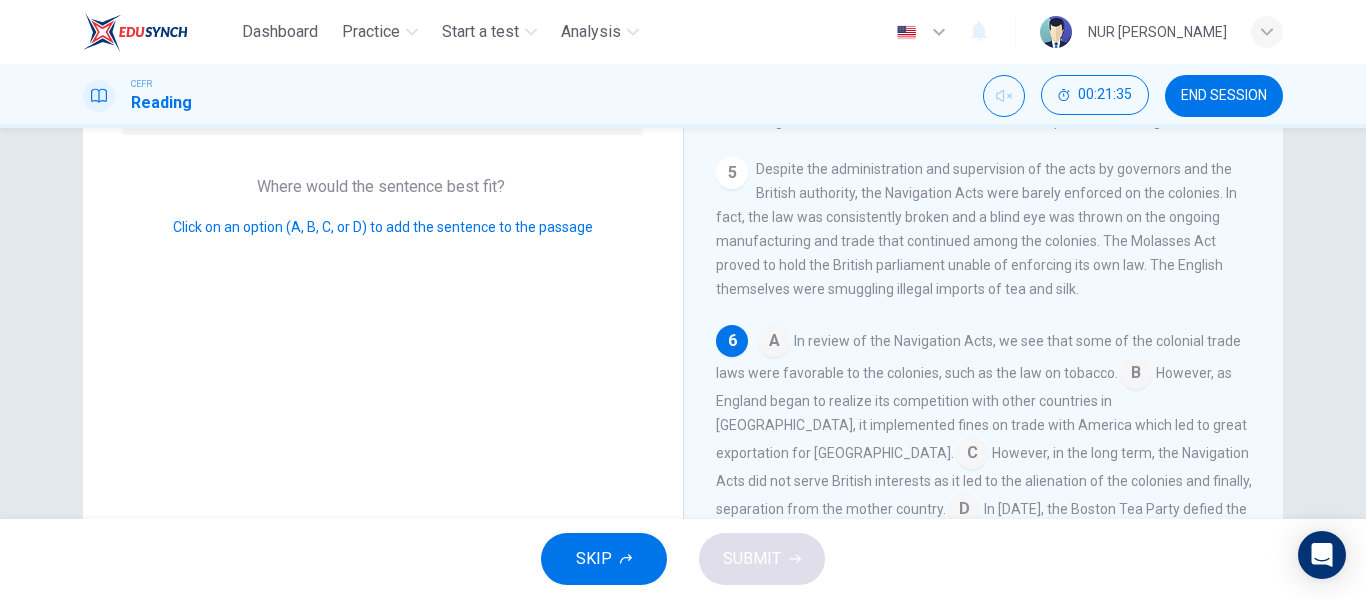 scroll, scrollTop: 269, scrollLeft: 0, axis: vertical 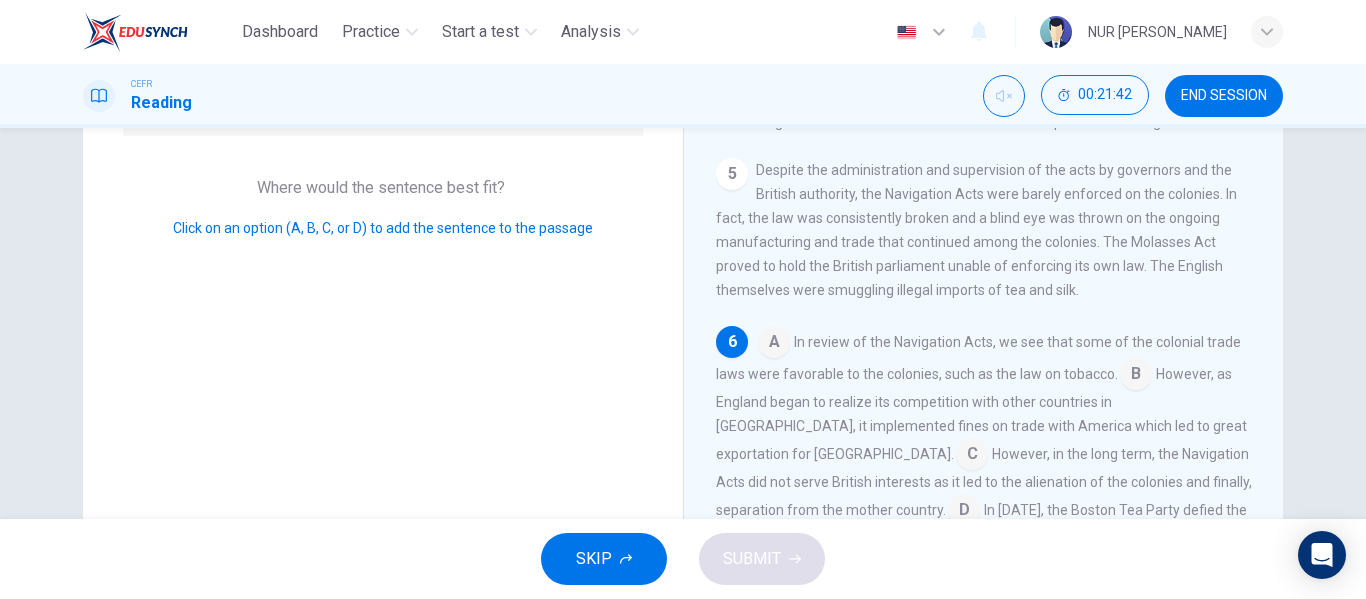 click at bounding box center (972, 456) 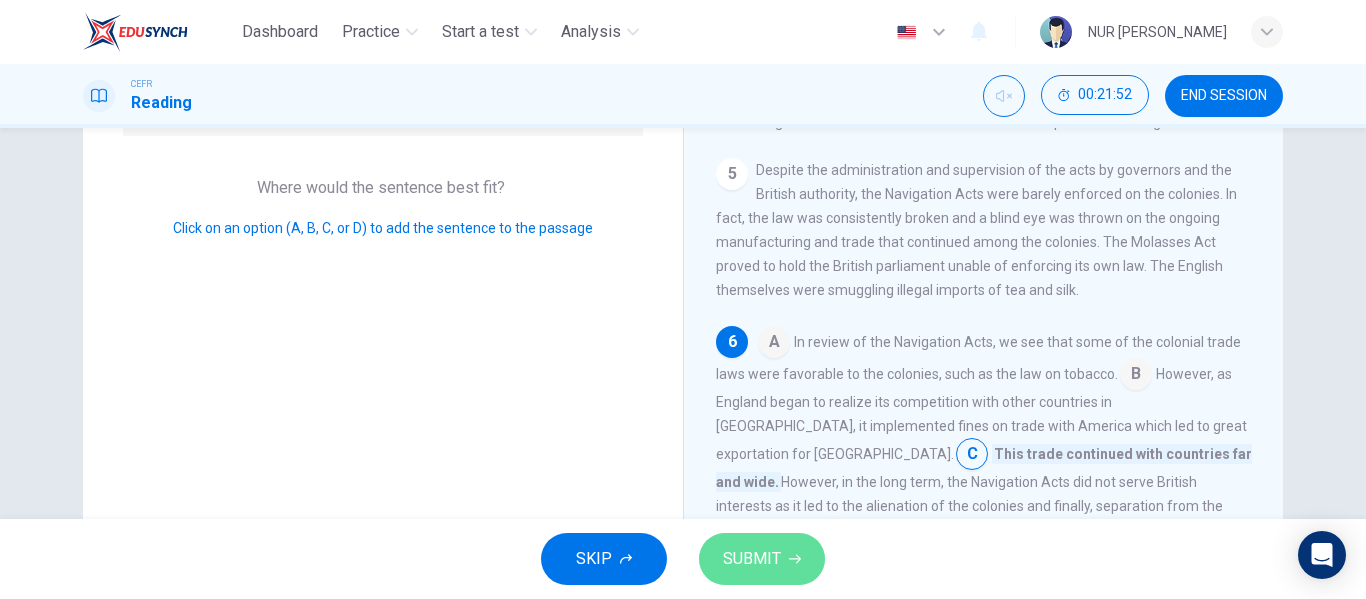 click on "SUBMIT" at bounding box center (752, 559) 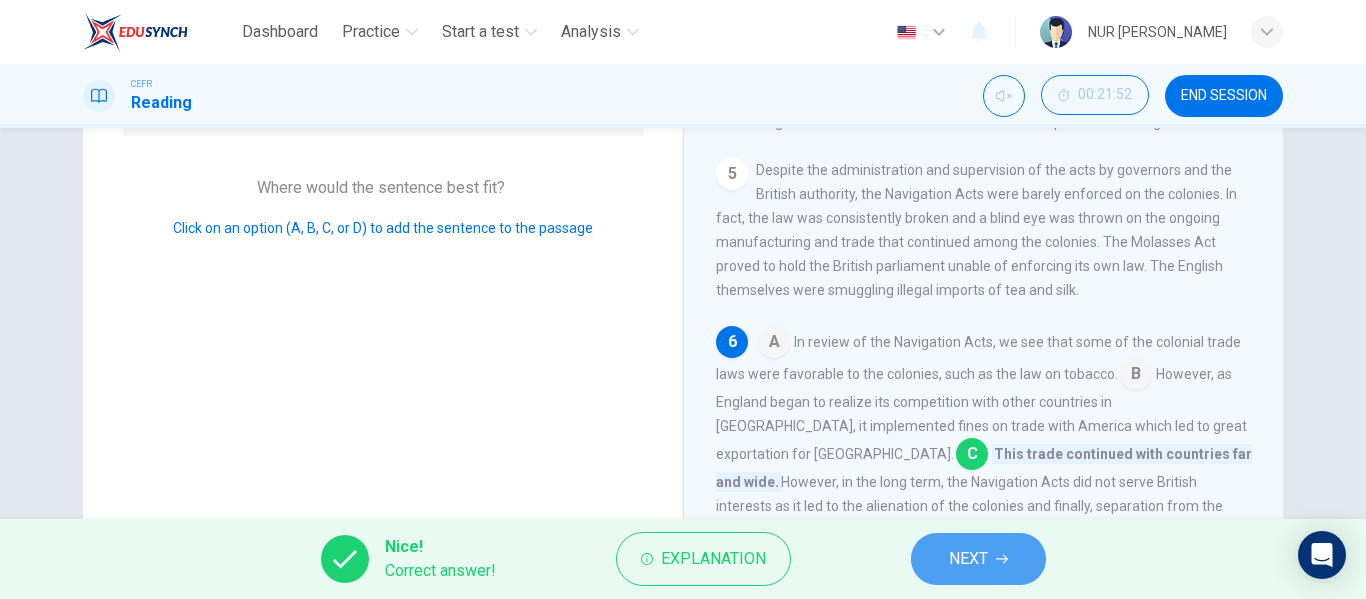 click on "NEXT" at bounding box center [978, 559] 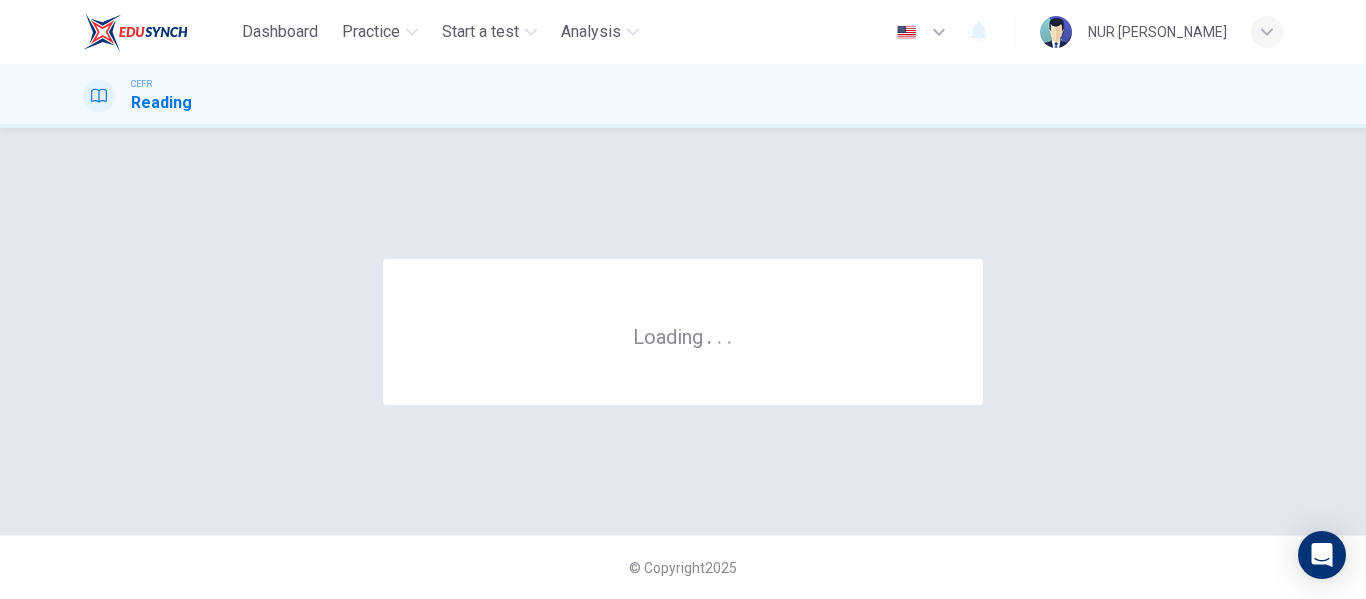 scroll, scrollTop: 0, scrollLeft: 0, axis: both 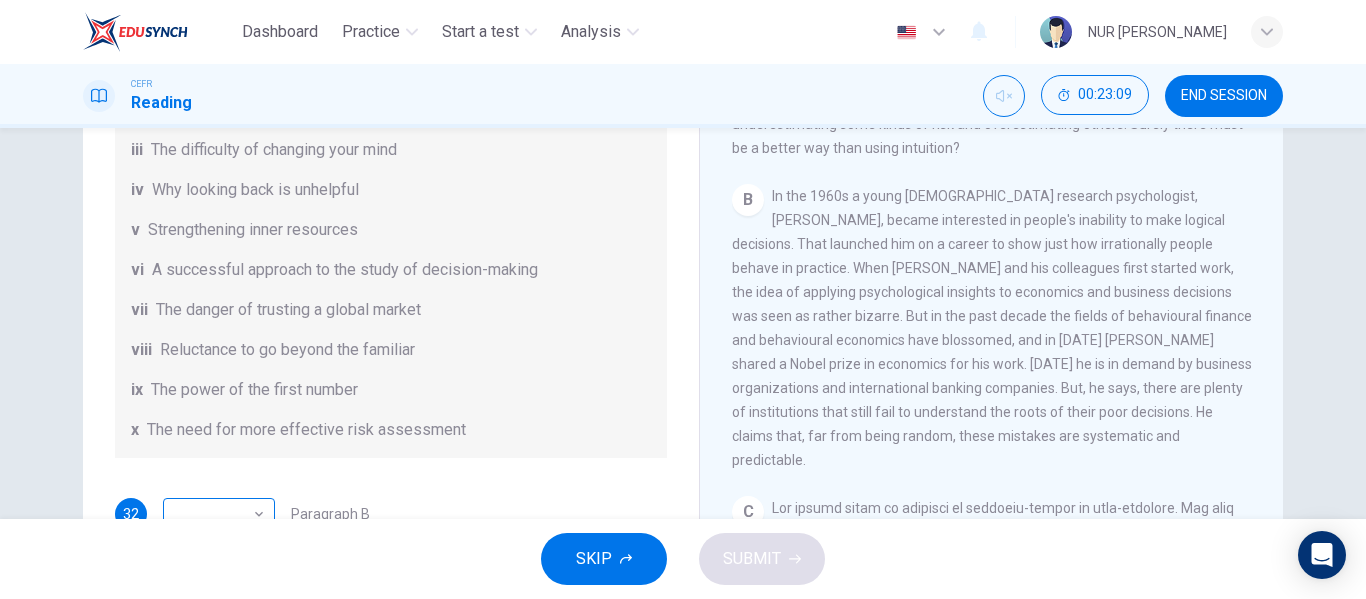 drag, startPoint x: 439, startPoint y: 276, endPoint x: 240, endPoint y: 509, distance: 306.41476 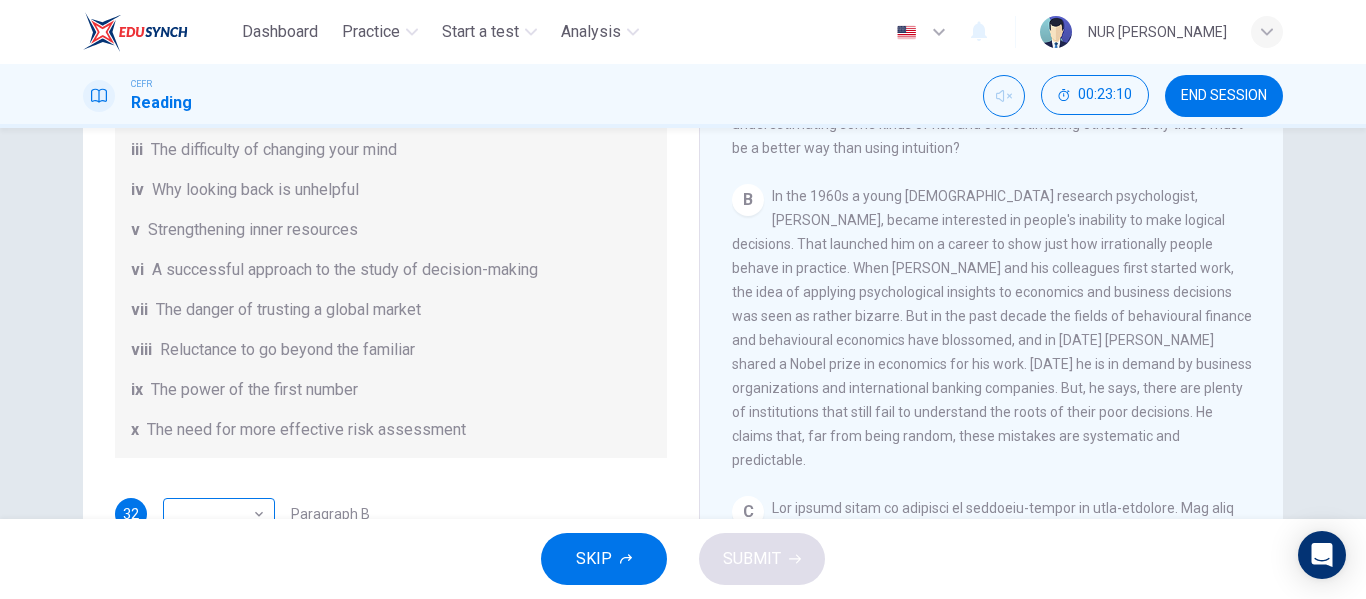 click on "Dashboard Practice Start a test Analysis English en ​ NUR [PERSON_NAME] CEFR Reading 00:23:10 END SESSION Questions 32 - 37 Reading Passage 1 has nine paragraphs  A-I
Choose the correct heading for Paragraphs  B  and  D-H  from the list of headings below.
Write the correct number  (i-xi)  in the boxes below. List of Headings i Not identifying the correct priorities ii A solution for the long term iii The difficulty of changing your mind iv Why looking back is unhelpful v Strengthening inner resources vi A successful approach to the study of decision-making vii The danger of trusting a global market viii Reluctance to go beyond the familiar ix The power of the first number x The need for more effective risk assessment 32 ​ ​ Paragraph B 33 ​ ​ Paragraph D 34 ​ ​ Paragraph E 35 ​ ​ Paragraph F 36 ​ ​ Paragraph G 37 ​ ​ Paragraph H Why Risks Can Go Wrong CLICK TO ZOOM Click to Zoom A B C D E F G H I SKIP SUBMIT EduSynch - Online Language Proficiency Testing" at bounding box center (683, 299) 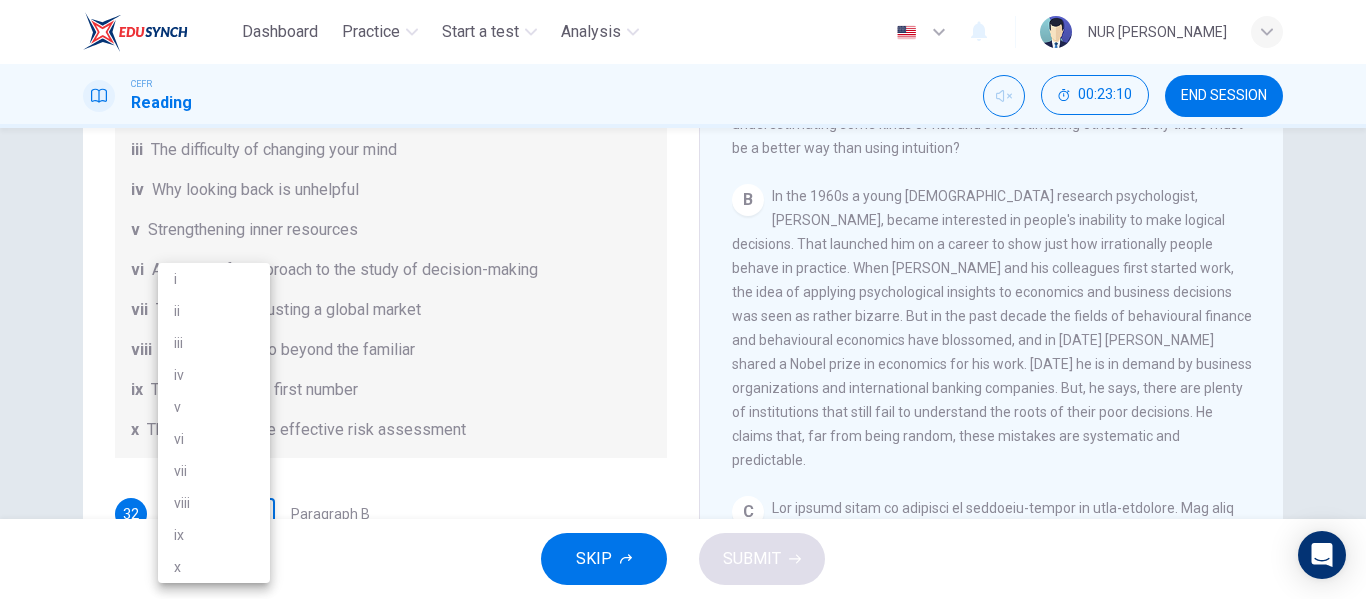scroll, scrollTop: 78, scrollLeft: 0, axis: vertical 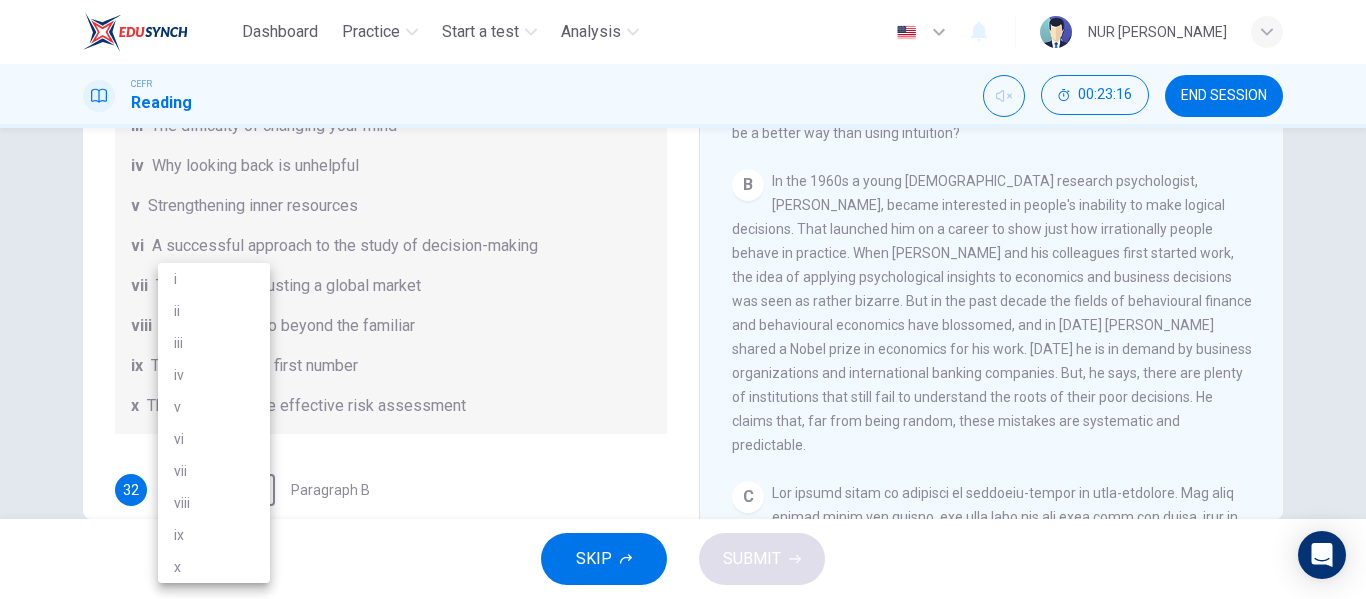 click on "vi" at bounding box center (214, 439) 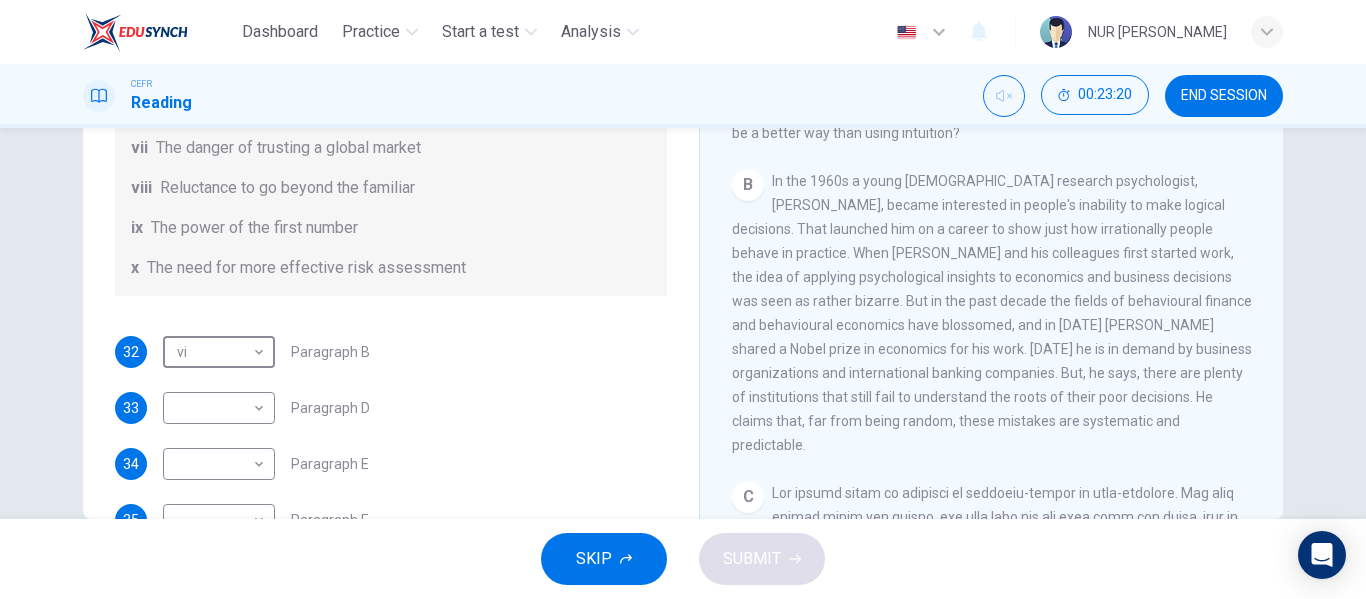 scroll, scrollTop: 226, scrollLeft: 0, axis: vertical 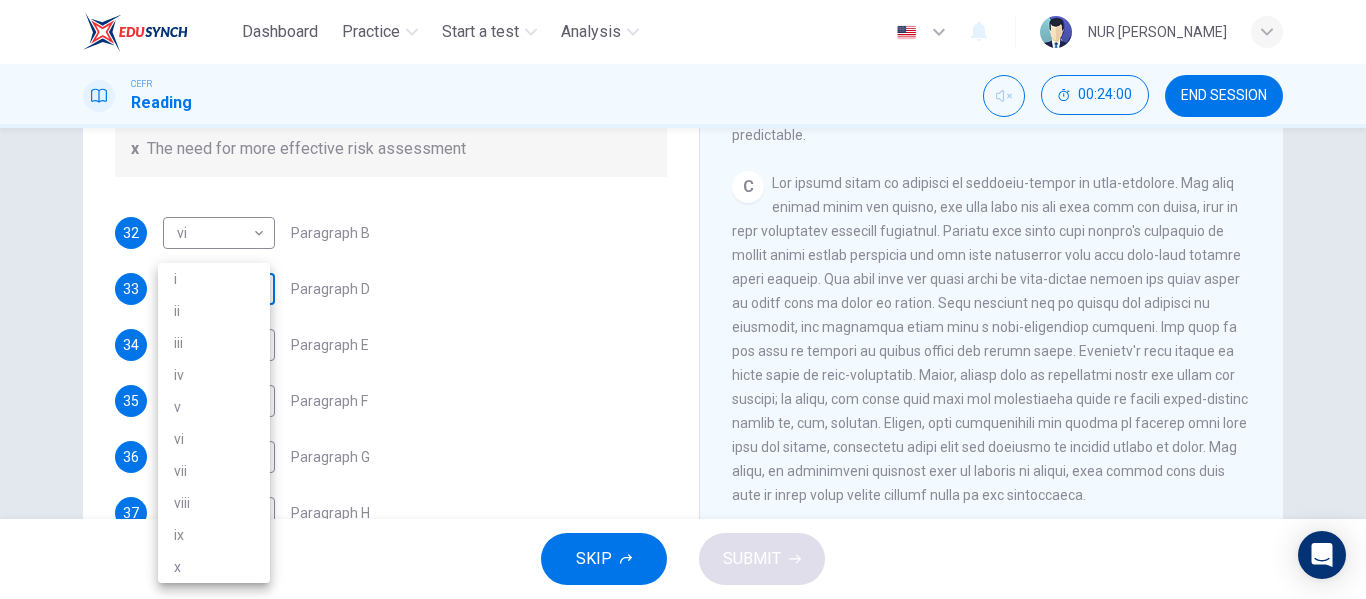 click on "Dashboard Practice Start a test Analysis English en ​ NUR [PERSON_NAME] CEFR Reading 00:24:00 END SESSION Questions 32 - 37 Reading Passage 1 has nine paragraphs  A-I
Choose the correct heading for Paragraphs  B  and  D-H  from the list of headings below.
Write the correct number  (i-xi)  in the boxes below. List of Headings i Not identifying the correct priorities ii A solution for the long term iii The difficulty of changing your mind iv Why looking back is unhelpful v Strengthening inner resources vi A successful approach to the study of decision-making vii The danger of trusting a global market viii Reluctance to go beyond the familiar ix The power of the first number x The need for more effective risk assessment 32 vi vi ​ Paragraph B 33 ​ ​ Paragraph D 34 ​ ​ Paragraph E 35 ​ ​ Paragraph F 36 ​ ​ Paragraph G 37 ​ ​ Paragraph H Why Risks Can Go Wrong CLICK TO ZOOM Click to Zoom A B C D E F G H I SKIP SUBMIT EduSynch - Online Language Proficiency Testing" at bounding box center (683, 299) 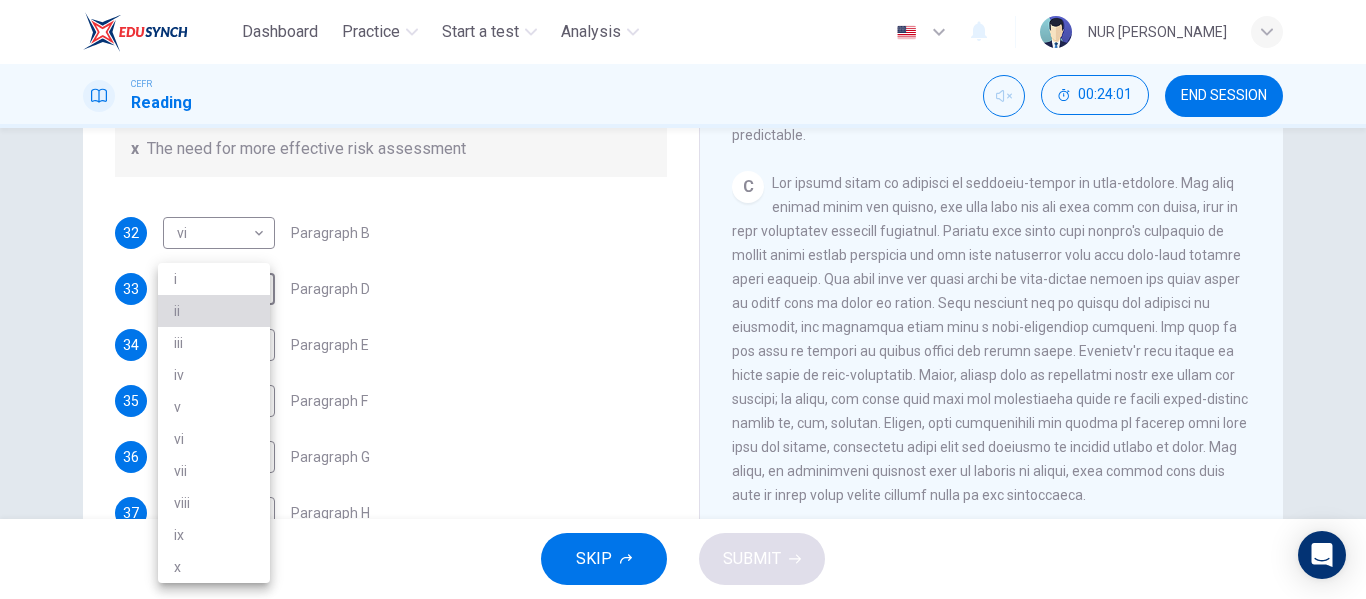 click on "ii" at bounding box center (214, 311) 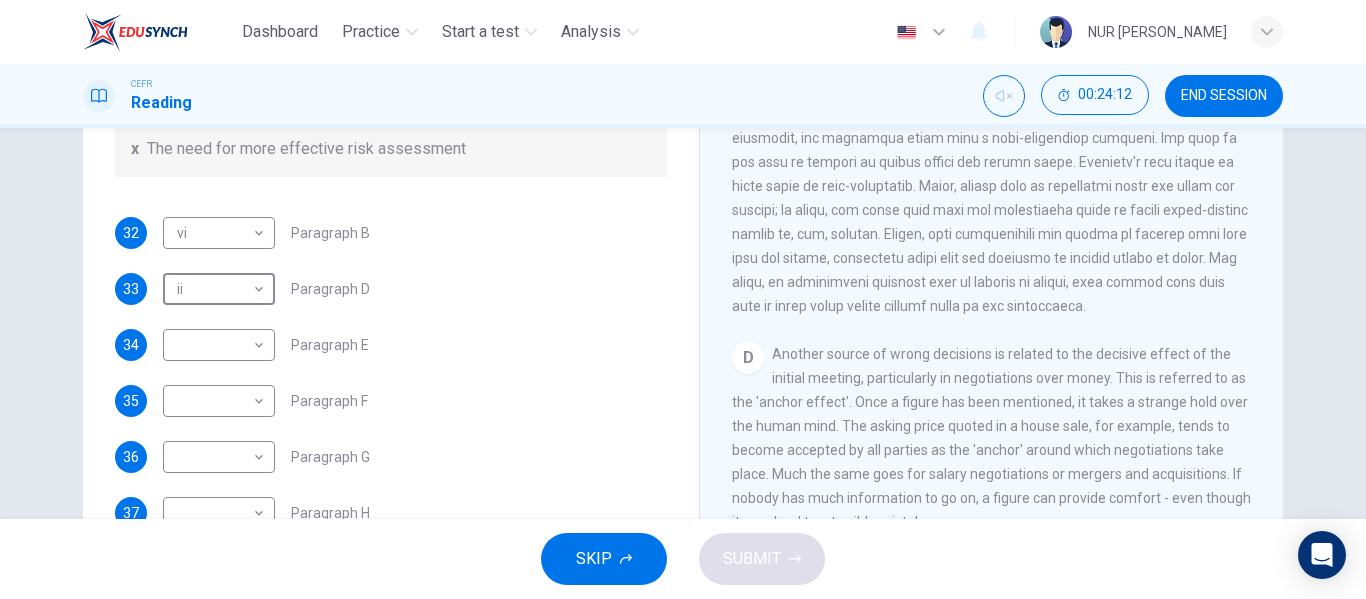 scroll, scrollTop: 828, scrollLeft: 0, axis: vertical 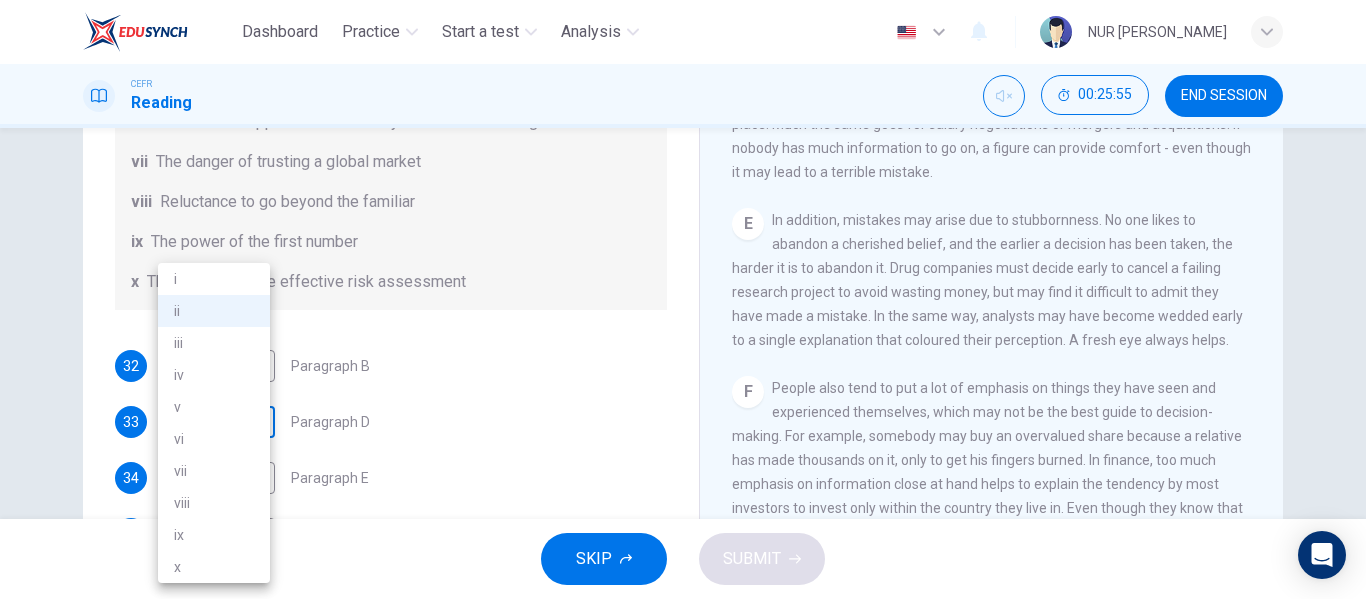 click on "Dashboard Practice Start a test Analysis English en ​ NUR [PERSON_NAME] CEFR Reading 00:25:55 END SESSION Questions 32 - 37 Reading Passage 1 has nine paragraphs  A-I
Choose the correct heading for Paragraphs  B  and  D-H  from the list of headings below.
Write the correct number  (i-xi)  in the boxes below. List of Headings i Not identifying the correct priorities ii A solution for the long term iii The difficulty of changing your mind iv Why looking back is unhelpful v Strengthening inner resources vi A successful approach to the study of decision-making vii The danger of trusting a global market viii Reluctance to go beyond the familiar ix The power of the first number x The need for more effective risk assessment 32 vi vi ​ Paragraph B 33 ii ii ​ Paragraph D 34 ​ ​ Paragraph E 35 ​ ​ Paragraph F 36 ​ ​ Paragraph G 37 ​ ​ Paragraph H Why Risks Can Go Wrong CLICK TO ZOOM Click to Zoom A B C D E F G H I SKIP SUBMIT EduSynch - Online Language Proficiency Testing" at bounding box center [683, 299] 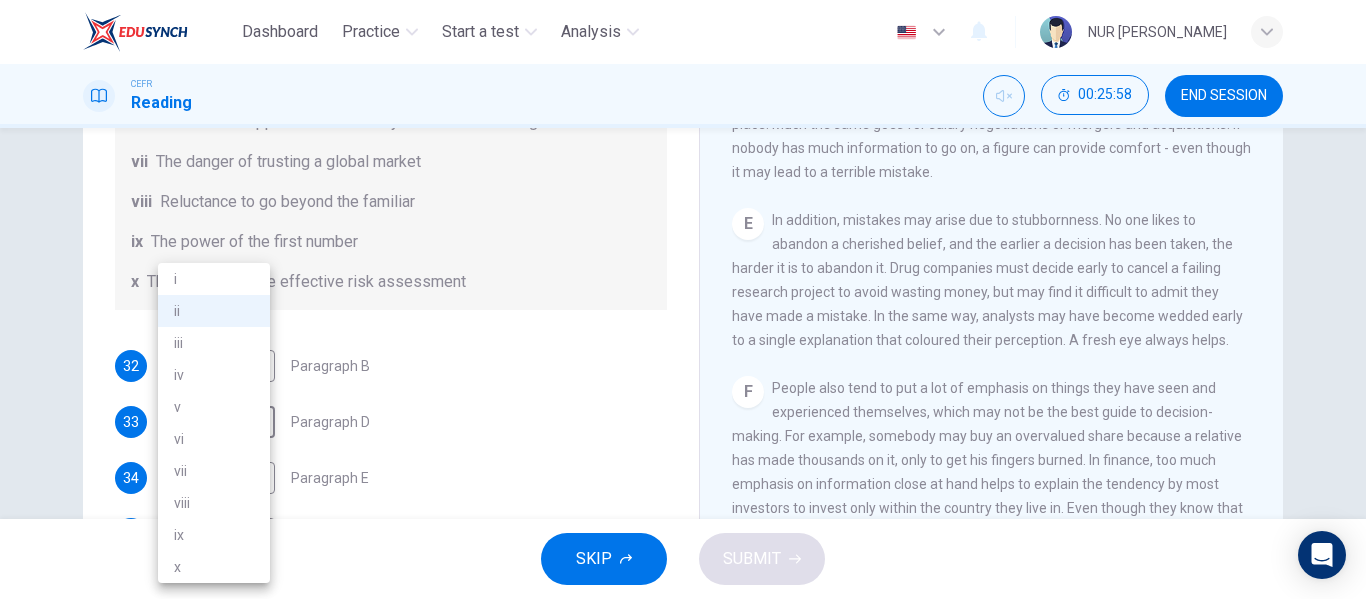click at bounding box center [683, 299] 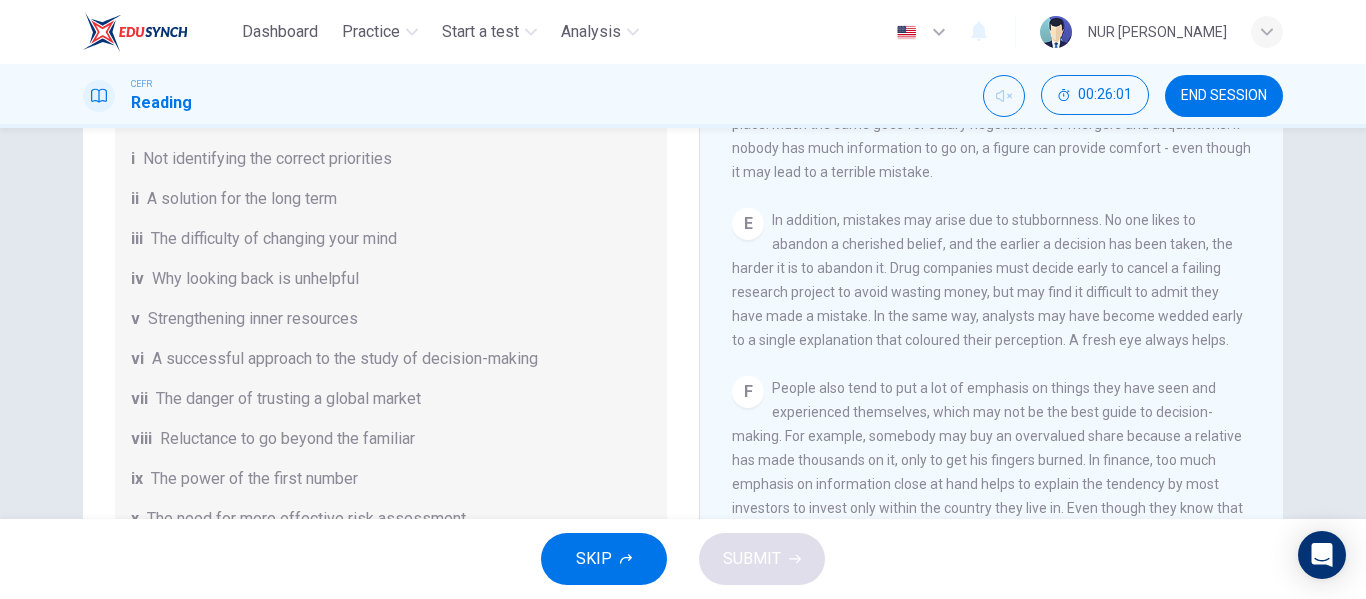 scroll, scrollTop: 0, scrollLeft: 0, axis: both 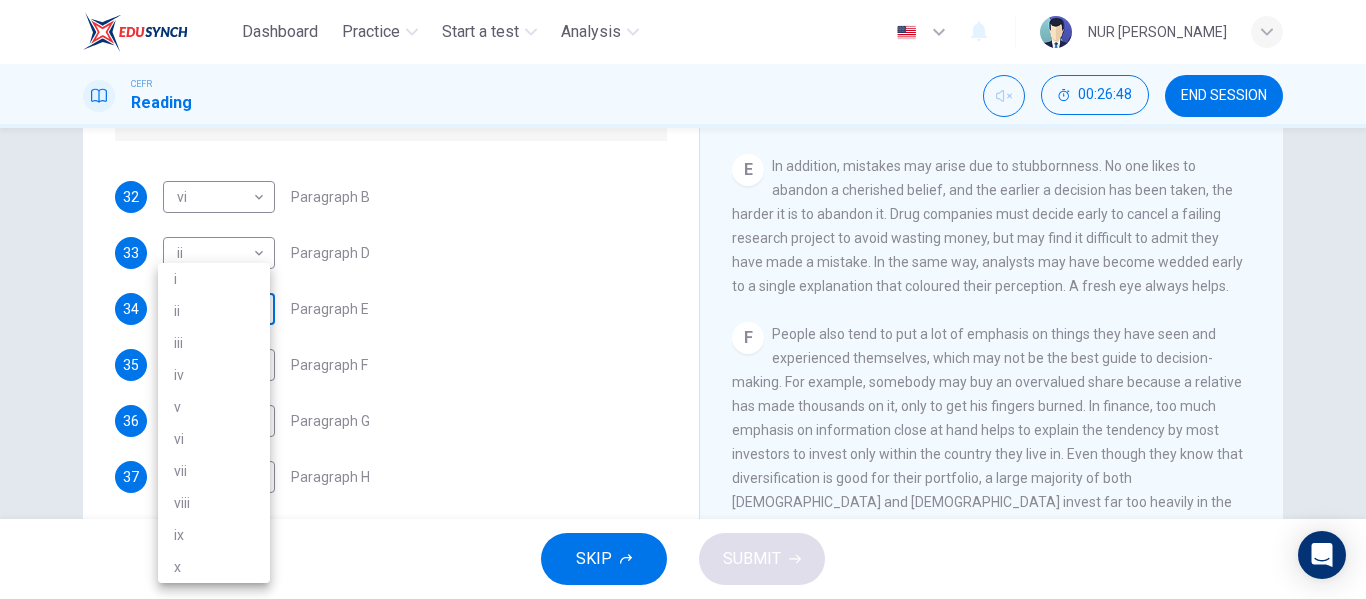 click on "Dashboard Practice Start a test Analysis English en ​ NUR [PERSON_NAME] CEFR Reading 00:26:48 END SESSION Questions 32 - 37 Reading Passage 1 has nine paragraphs  A-I
Choose the correct heading for Paragraphs  B  and  D-H  from the list of headings below.
Write the correct number  (i-xi)  in the boxes below. List of Headings i Not identifying the correct priorities ii A solution for the long term iii The difficulty of changing your mind iv Why looking back is unhelpful v Strengthening inner resources vi A successful approach to the study of decision-making vii The danger of trusting a global market viii Reluctance to go beyond the familiar ix The power of the first number x The need for more effective risk assessment 32 vi vi ​ Paragraph B 33 ii ii ​ Paragraph D 34 ​ ​ Paragraph E 35 ​ ​ Paragraph F 36 ​ ​ Paragraph G 37 ​ ​ Paragraph H Why Risks Can Go Wrong CLICK TO ZOOM Click to Zoom A B C D E F G H I SKIP SUBMIT EduSynch - Online Language Proficiency Testing" at bounding box center [683, 299] 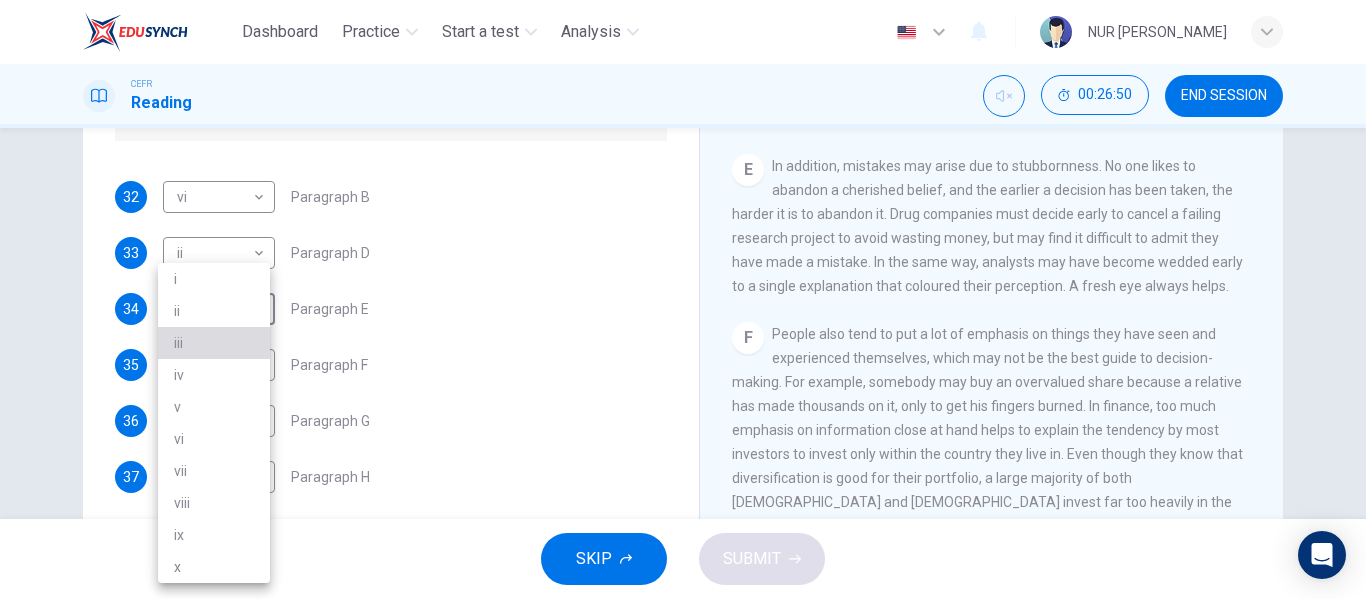 click on "iii" at bounding box center [214, 343] 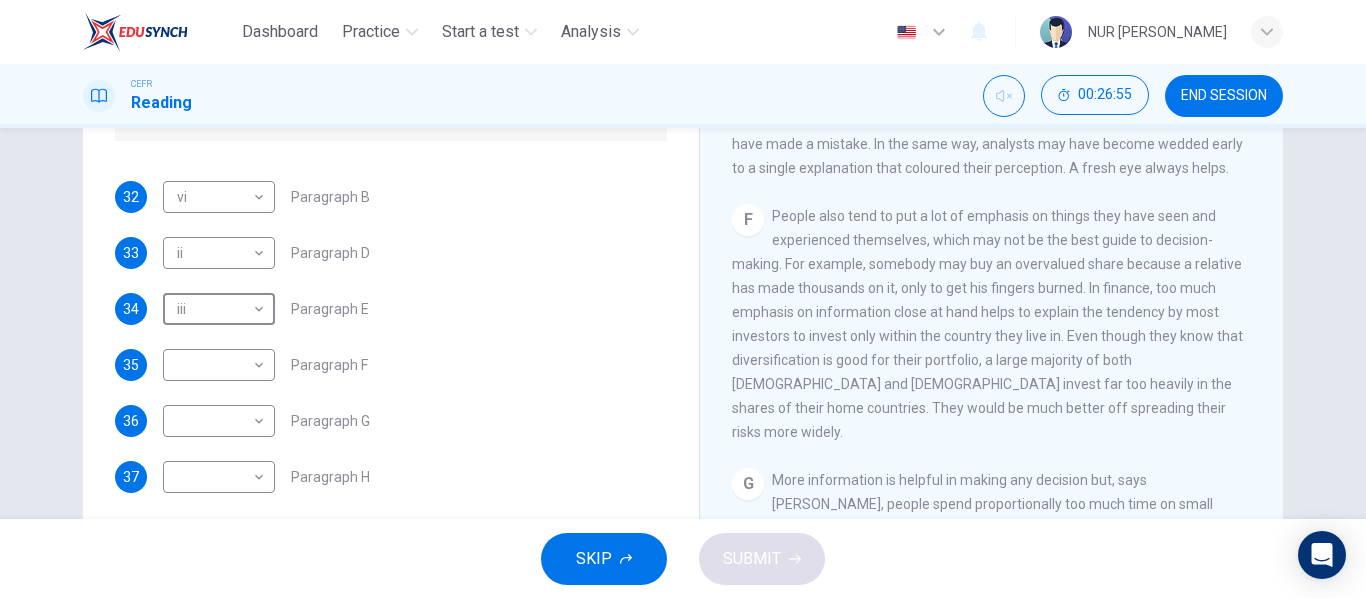 scroll, scrollTop: 1345, scrollLeft: 0, axis: vertical 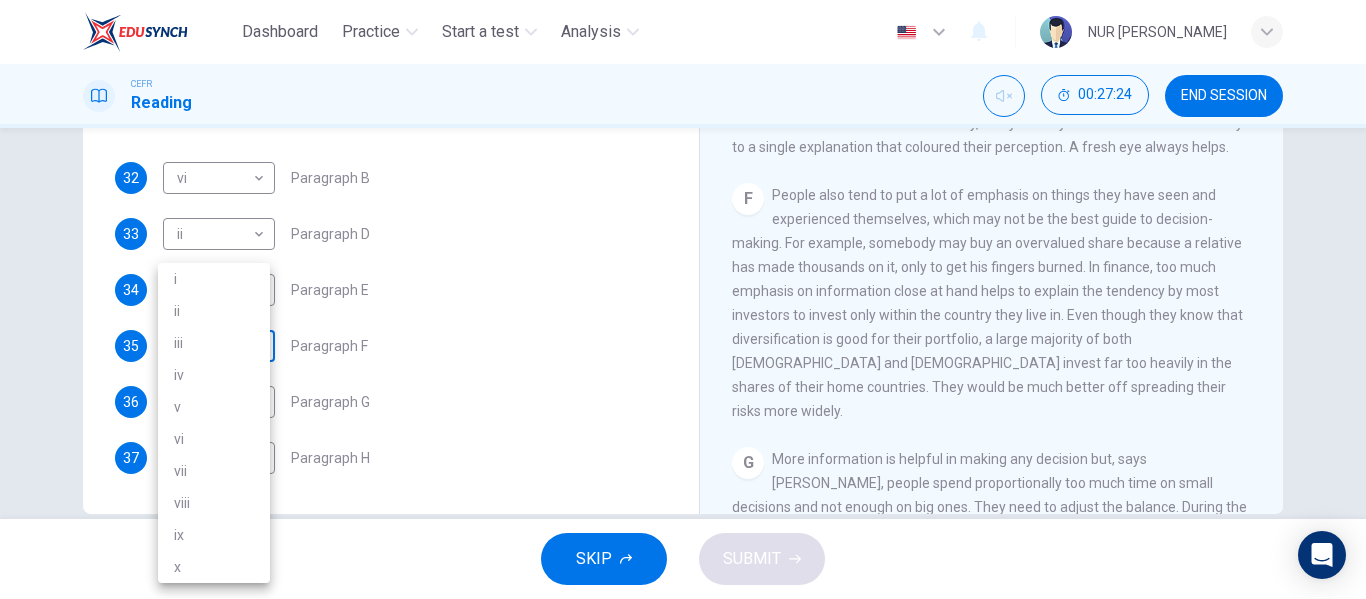 click on "Dashboard Practice Start a test Analysis English en ​ NUR [PERSON_NAME] CEFR Reading 00:27:24 END SESSION Questions 32 - 37 Reading Passage 1 has nine paragraphs  A-I
Choose the correct heading for Paragraphs  B  and  D-H  from the list of headings below.
Write the correct number  (i-xi)  in the boxes below. List of Headings i Not identifying the correct priorities ii A solution for the long term iii The difficulty of changing your mind iv Why looking back is unhelpful v Strengthening inner resources vi A successful approach to the study of decision-making vii The danger of trusting a global market viii Reluctance to go beyond the familiar ix The power of the first number x The need for more effective risk assessment 32 vi vi ​ Paragraph B 33 ii ii ​ Paragraph D 34 iii iii ​ Paragraph E 35 ​ ​ Paragraph F 36 ​ ​ Paragraph G 37 ​ ​ Paragraph H Why Risks Can Go Wrong CLICK TO ZOOM Click to Zoom A B C D E F G H I SKIP SUBMIT EduSynch - Online Language Proficiency Testing" at bounding box center (683, 299) 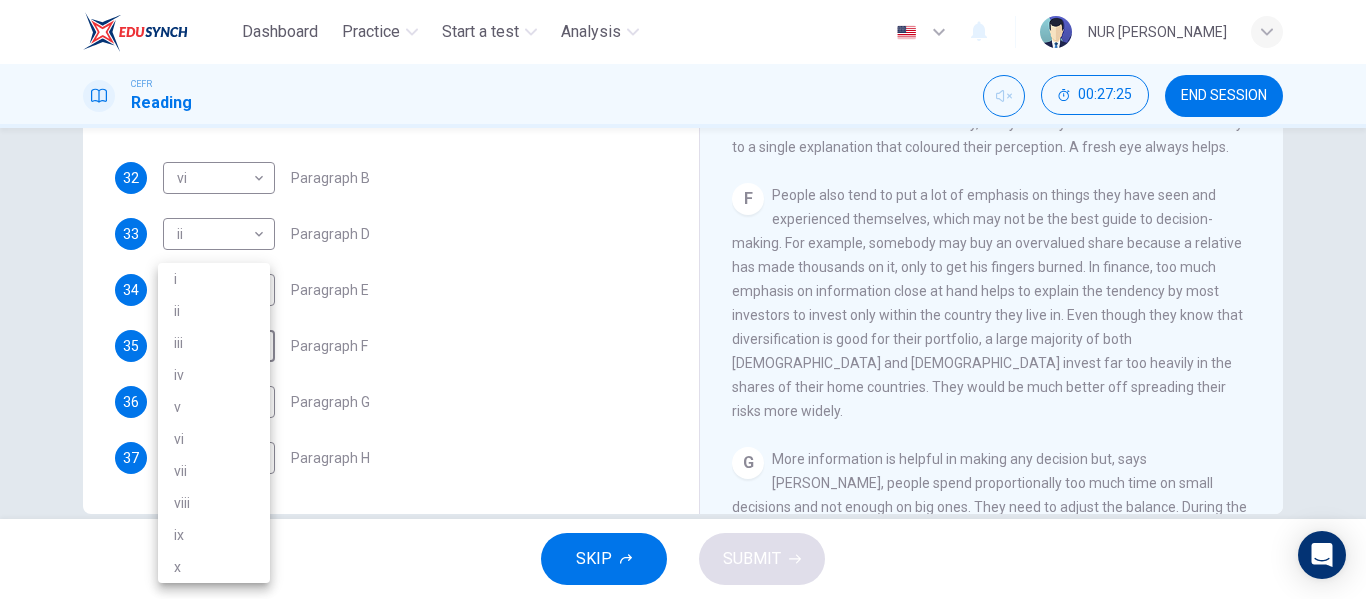 click on "viii" at bounding box center [214, 503] 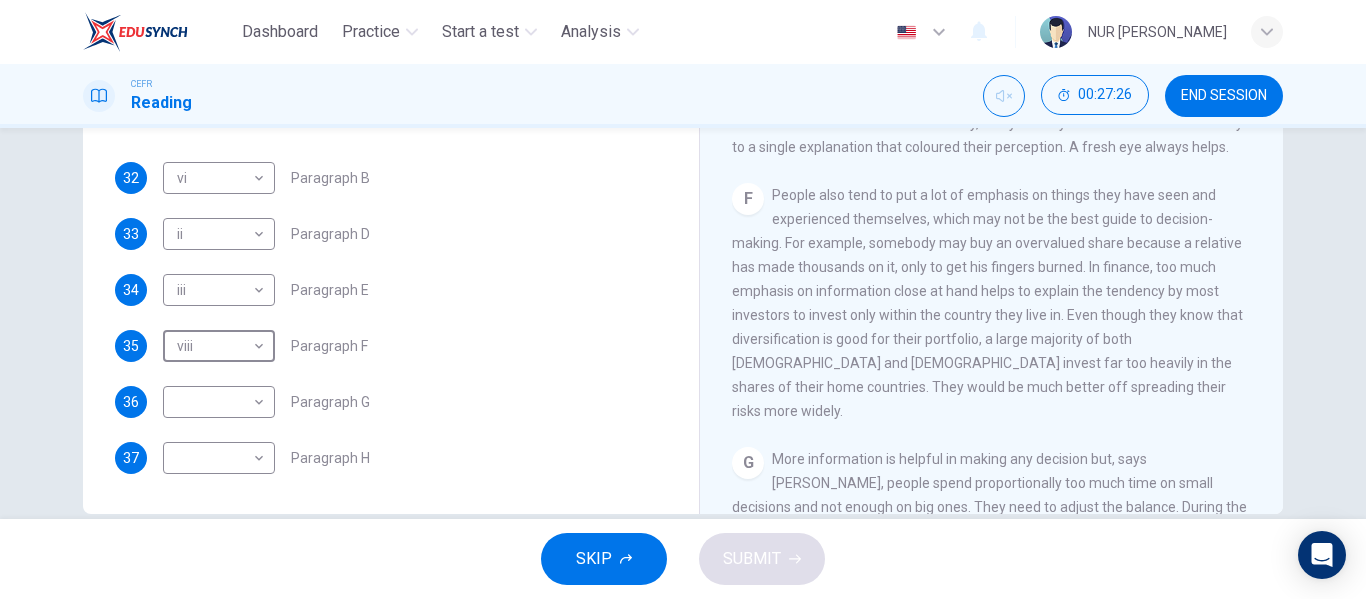 type on "viii" 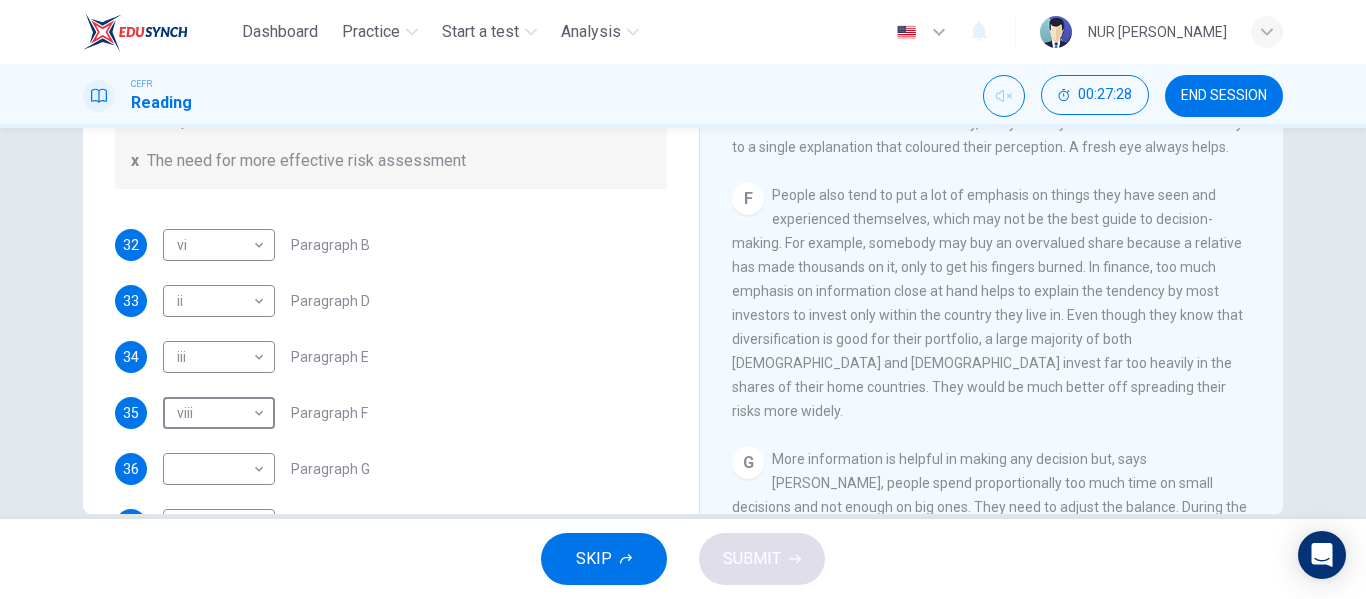 scroll, scrollTop: 385, scrollLeft: 0, axis: vertical 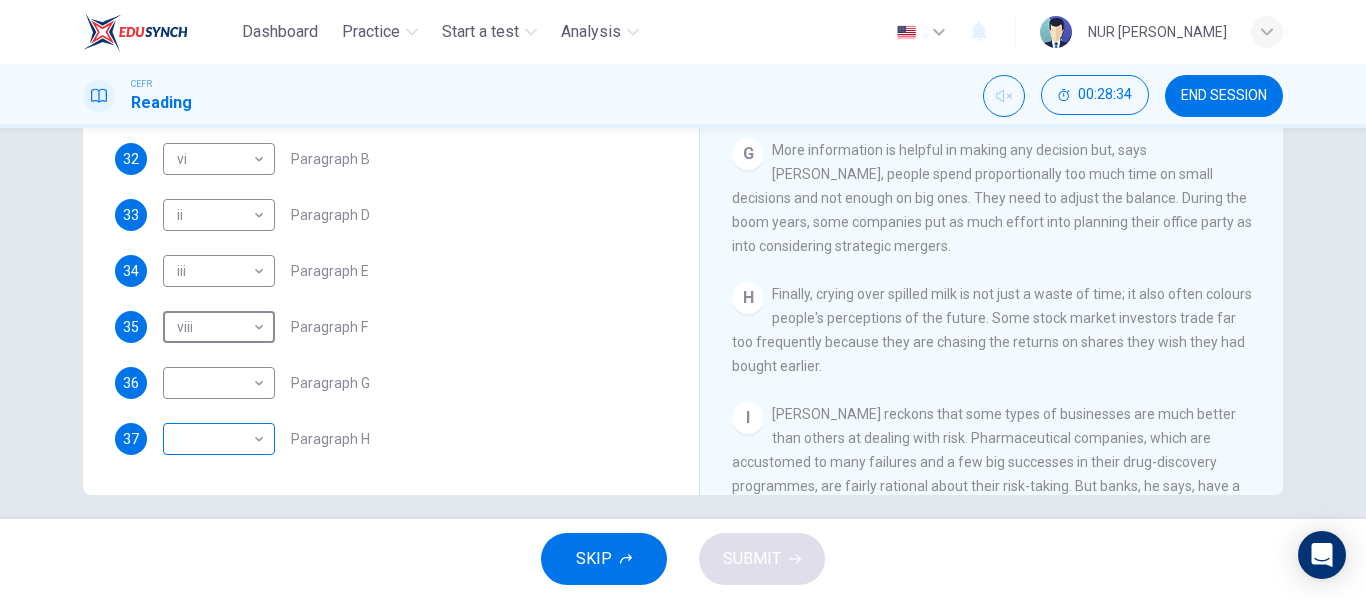 click on "Dashboard Practice Start a test Analysis English en ​ NUR [PERSON_NAME] CEFR Reading 00:28:34 END SESSION Questions 32 - 37 Reading Passage 1 has nine paragraphs  A-I
Choose the correct heading for Paragraphs  B  and  D-H  from the list of headings below.
Write the correct number  (i-xi)  in the boxes below. List of Headings i Not identifying the correct priorities ii A solution for the long term iii The difficulty of changing your mind iv Why looking back is unhelpful v Strengthening inner resources vi A successful approach to the study of decision-making vii The danger of trusting a global market viii Reluctance to go beyond the familiar ix The power of the first number x The need for more effective risk assessment 32 vi vi ​ Paragraph B 33 ii ii ​ Paragraph D 34 iii iii ​ Paragraph E 35 viii viii ​ Paragraph F 36 ​ ​ Paragraph G 37 ​ ​ Paragraph H Why Risks Can Go Wrong CLICK TO ZOOM Click to Zoom A B C D E F G H I SKIP SUBMIT
Dashboard Practice Start a test" at bounding box center (683, 299) 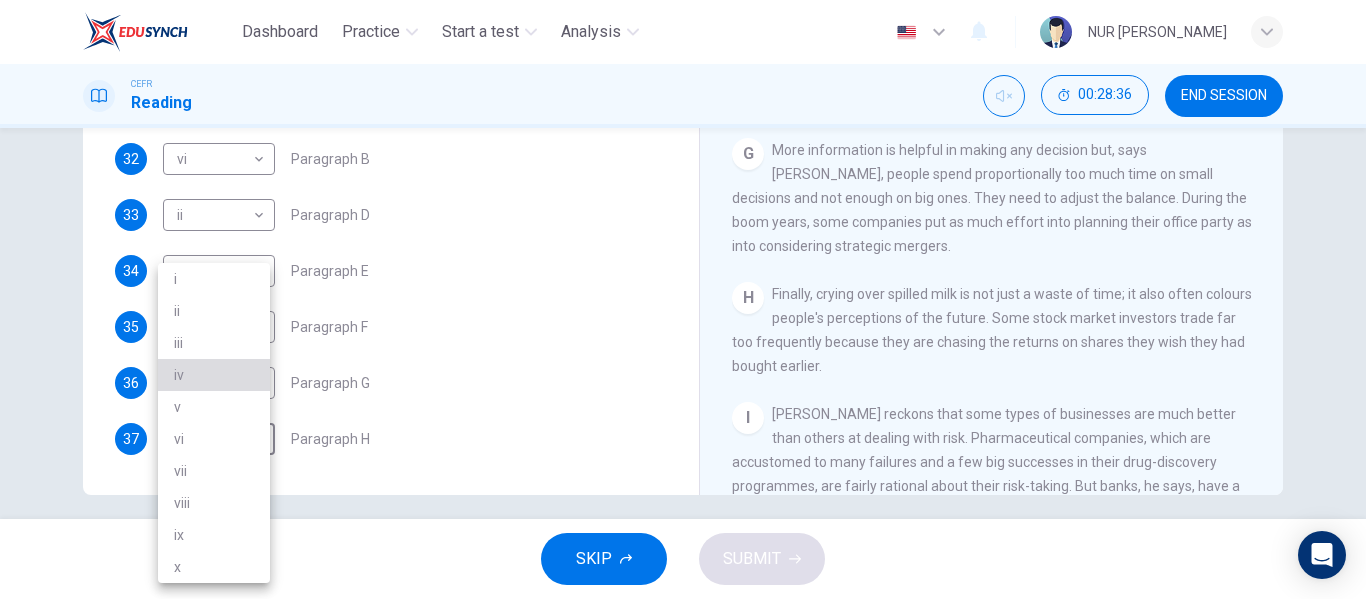 click on "iv" at bounding box center [214, 375] 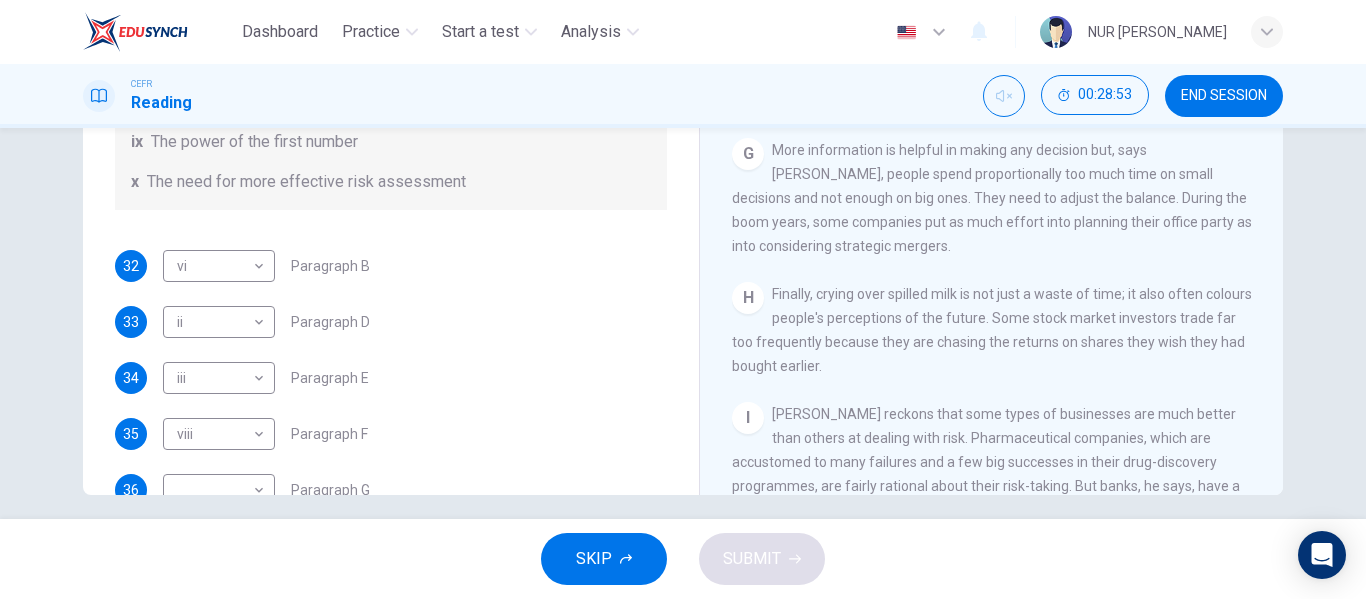 scroll, scrollTop: 385, scrollLeft: 0, axis: vertical 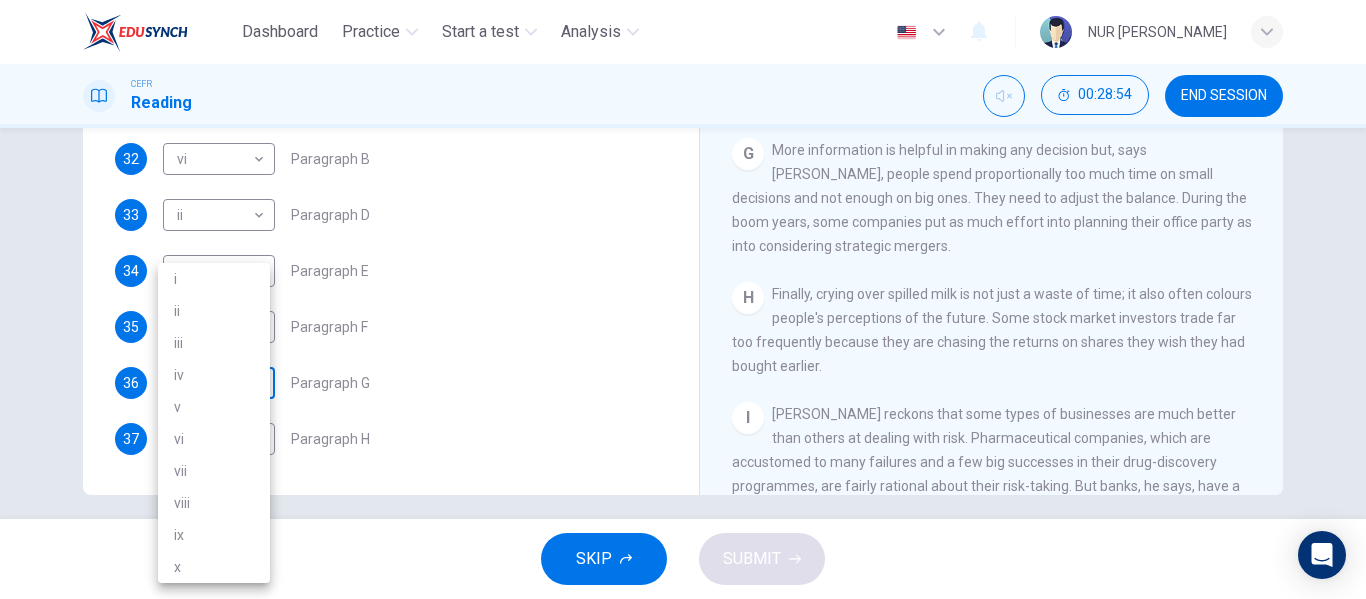 click on "Dashboard Practice Start a test Analysis English en ​ NUR [PERSON_NAME] CEFR Reading 00:28:54 END SESSION Questions 32 - 37 Reading Passage 1 has nine paragraphs  A-I
Choose the correct heading for Paragraphs  B  and  D-H  from the list of headings below.
Write the correct number  (i-xi)  in the boxes below. List of Headings i Not identifying the correct priorities ii A solution for the long term iii The difficulty of changing your mind iv Why looking back is unhelpful v Strengthening inner resources vi A successful approach to the study of decision-making vii The danger of trusting a global market viii Reluctance to go beyond the familiar ix The power of the first number x The need for more effective risk assessment 32 vi vi ​ Paragraph B 33 ii ii ​ Paragraph D 34 iii iii ​ Paragraph E 35 viii viii ​ Paragraph F 36 ​ ​ Paragraph G 37 iv iv ​ Paragraph H Why Risks Can Go Wrong CLICK TO ZOOM Click to Zoom A B C D E F G H I SKIP SUBMIT
Dashboard Practice Analysis i" at bounding box center [683, 299] 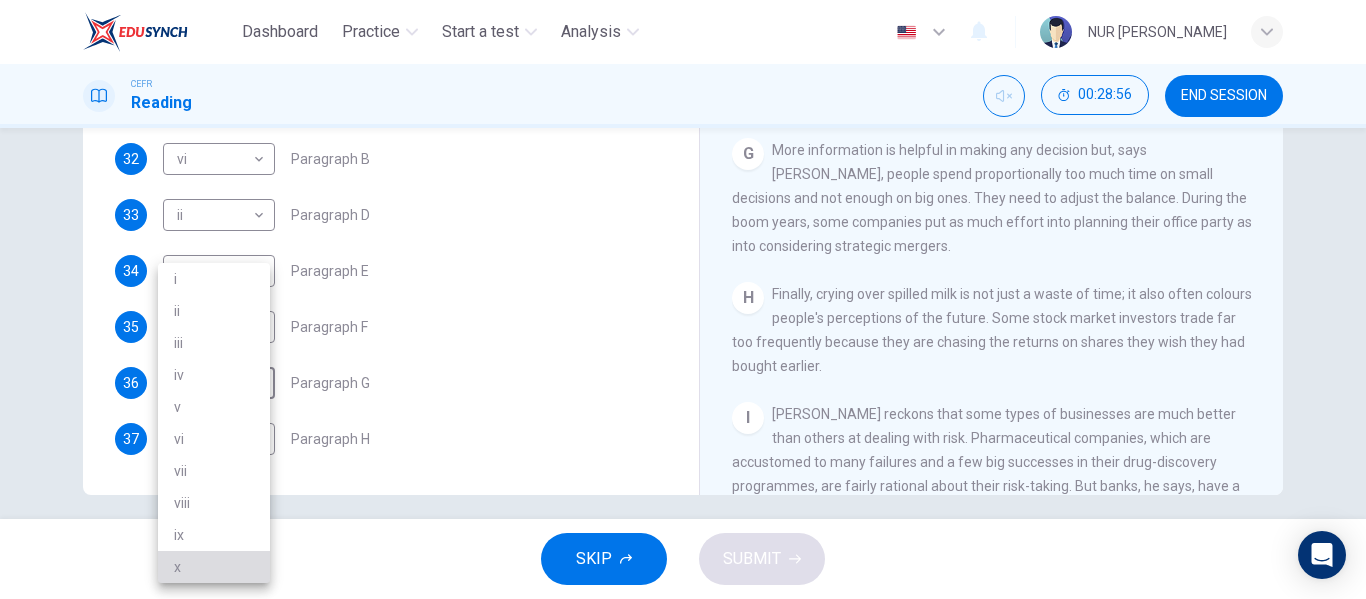 click on "x" at bounding box center (214, 567) 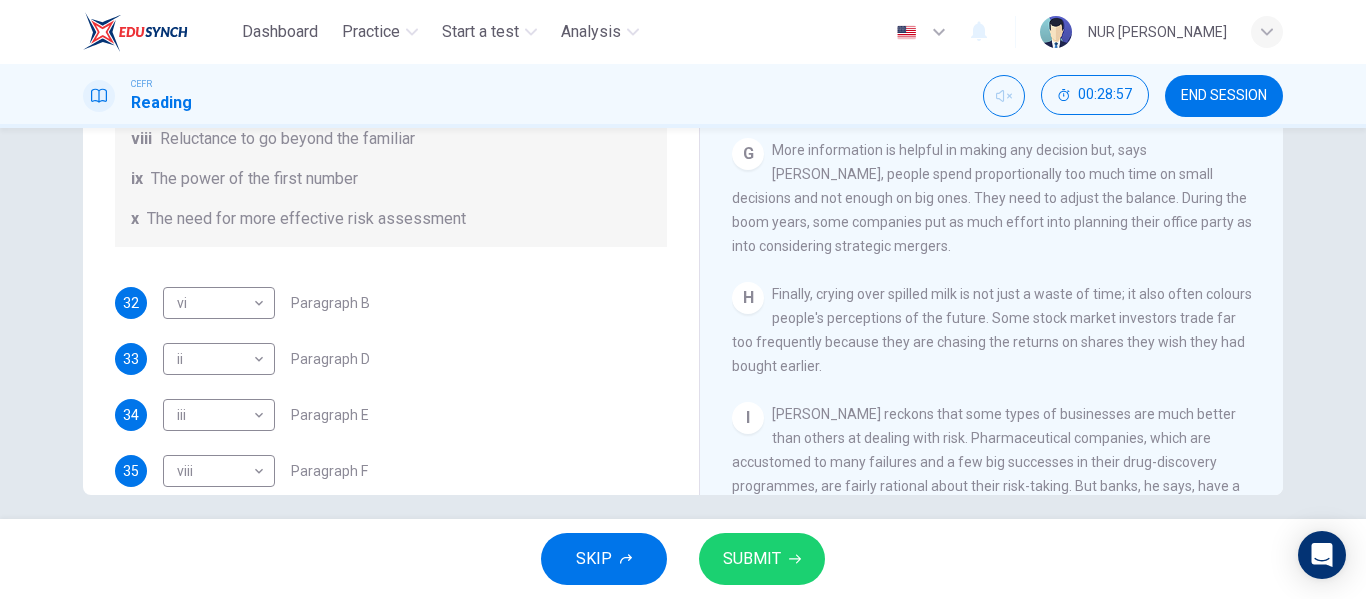 scroll, scrollTop: 240, scrollLeft: 0, axis: vertical 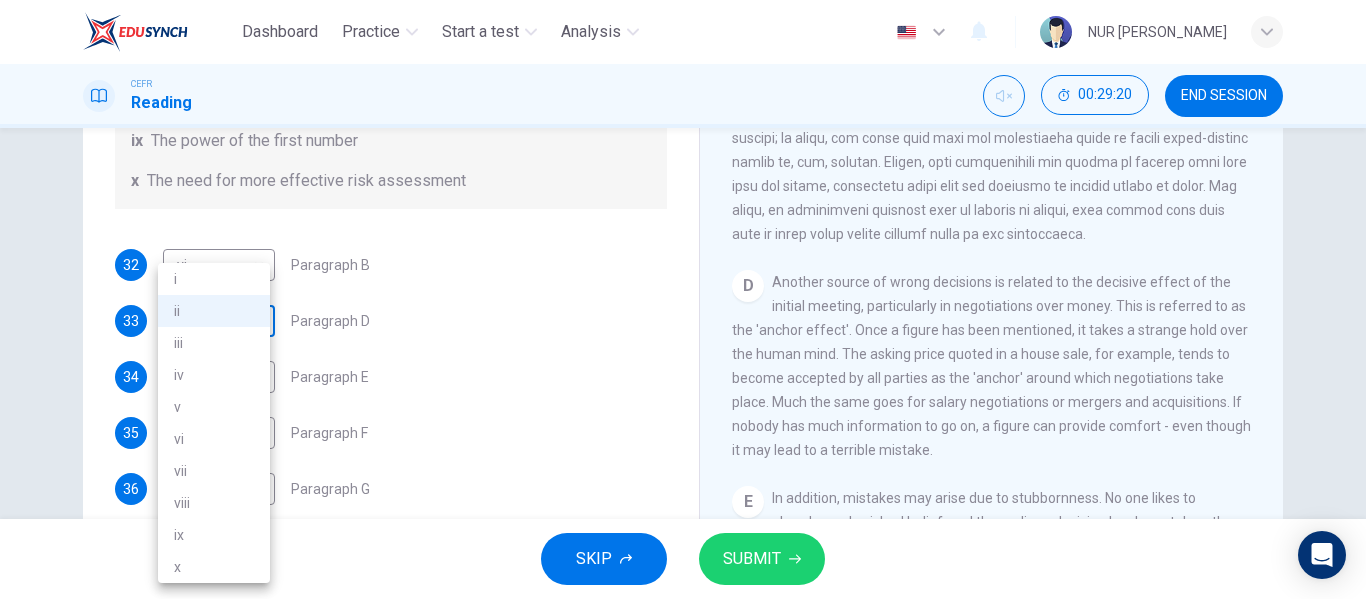 click on "Dashboard Practice Start a test Analysis English en ​ NUR [PERSON_NAME] CEFR Reading 00:29:20 END SESSION Questions 32 - 37 Reading Passage 1 has nine paragraphs  A-I
Choose the correct heading for Paragraphs  B  and  D-H  from the list of headings below.
Write the correct number  (i-xi)  in the boxes below. List of Headings i Not identifying the correct priorities ii A solution for the long term iii The difficulty of changing your mind iv Why looking back is unhelpful v Strengthening inner resources vi A successful approach to the study of decision-making vii The danger of trusting a global market viii Reluctance to go beyond the familiar ix The power of the first number x The need for more effective risk assessment 32 vi vi ​ Paragraph B 33 ii ii ​ Paragraph D 34 iii iii ​ Paragraph E 35 viii viii ​ Paragraph F 36 x x ​ Paragraph G 37 iv iv ​ Paragraph H Why Risks Can Go Wrong CLICK TO ZOOM Click to Zoom A B C D E F G H I SKIP SUBMIT
Dashboard Practice Analysis i" at bounding box center [683, 299] 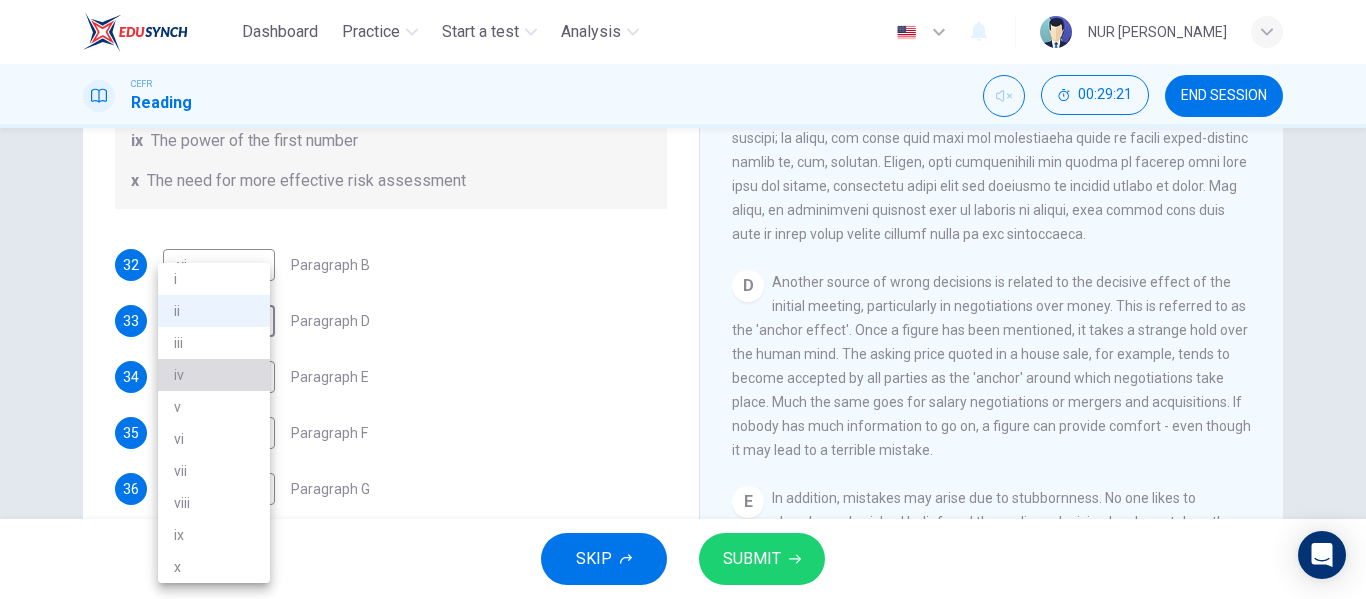 click on "iv" at bounding box center (214, 375) 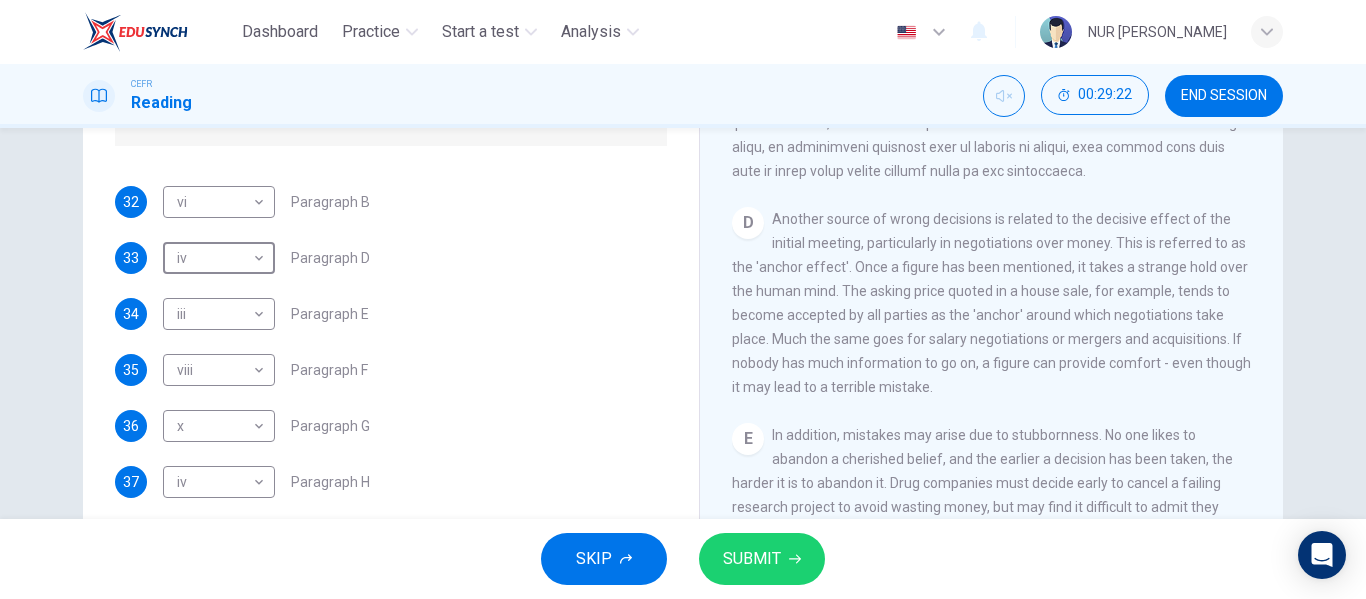 scroll, scrollTop: 379, scrollLeft: 0, axis: vertical 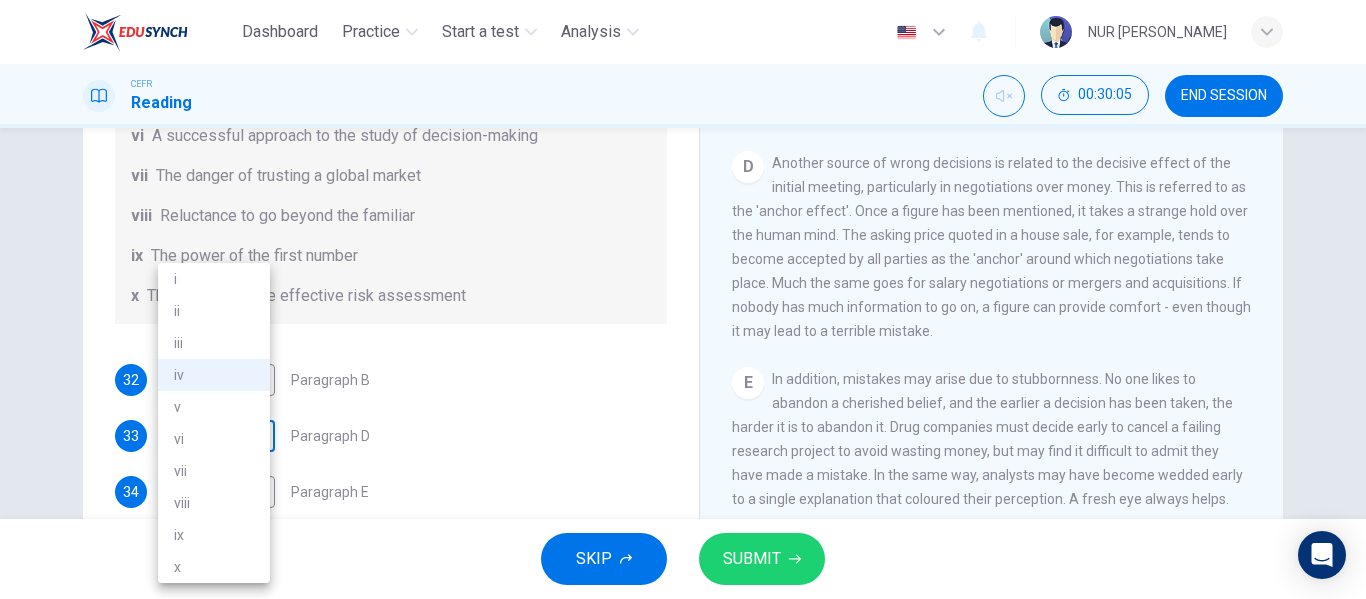 click on "Dashboard Practice Start a test Analysis English en ​ NUR [PERSON_NAME] CEFR Reading 00:30:05 END SESSION Questions 32 - 37 Reading Passage 1 has nine paragraphs  A-I
Choose the correct heading for Paragraphs  B  and  D-H  from the list of headings below.
Write the correct number  (i-xi)  in the boxes below. List of Headings i Not identifying the correct priorities ii A solution for the long term iii The difficulty of changing your mind iv Why looking back is unhelpful v Strengthening inner resources vi A successful approach to the study of decision-making vii The danger of trusting a global market viii Reluctance to go beyond the familiar ix The power of the first number x The need for more effective risk assessment 32 vi vi ​ Paragraph B 33 iv iv ​ Paragraph D 34 iii iii ​ Paragraph E 35 viii viii ​ Paragraph F 36 x x ​ Paragraph G 37 iv iv ​ Paragraph H Why Risks Can Go Wrong CLICK TO ZOOM Click to Zoom A B C D E F G H I SKIP SUBMIT
Dashboard Practice Analysis i" at bounding box center (683, 299) 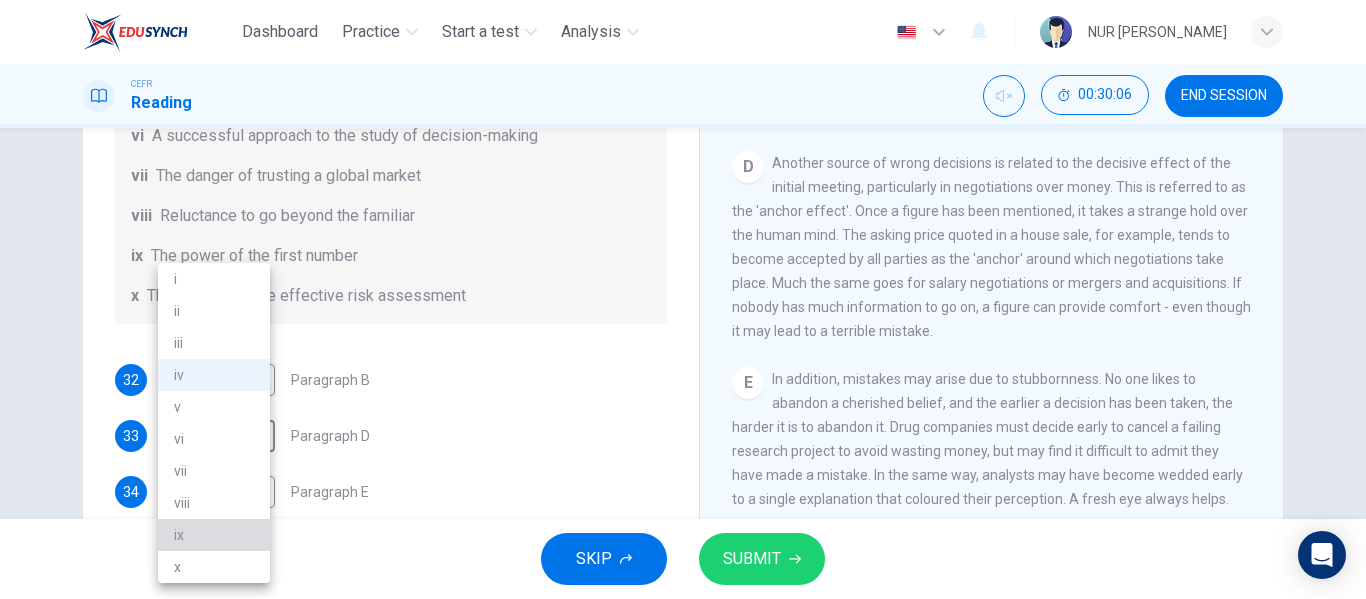 click on "ix" at bounding box center (214, 535) 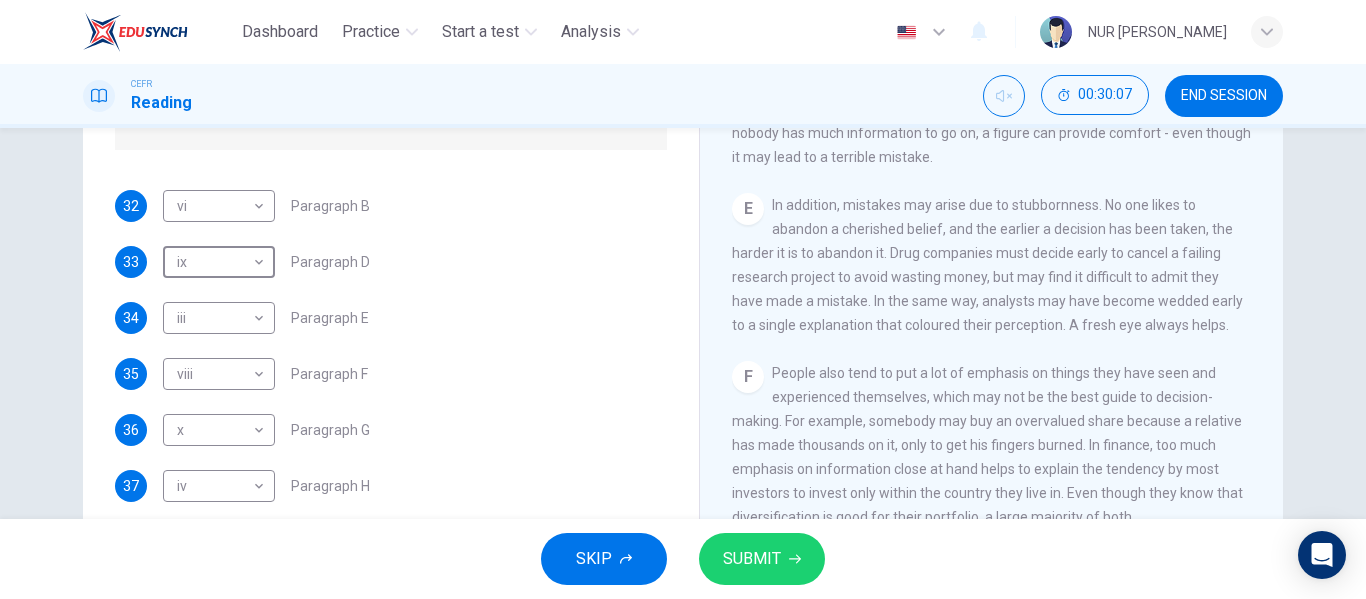 scroll, scrollTop: 384, scrollLeft: 0, axis: vertical 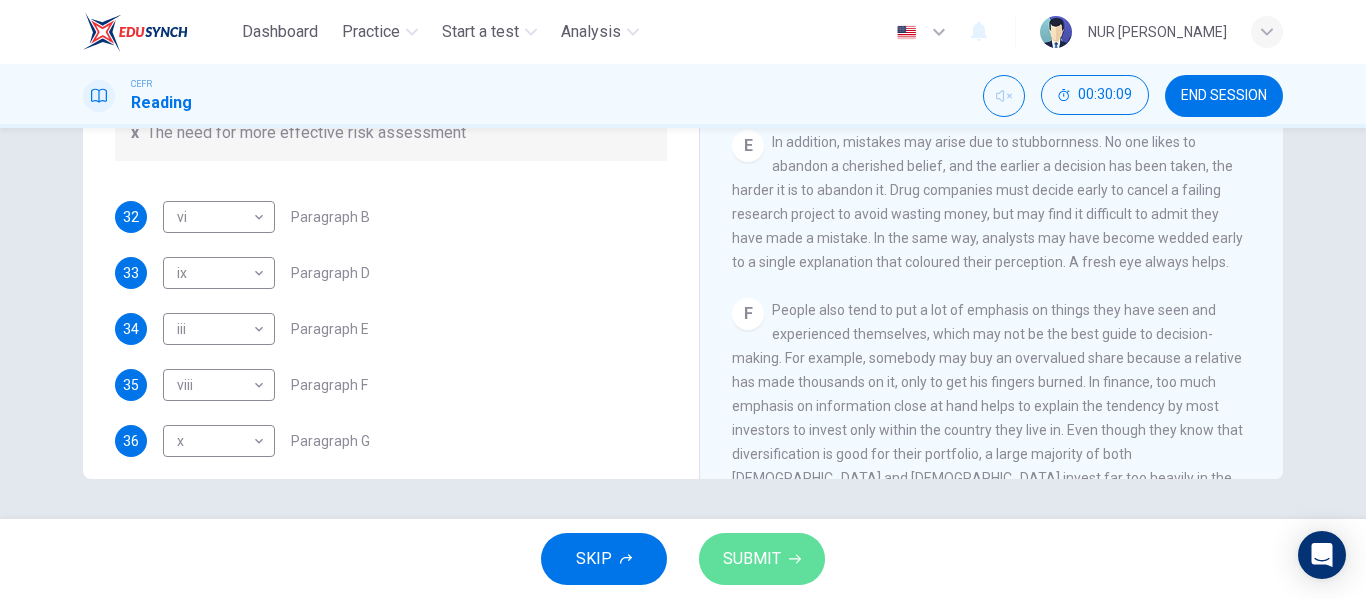click on "SUBMIT" at bounding box center [762, 559] 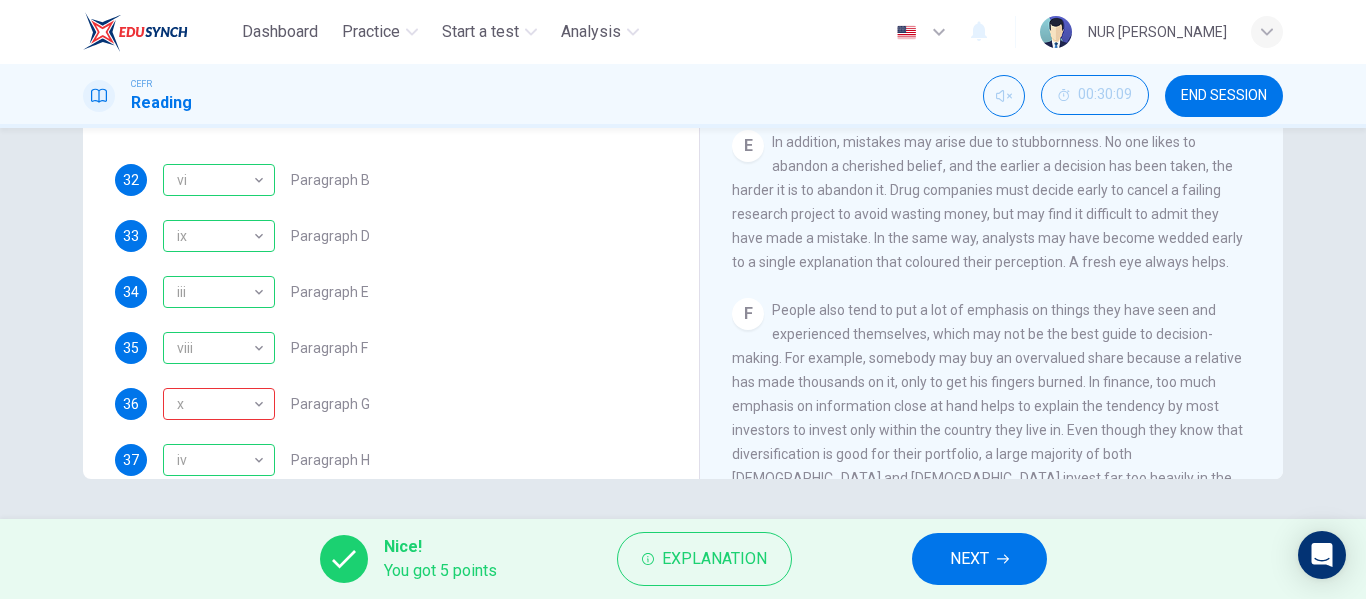 scroll, scrollTop: 385, scrollLeft: 0, axis: vertical 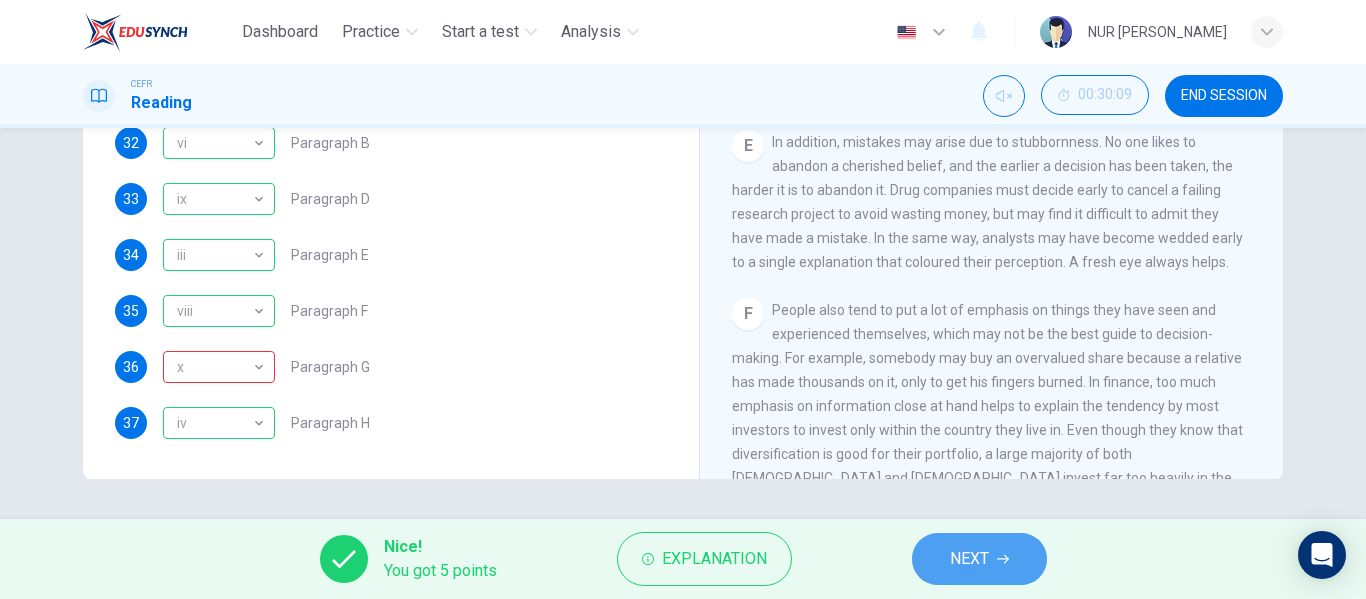 click on "NEXT" at bounding box center [969, 559] 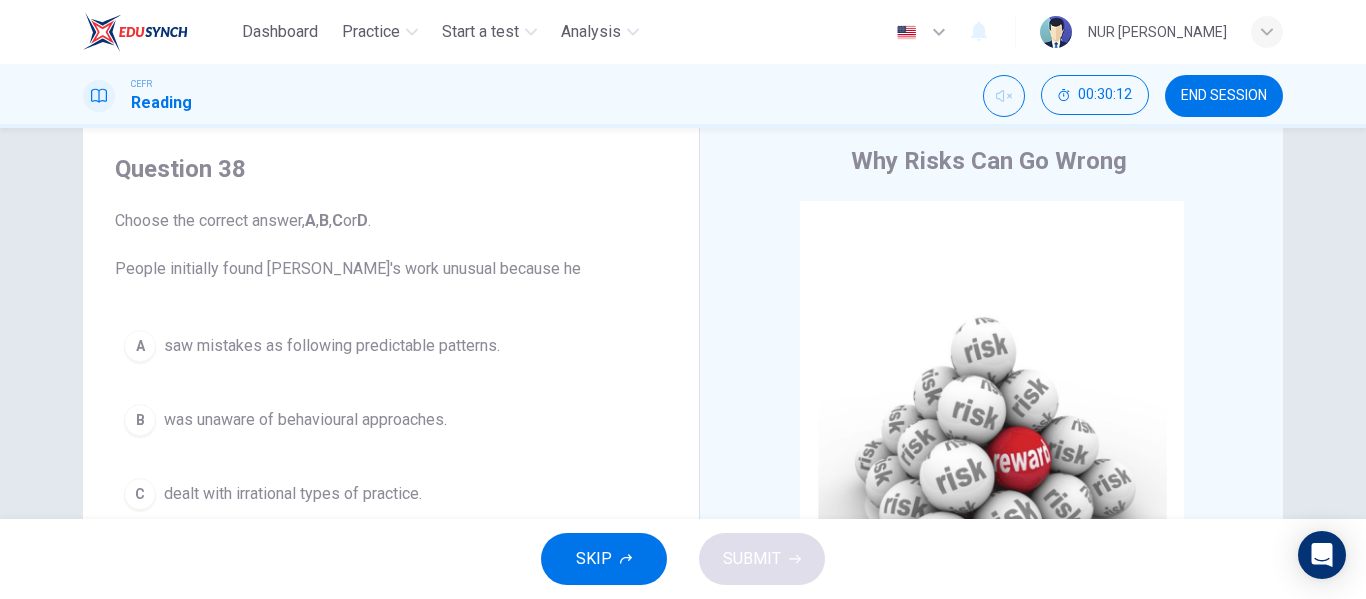 scroll, scrollTop: 50, scrollLeft: 0, axis: vertical 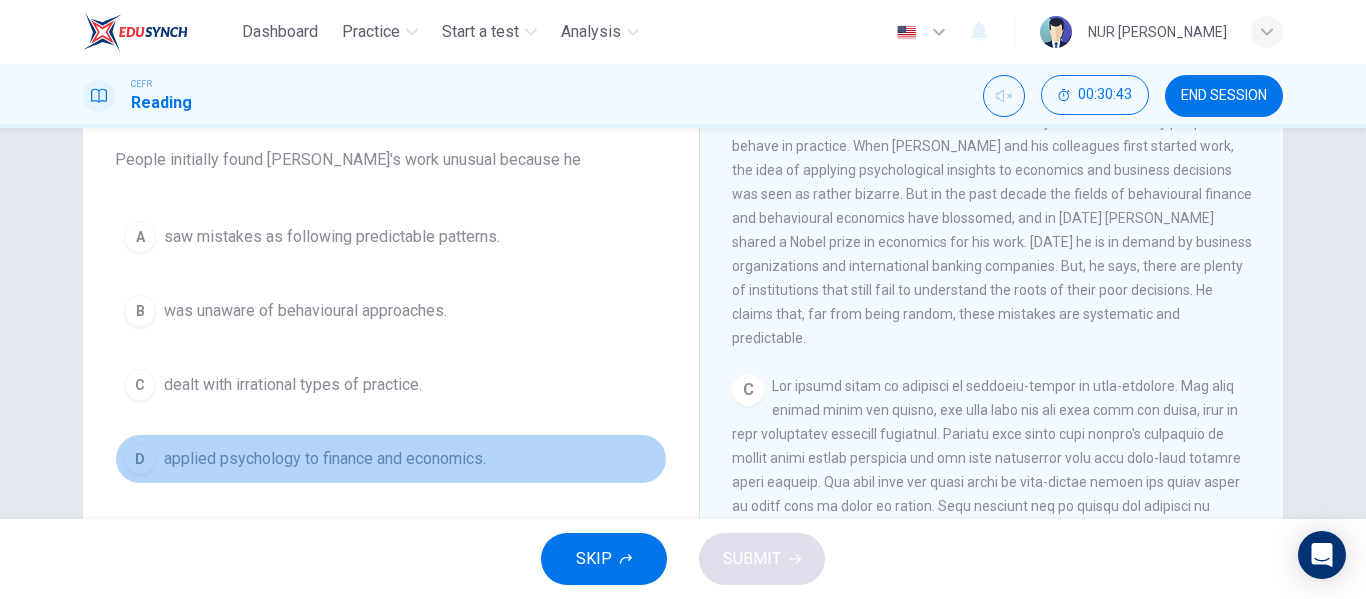 click on "applied psychology to finance and economics." at bounding box center [325, 459] 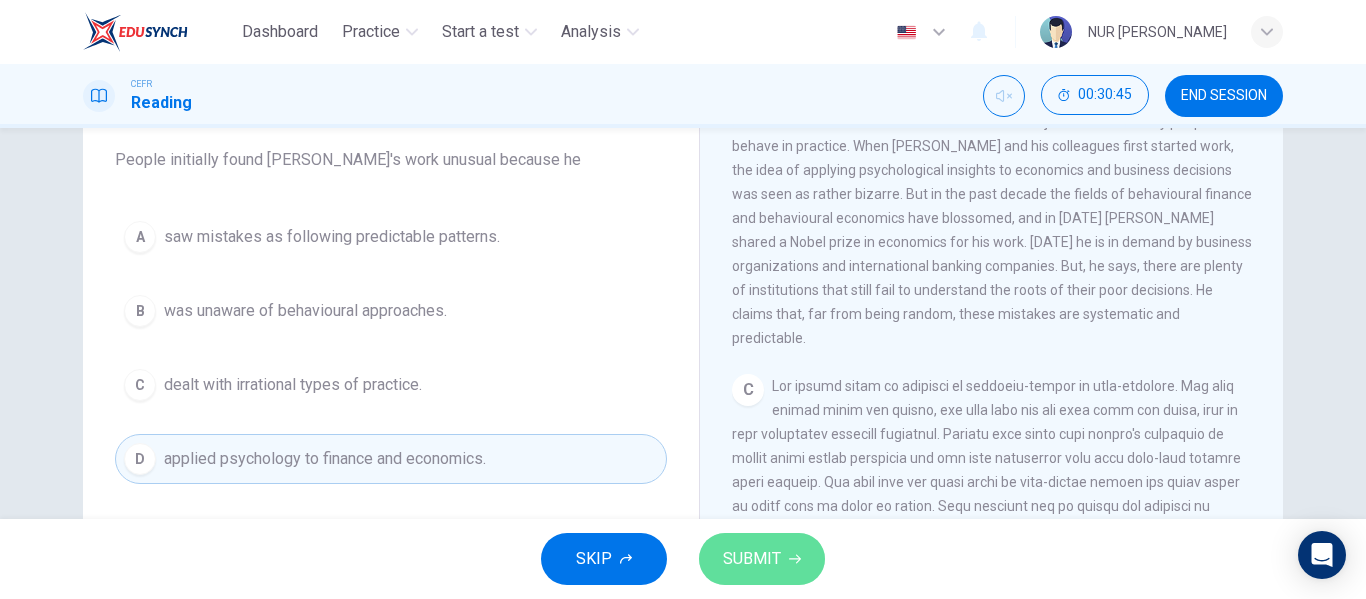 click on "SUBMIT" at bounding box center [752, 559] 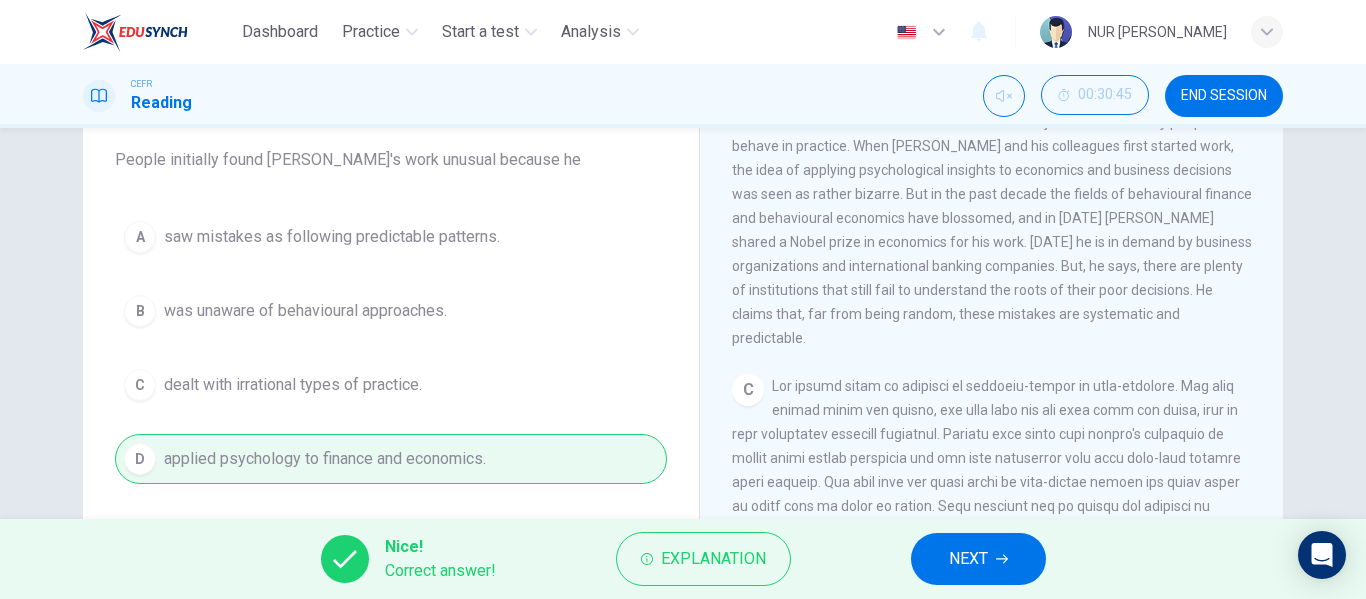 click on "NEXT" at bounding box center (978, 559) 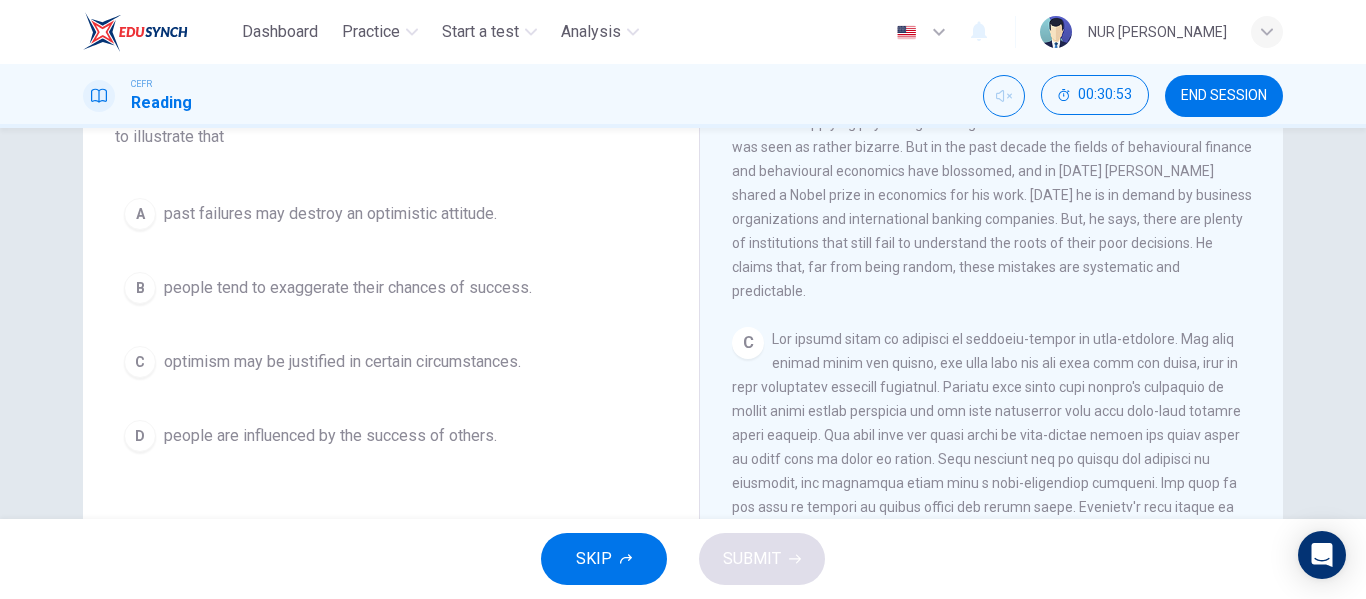 scroll, scrollTop: 213, scrollLeft: 0, axis: vertical 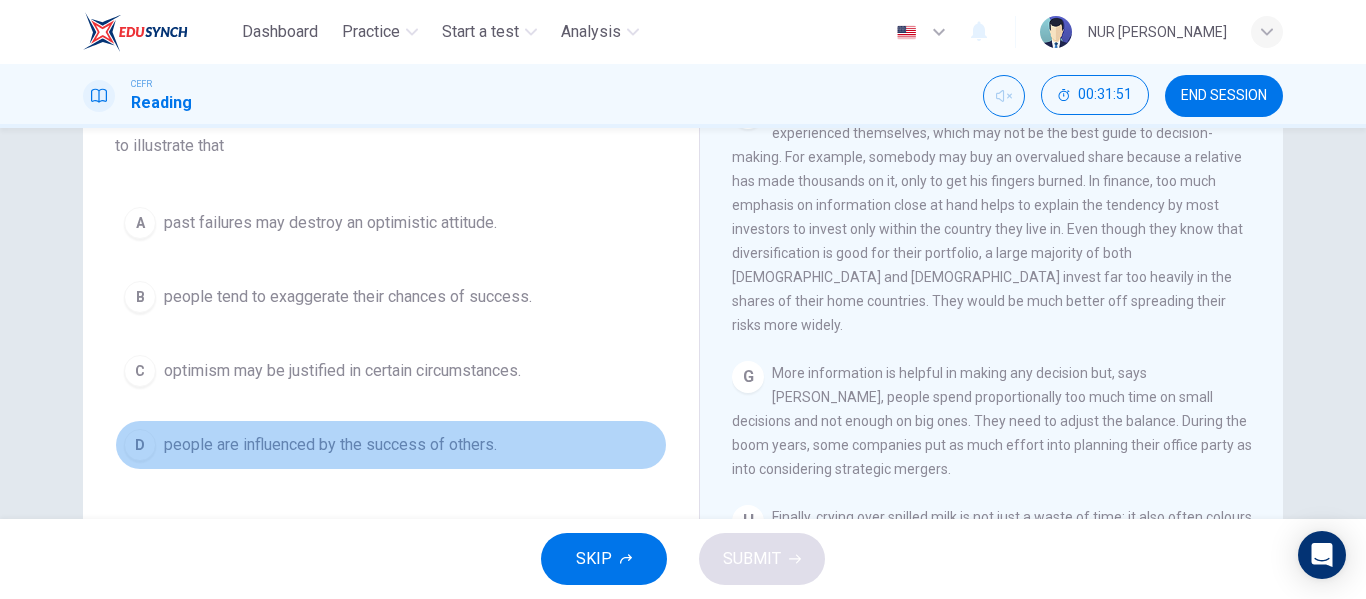 click on "people are influenced by the success of others." at bounding box center (330, 445) 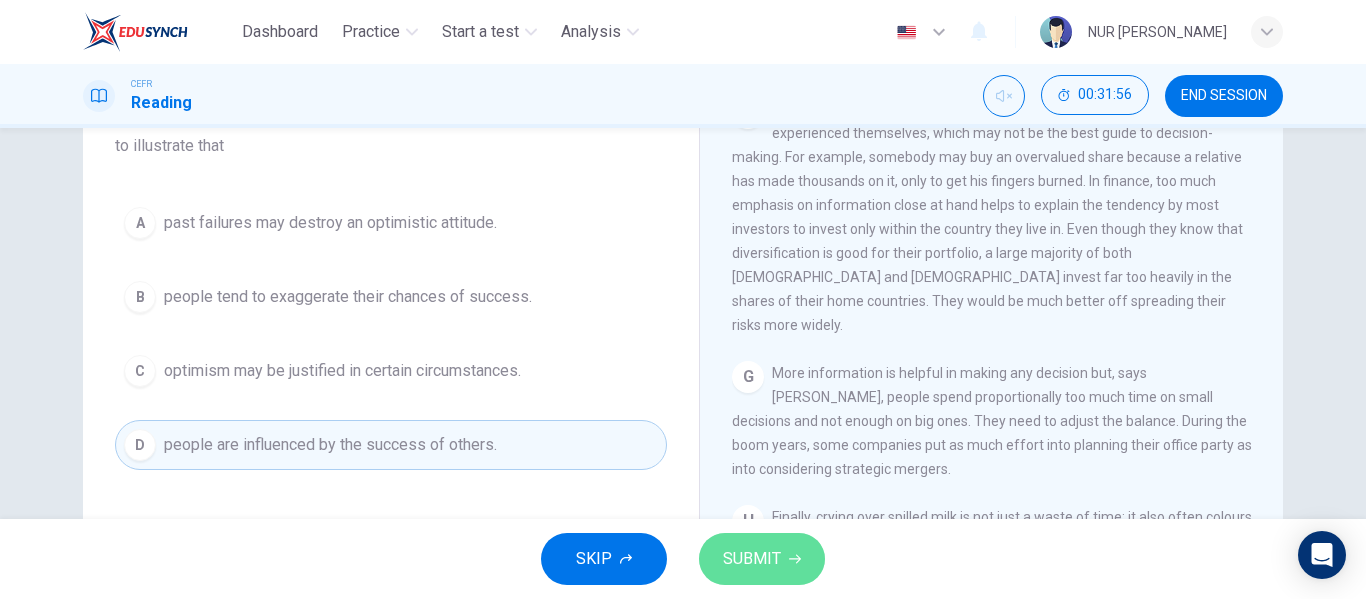 click on "SUBMIT" at bounding box center [762, 559] 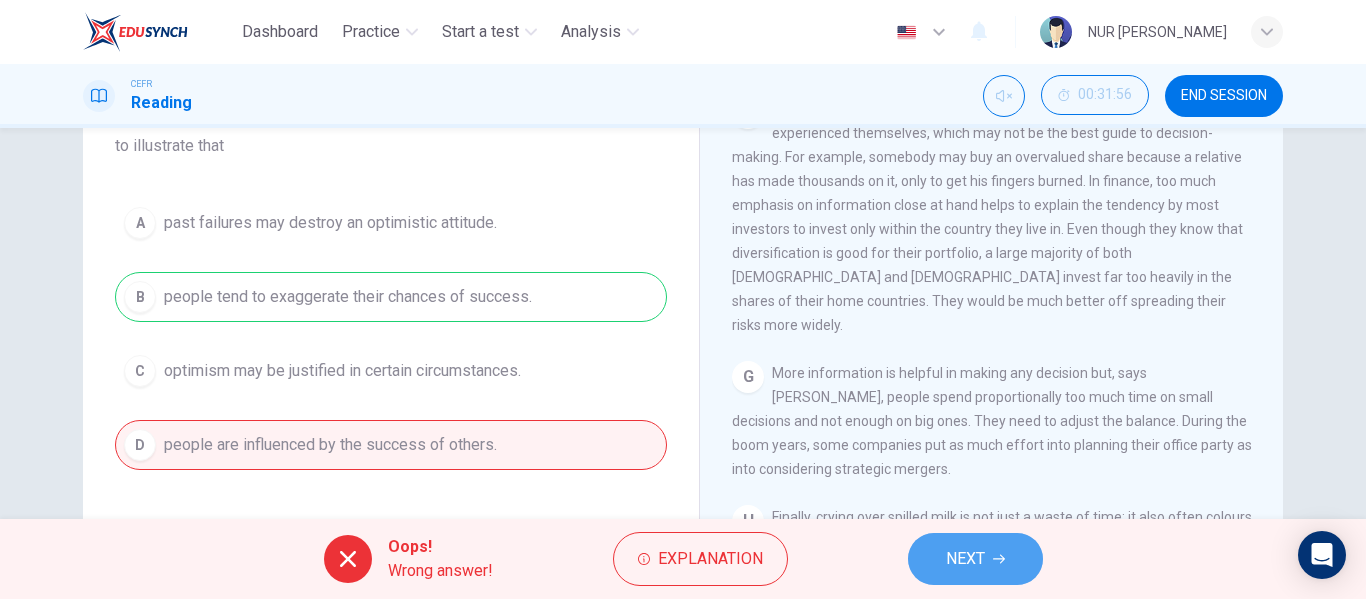 click on "NEXT" at bounding box center [965, 559] 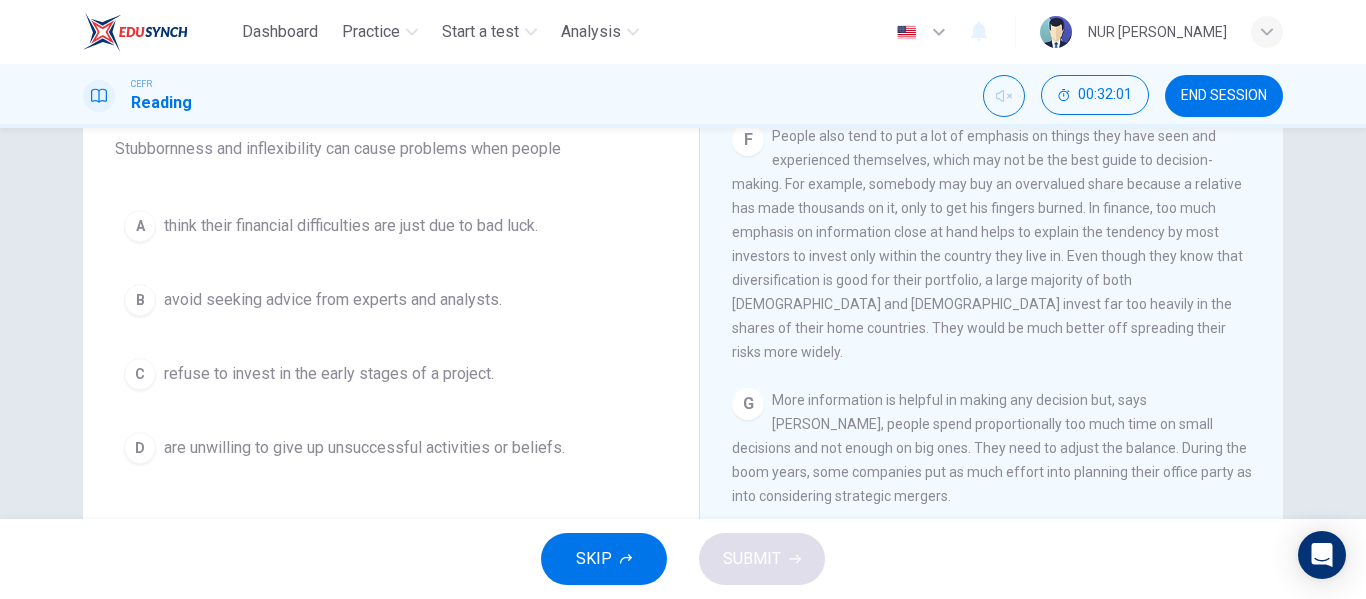 scroll, scrollTop: 176, scrollLeft: 0, axis: vertical 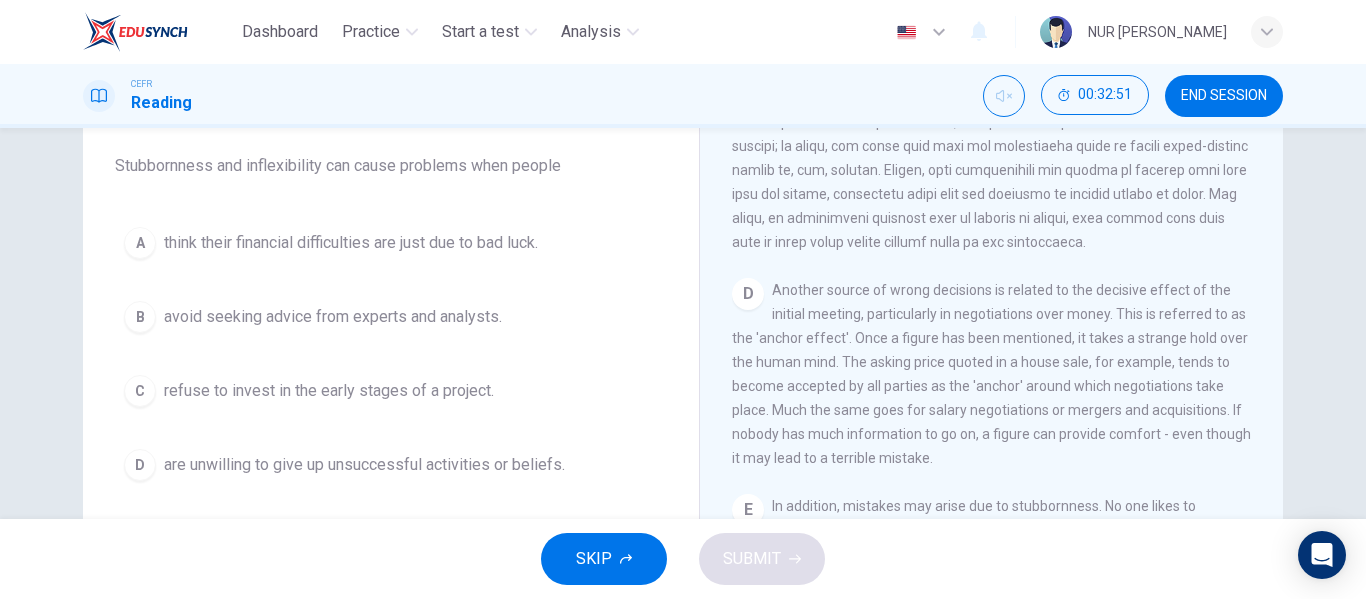 click on "Another source of wrong decisions is related to the decisive effect of the initial meeting, particularly in negotiations over money. This is referred to as the 'anchor effect'. Once a figure has been mentioned, it takes a strange hold over the human mind. The asking price quoted in a house sale, for example, tends to become accepted by all parties as the 'anchor' around which negotiations take place. Much the same goes for salary negotiations or mergers and acquisitions. If nobody has much information to go on, a figure can provide comfort - even though it may lead to a terrible mistake." at bounding box center (991, 374) 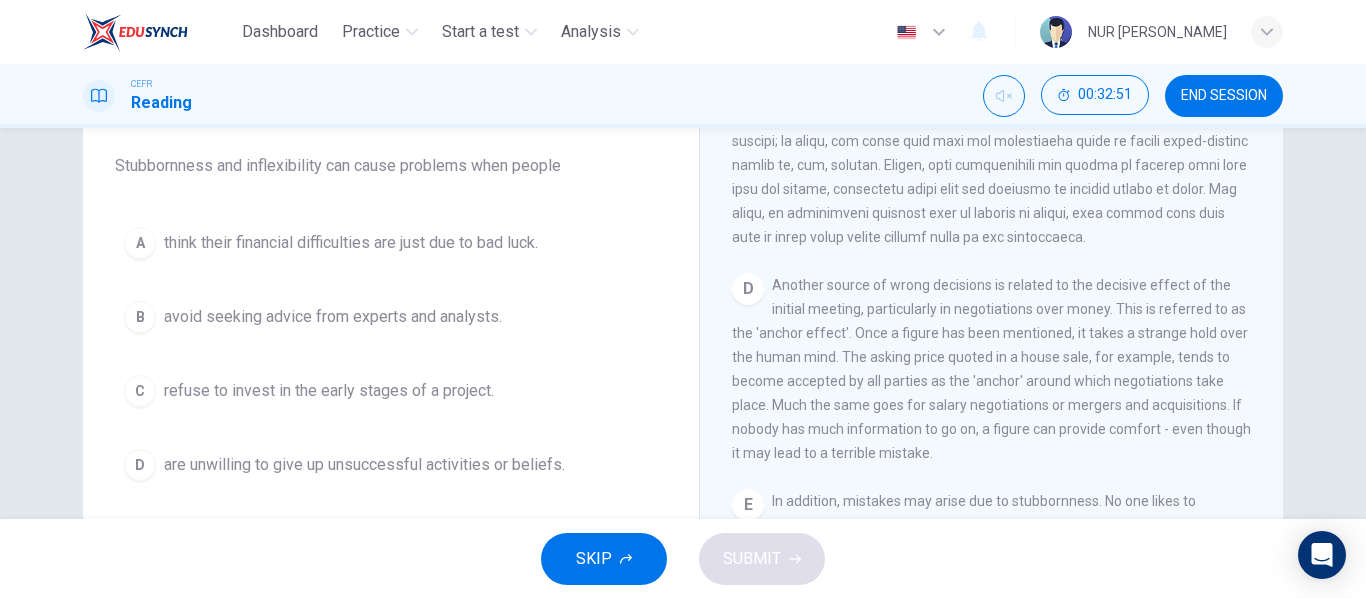 scroll, scrollTop: 1063, scrollLeft: 0, axis: vertical 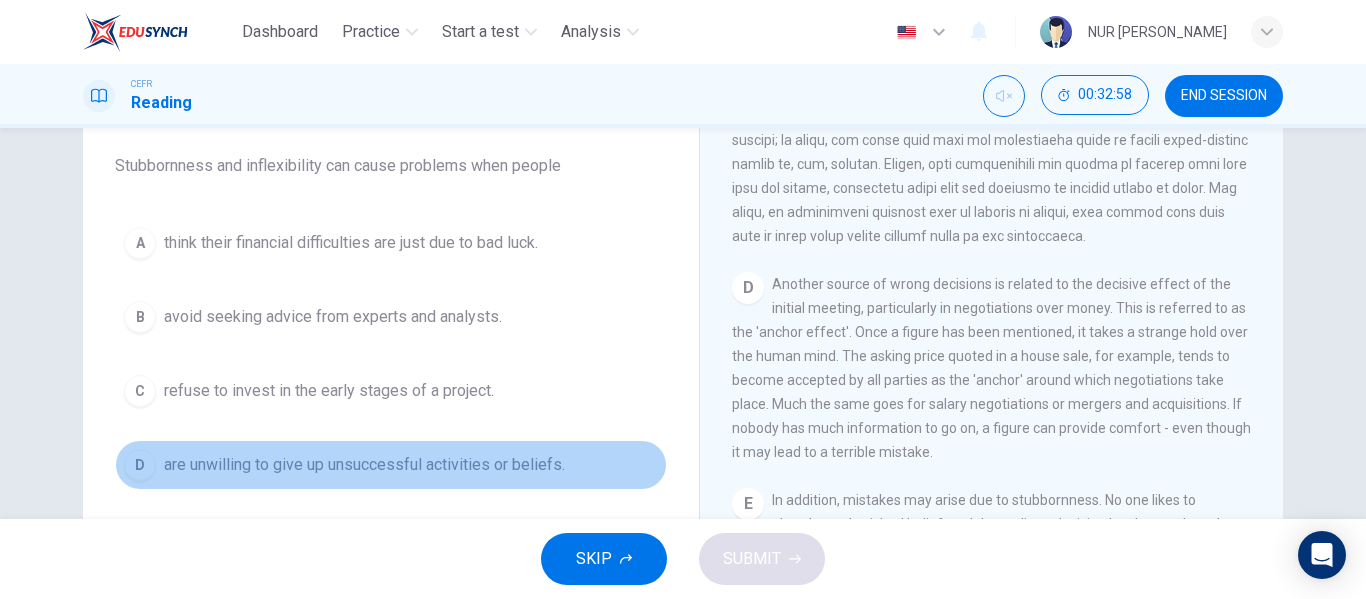click on "are unwilling to give up unsuccessful activities or beliefs." at bounding box center [364, 465] 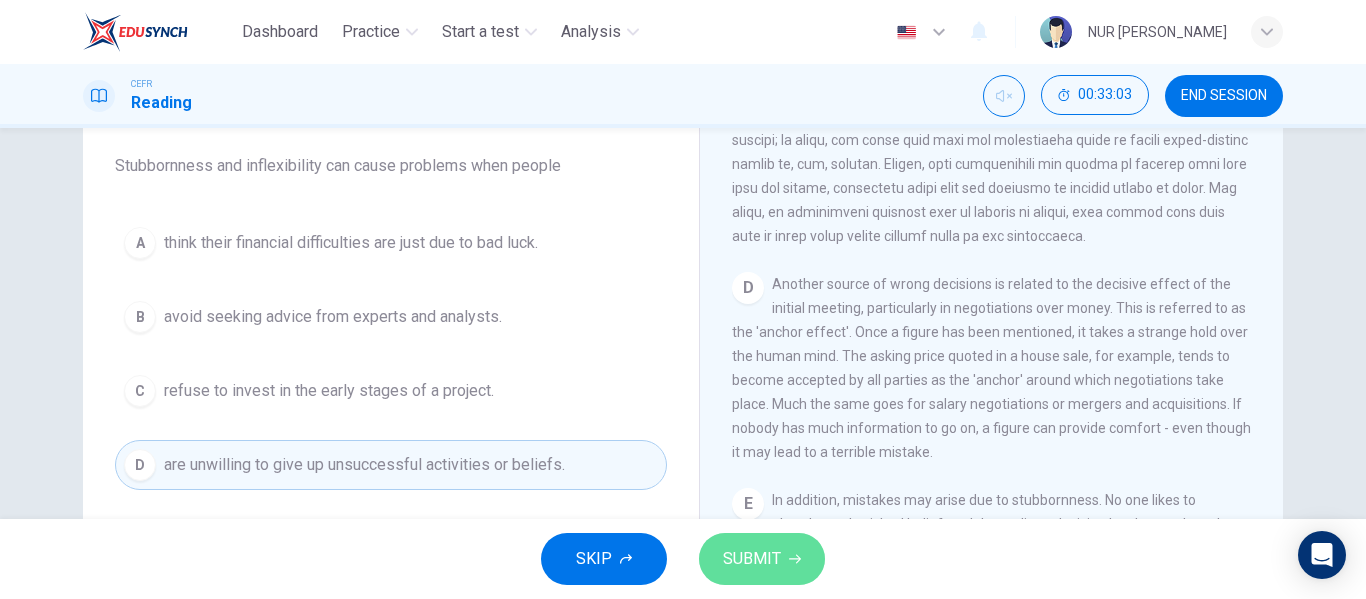 click on "SUBMIT" at bounding box center [752, 559] 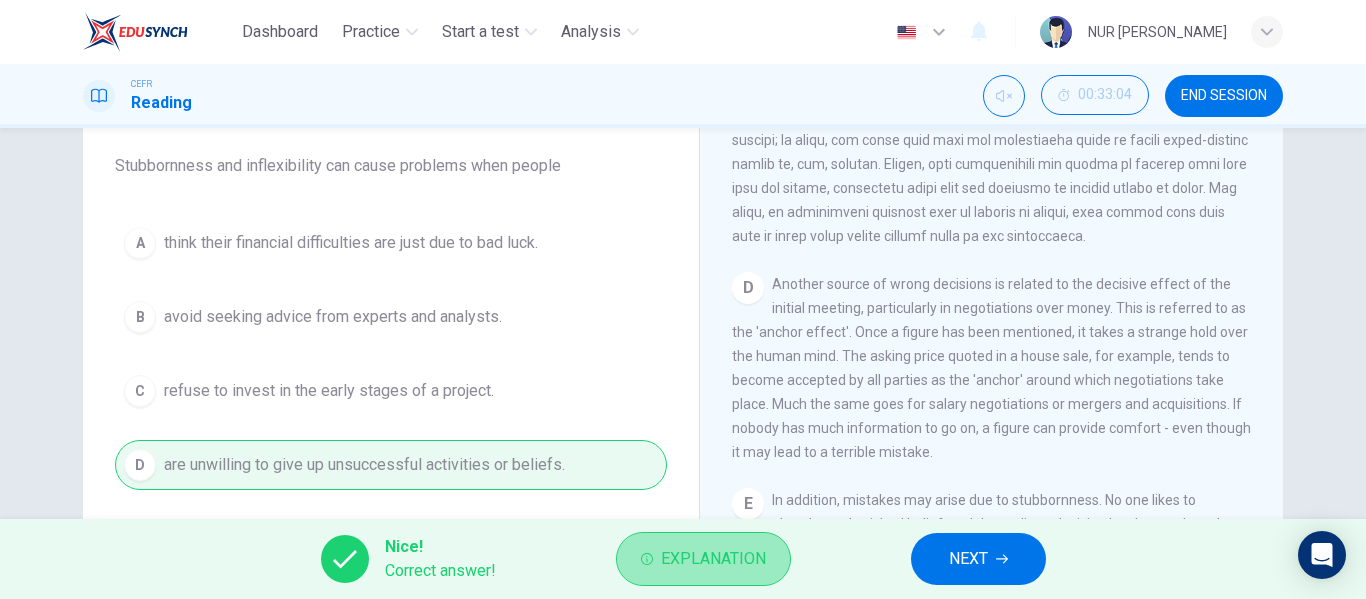 click on "Explanation" at bounding box center (703, 559) 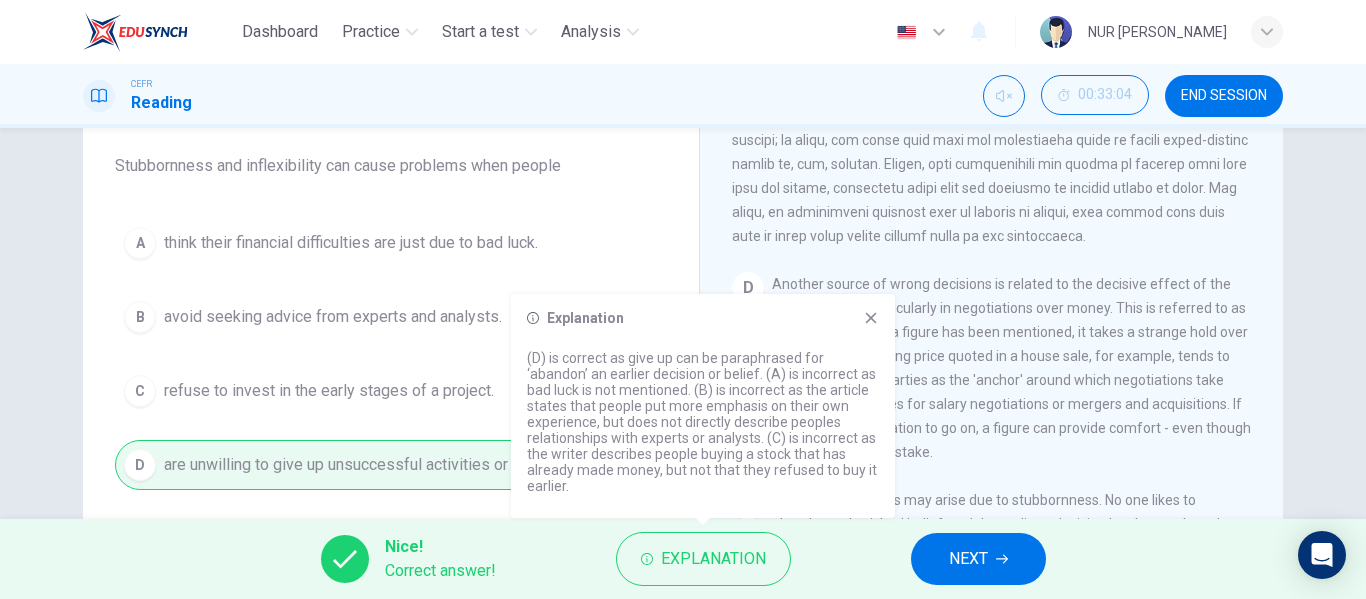 drag, startPoint x: 875, startPoint y: 319, endPoint x: 964, endPoint y: 547, distance: 244.75497 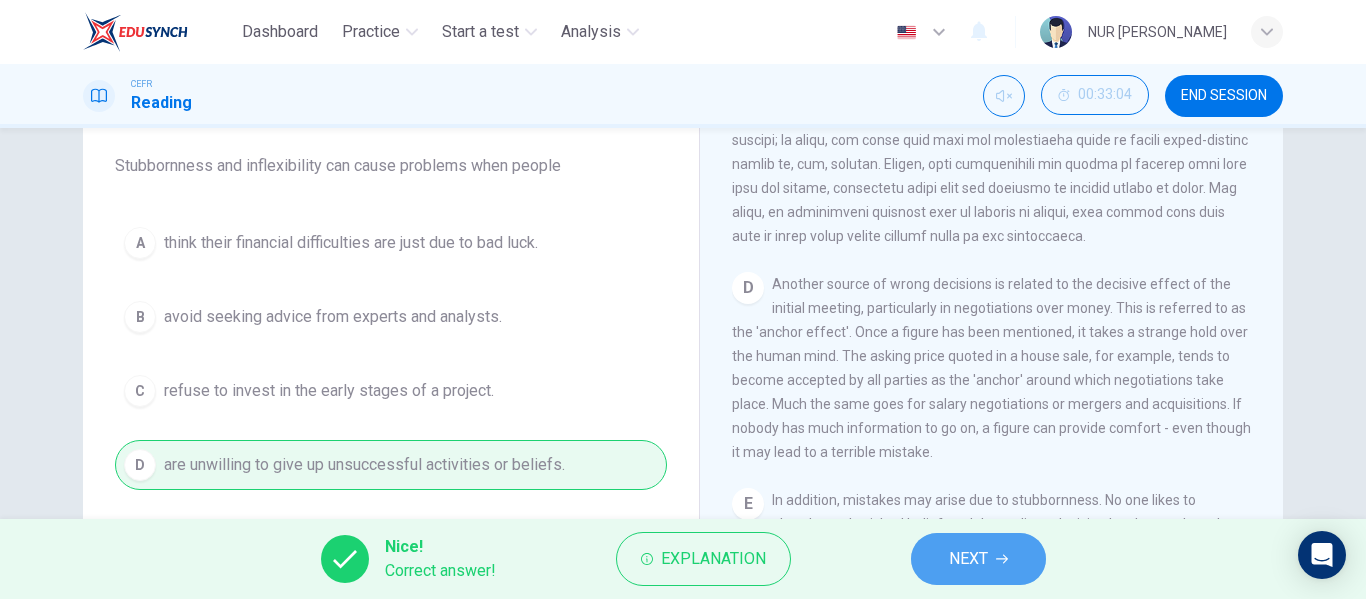 click on "NEXT" at bounding box center [968, 559] 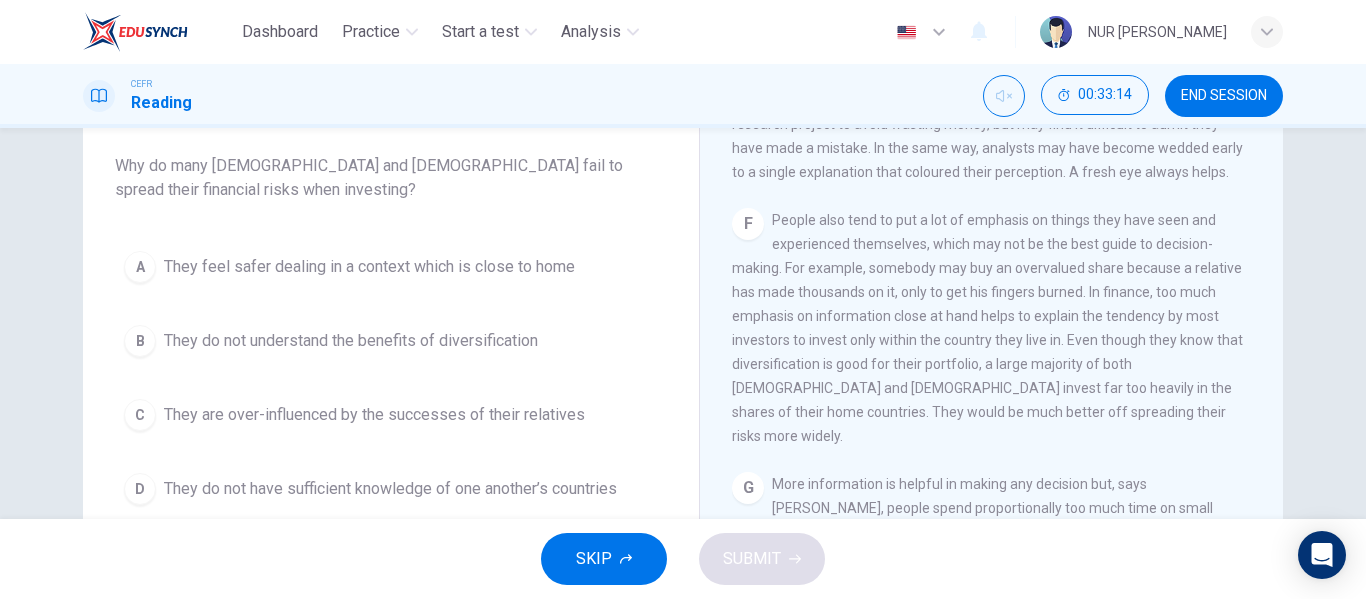 scroll, scrollTop: 1513, scrollLeft: 0, axis: vertical 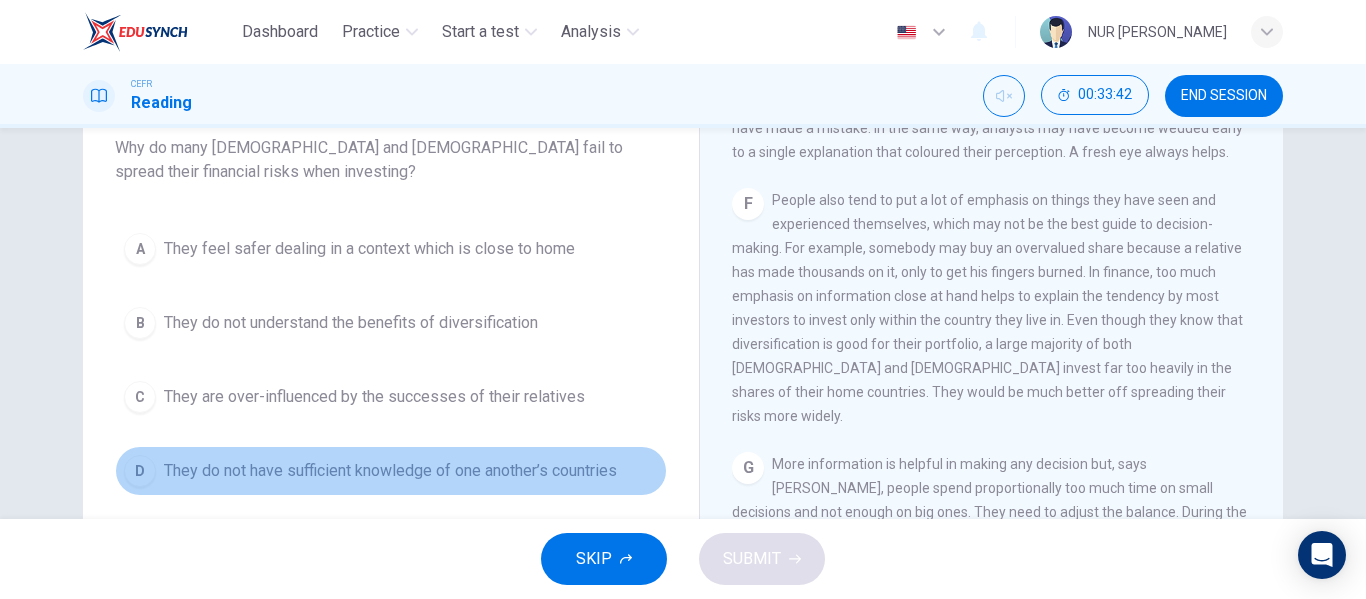 click on "They do not have sufficient knowledge of one another’s countries" at bounding box center (390, 471) 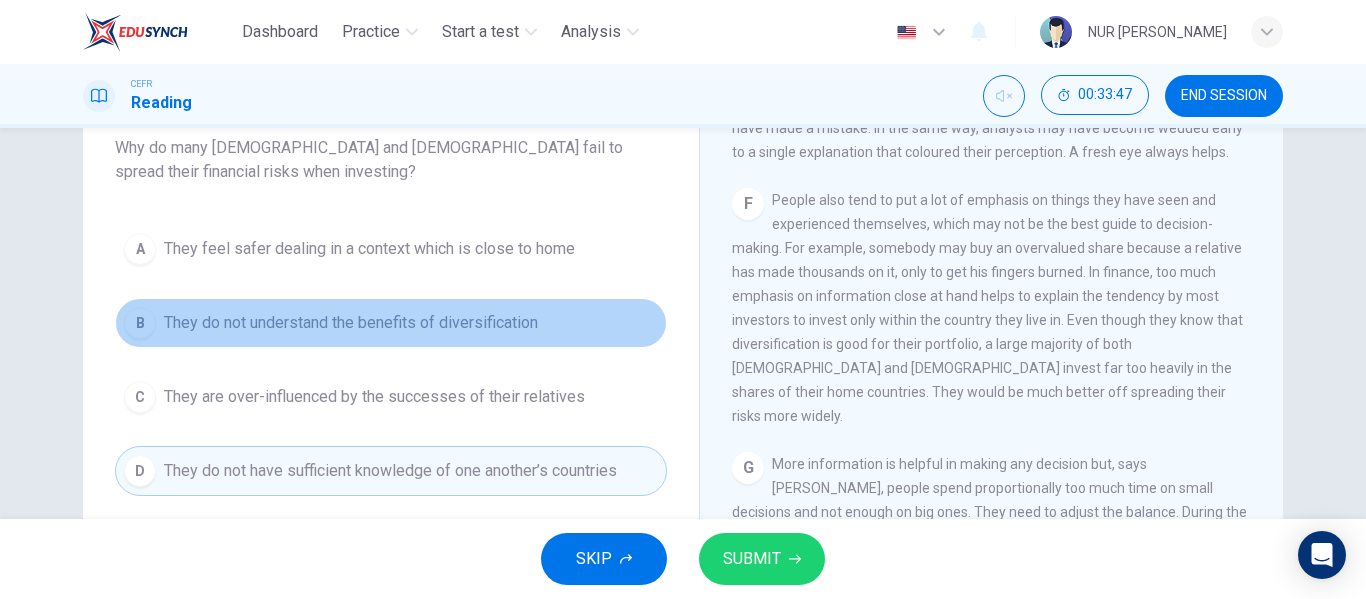 click on "They do not understand the benefits of diversification" at bounding box center (351, 323) 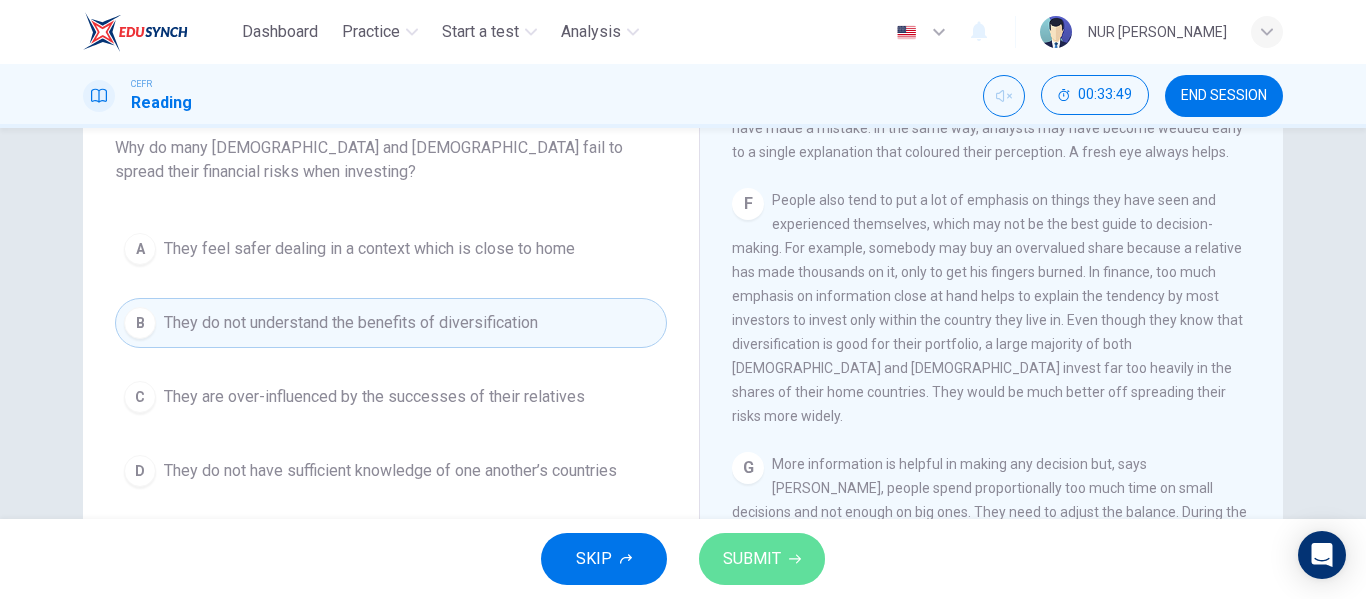 click on "SUBMIT" at bounding box center (752, 559) 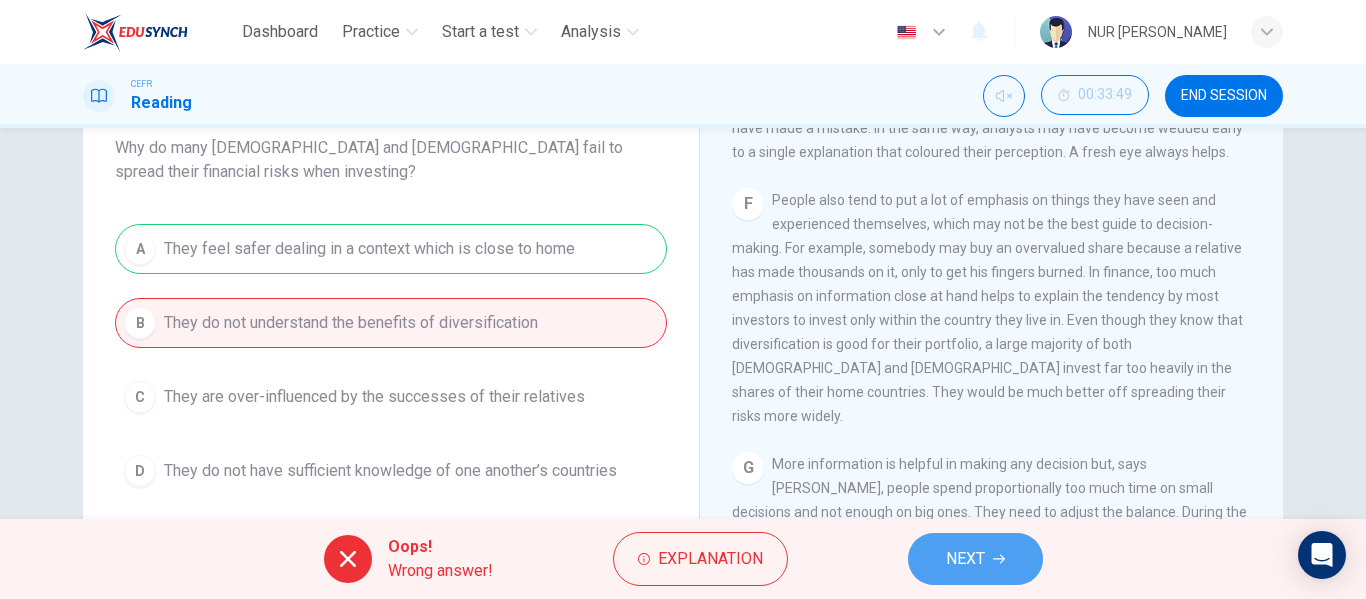 click on "NEXT" at bounding box center [975, 559] 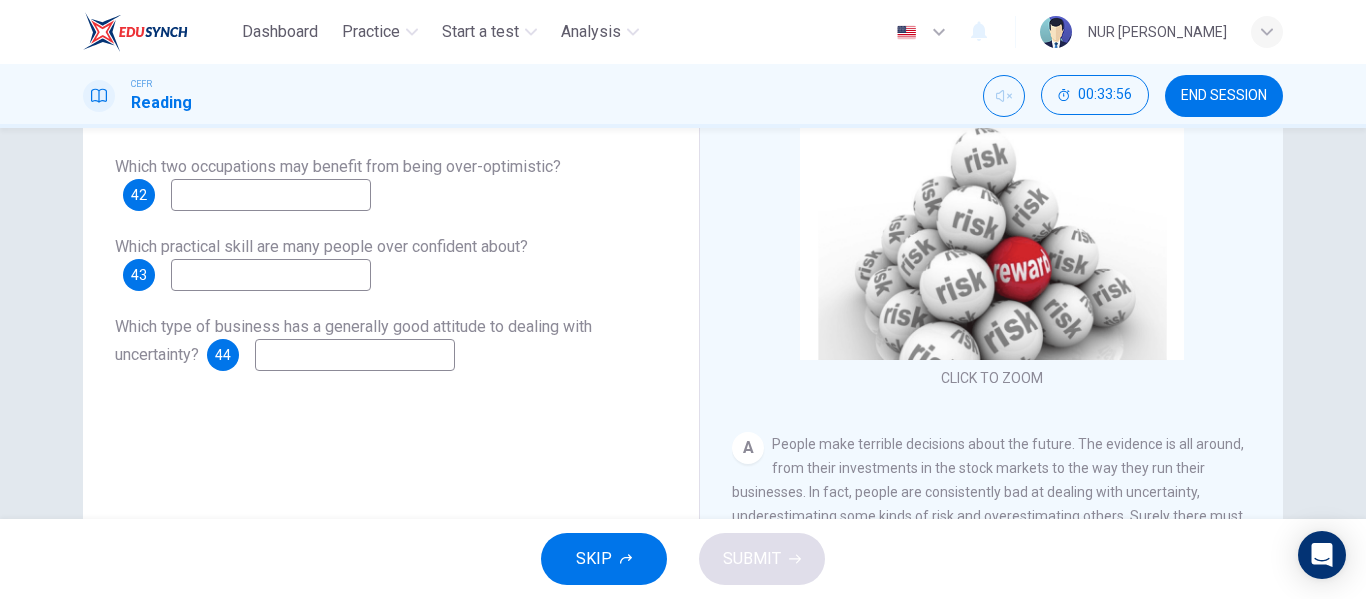 scroll, scrollTop: 245, scrollLeft: 0, axis: vertical 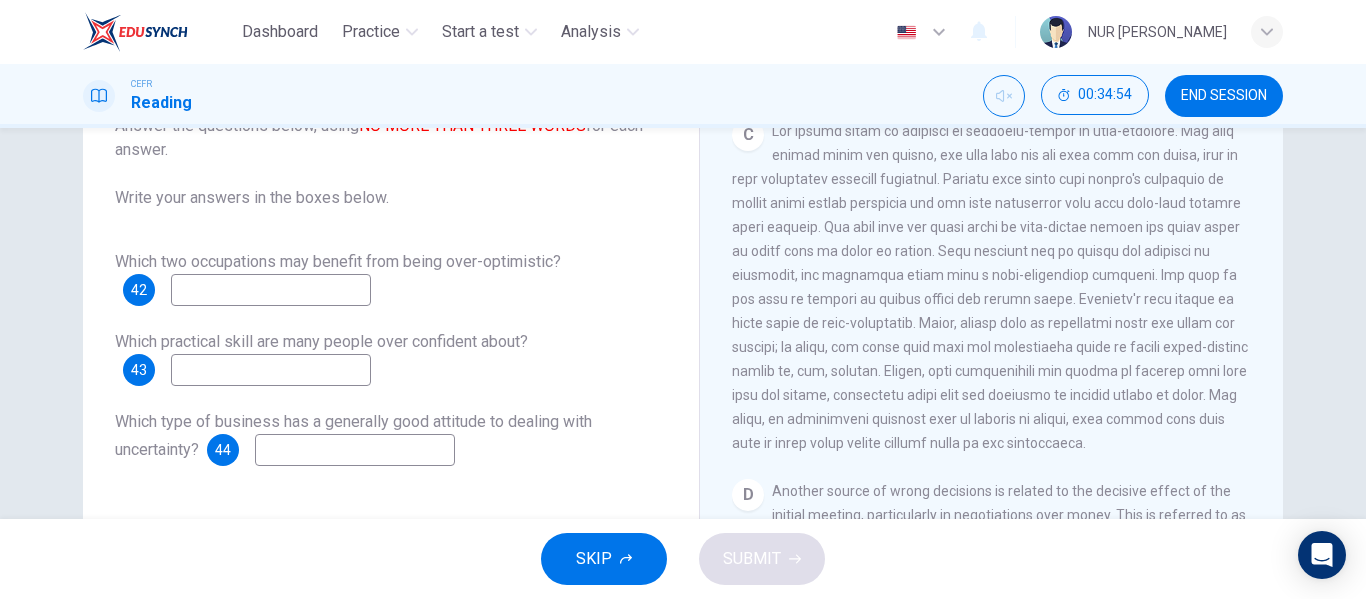 drag, startPoint x: 790, startPoint y: 276, endPoint x: 950, endPoint y: 276, distance: 160 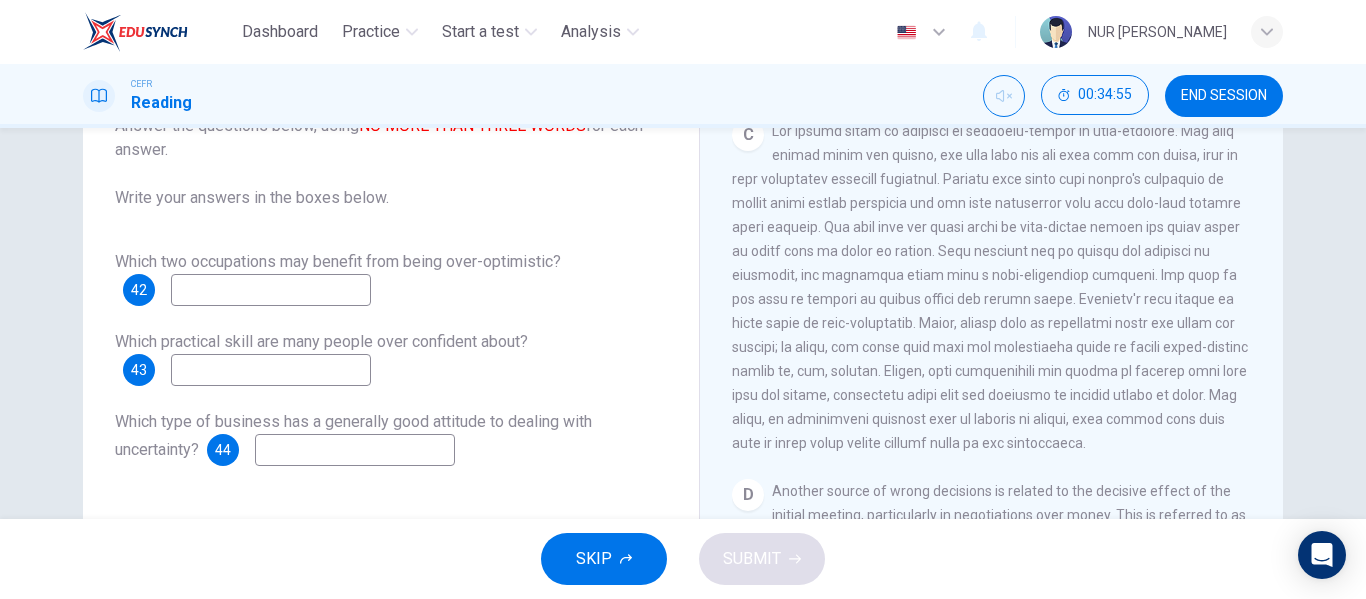 click at bounding box center [271, 290] 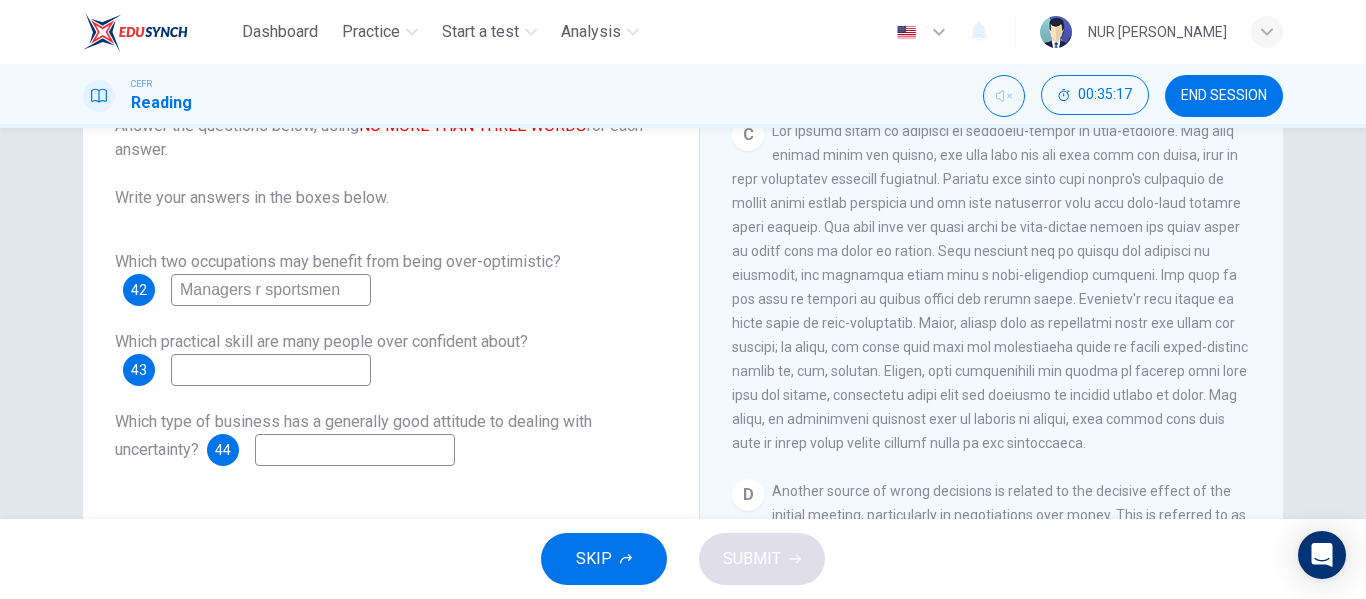 click on "Managers r sportsmen" at bounding box center (271, 290) 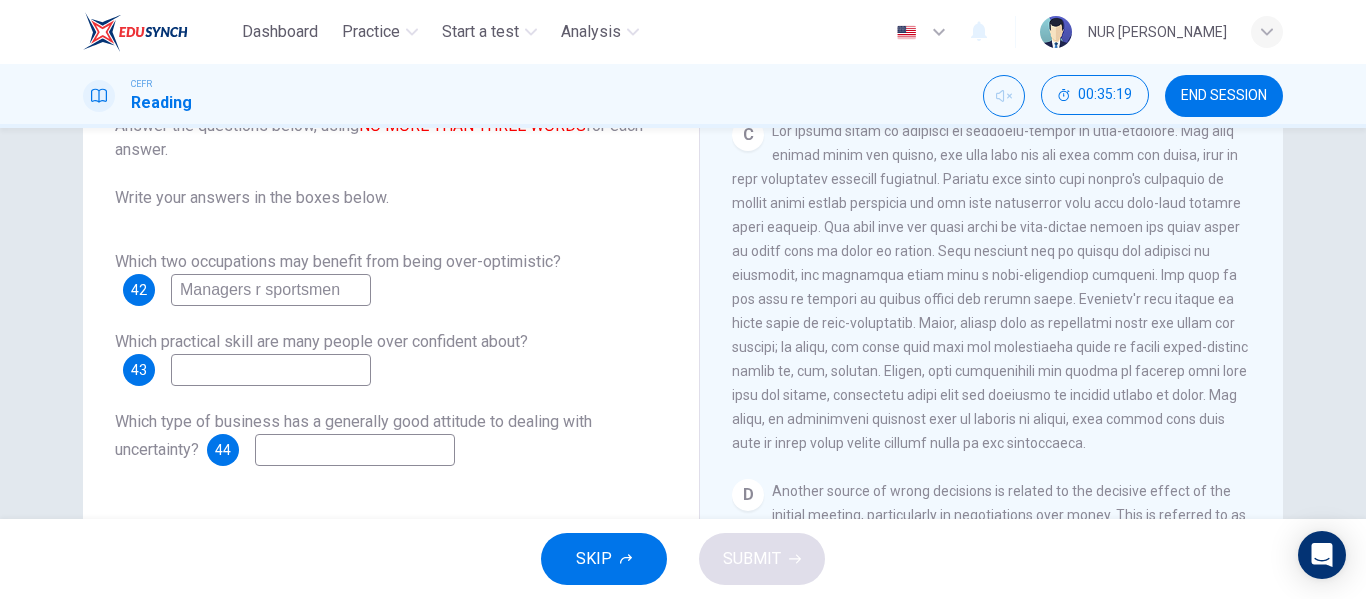 click on "Managers r sportsmen" at bounding box center [271, 290] 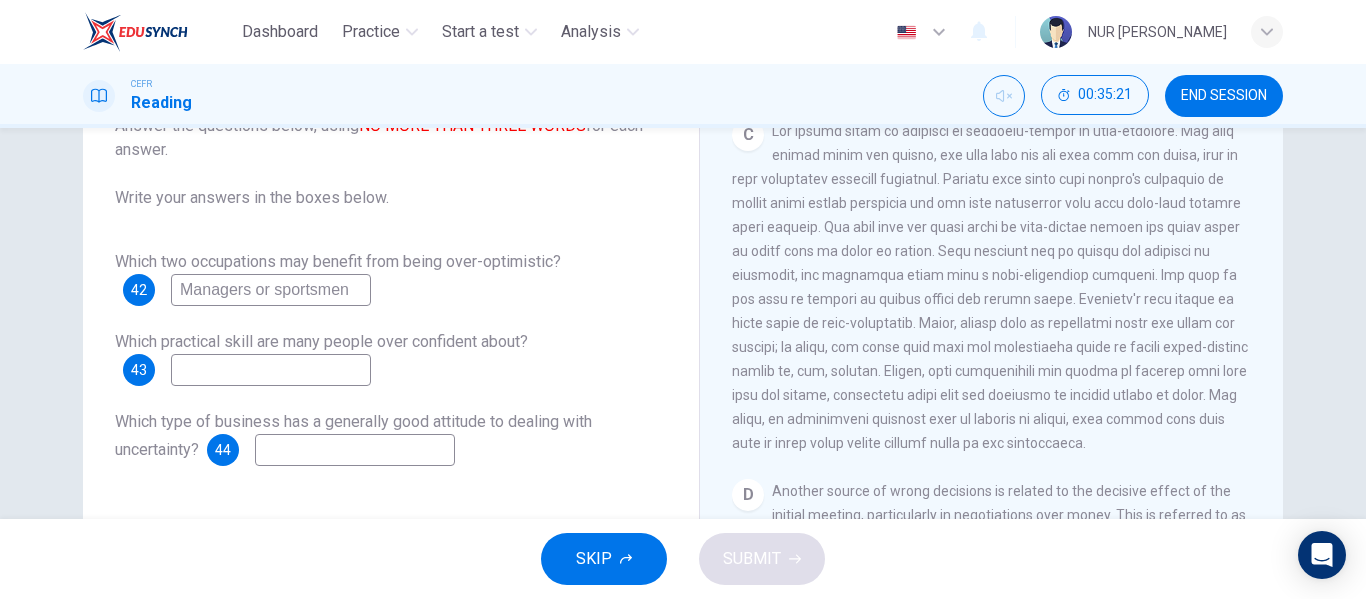 type on "Managers or sportsmen" 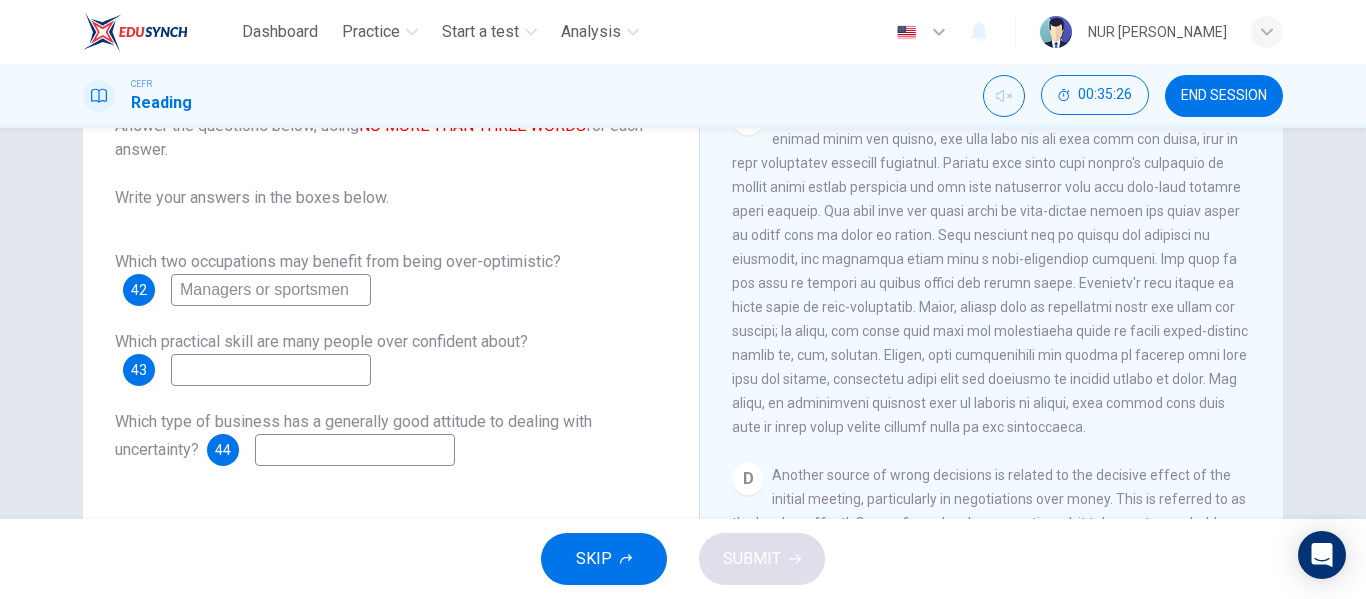 scroll, scrollTop: 879, scrollLeft: 0, axis: vertical 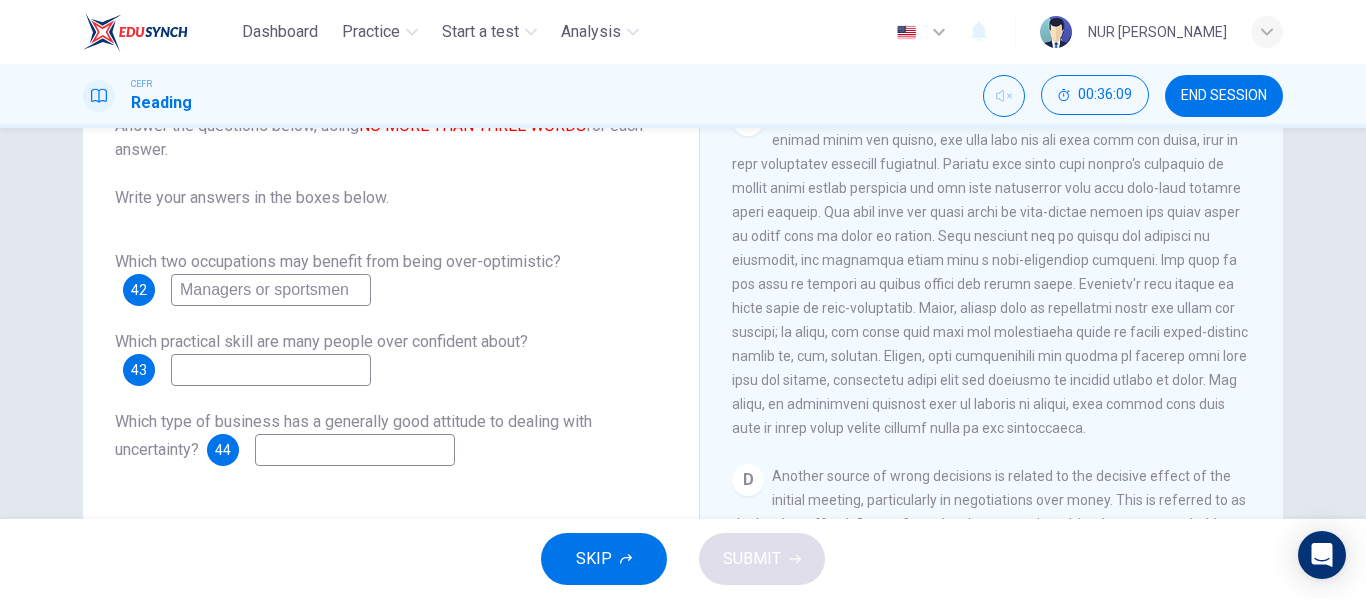 click at bounding box center (271, 370) 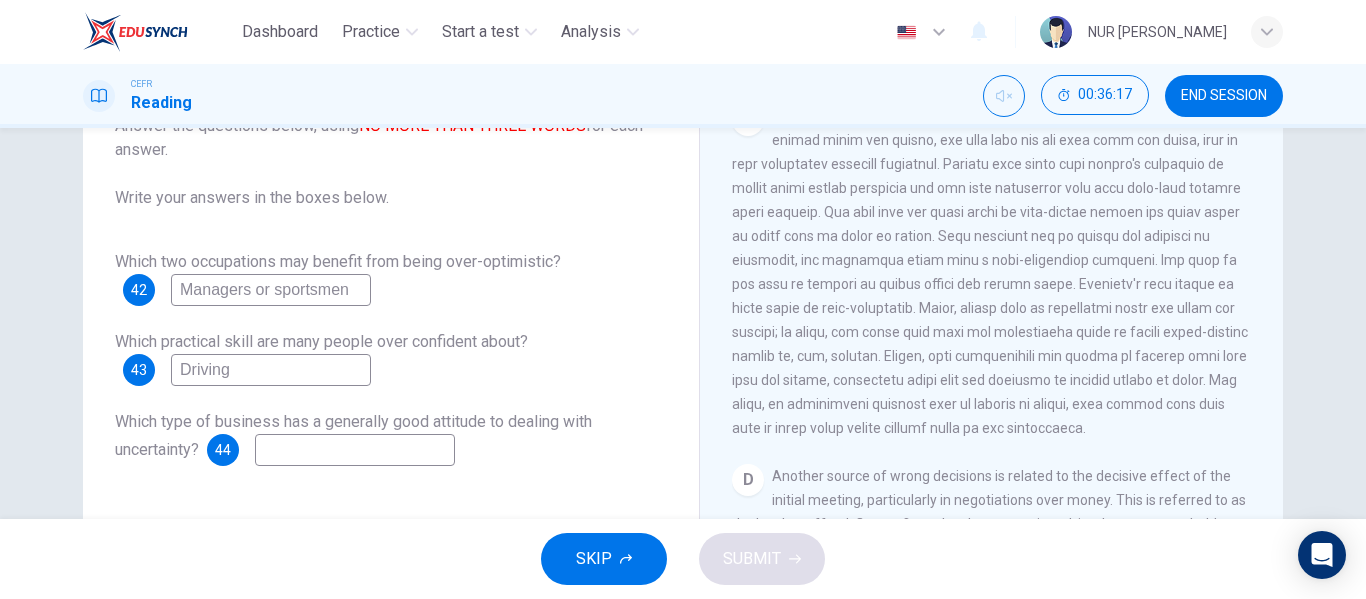 type on "Driving" 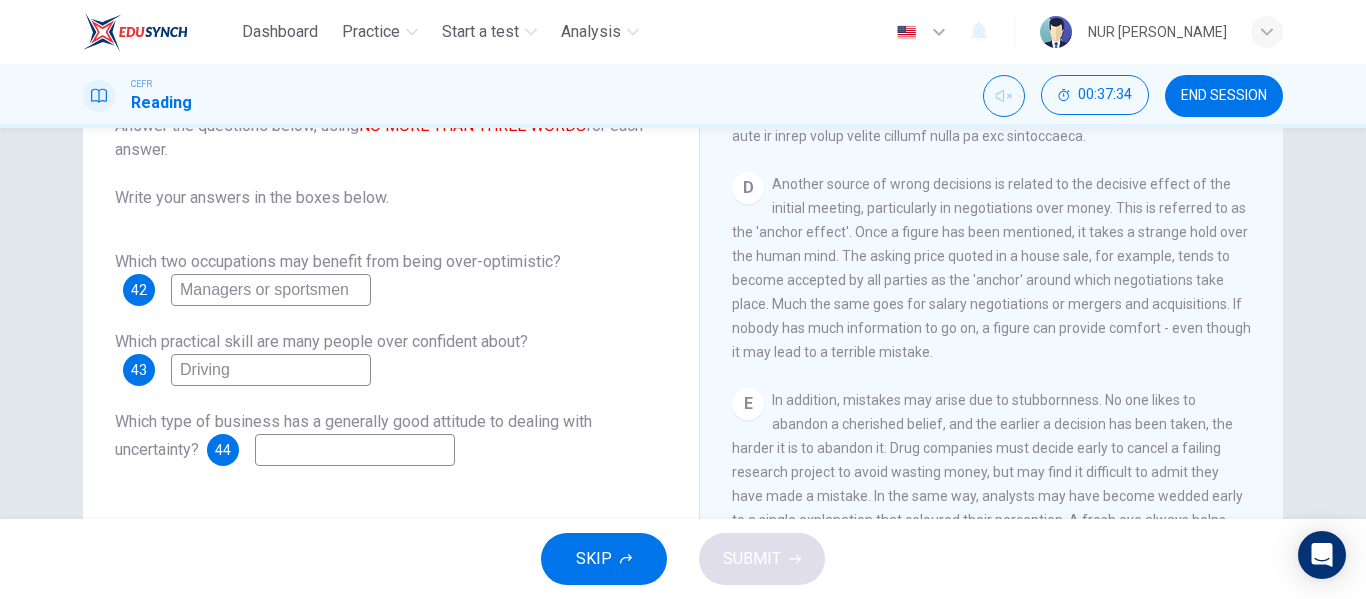 scroll, scrollTop: 1178, scrollLeft: 0, axis: vertical 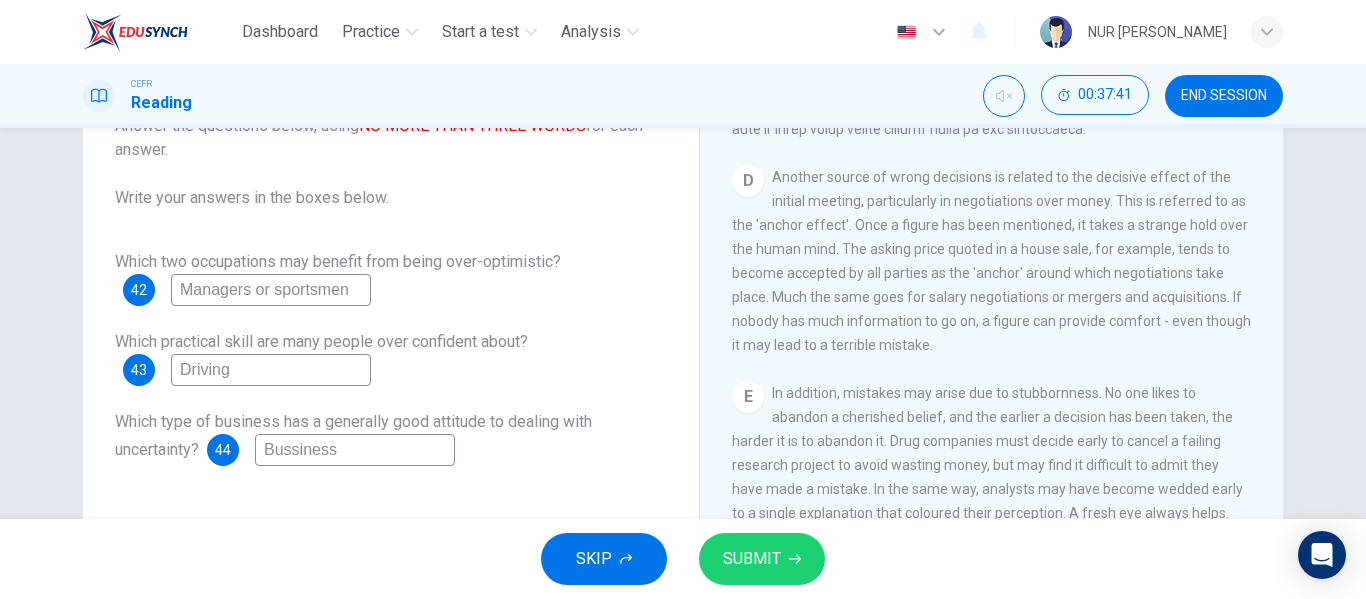 type on "Bussiness" 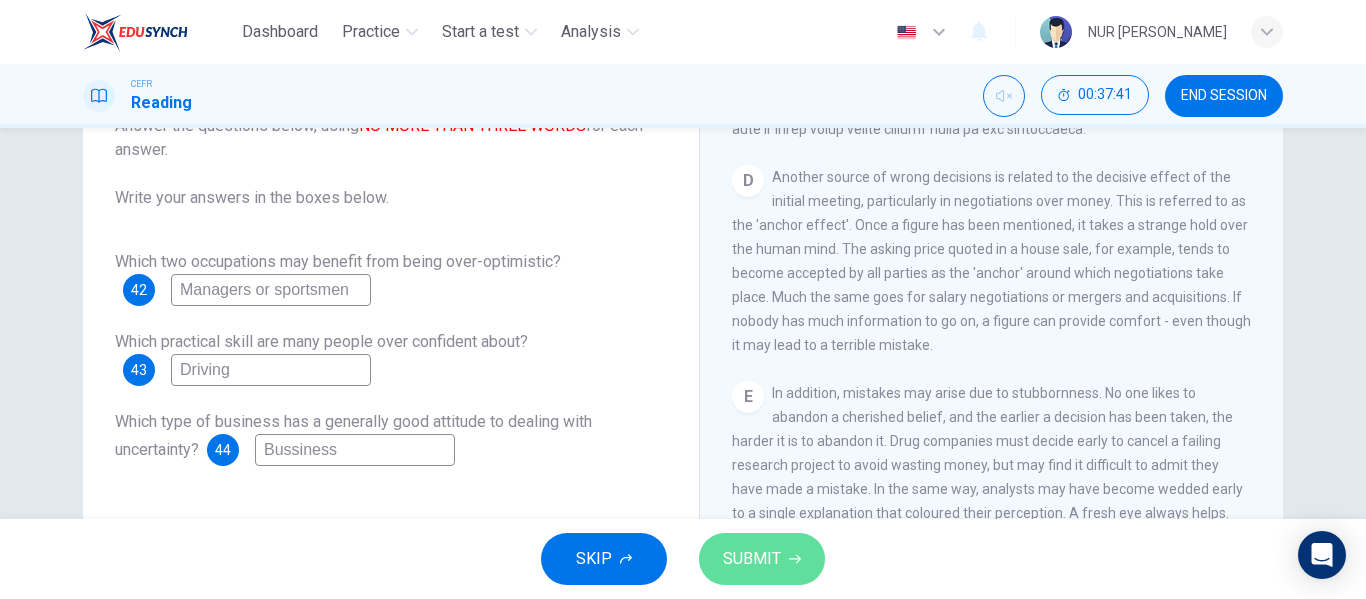 click on "SUBMIT" at bounding box center (752, 559) 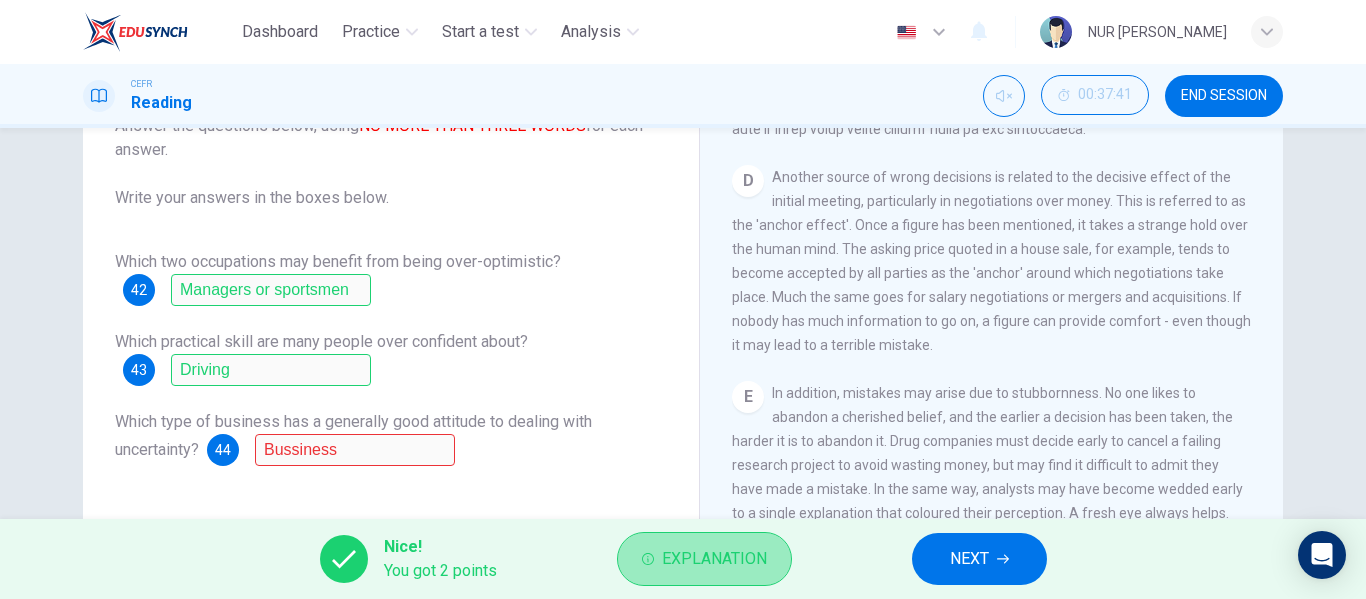 click on "Explanation" at bounding box center (714, 559) 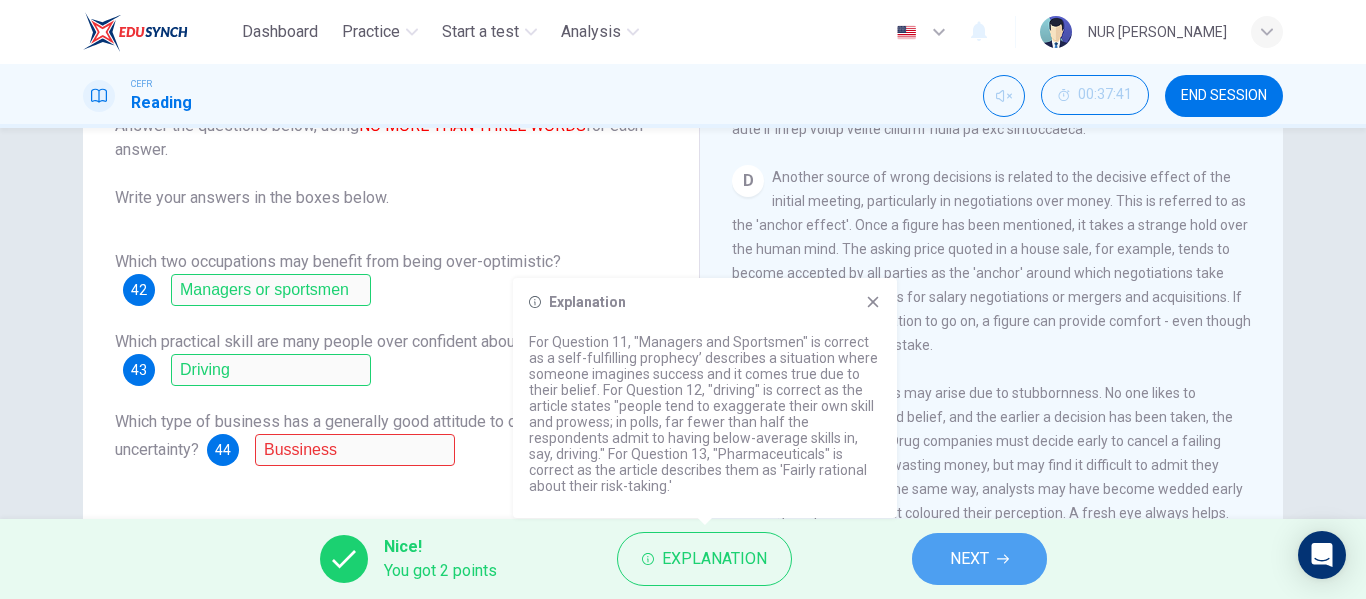click on "NEXT" at bounding box center [969, 559] 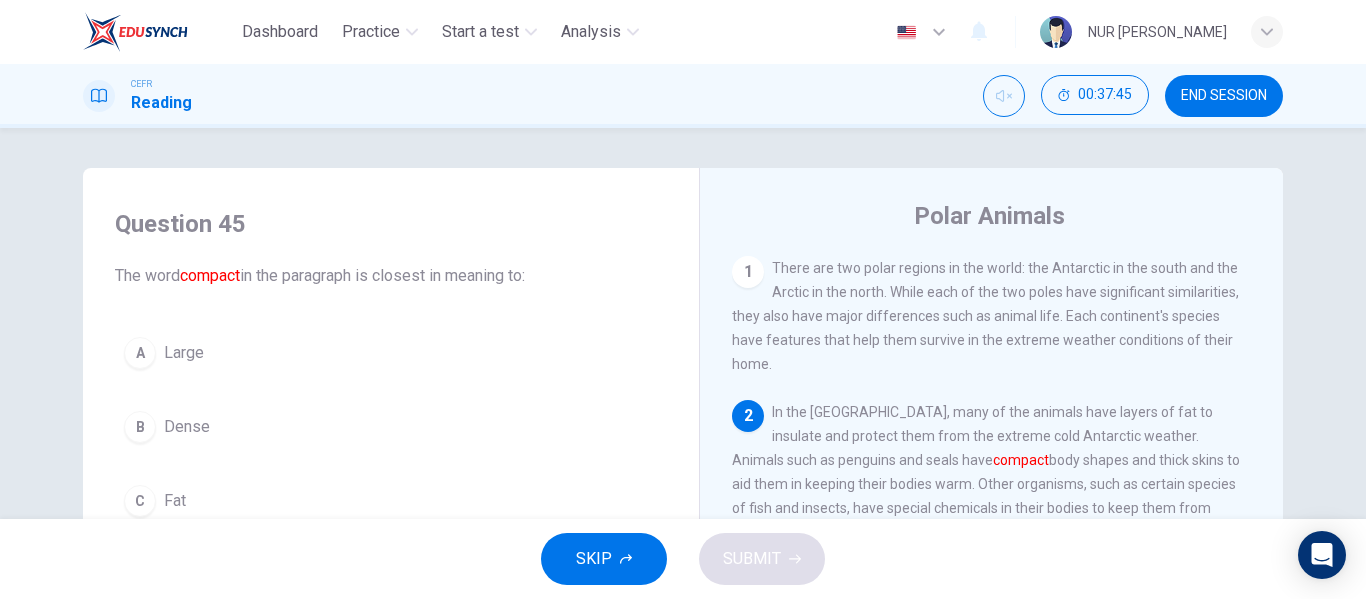 scroll, scrollTop: 106, scrollLeft: 0, axis: vertical 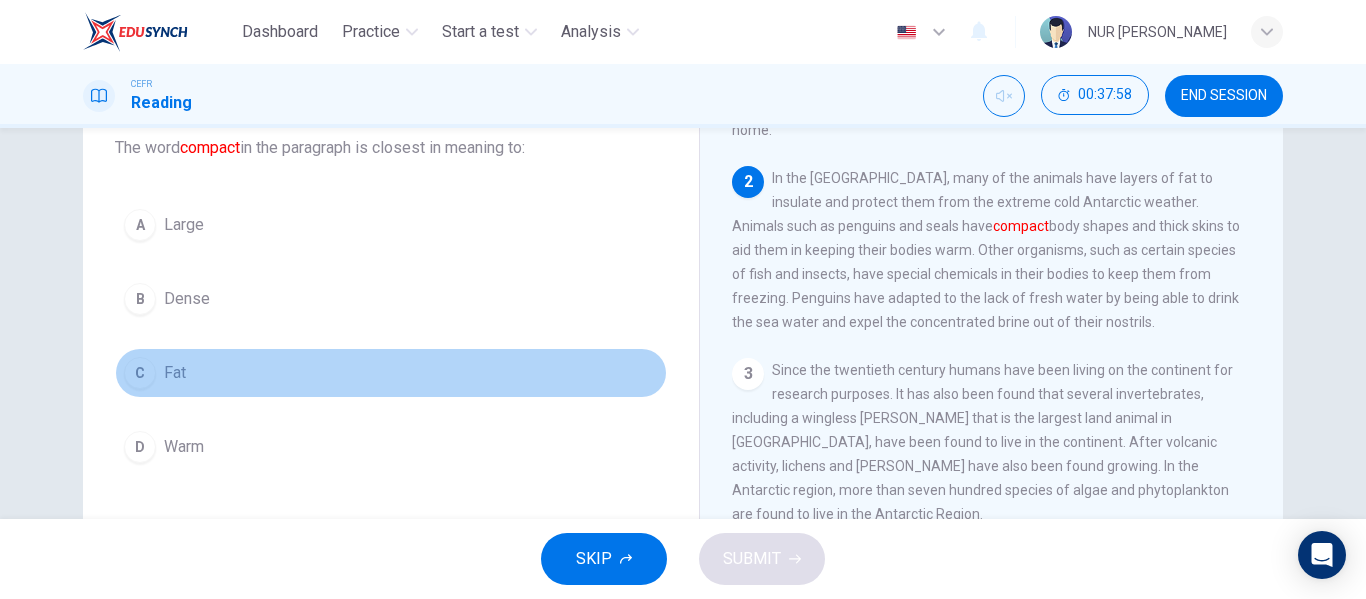 click on "C Fat" at bounding box center [391, 373] 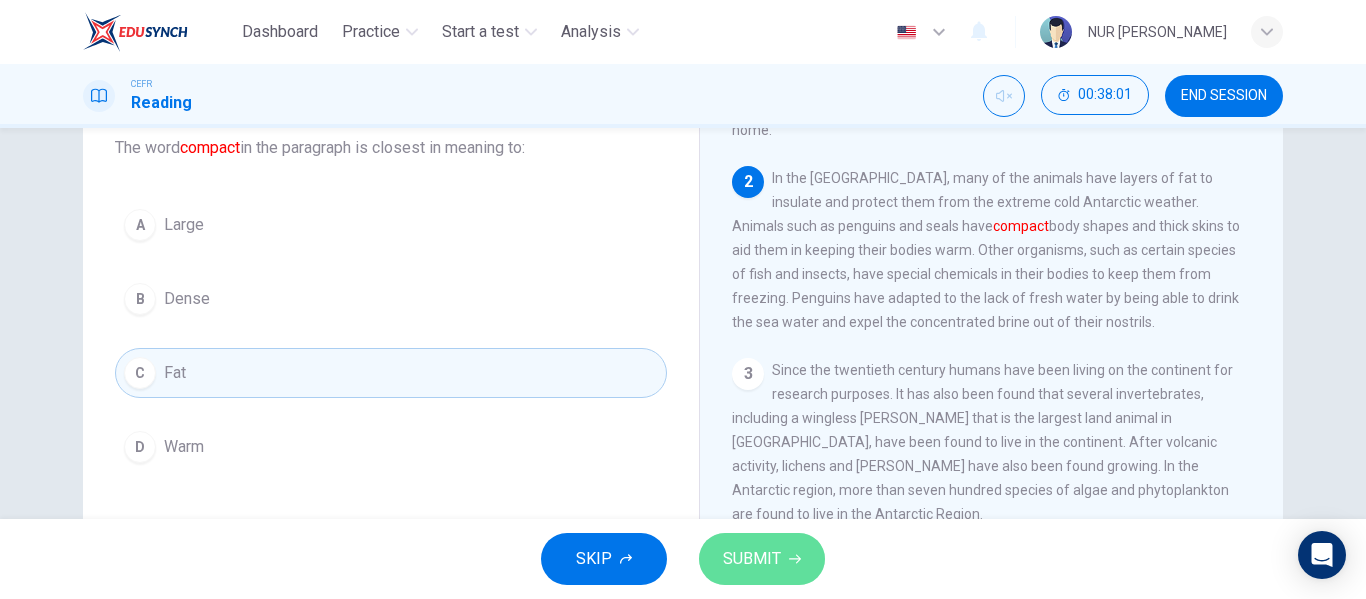 click on "SUBMIT" at bounding box center (762, 559) 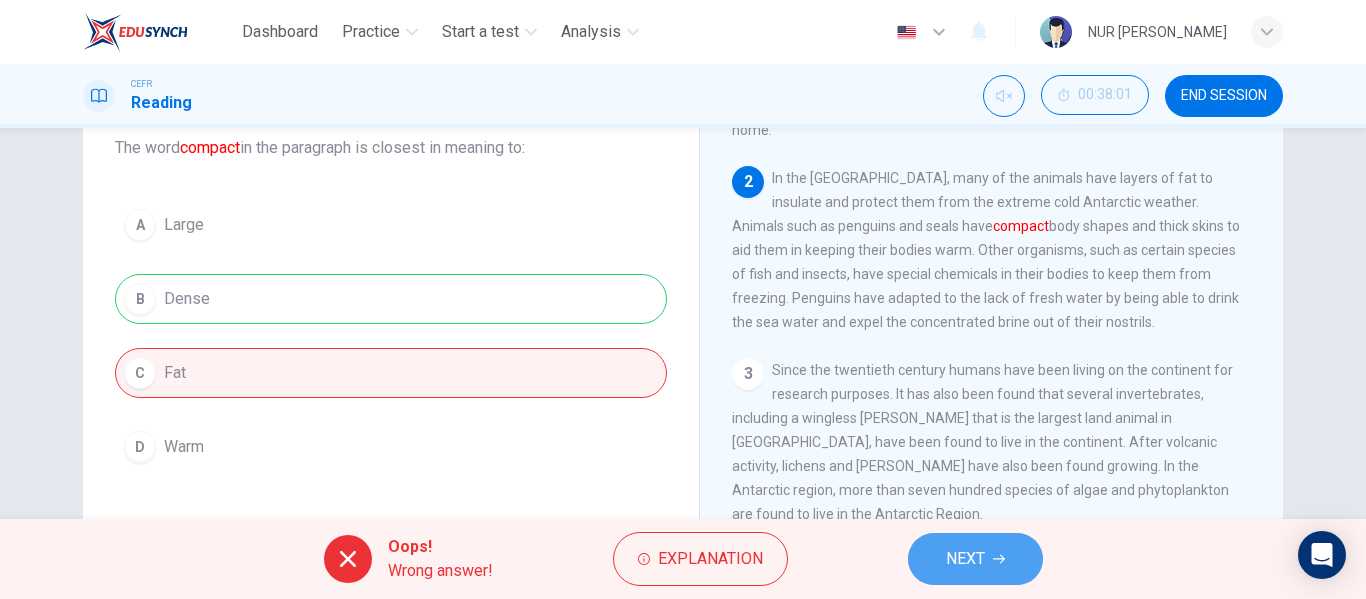 click on "NEXT" at bounding box center (965, 559) 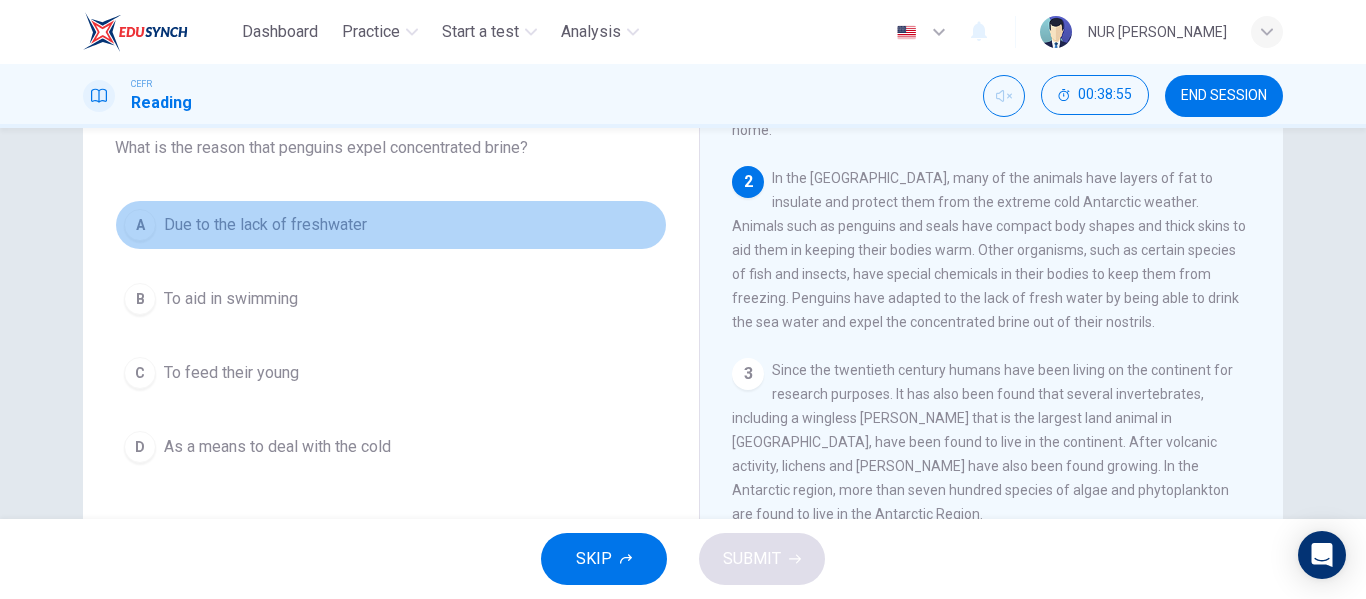 click on "Due to the lack of freshwater" at bounding box center (265, 225) 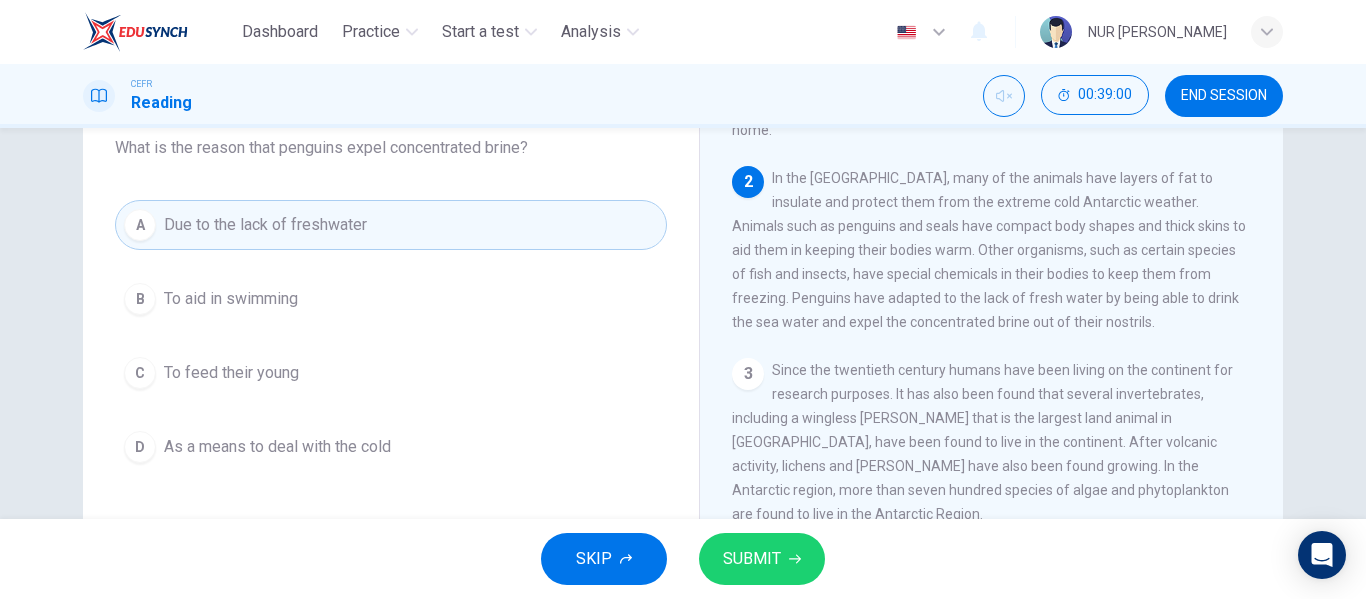 click on "A Due to the lack of freshwater B To aid in swimming C To feed their young D As a means to deal with the cold" at bounding box center [391, 336] 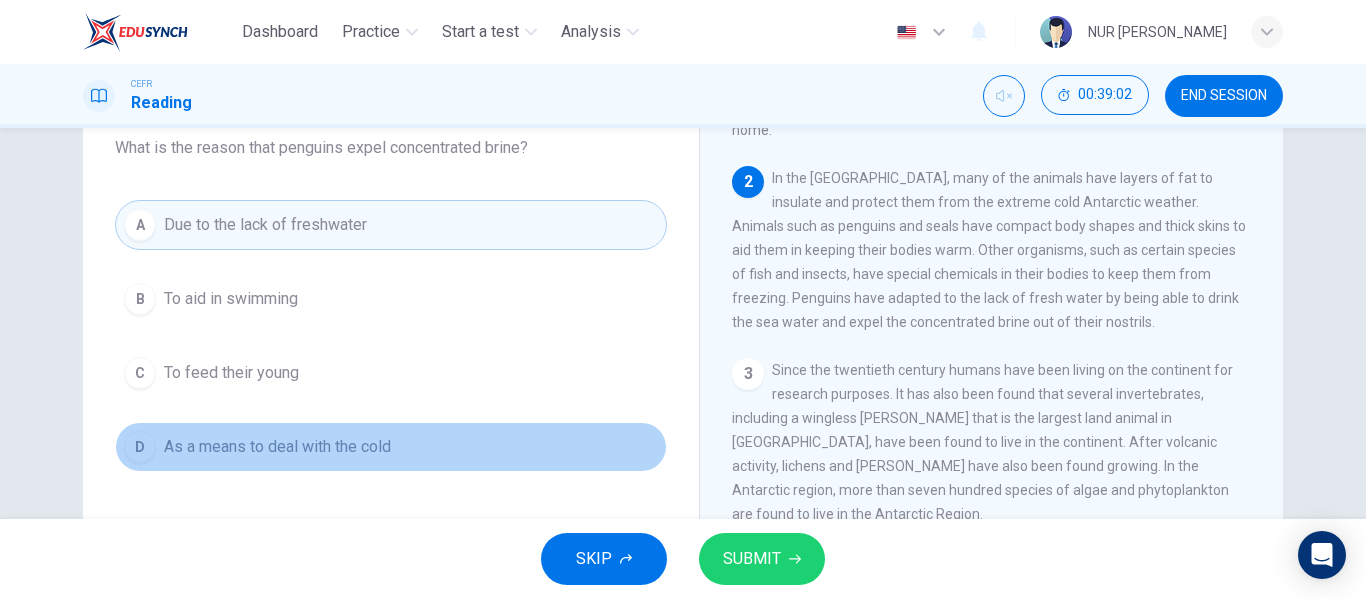click on "As a means to deal with the cold" at bounding box center (277, 447) 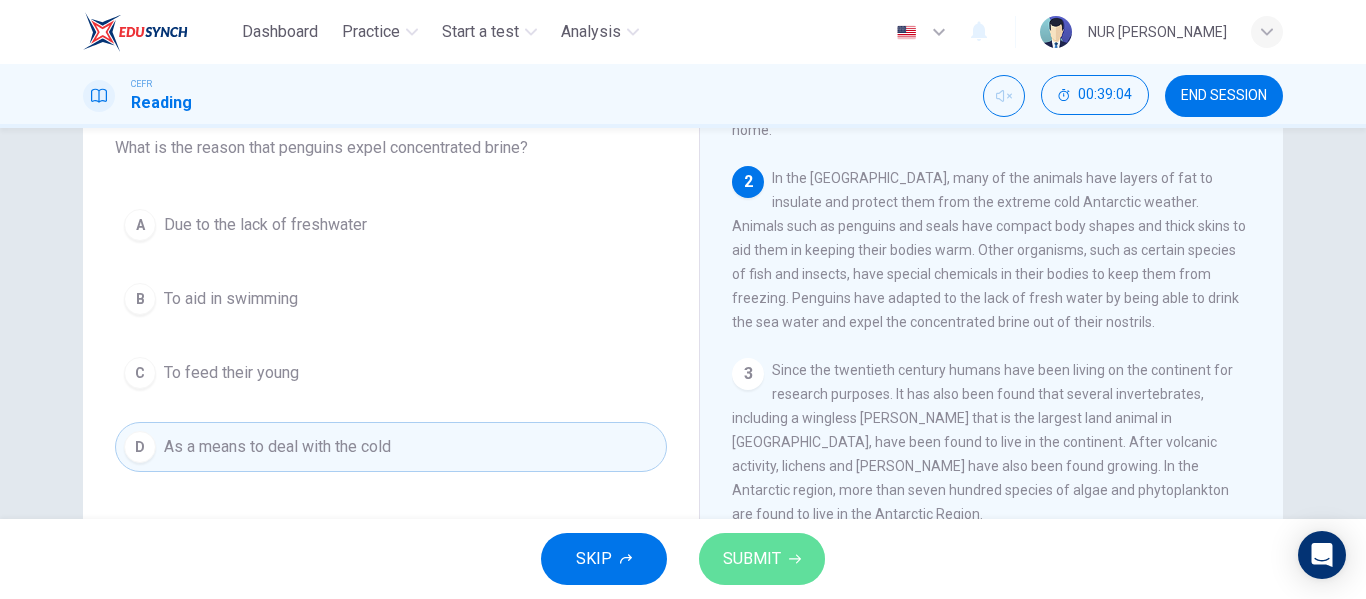 click on "SUBMIT" at bounding box center (752, 559) 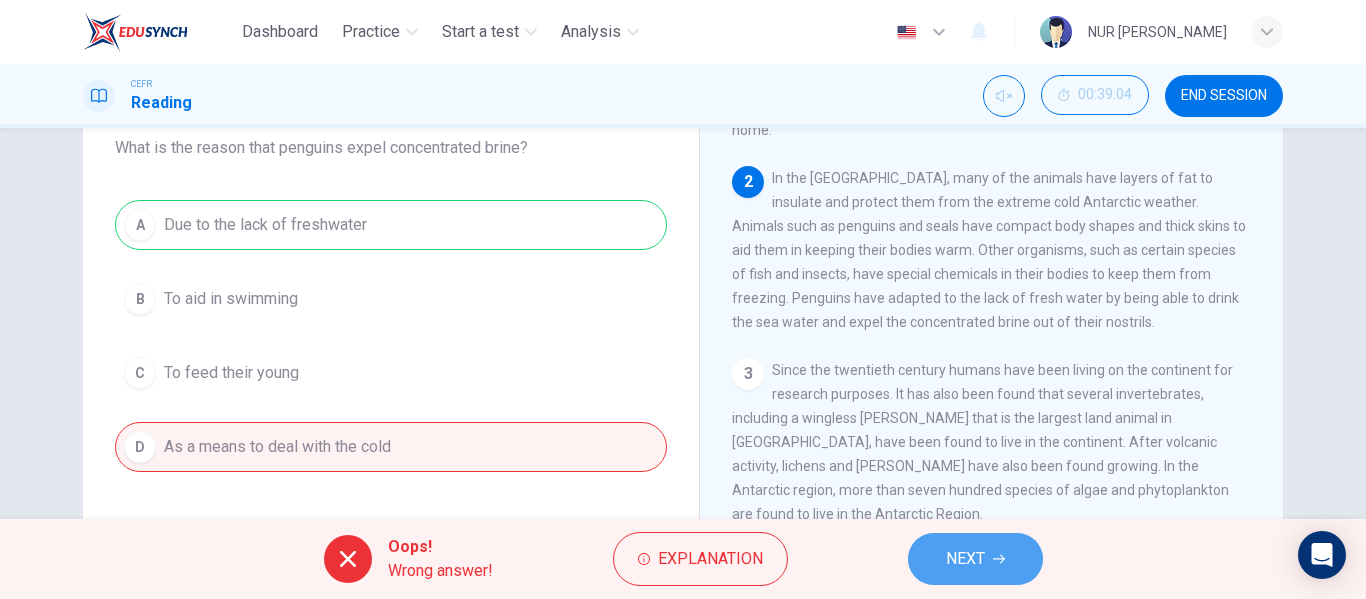 click on "NEXT" at bounding box center (965, 559) 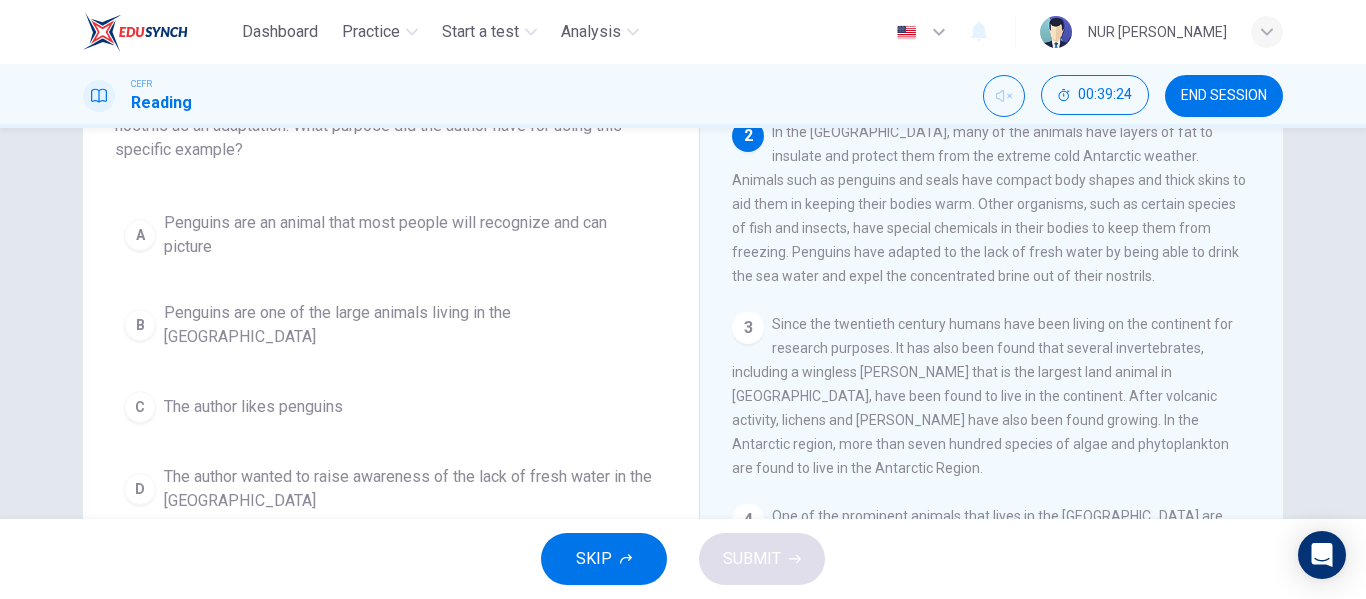 scroll, scrollTop: 175, scrollLeft: 0, axis: vertical 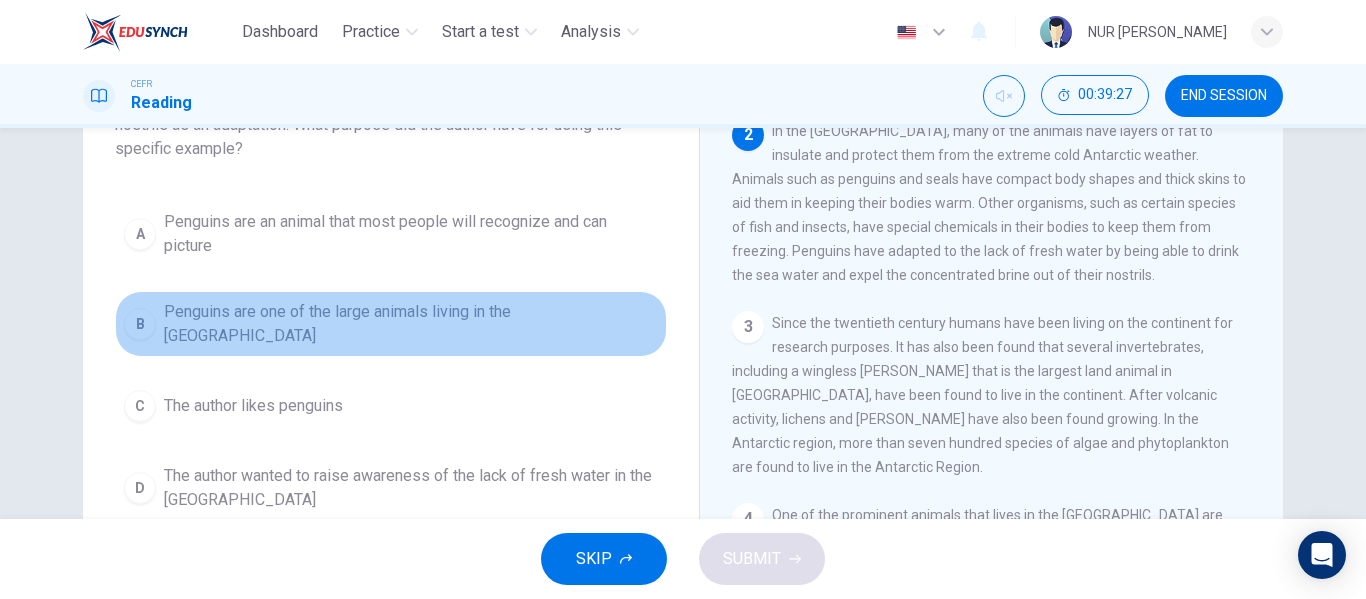 click on "Penguins are one of the large animals living in the [GEOGRAPHIC_DATA]" at bounding box center (411, 324) 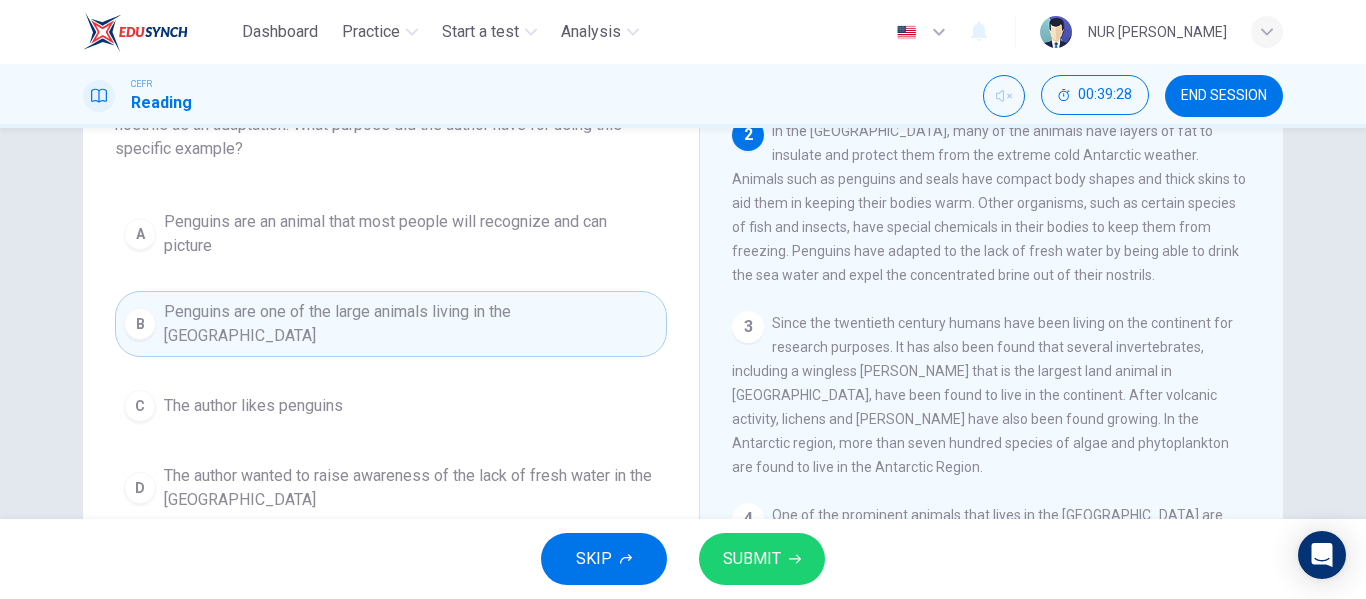 click on "Polar Animals 1 There are two polar regions in the world: the Antarctic in the south and the Arctic in the north. While each of the two poles have significant similarities, they also have major differences such as animal life. Each continent's species have features that help them survive in the extreme weather conditions of their home. 2 In the Antarctic, many of the animals have layers of fat to insulate and protect them from the extreme cold Antarctic weather. Animals such as penguins and seals have compact body shapes and thick skins to aid them in keeping their bodies warm. Other organisms, such as certain species of fish and insects, have special chemicals in their bodies to keep them from freezing. Penguins have adapted to the lack of fresh water by being able to drink the sea water and expel the concentrated brine out of their nostrils. 3 4 5 6" at bounding box center (991, 356) 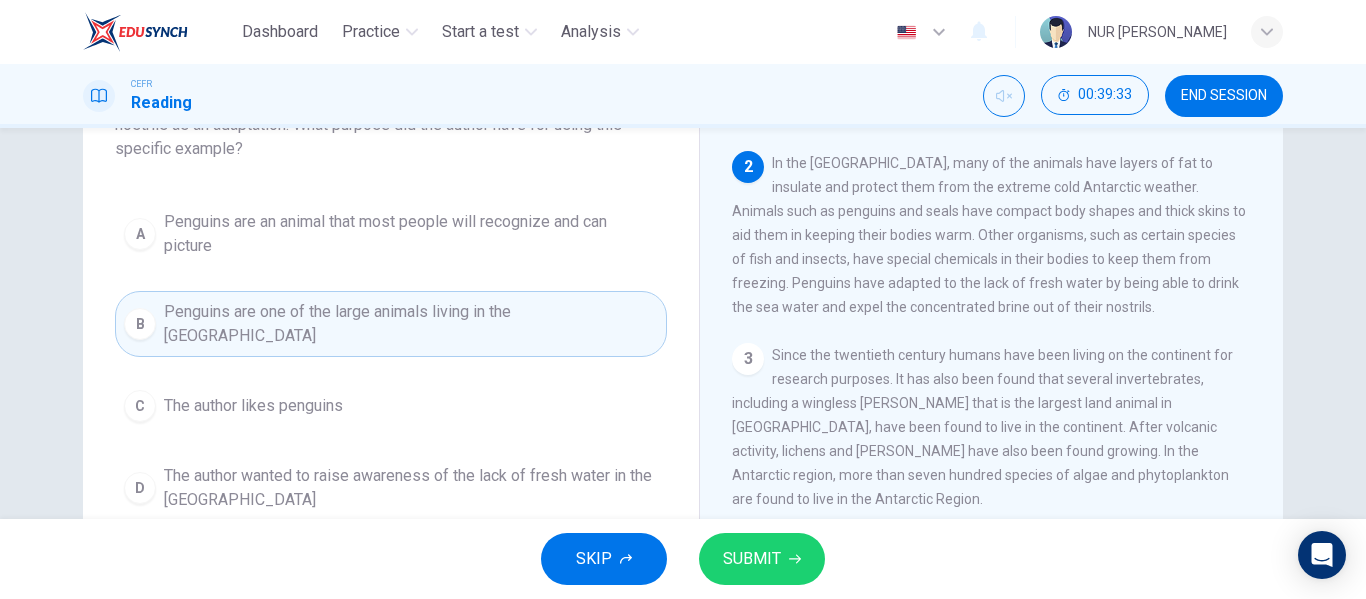 scroll, scrollTop: 73, scrollLeft: 0, axis: vertical 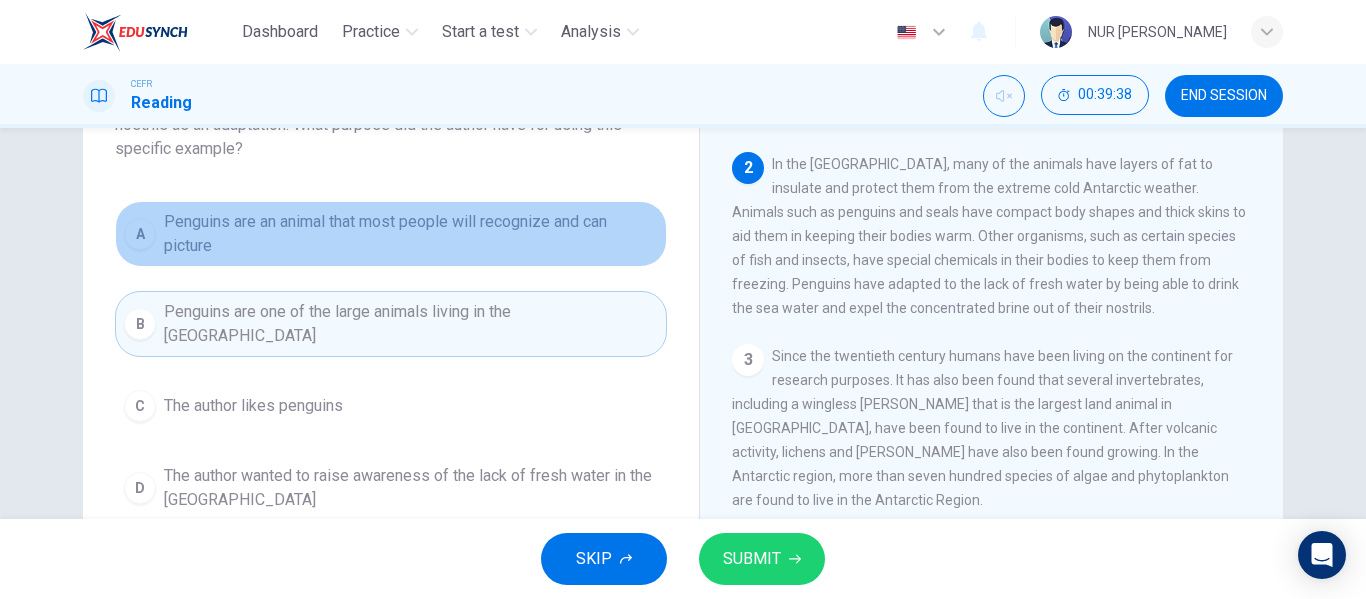 click on "Penguins are an animal that most people will recognize and can picture" at bounding box center [411, 234] 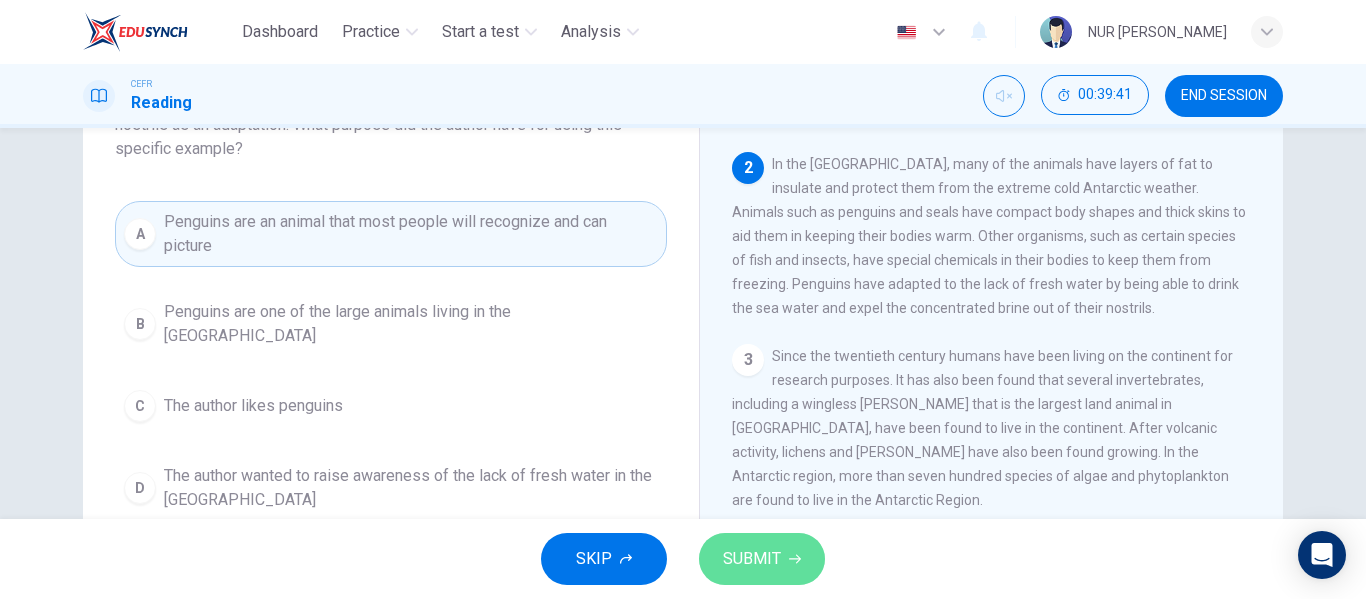 click on "SUBMIT" at bounding box center (762, 559) 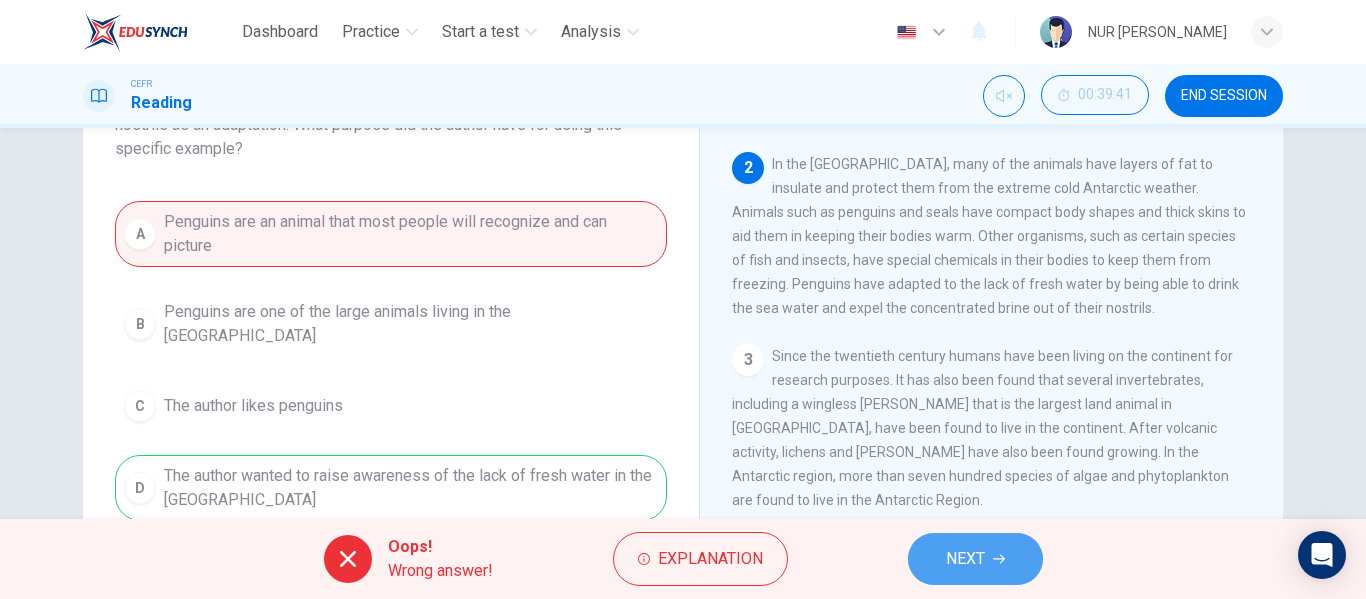 click on "NEXT" at bounding box center [965, 559] 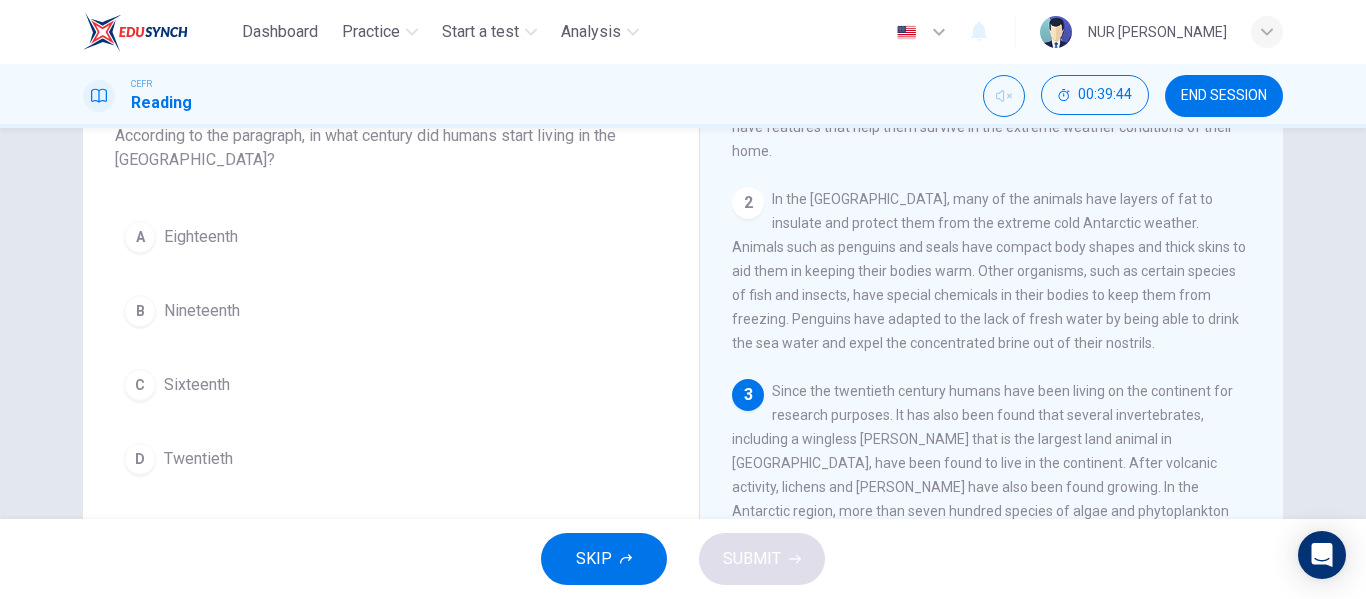 scroll, scrollTop: 143, scrollLeft: 0, axis: vertical 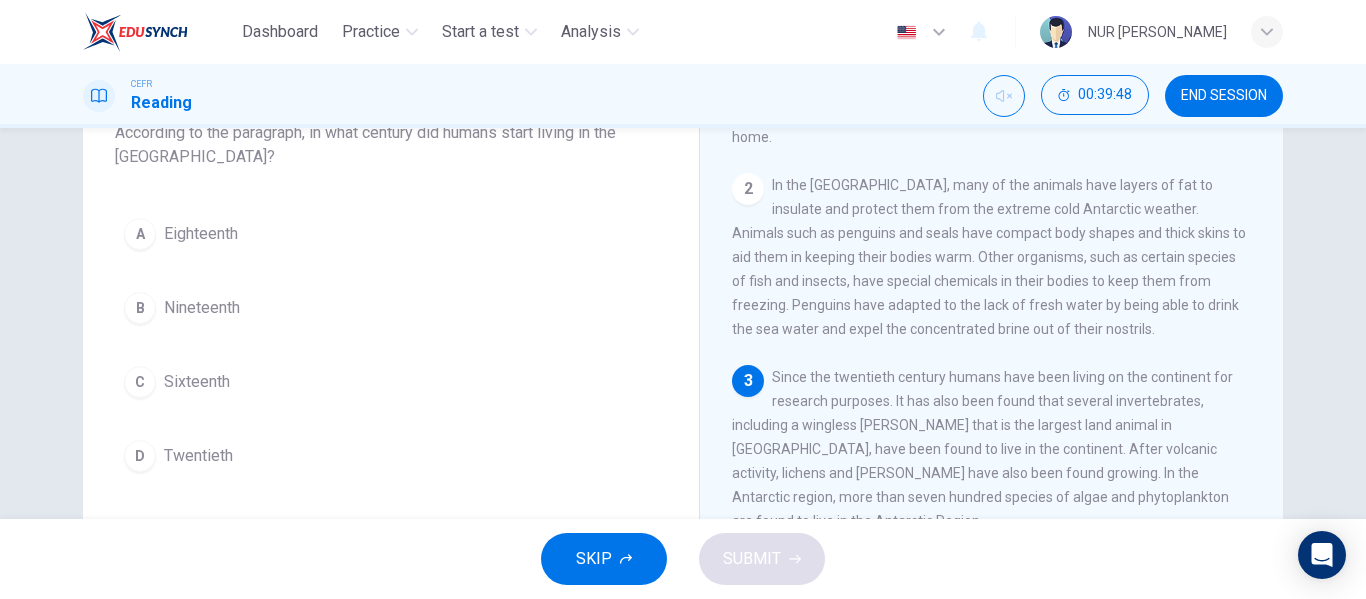 click on "D Twentieth" at bounding box center [391, 456] 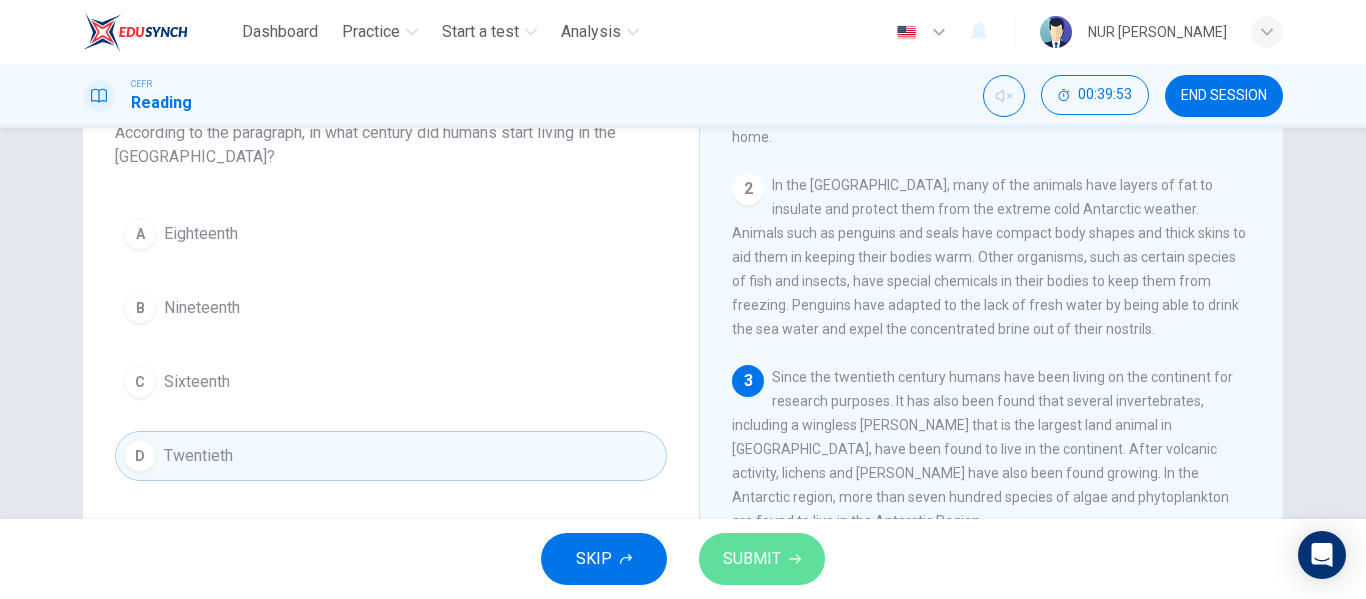 click on "SUBMIT" at bounding box center [762, 559] 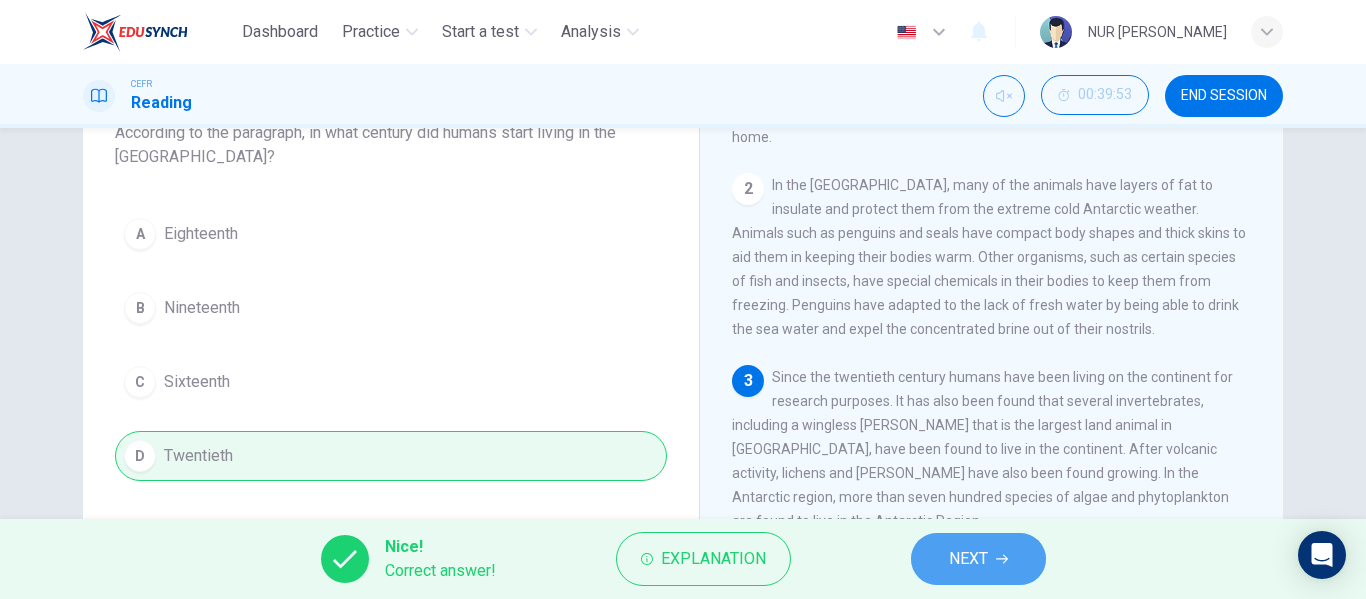 click on "NEXT" at bounding box center [968, 559] 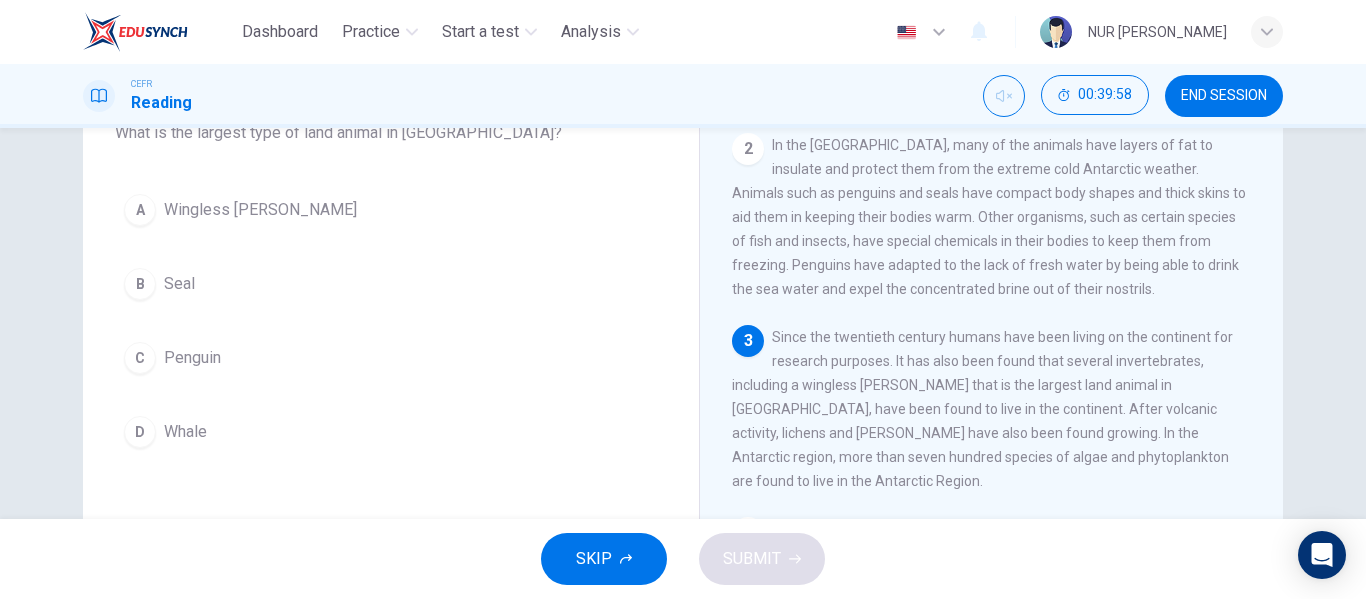 scroll, scrollTop: 125, scrollLeft: 0, axis: vertical 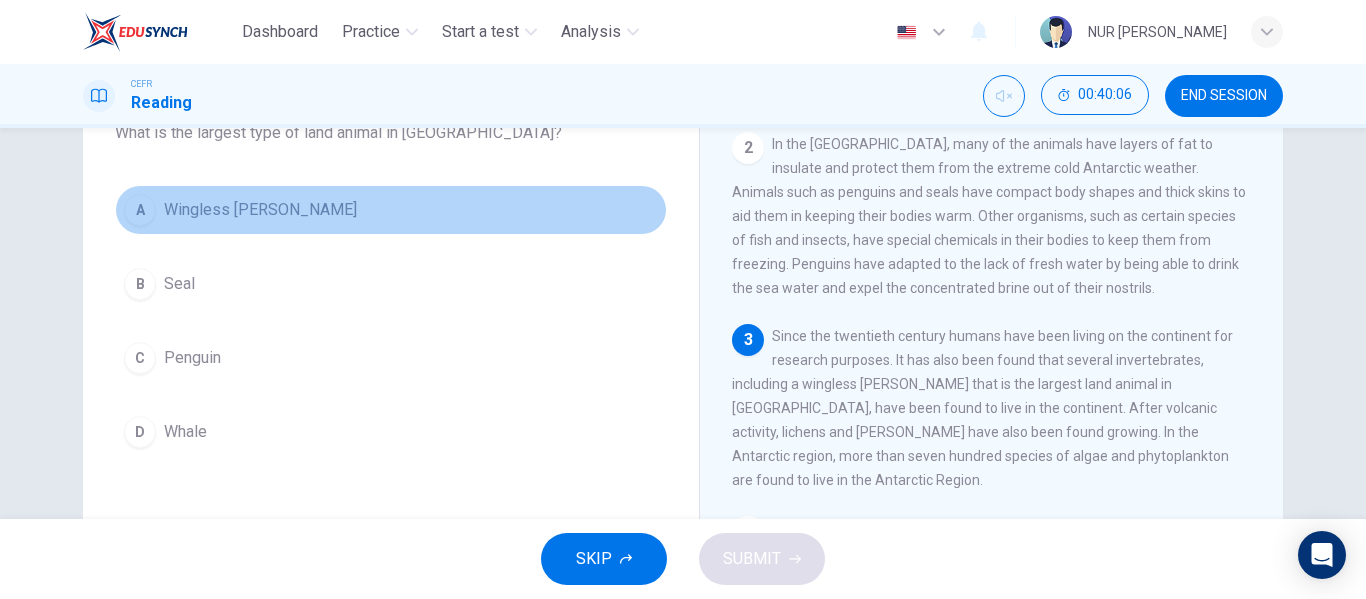 click on "A Wingless [PERSON_NAME]" at bounding box center [391, 210] 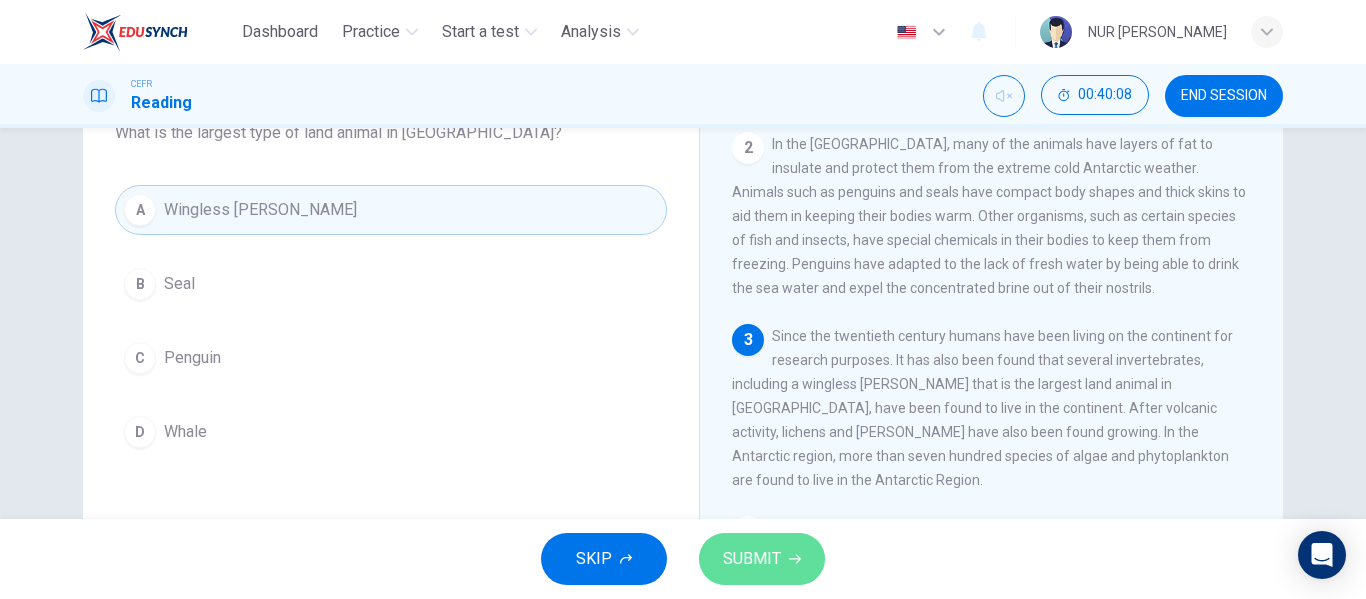 click on "SUBMIT" at bounding box center [752, 559] 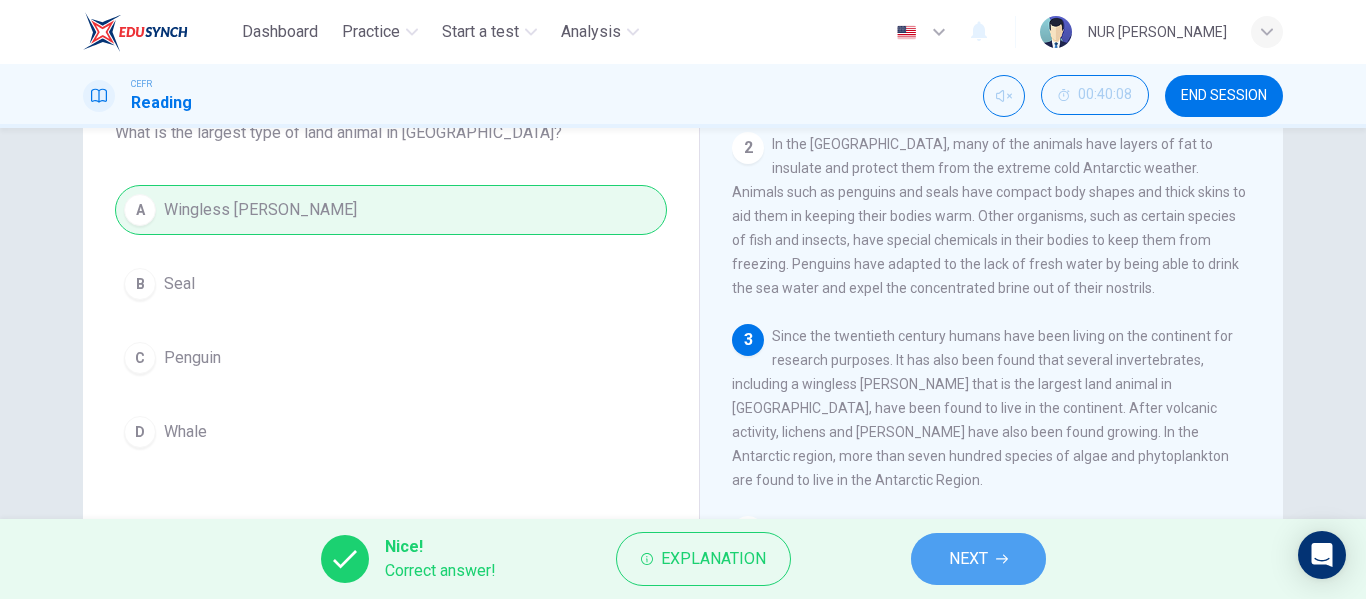 click on "NEXT" at bounding box center [968, 559] 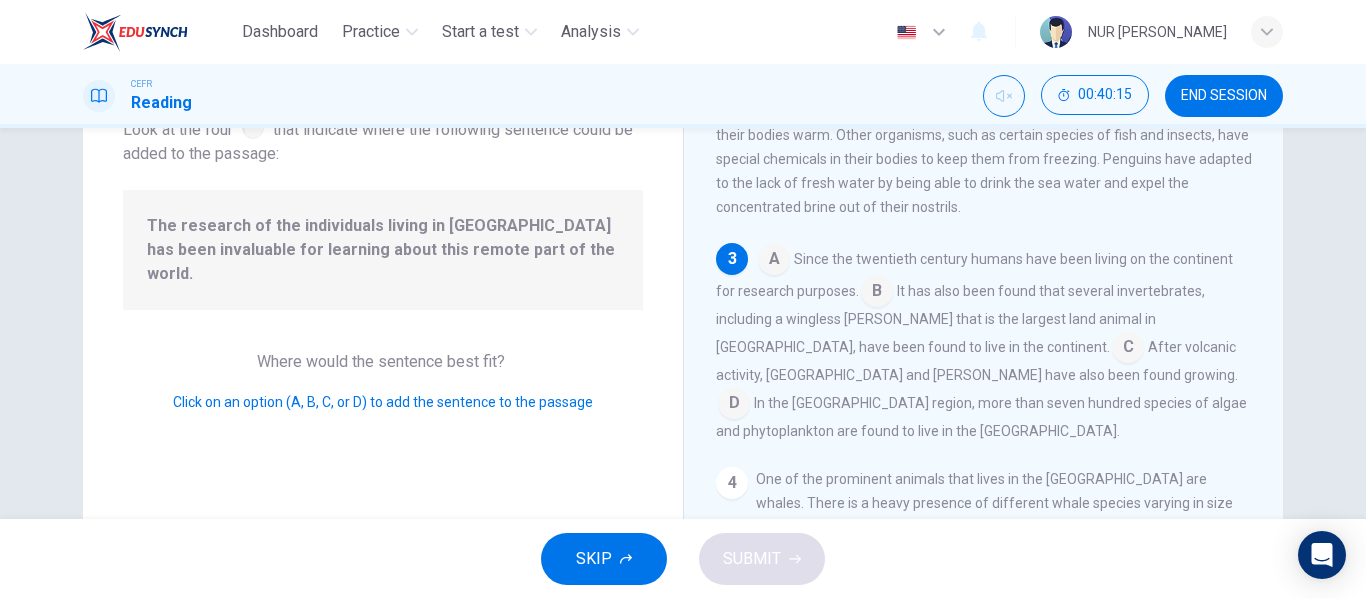 scroll, scrollTop: 183, scrollLeft: 0, axis: vertical 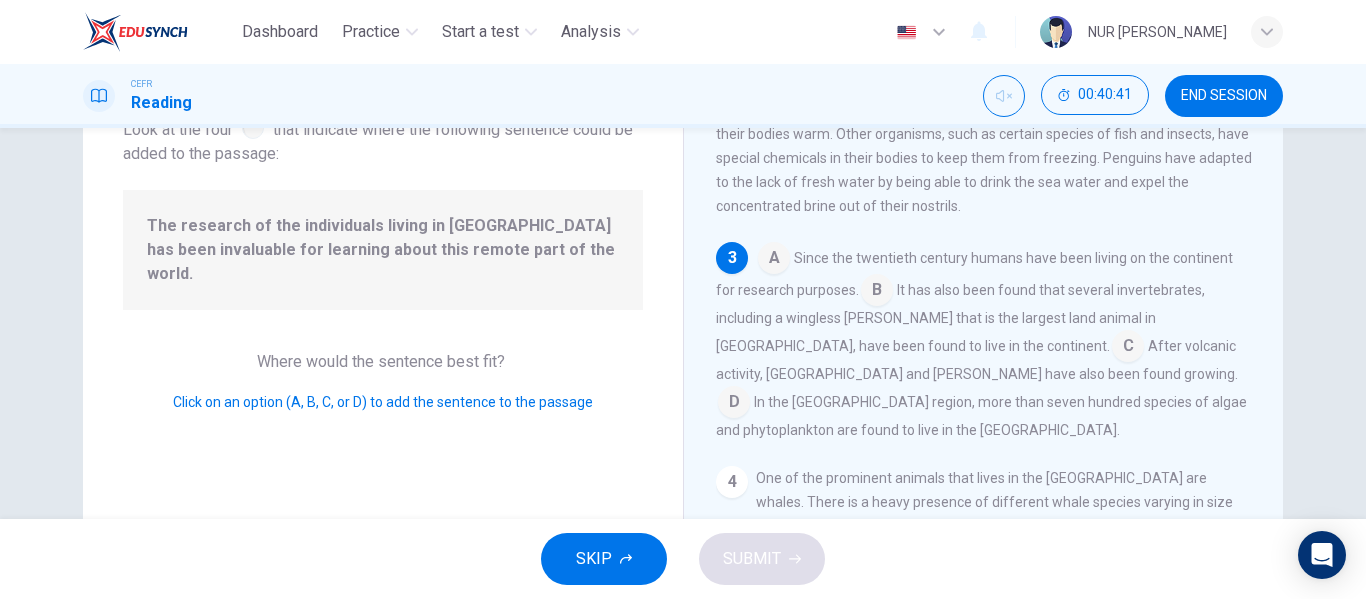 click at bounding box center (877, 292) 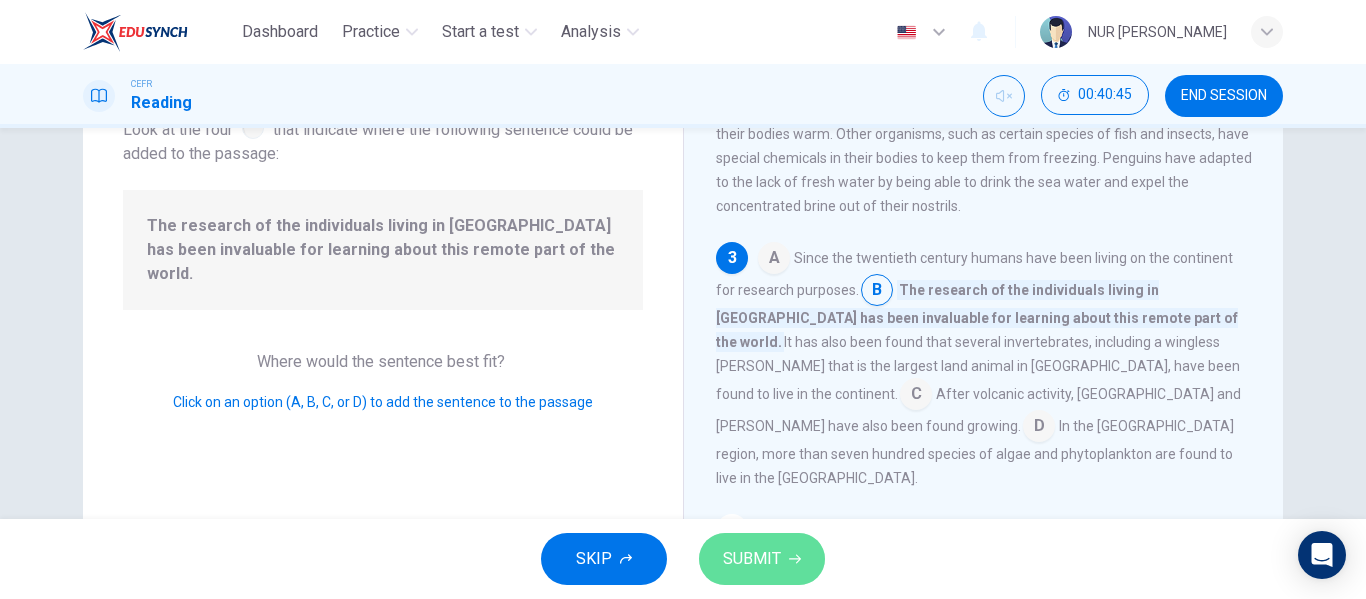 click on "SUBMIT" at bounding box center (762, 559) 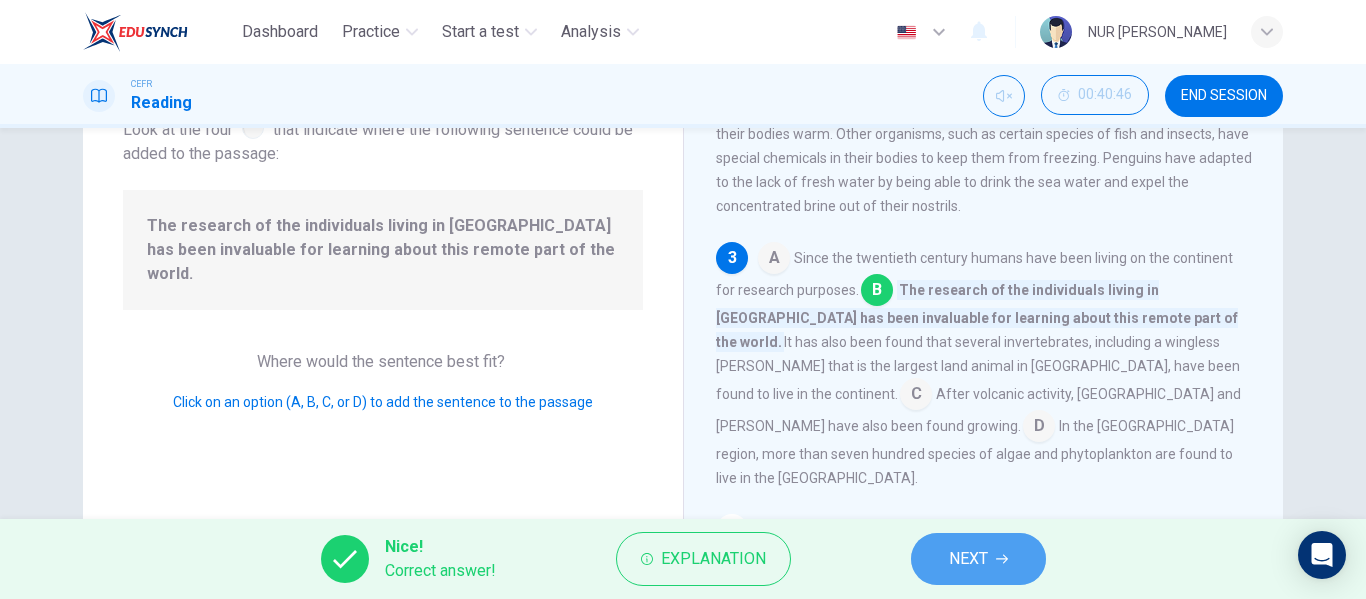 click on "NEXT" at bounding box center (978, 559) 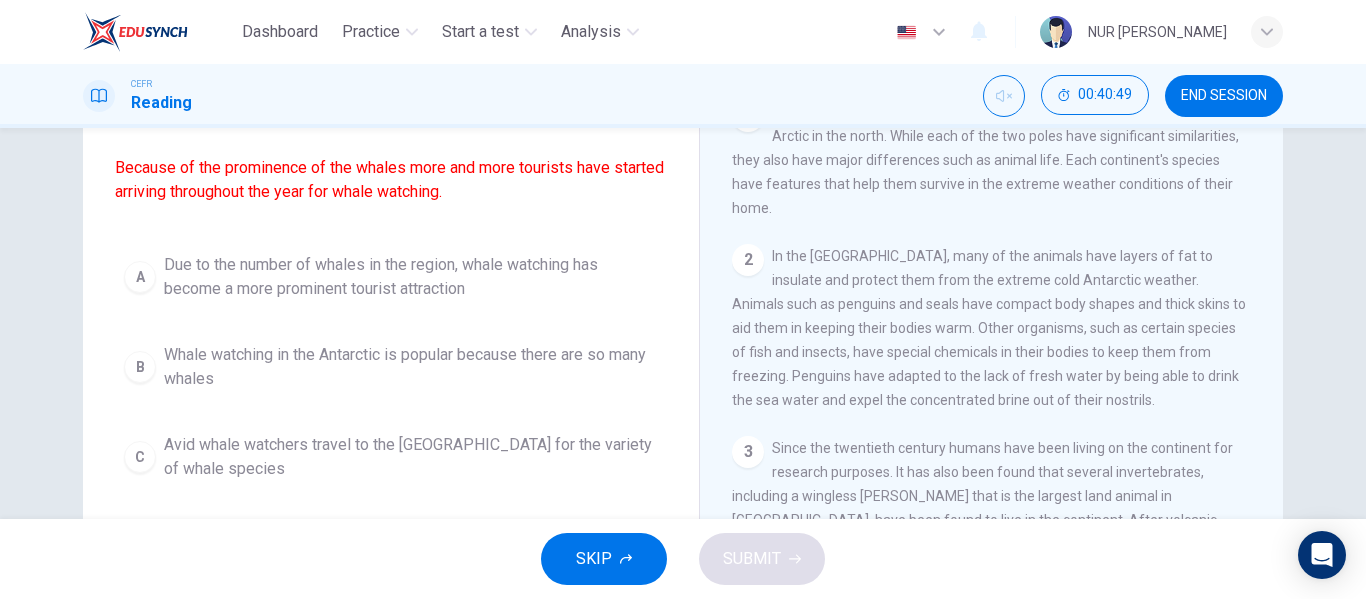 scroll, scrollTop: 157, scrollLeft: 0, axis: vertical 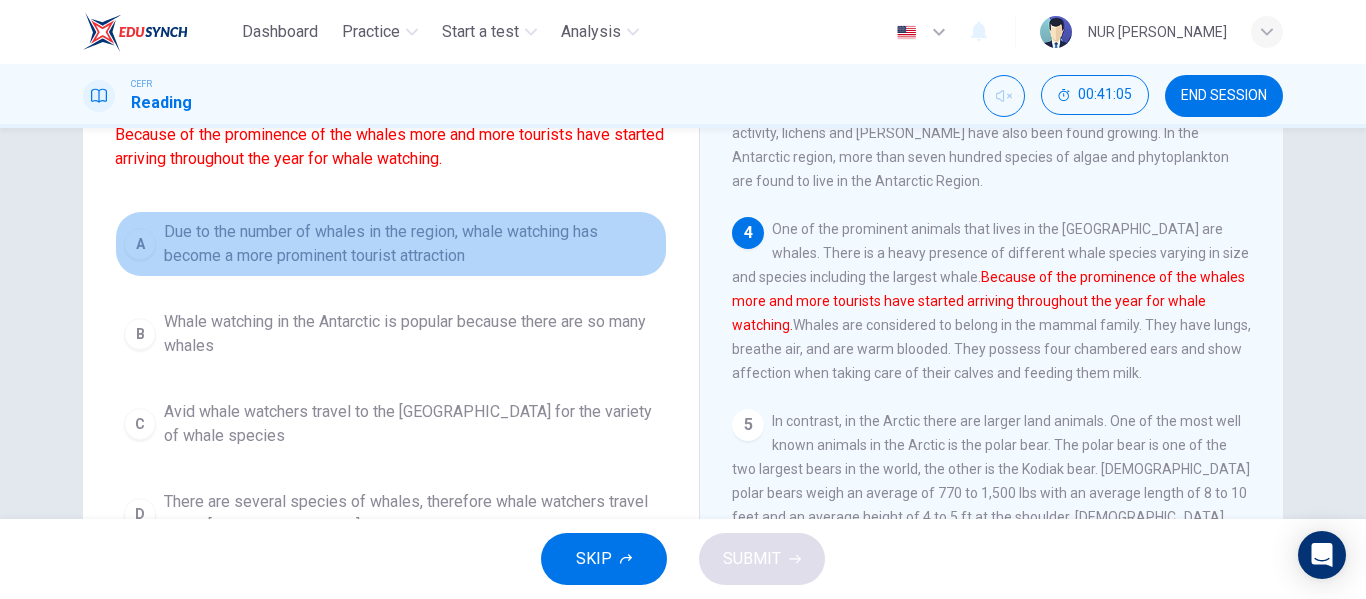 click on "Due to the number of whales in the region, whale watching has become a more prominent tourist attraction" at bounding box center (411, 244) 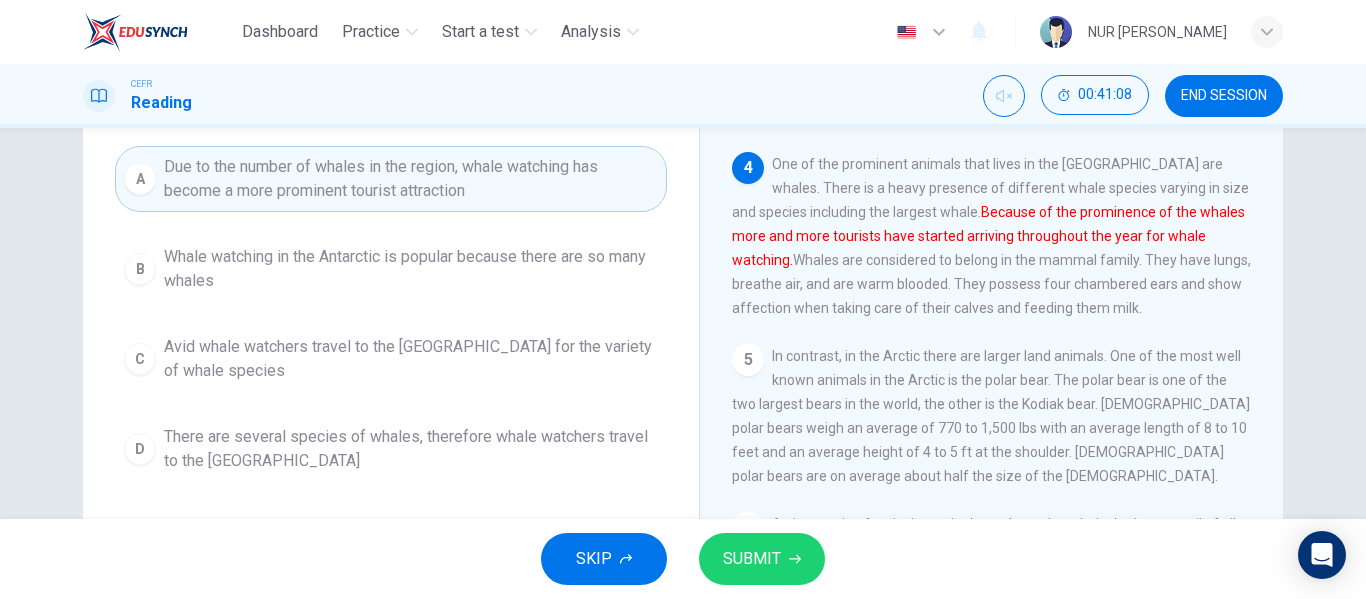 scroll, scrollTop: 257, scrollLeft: 0, axis: vertical 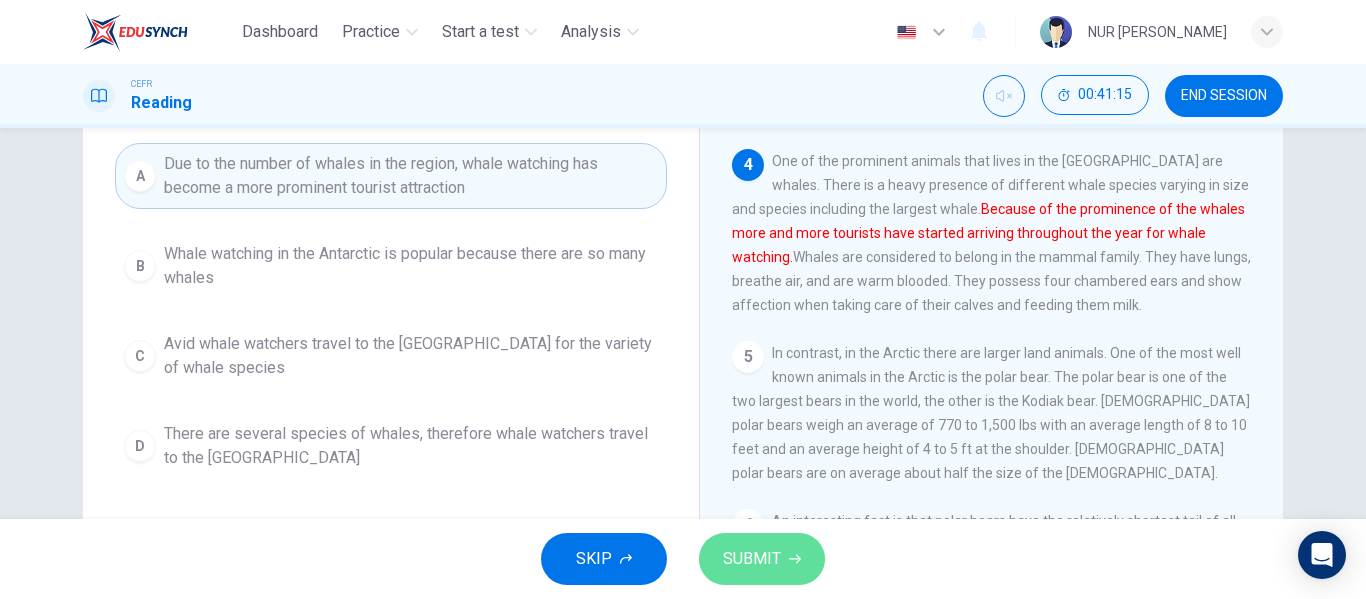 click on "SUBMIT" at bounding box center [752, 559] 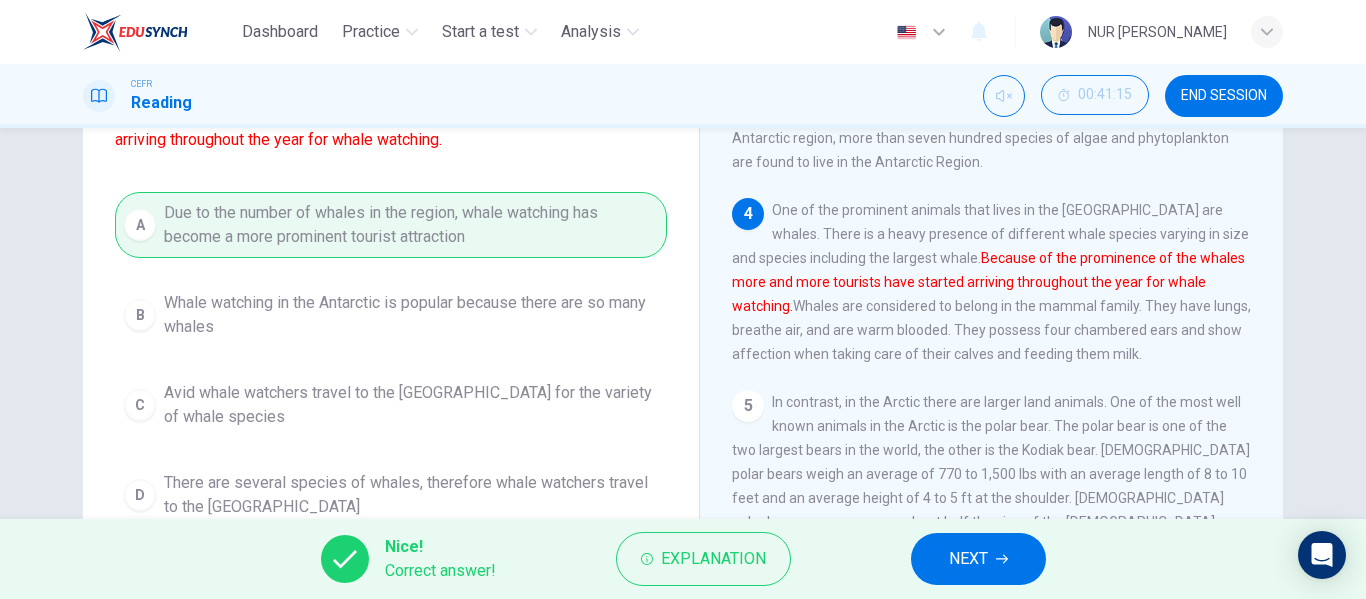 scroll, scrollTop: 211, scrollLeft: 0, axis: vertical 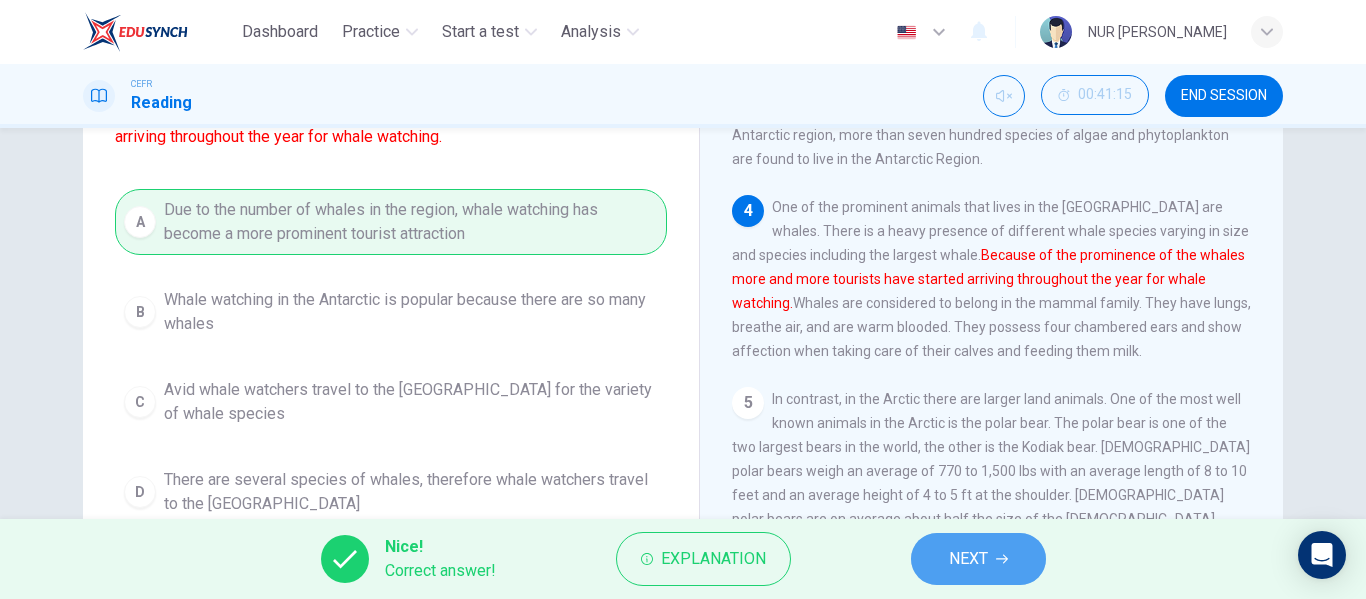 click on "NEXT" at bounding box center (968, 559) 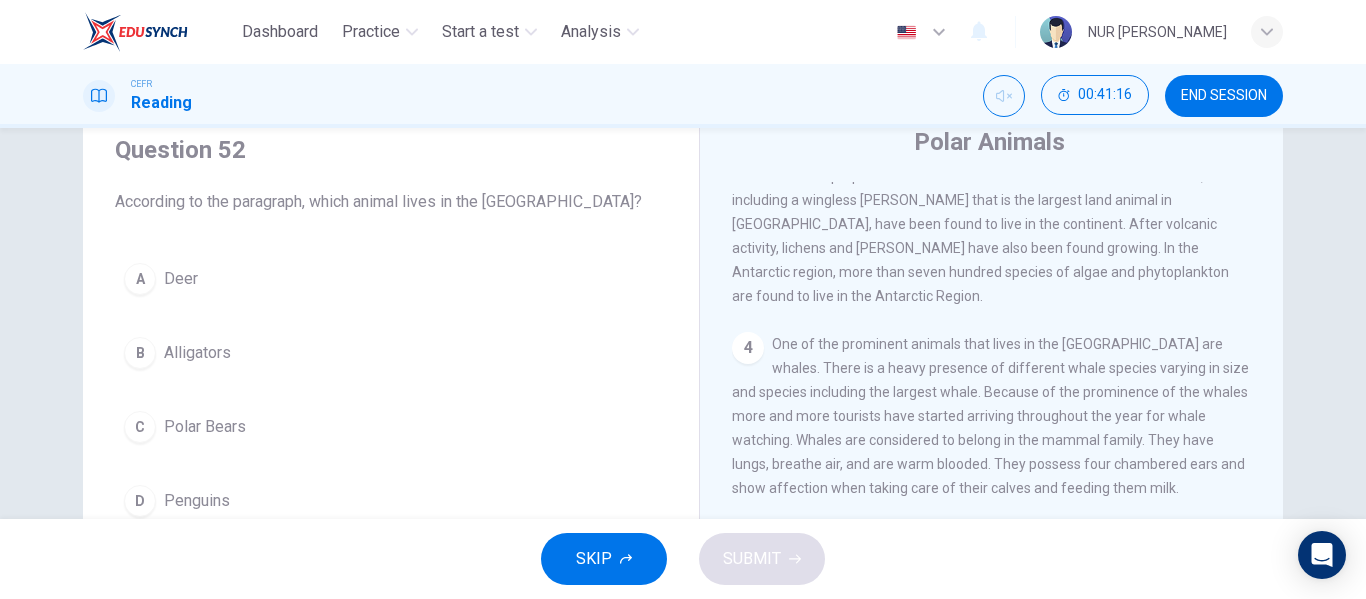 scroll, scrollTop: 73, scrollLeft: 0, axis: vertical 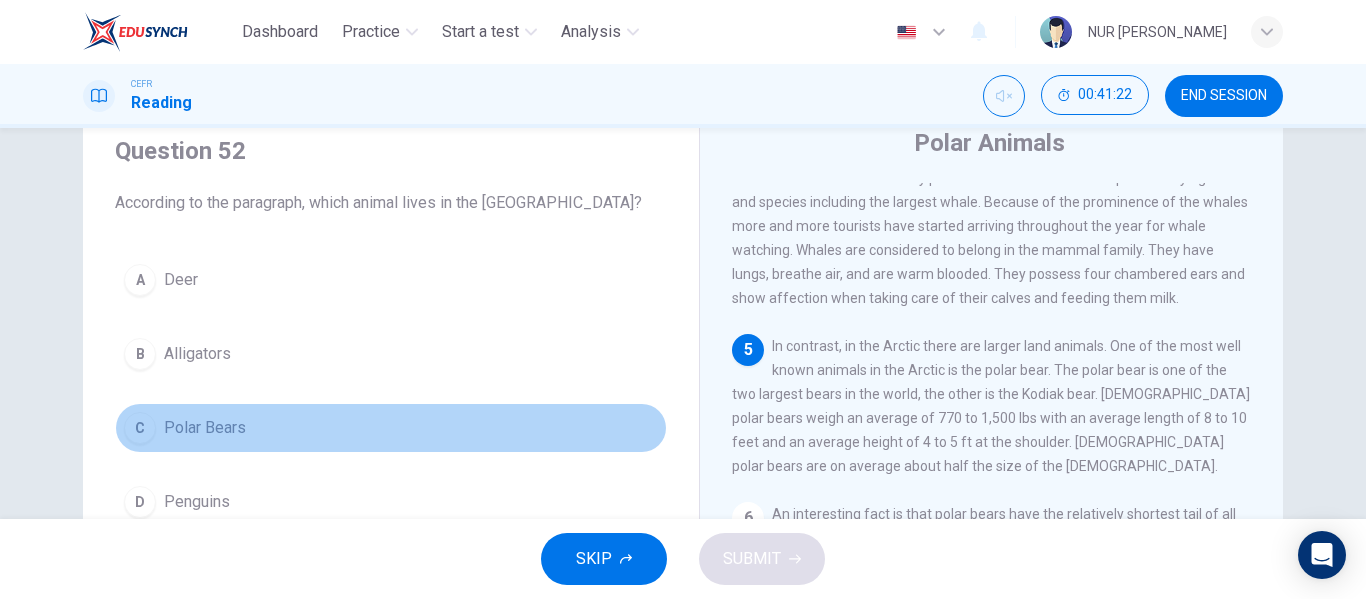 click on "C Polar Bears" at bounding box center (391, 428) 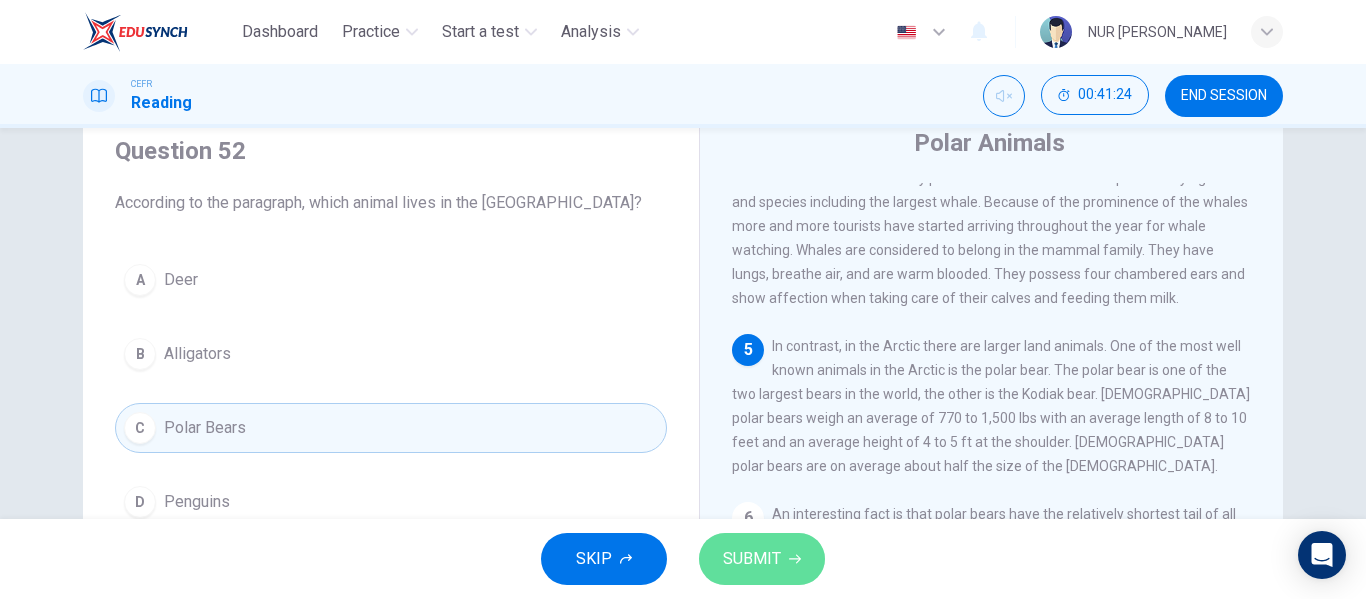 click on "SUBMIT" at bounding box center [752, 559] 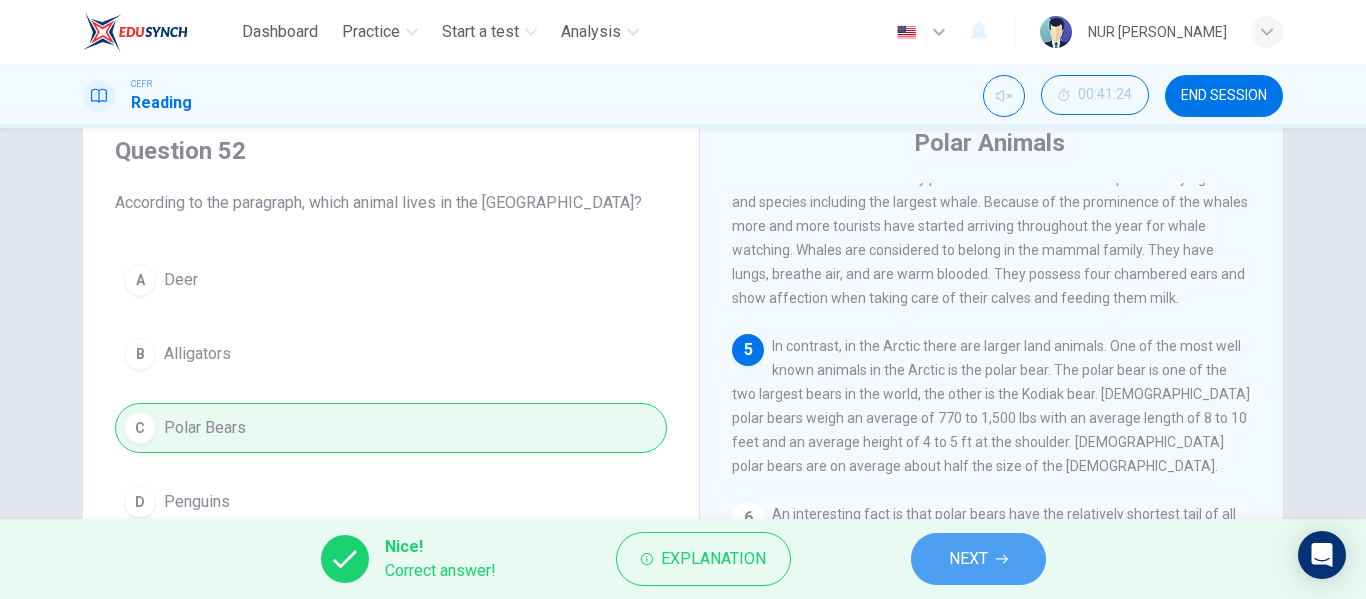click on "NEXT" at bounding box center (978, 559) 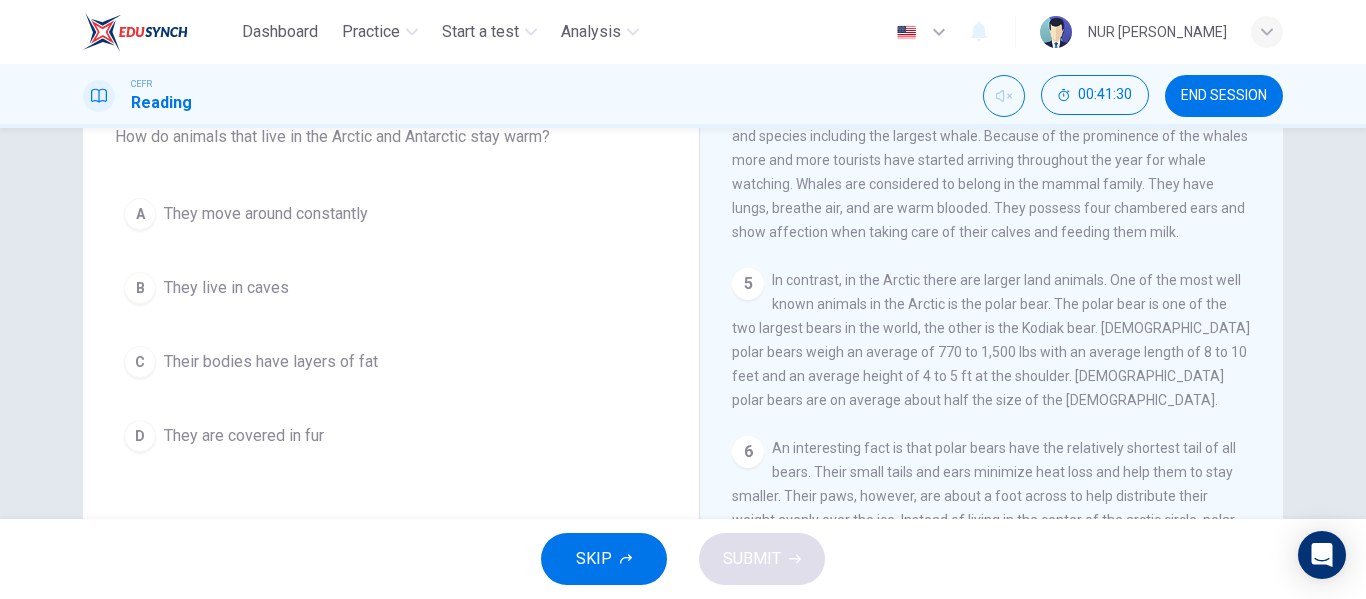 scroll, scrollTop: 140, scrollLeft: 0, axis: vertical 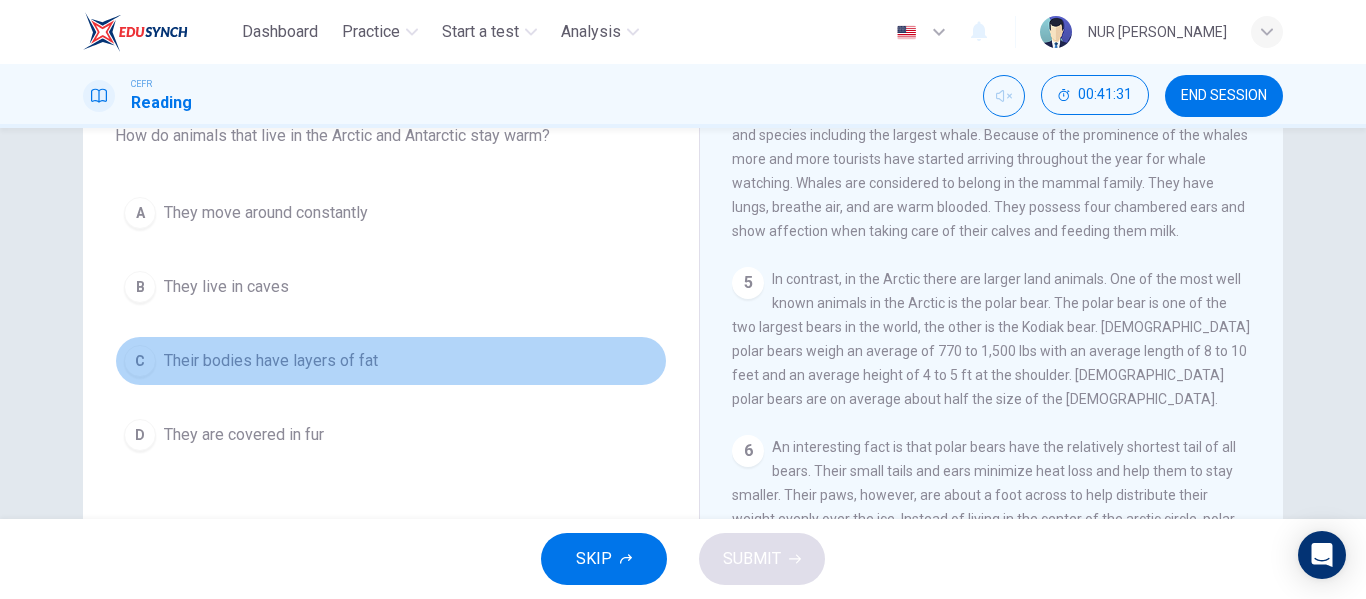 click on "Their bodies have layers of fat" at bounding box center [271, 361] 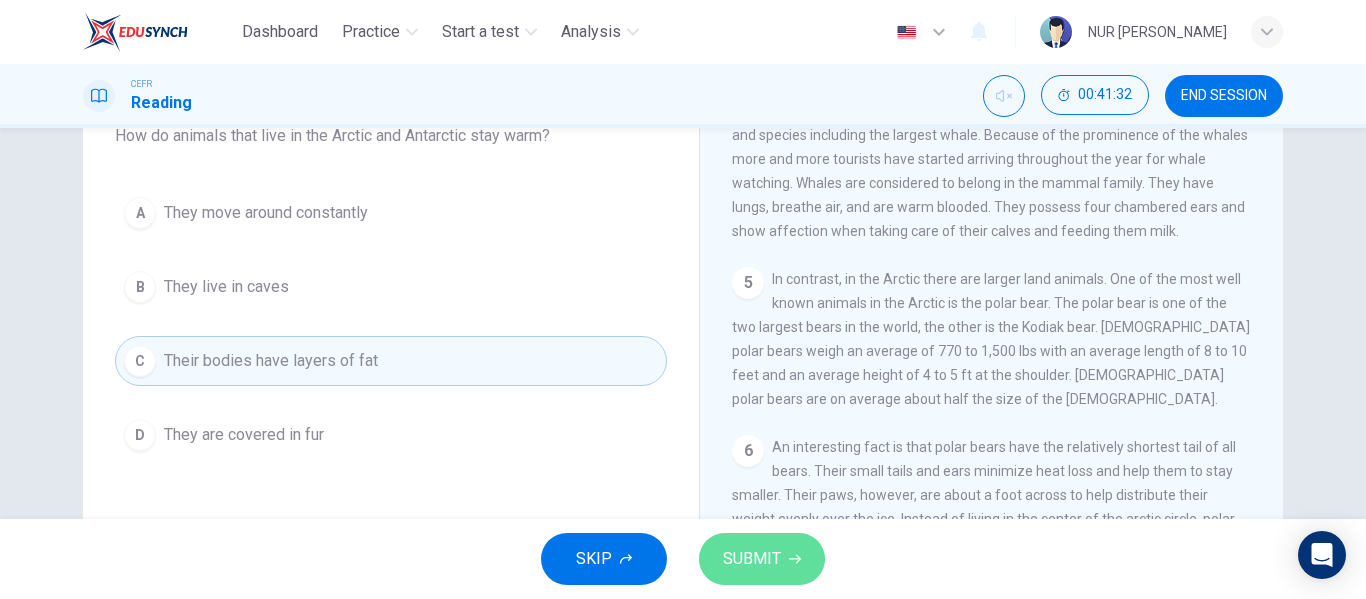 click on "SUBMIT" at bounding box center (752, 559) 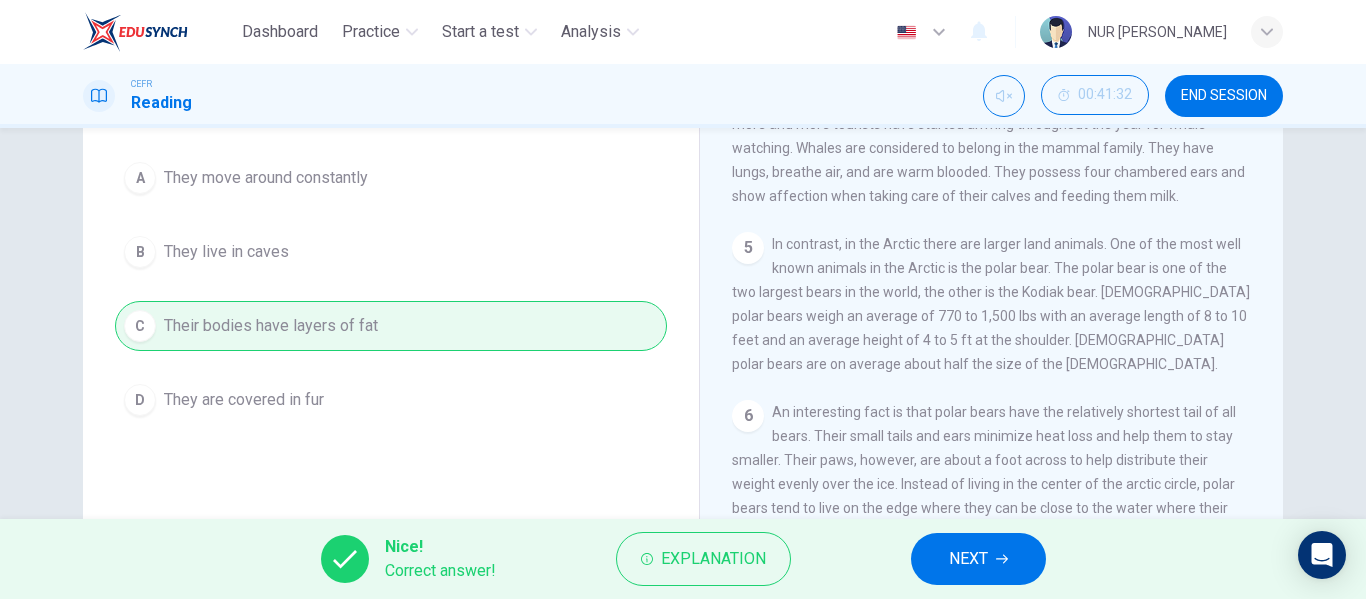scroll, scrollTop: 178, scrollLeft: 0, axis: vertical 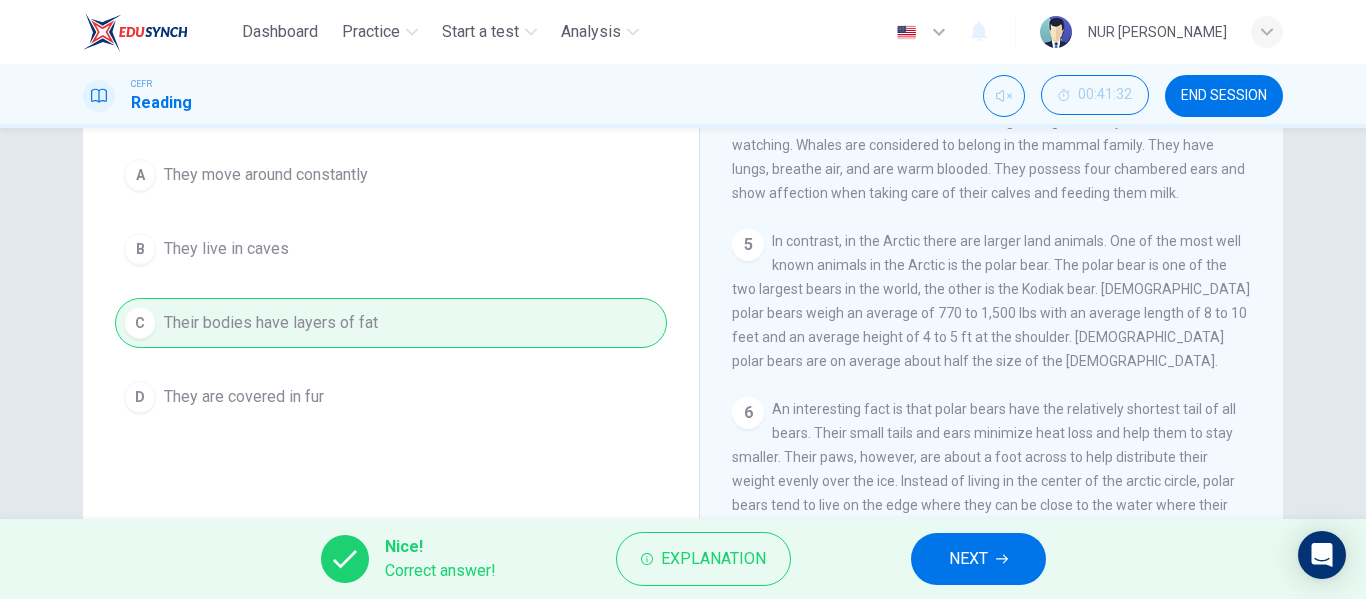 drag, startPoint x: 933, startPoint y: 528, endPoint x: 959, endPoint y: 557, distance: 38.948685 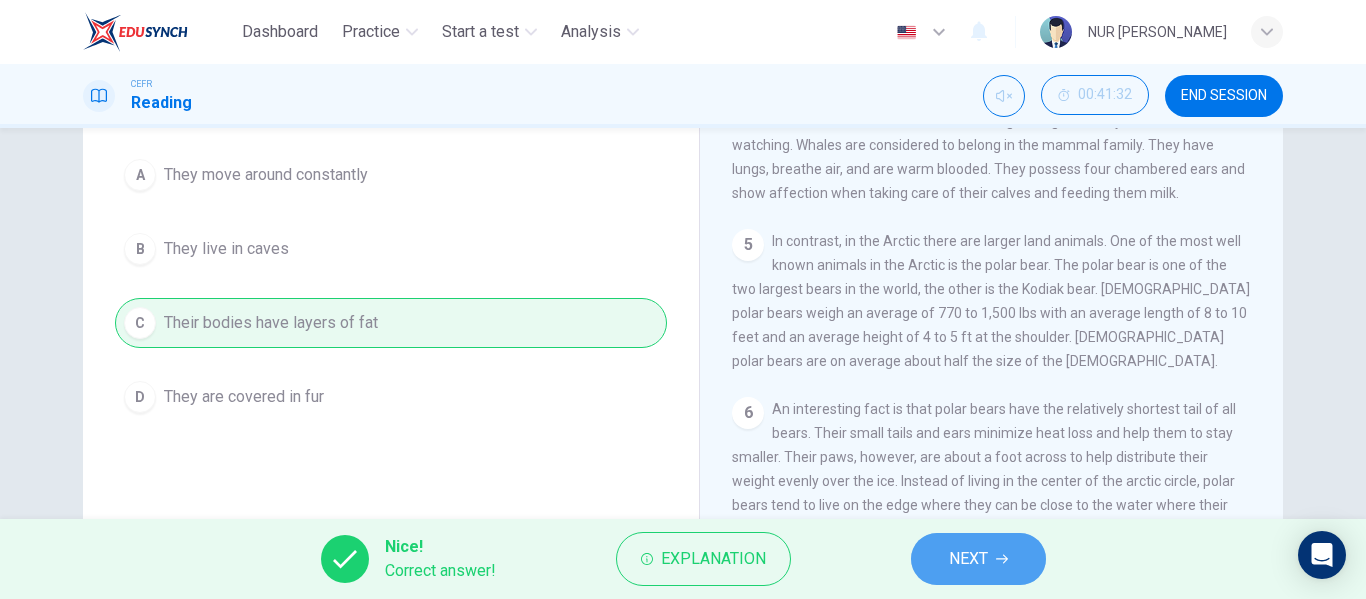 click on "NEXT" at bounding box center [968, 559] 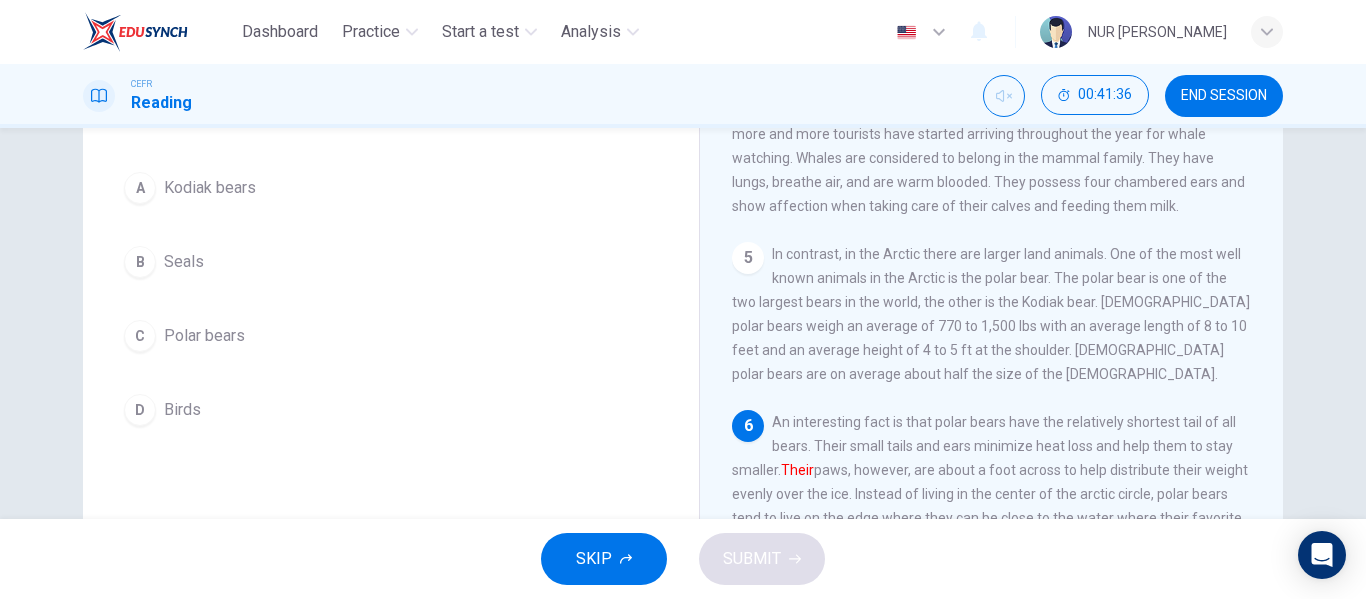 scroll, scrollTop: 144, scrollLeft: 0, axis: vertical 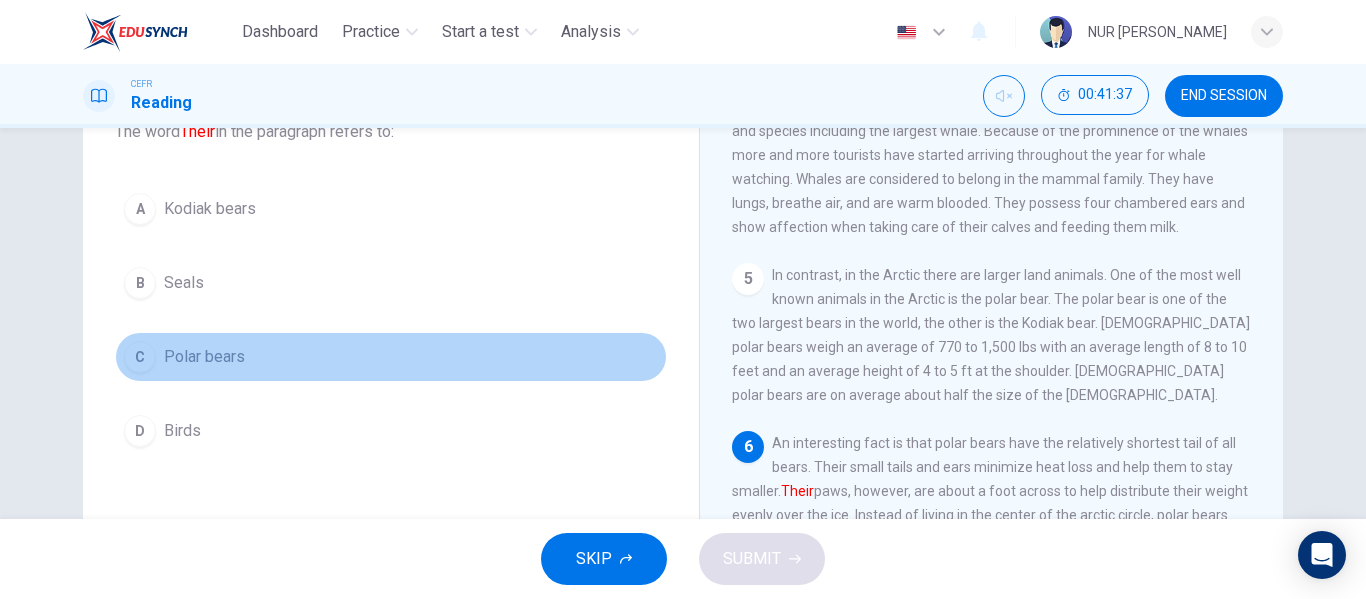 click on "C Polar bears" at bounding box center [391, 357] 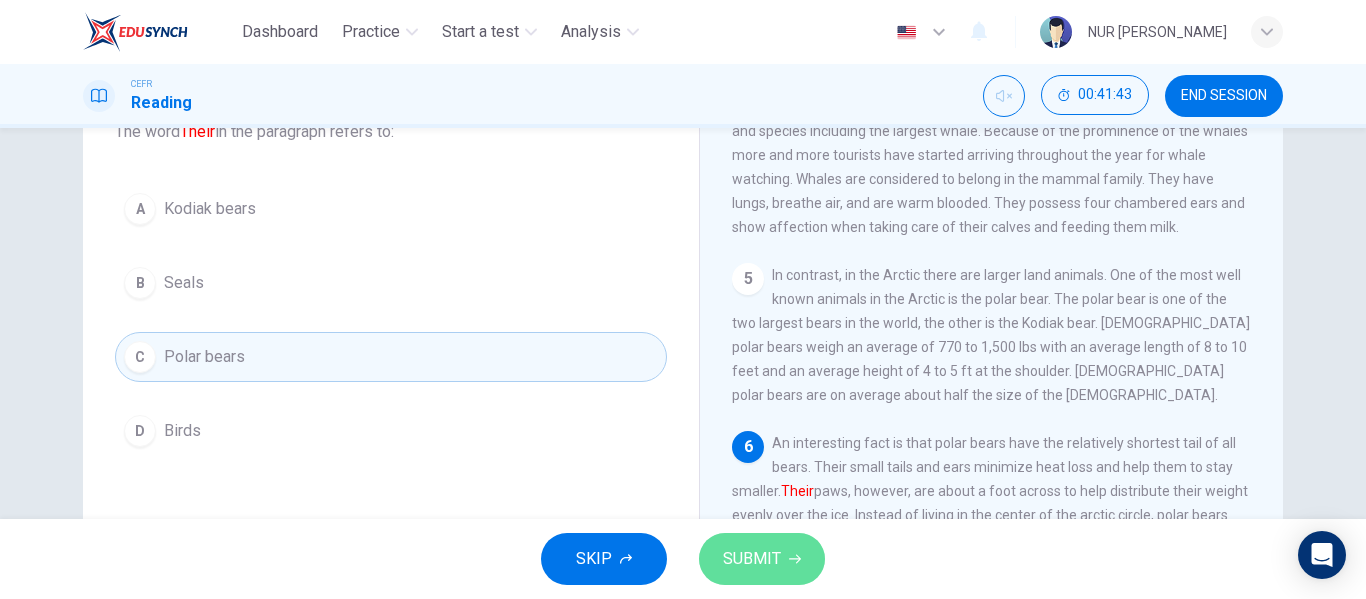 click on "SUBMIT" at bounding box center (762, 559) 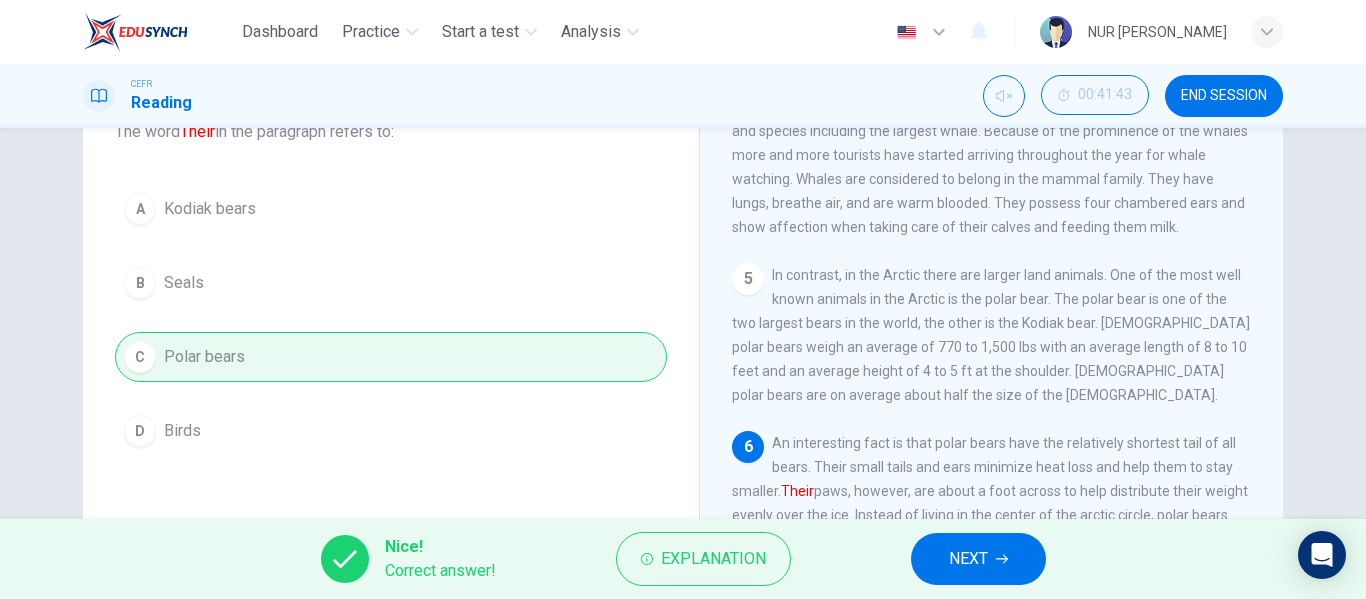 click on "NEXT" at bounding box center [968, 559] 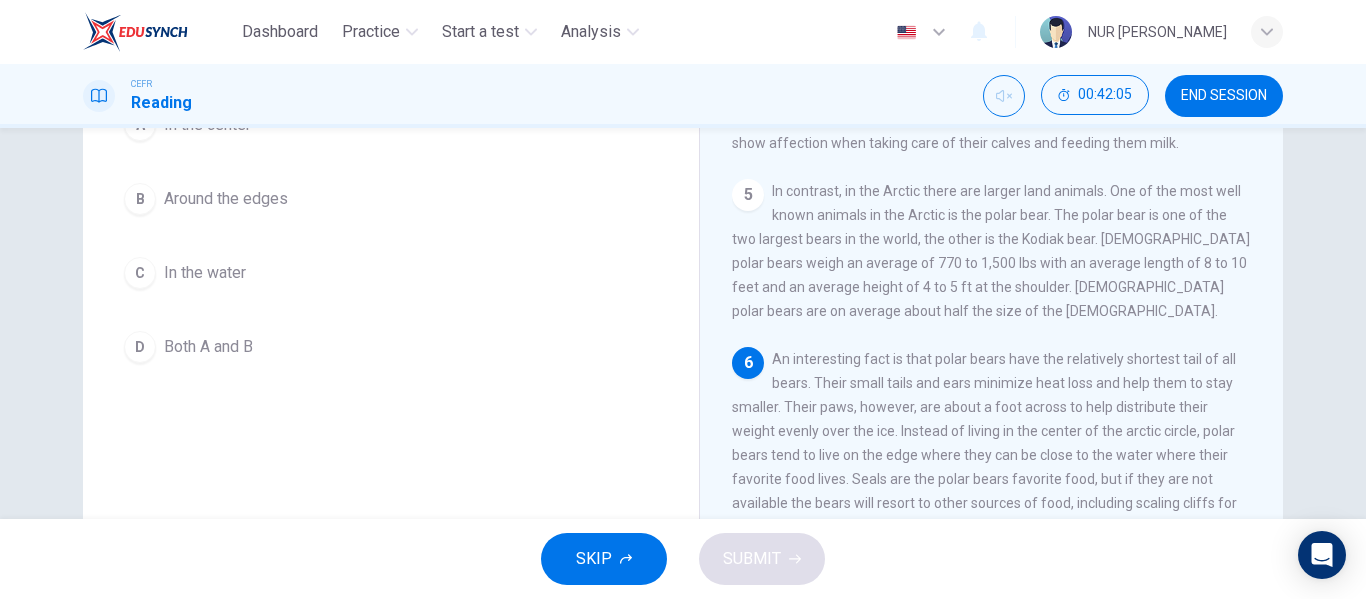 scroll, scrollTop: 227, scrollLeft: 0, axis: vertical 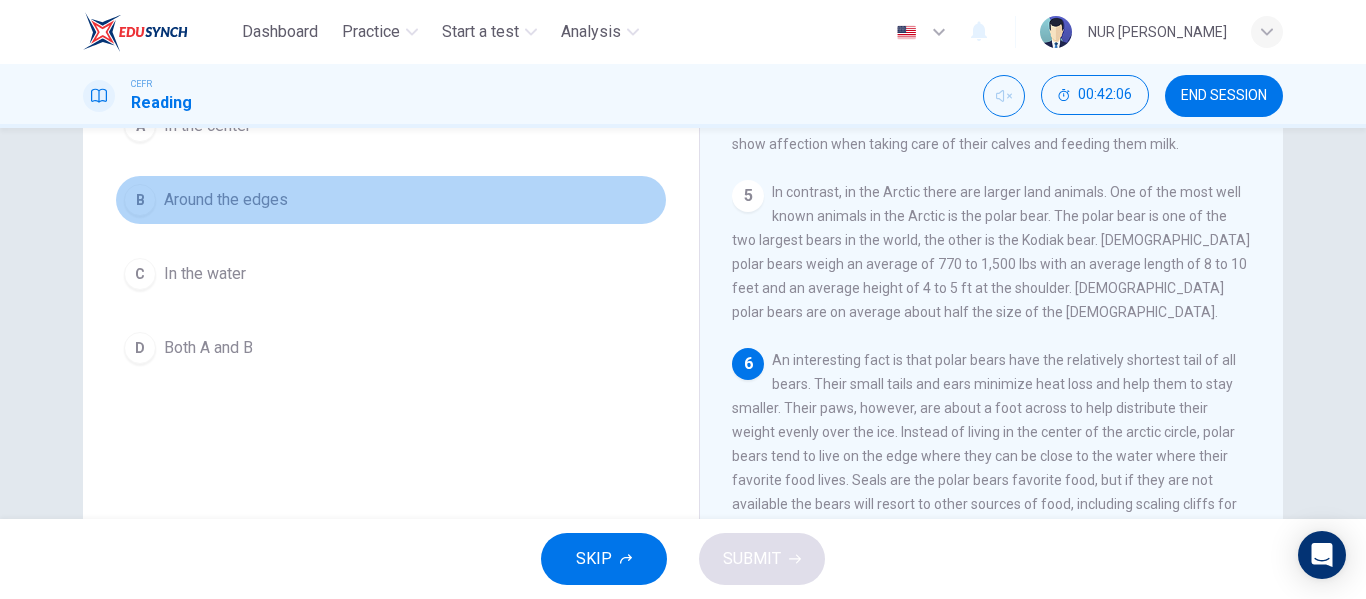 click on "Around the edges" at bounding box center [226, 200] 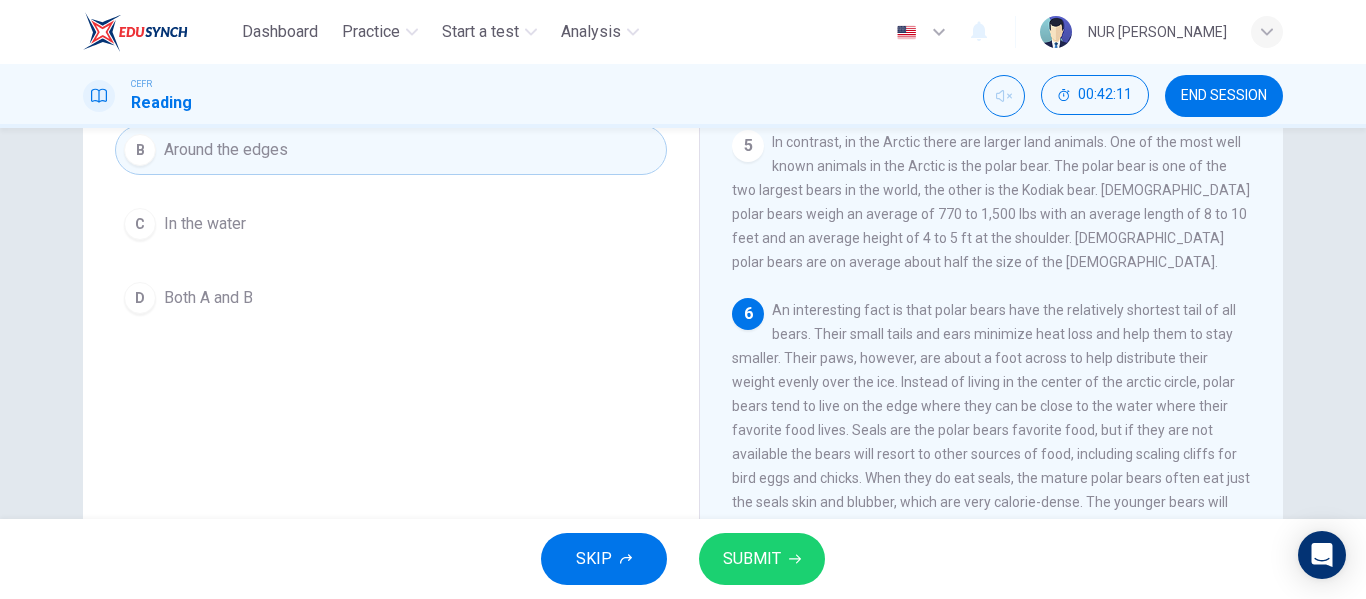 scroll, scrollTop: 282, scrollLeft: 0, axis: vertical 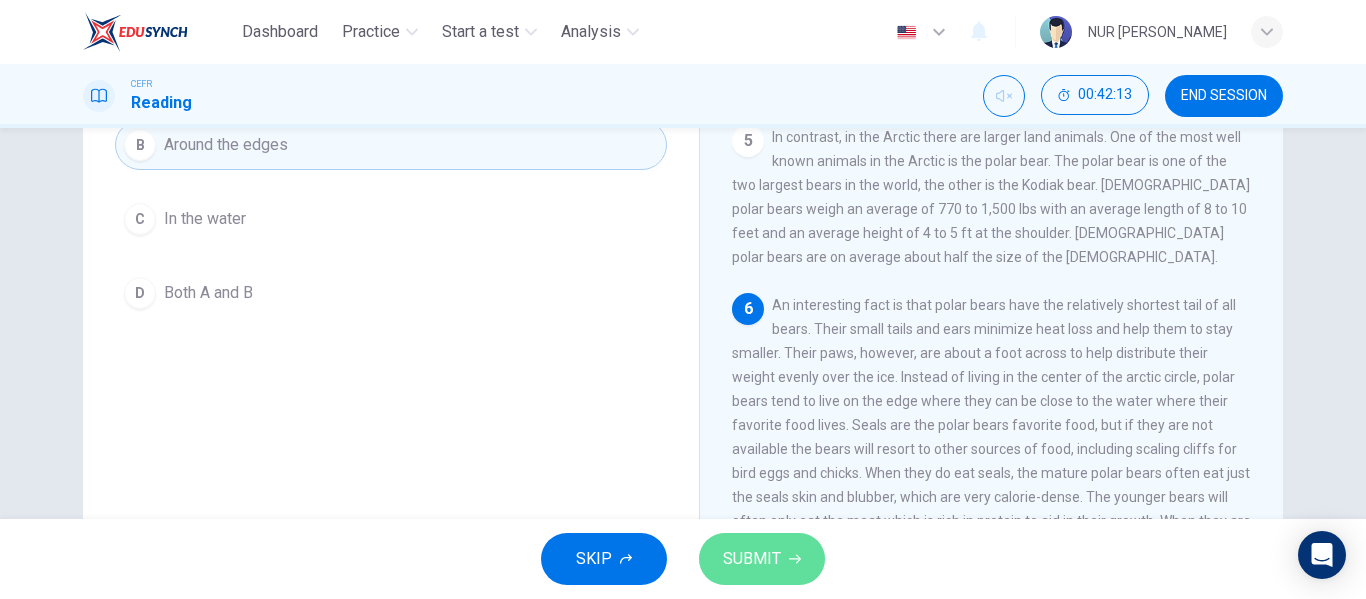 click on "SUBMIT" at bounding box center [752, 559] 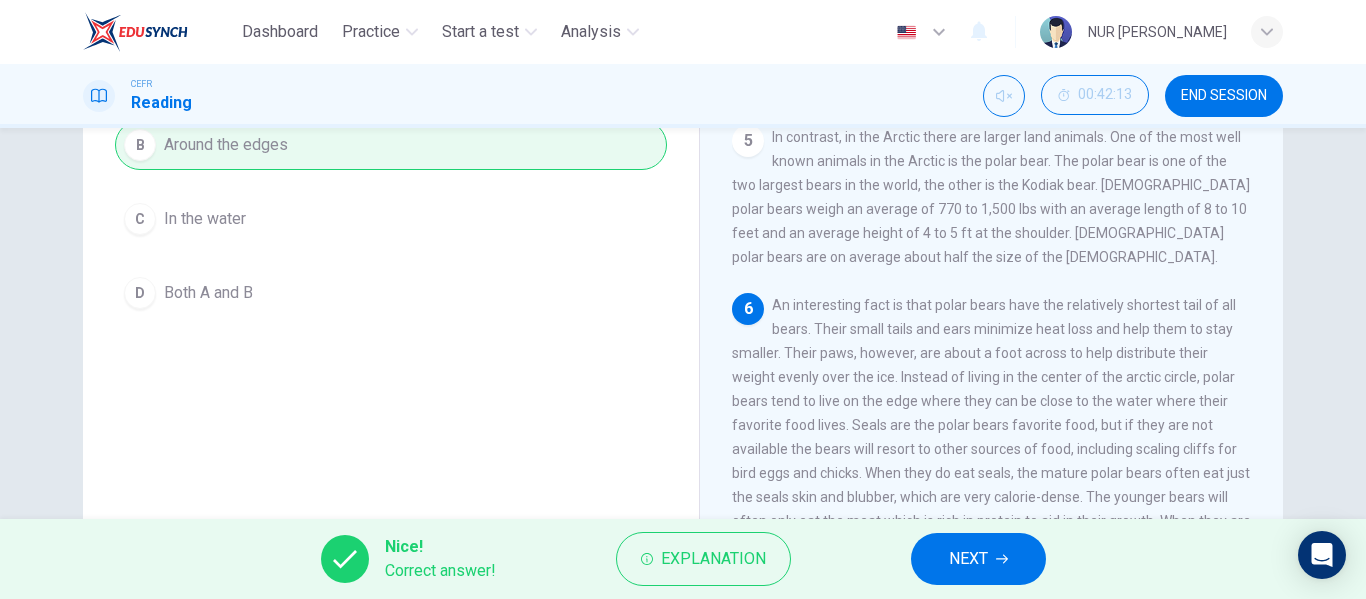 click on "NEXT" at bounding box center [968, 559] 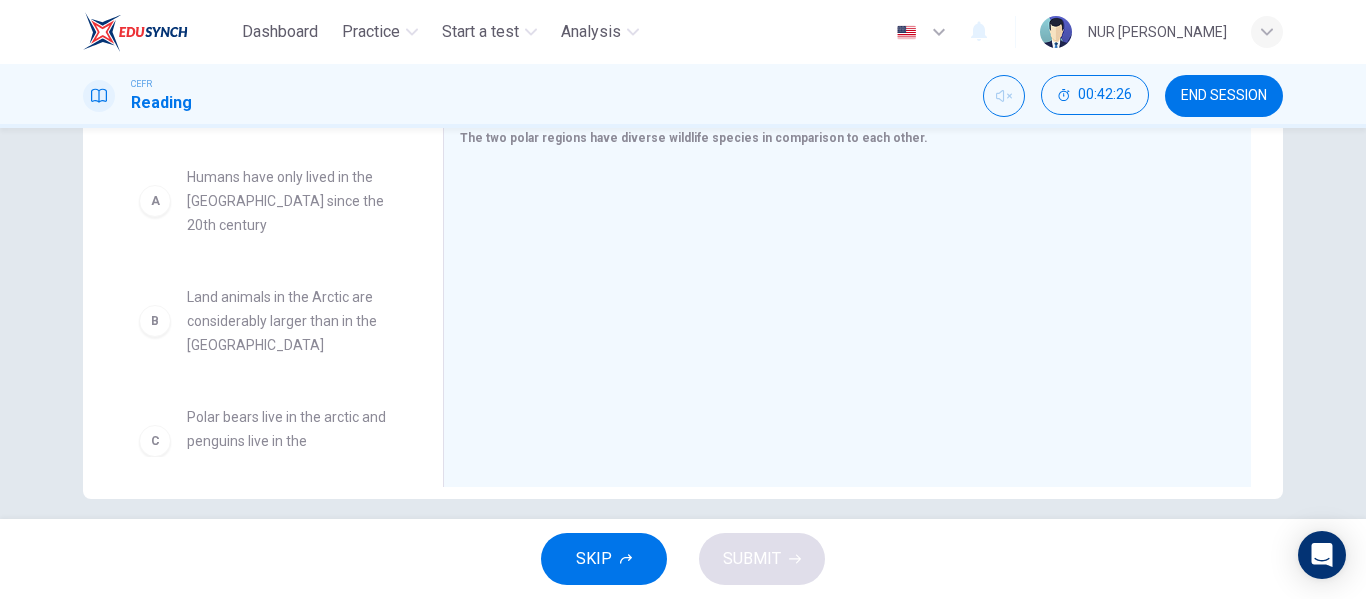 scroll, scrollTop: 365, scrollLeft: 0, axis: vertical 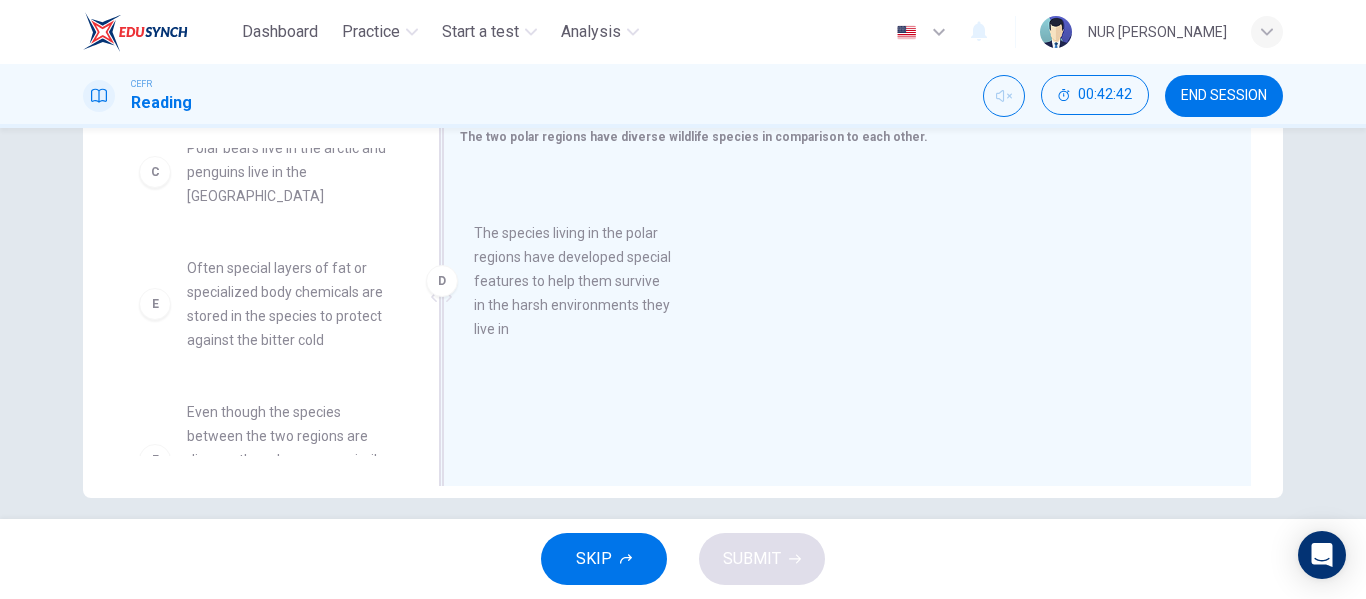 drag, startPoint x: 274, startPoint y: 277, endPoint x: 583, endPoint y: 265, distance: 309.2329 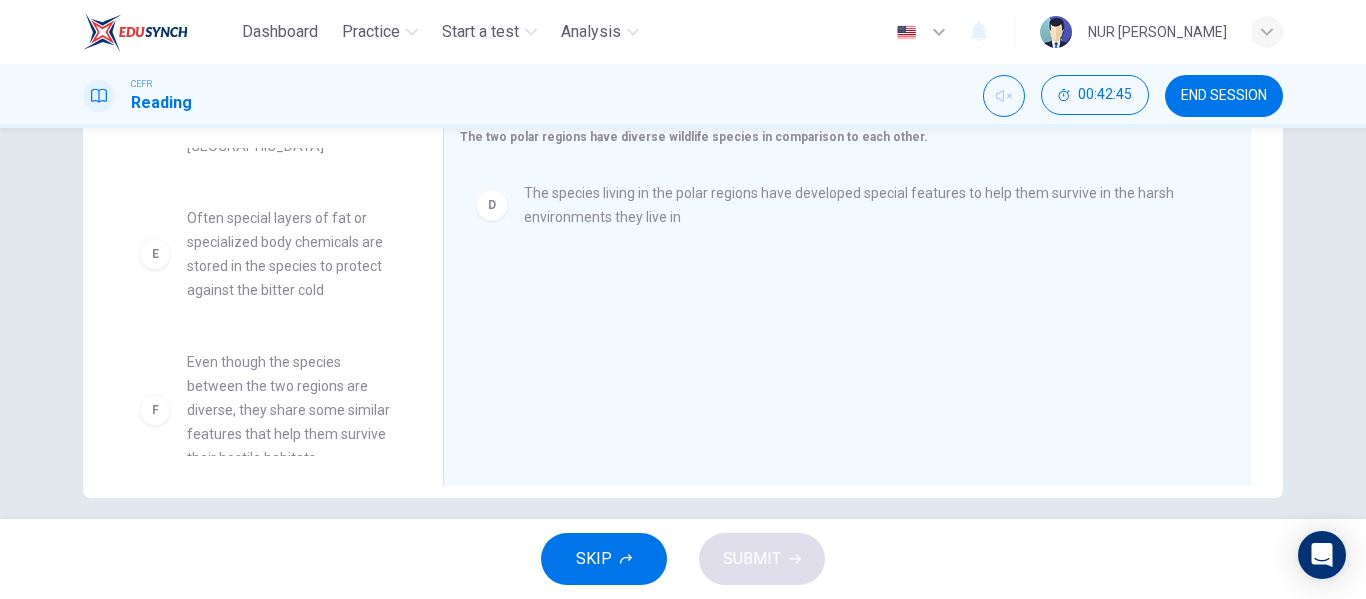 scroll, scrollTop: 324, scrollLeft: 0, axis: vertical 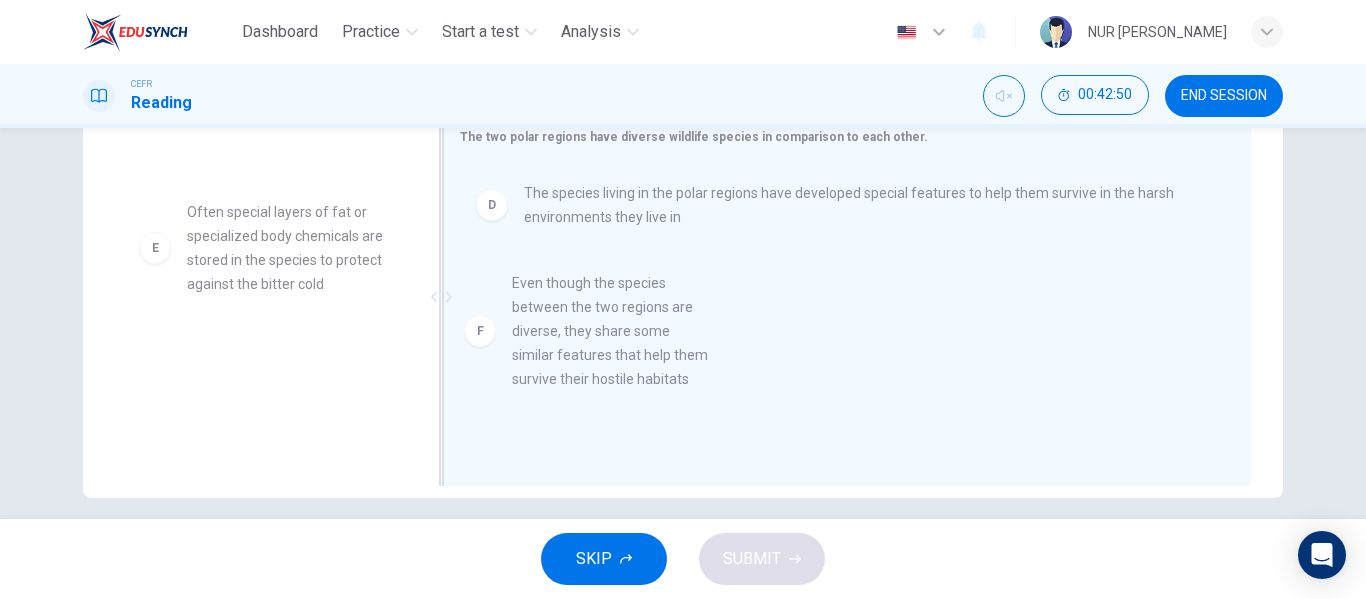 drag, startPoint x: 291, startPoint y: 384, endPoint x: 649, endPoint y: 335, distance: 361.3378 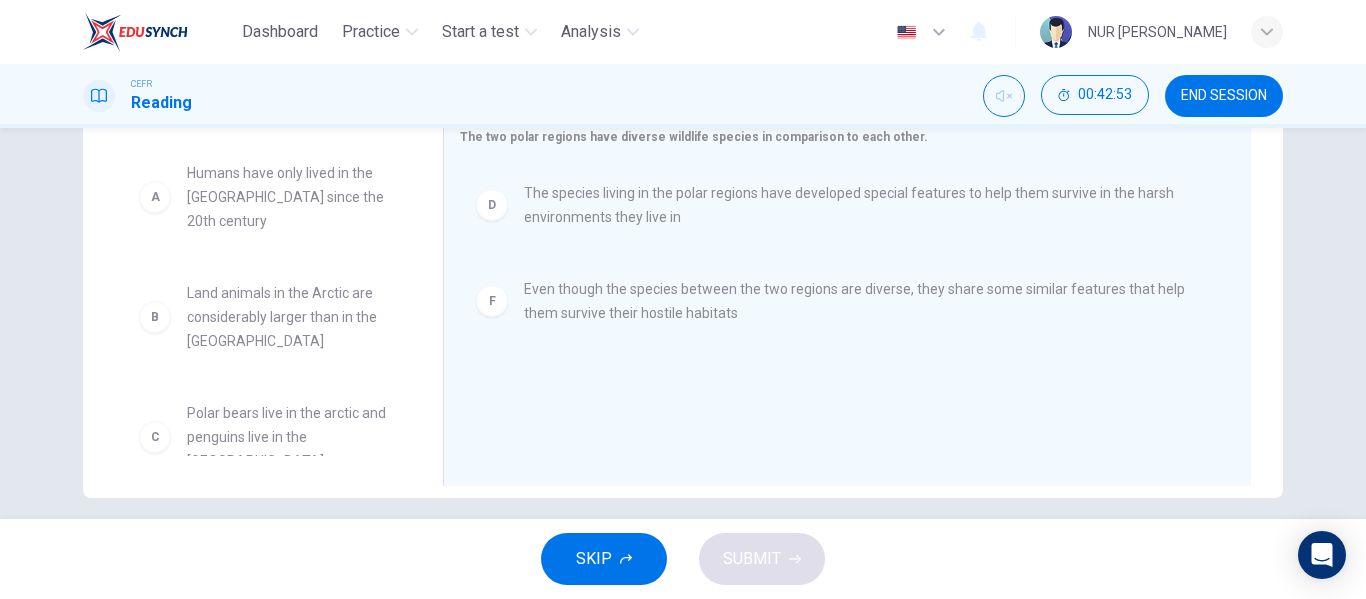 scroll, scrollTop: 0, scrollLeft: 0, axis: both 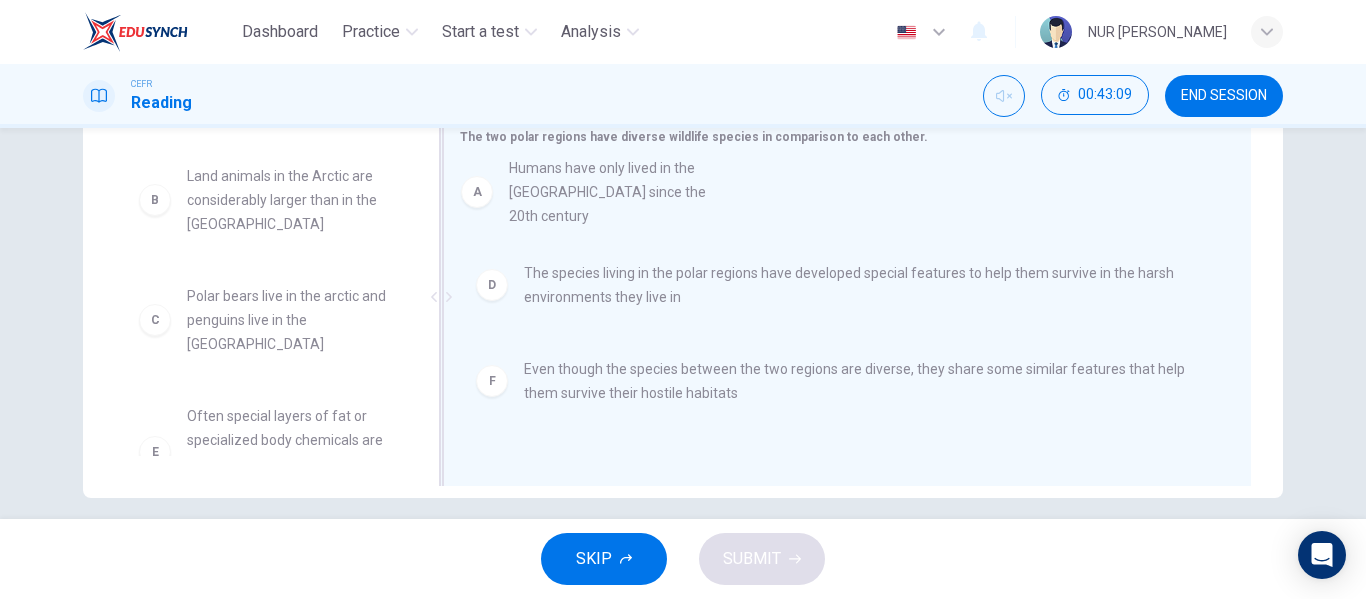 drag, startPoint x: 297, startPoint y: 194, endPoint x: 662, endPoint y: 190, distance: 365.0219 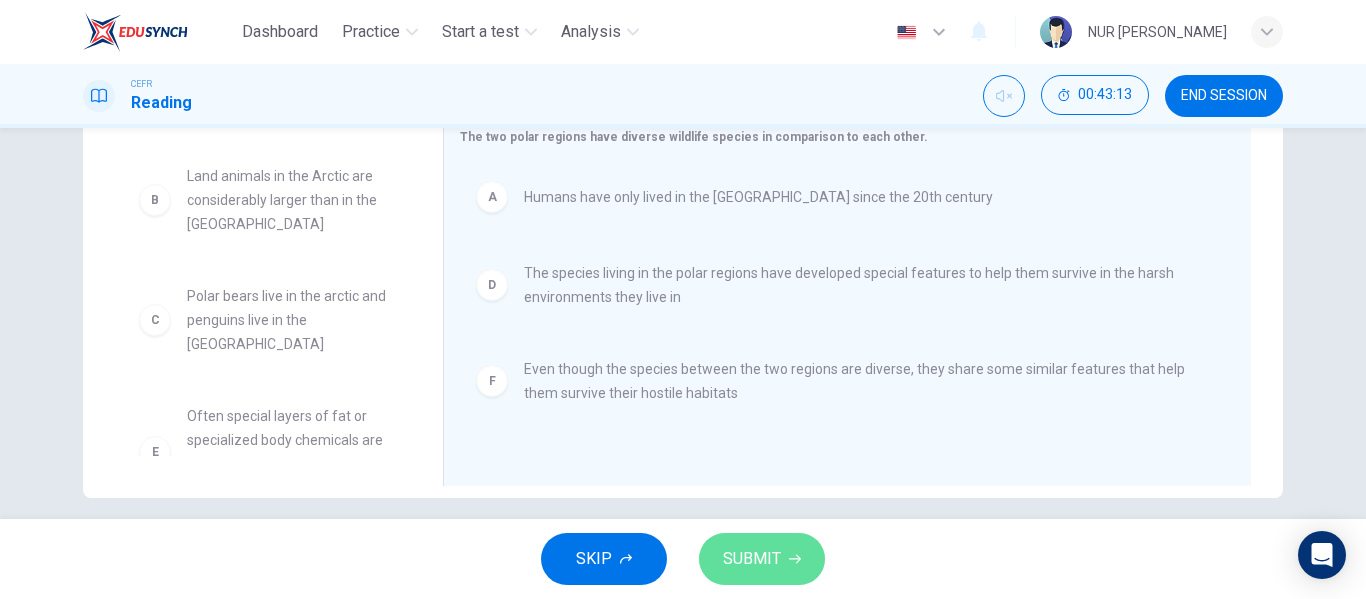 click on "SUBMIT" at bounding box center [752, 559] 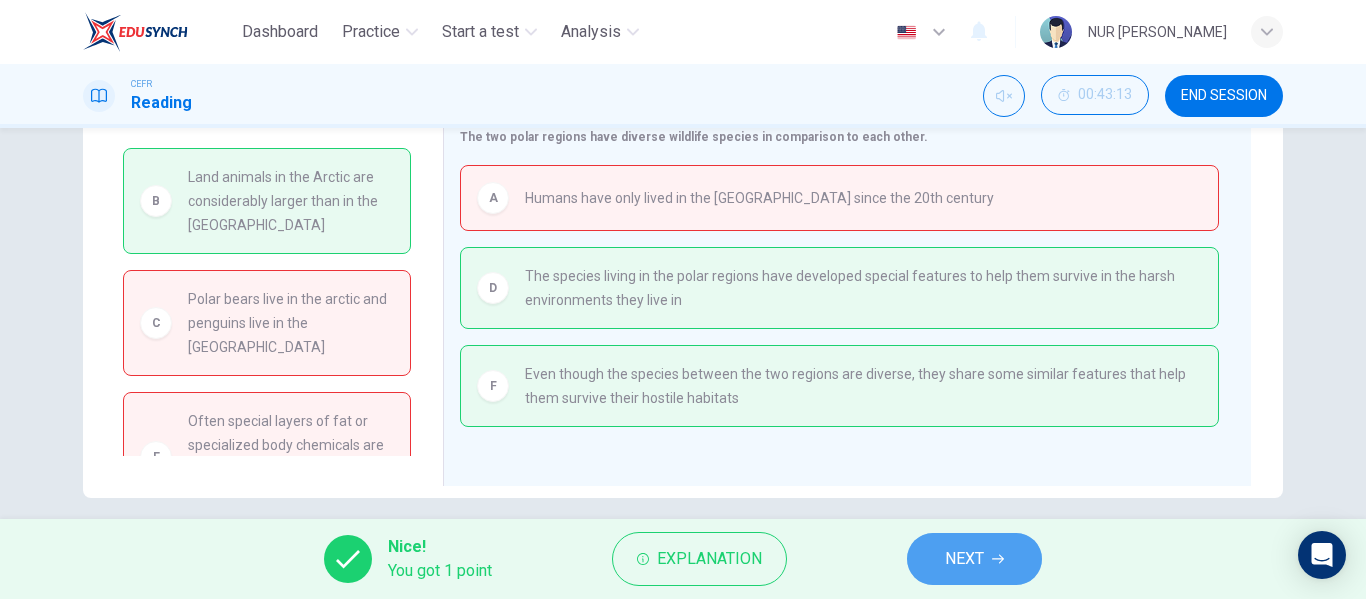 click on "NEXT" at bounding box center (974, 559) 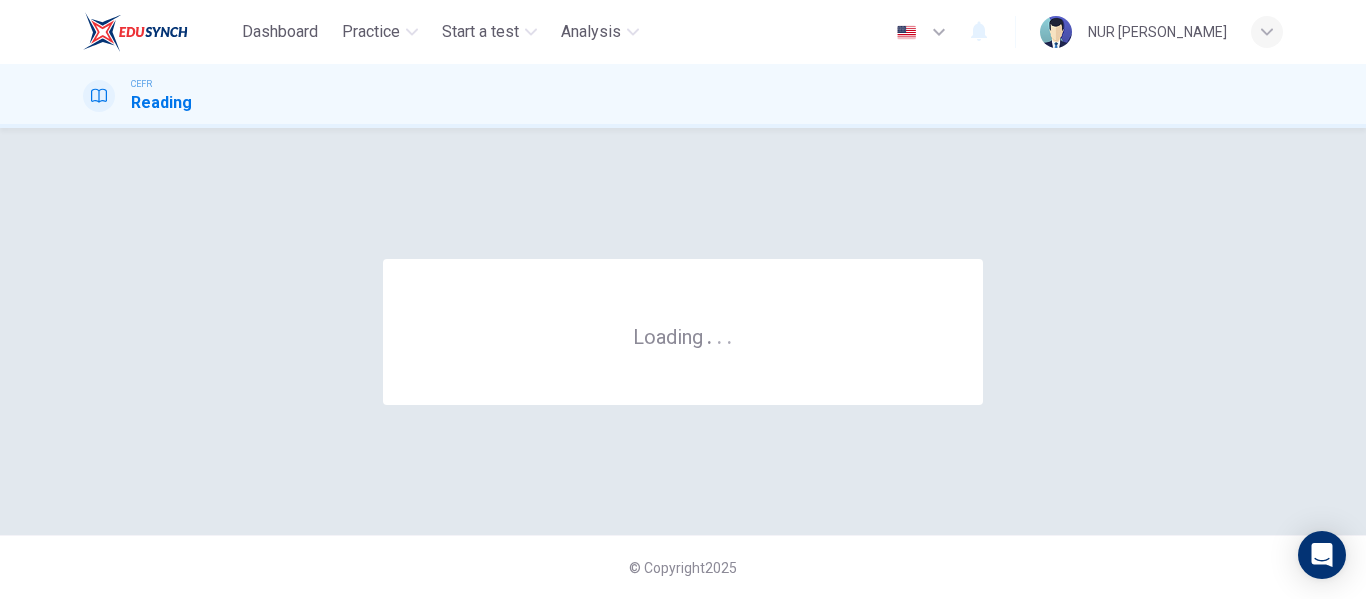 scroll, scrollTop: 0, scrollLeft: 0, axis: both 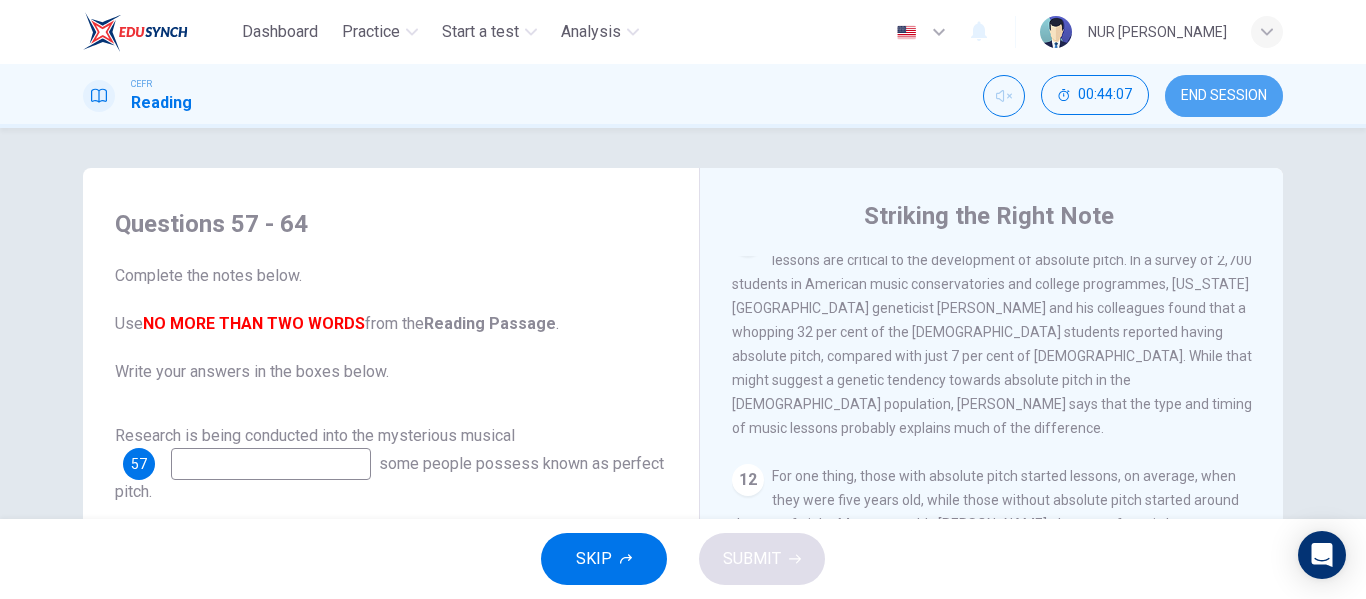 click on "END SESSION" at bounding box center [1224, 96] 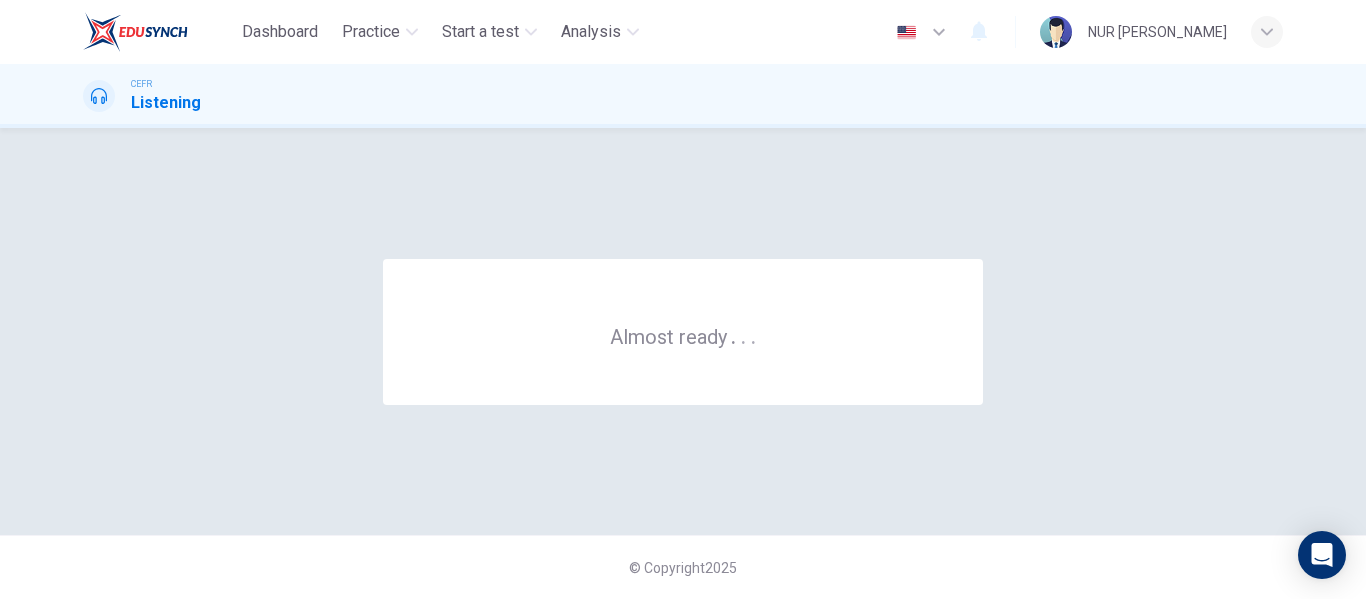 scroll, scrollTop: 0, scrollLeft: 0, axis: both 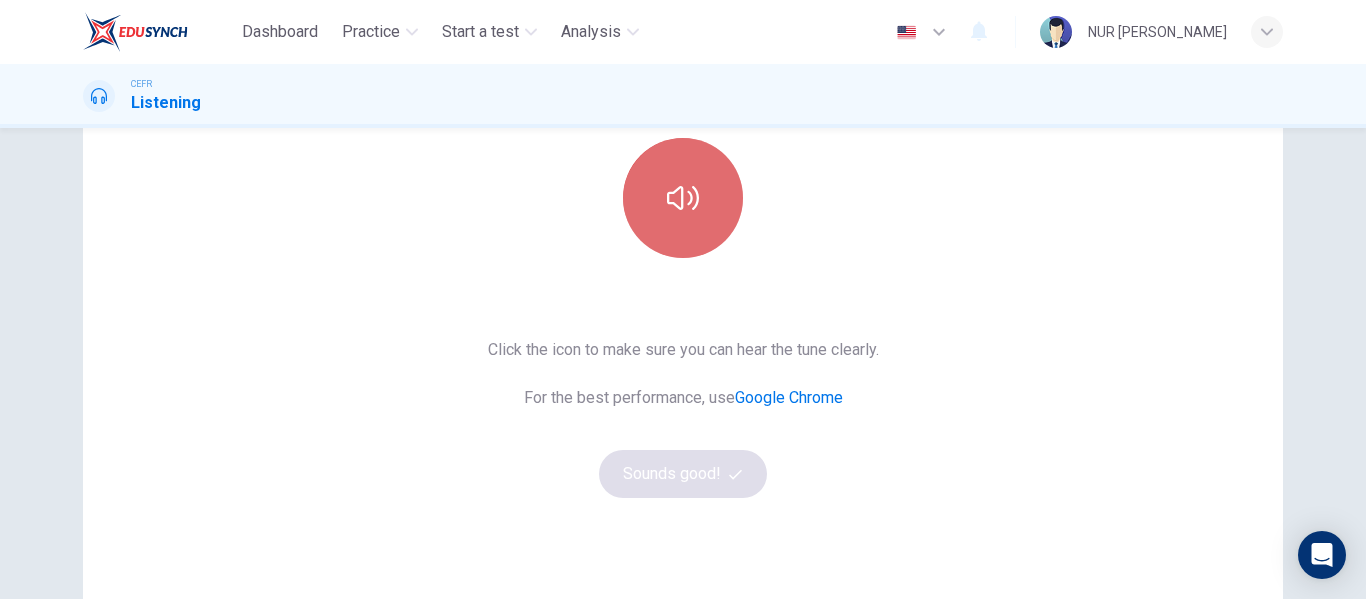 click at bounding box center (683, 198) 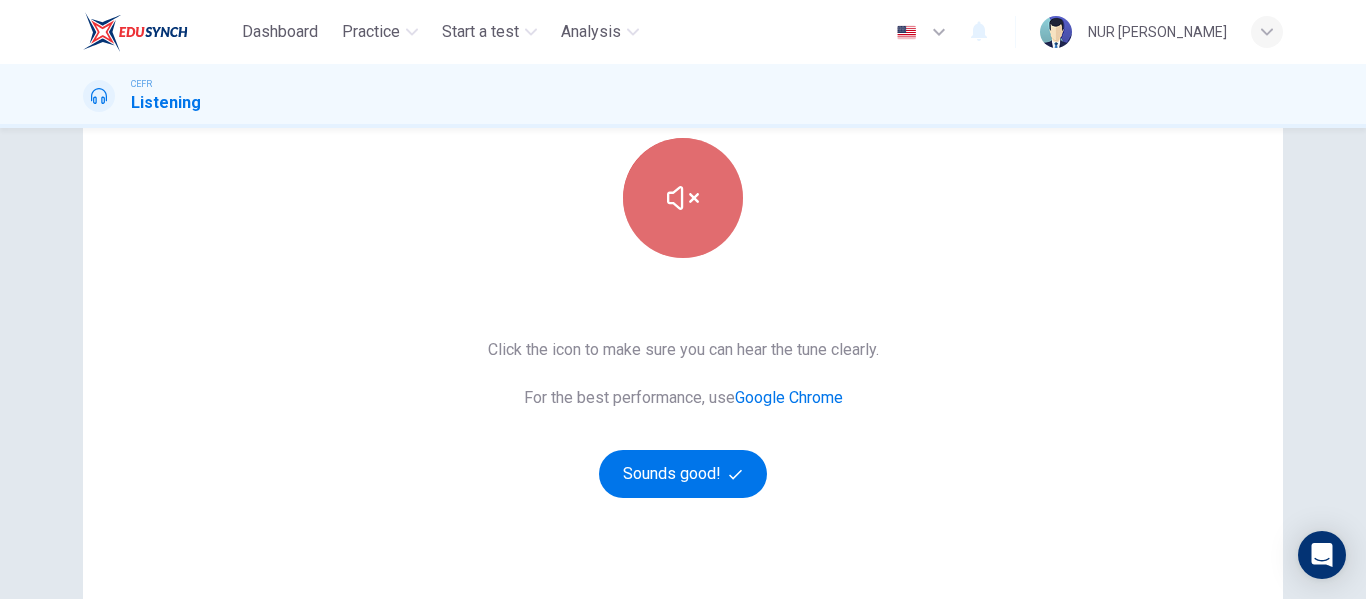 click at bounding box center (683, 198) 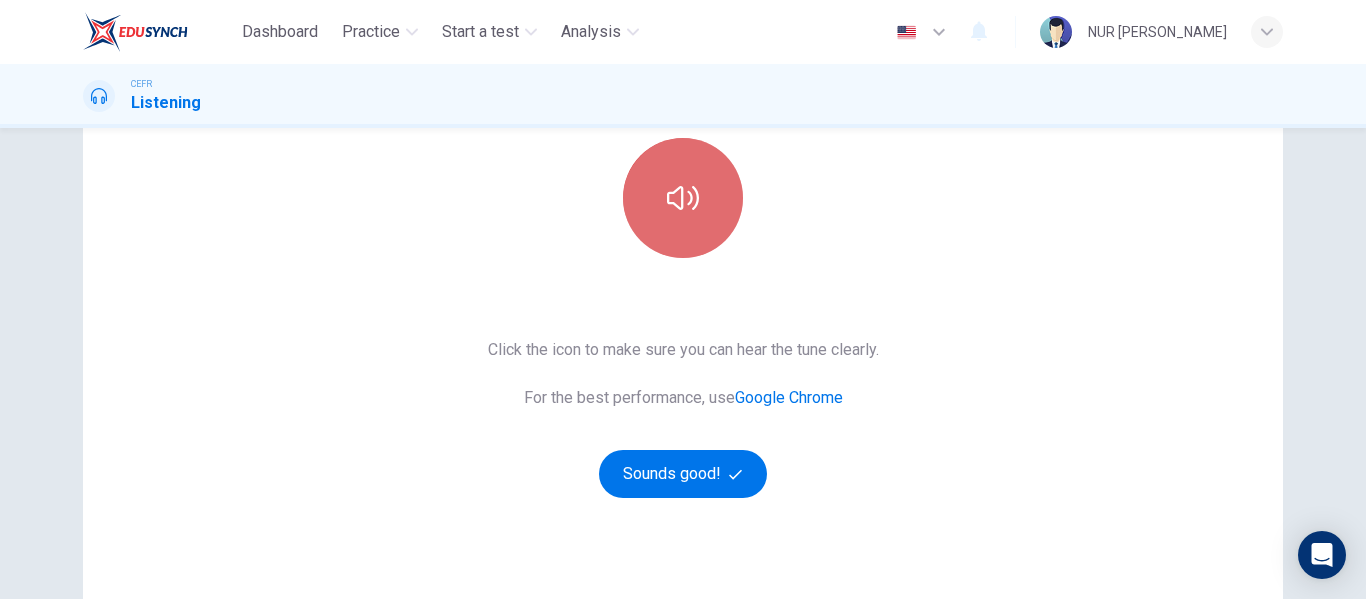 click at bounding box center (683, 198) 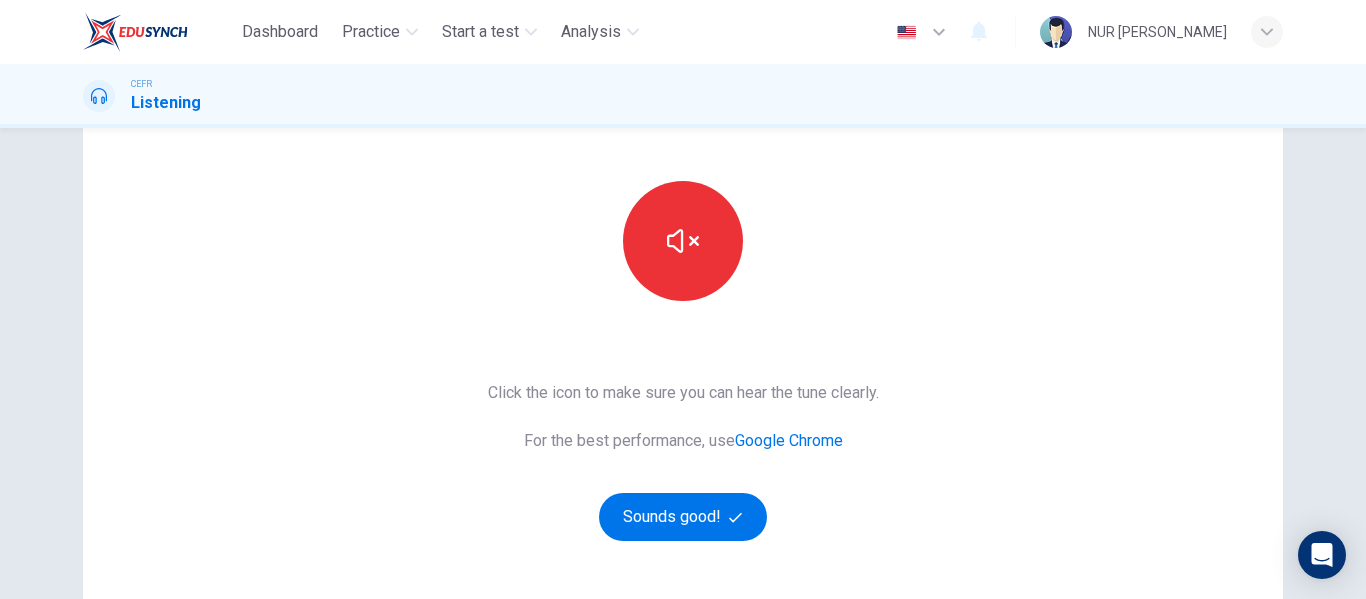 scroll, scrollTop: 170, scrollLeft: 0, axis: vertical 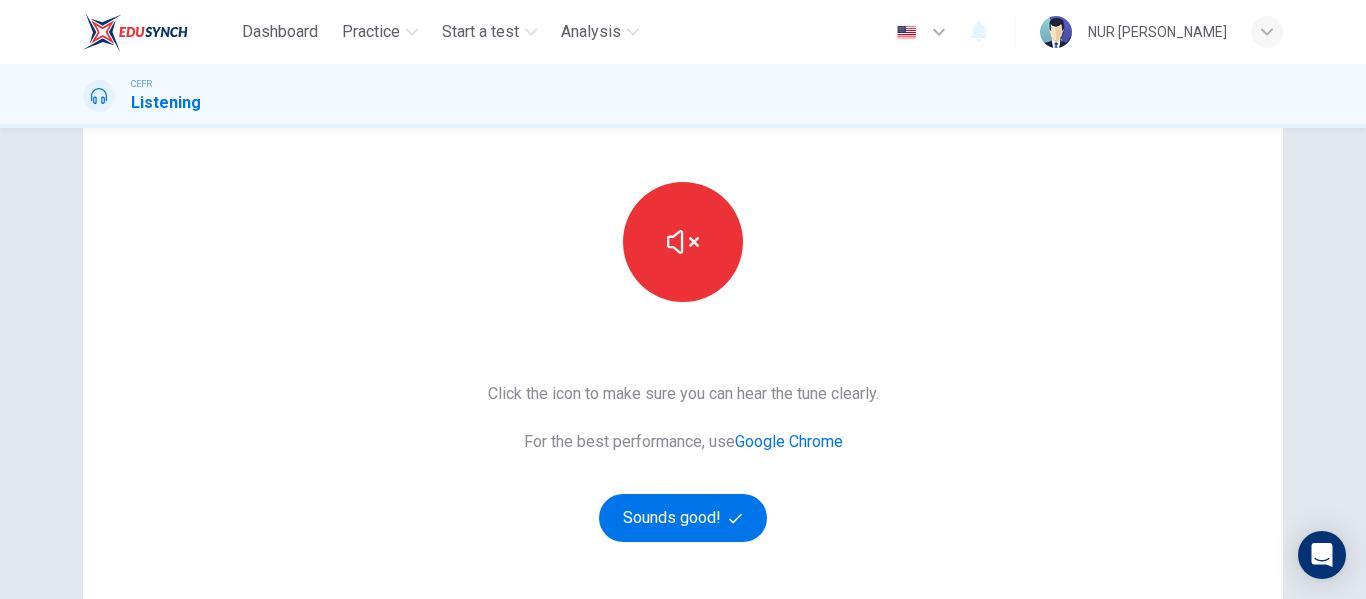 type 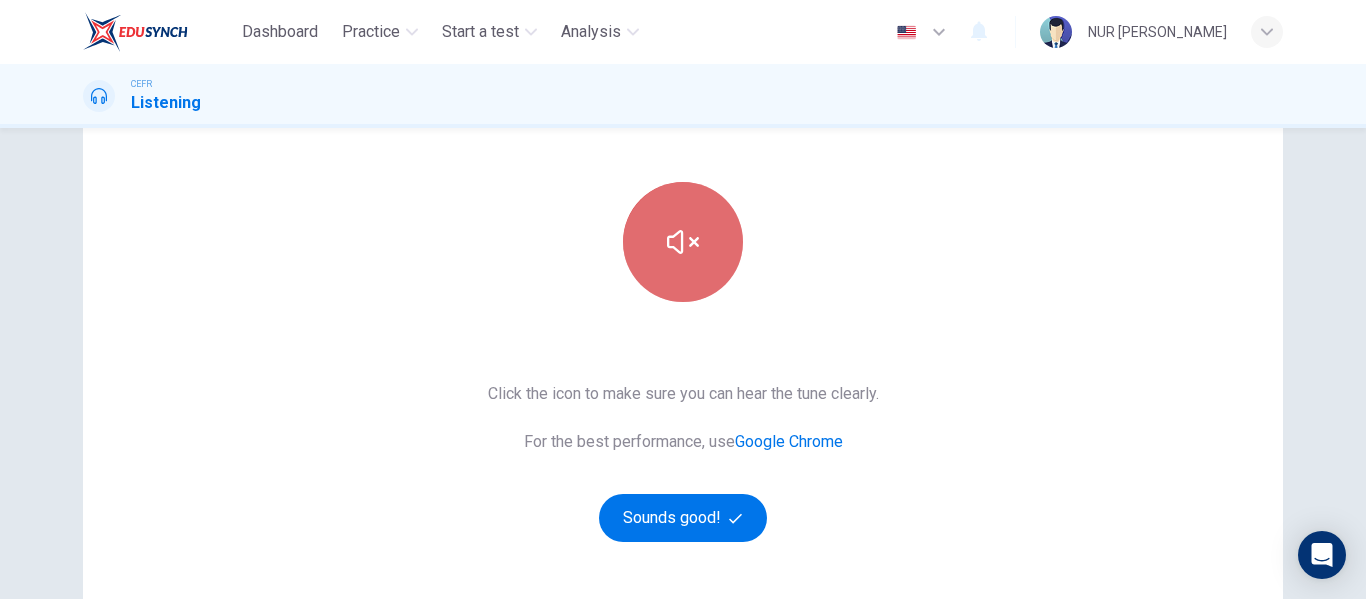 click 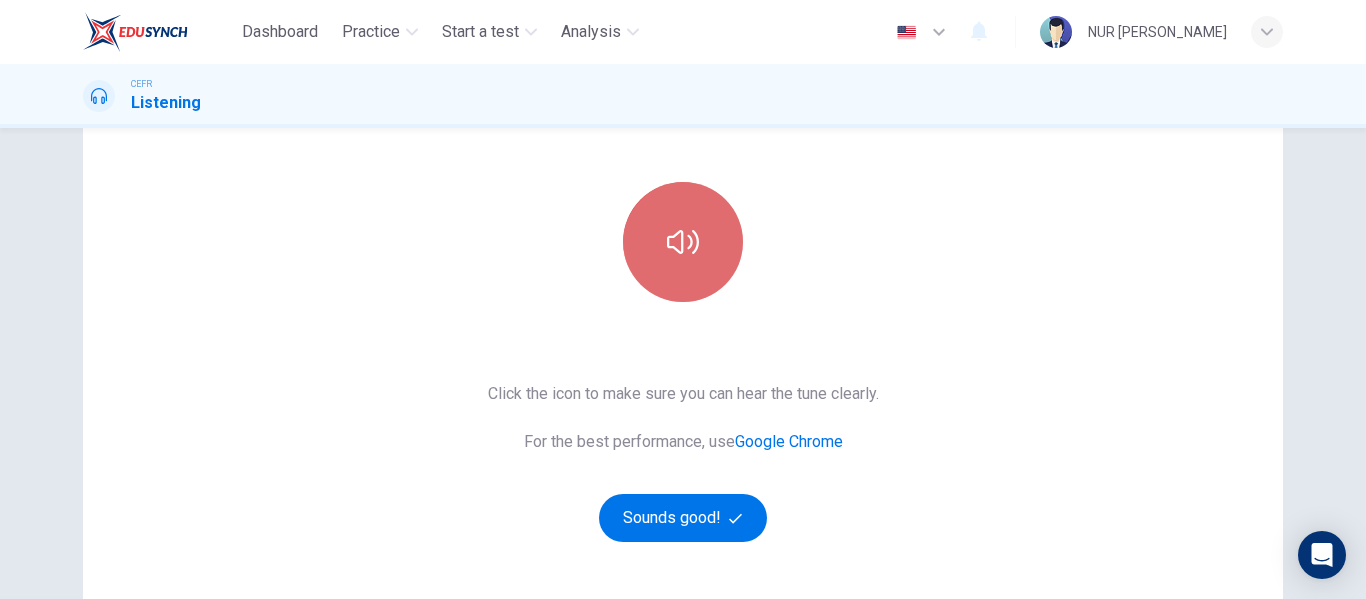 click 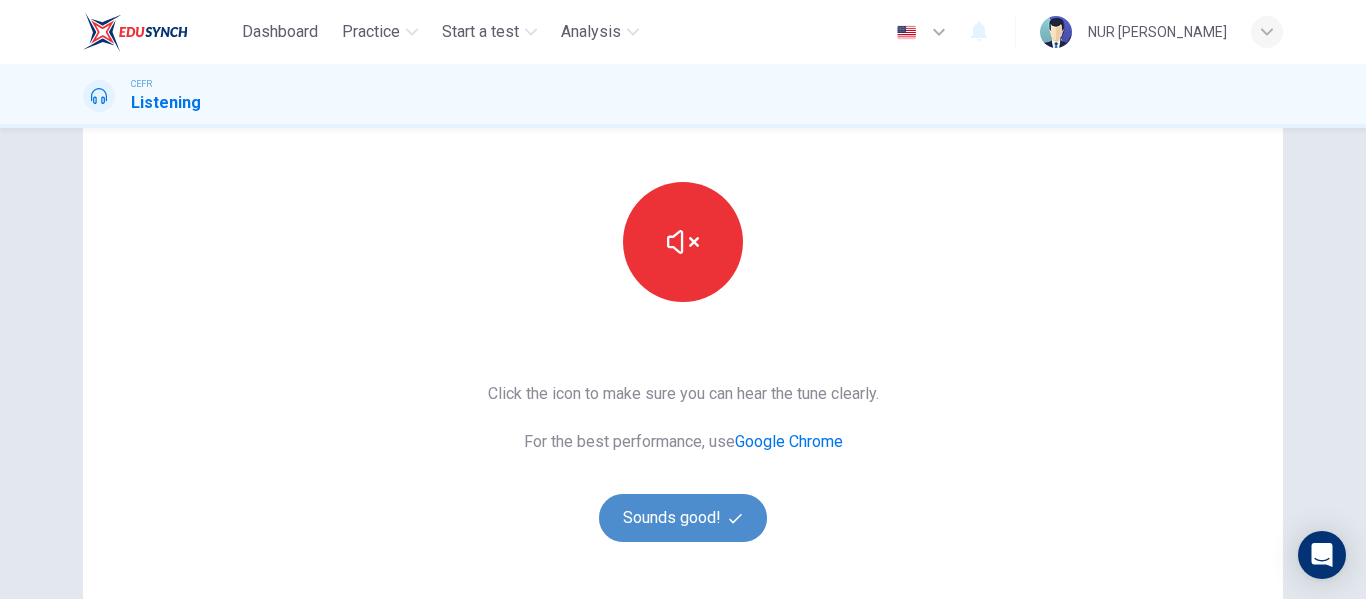 click on "Sounds good!" at bounding box center [683, 518] 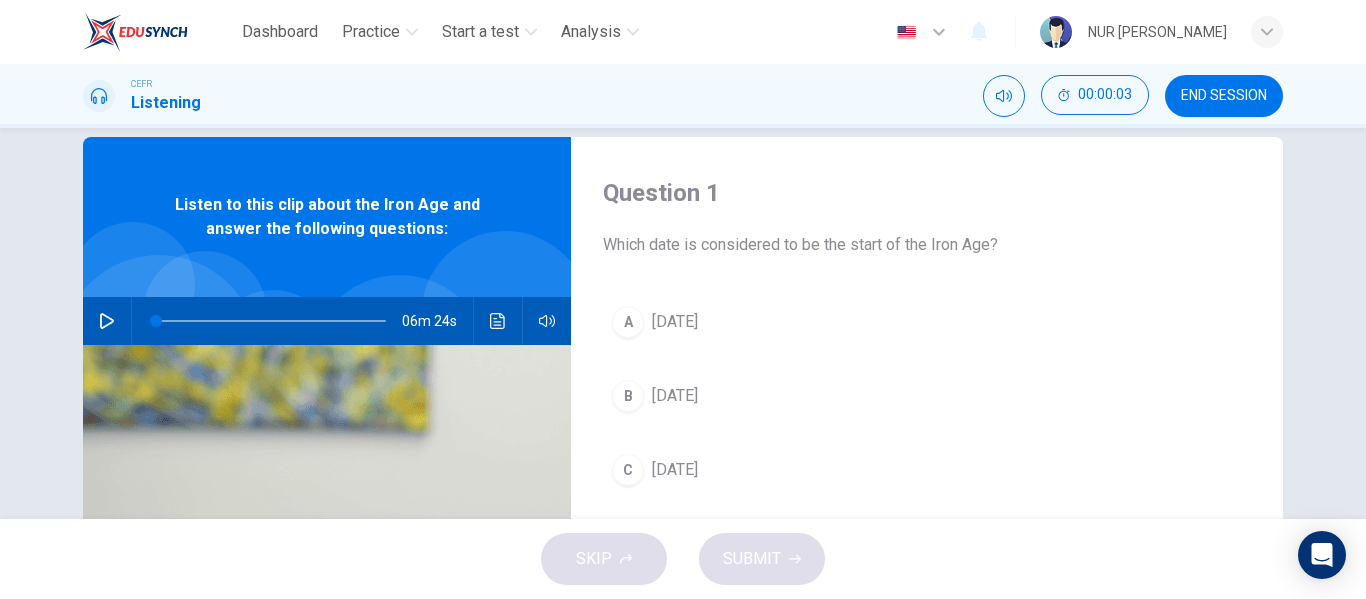 scroll, scrollTop: 33, scrollLeft: 0, axis: vertical 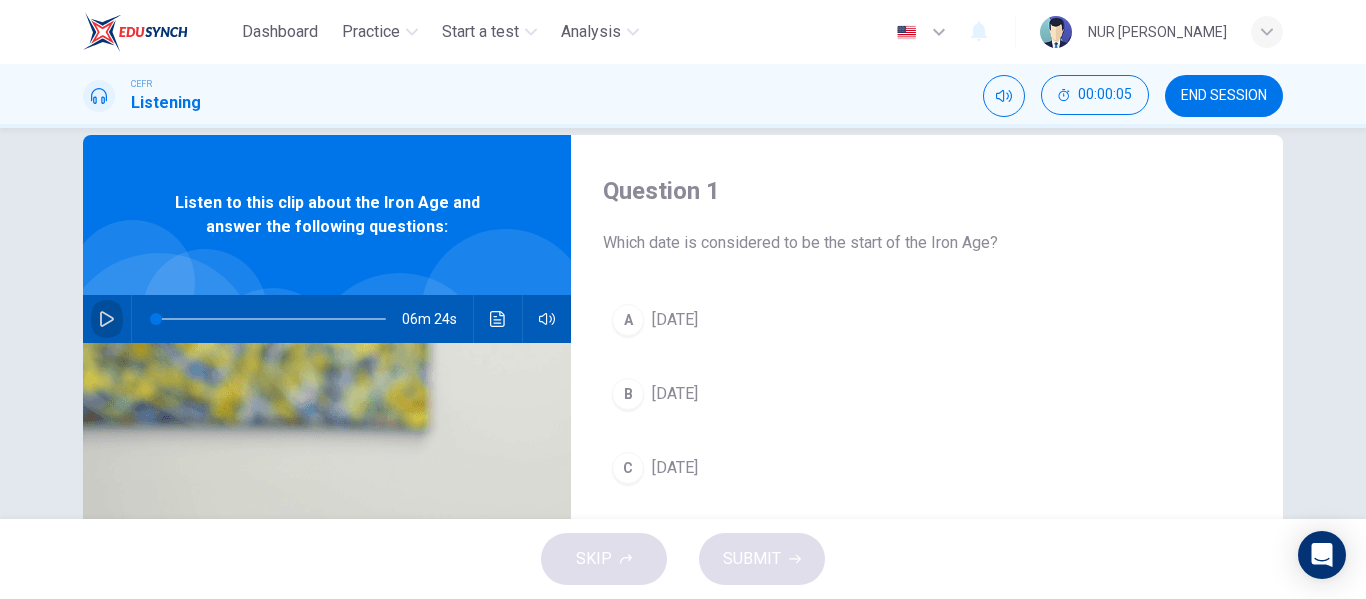 click 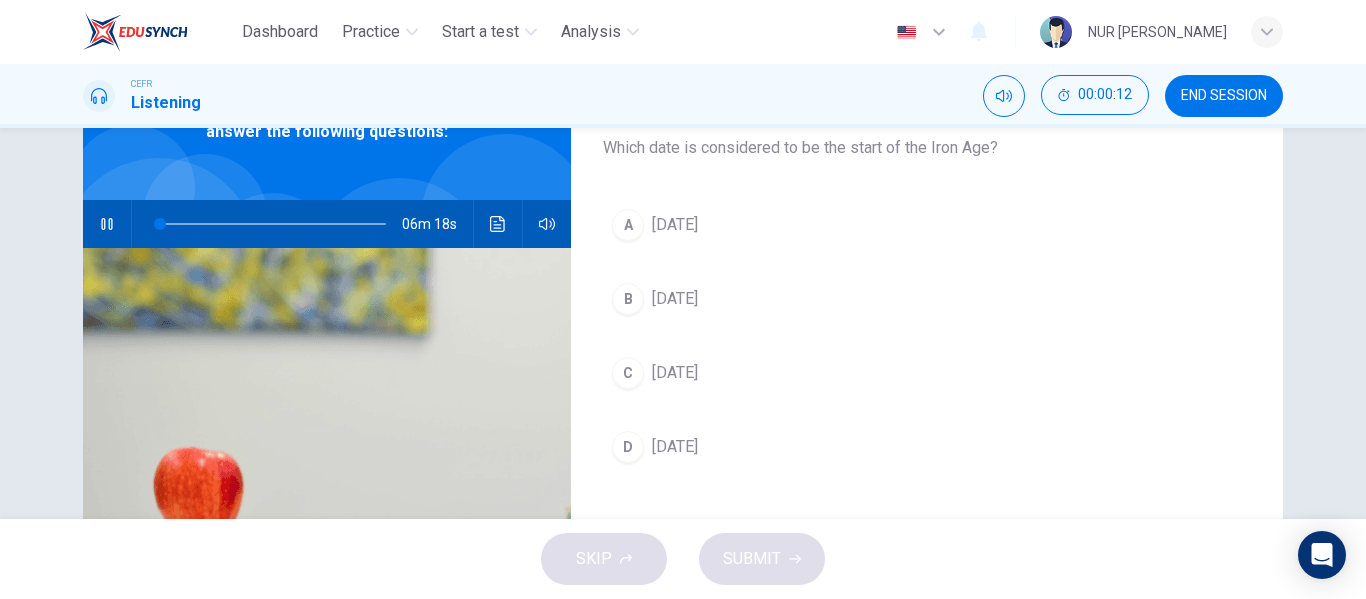 scroll, scrollTop: 129, scrollLeft: 0, axis: vertical 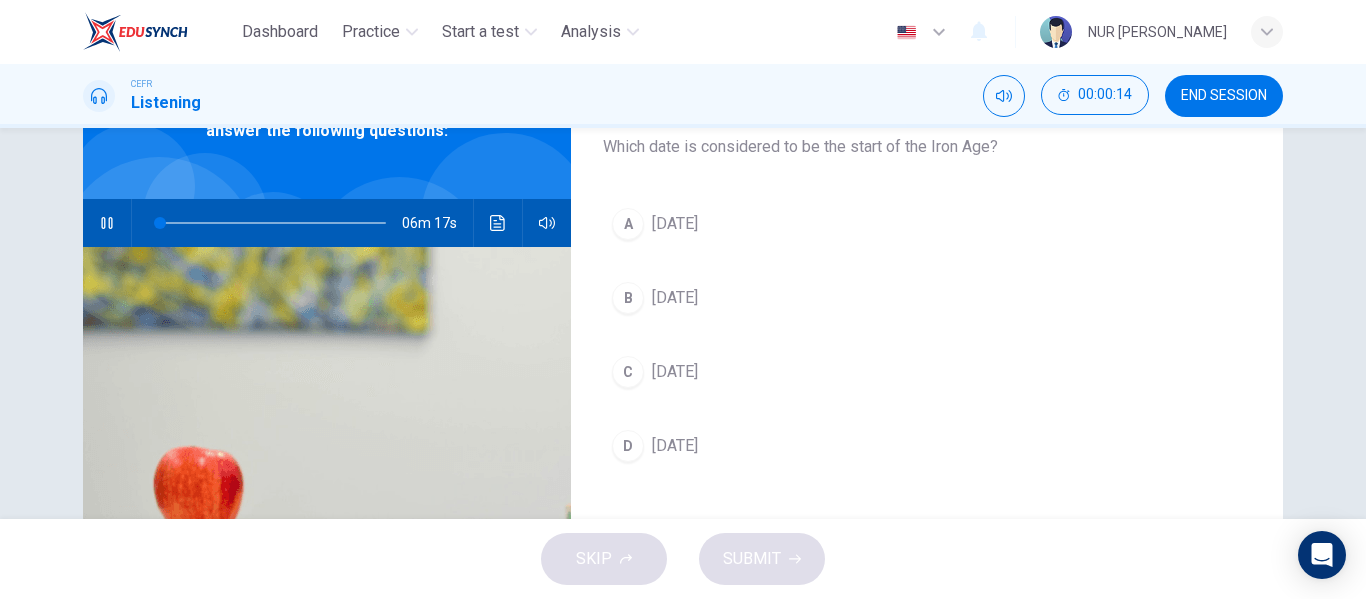 type on "2" 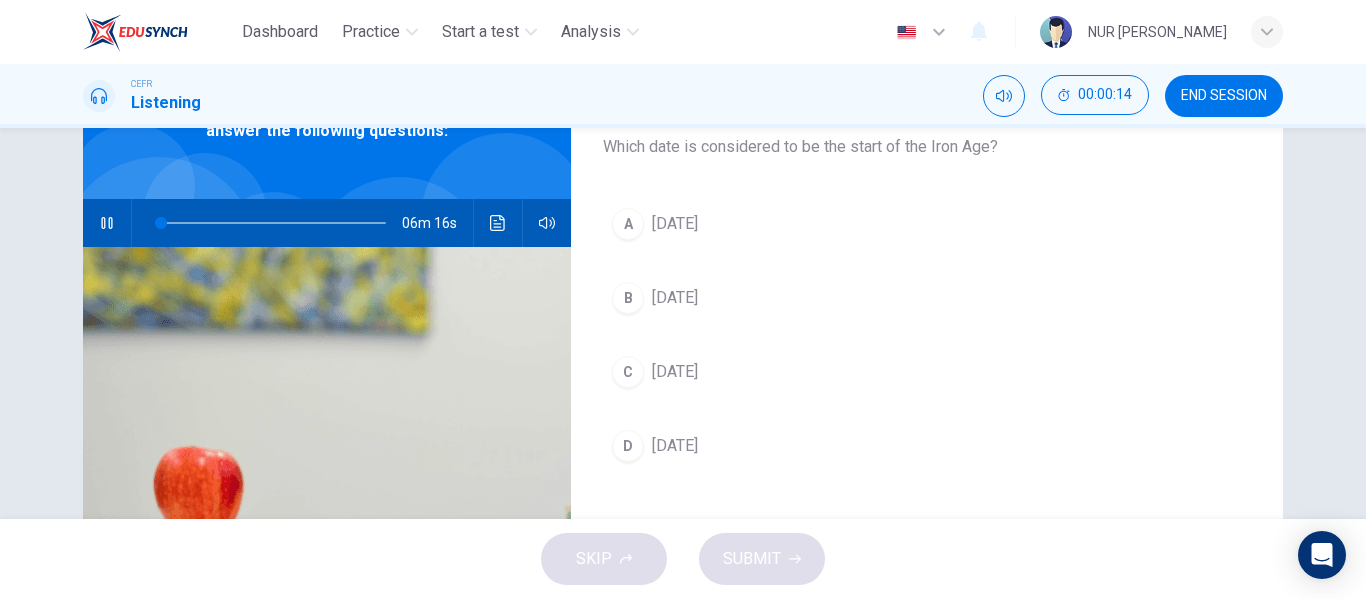 type 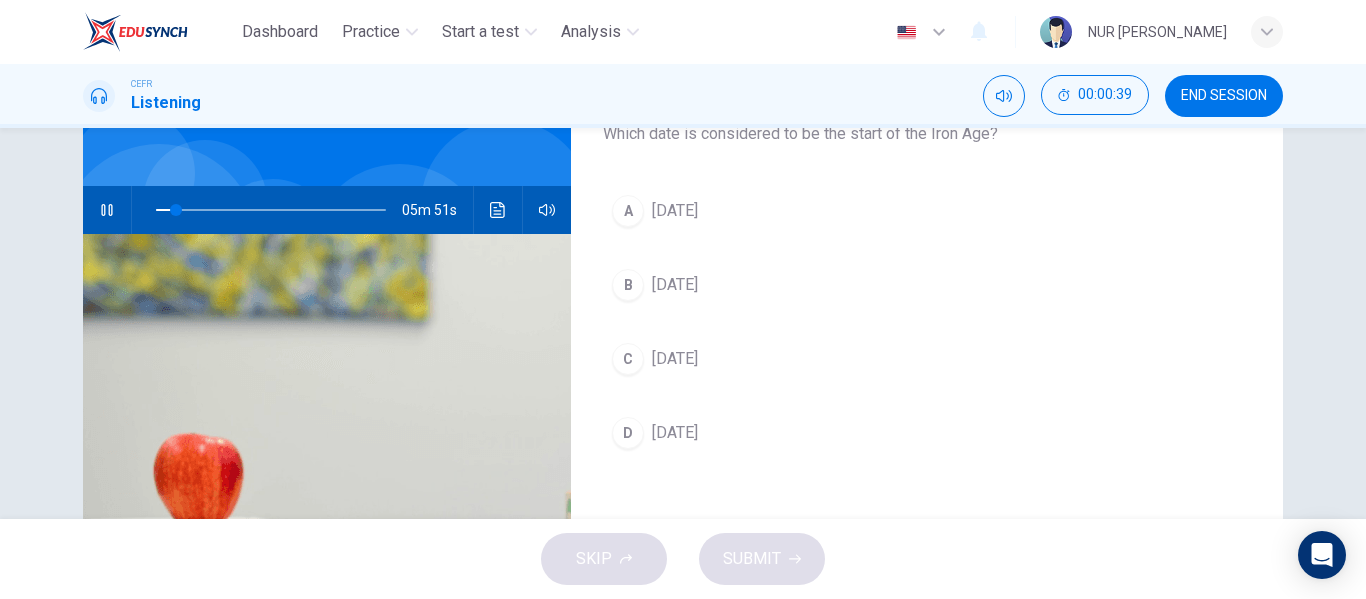 scroll, scrollTop: 142, scrollLeft: 0, axis: vertical 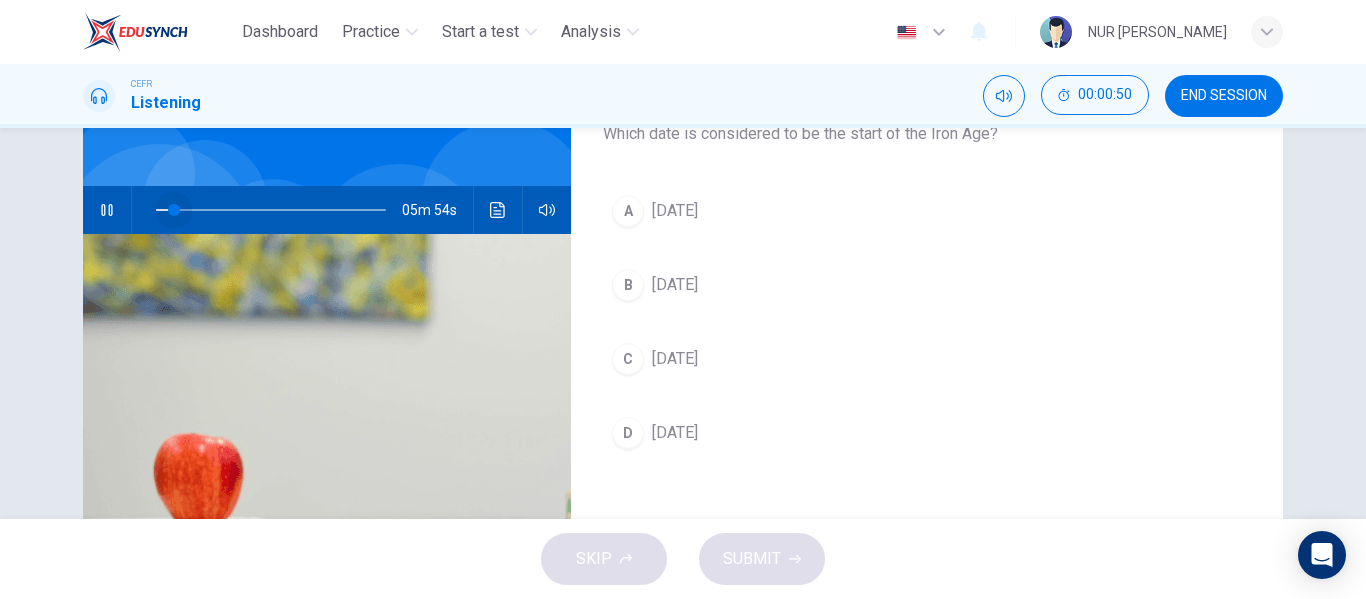drag, startPoint x: 173, startPoint y: 209, endPoint x: 161, endPoint y: 206, distance: 12.369317 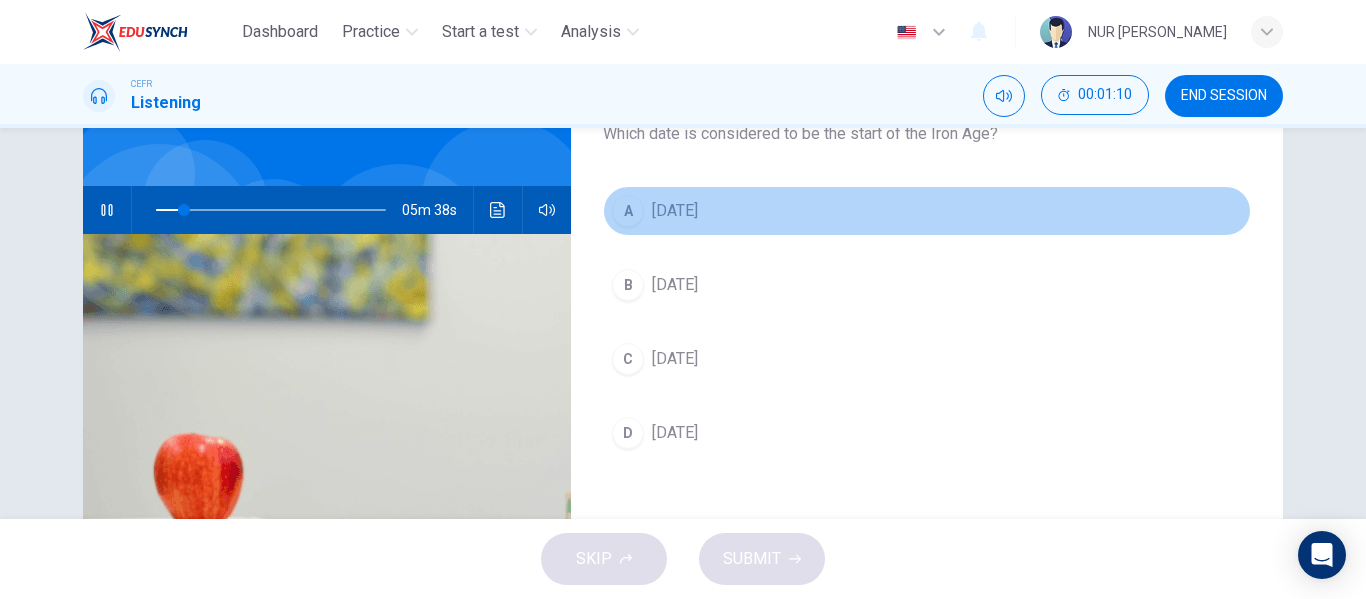 click on "A" at bounding box center [628, 211] 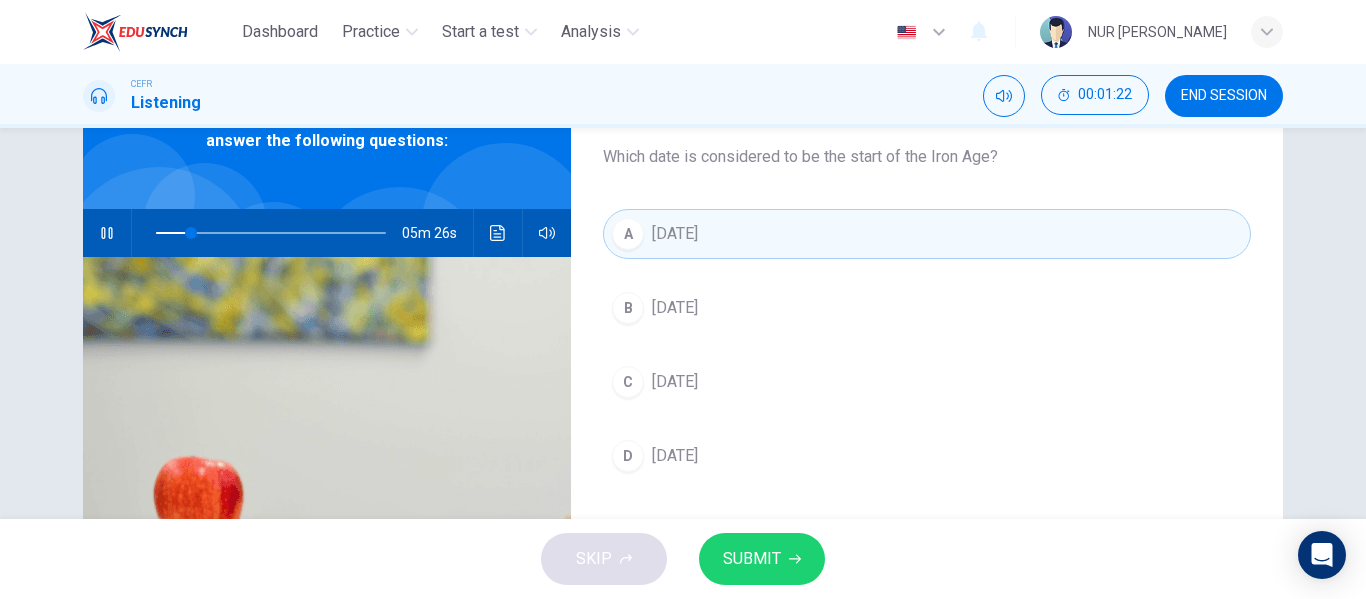 scroll, scrollTop: 125, scrollLeft: 0, axis: vertical 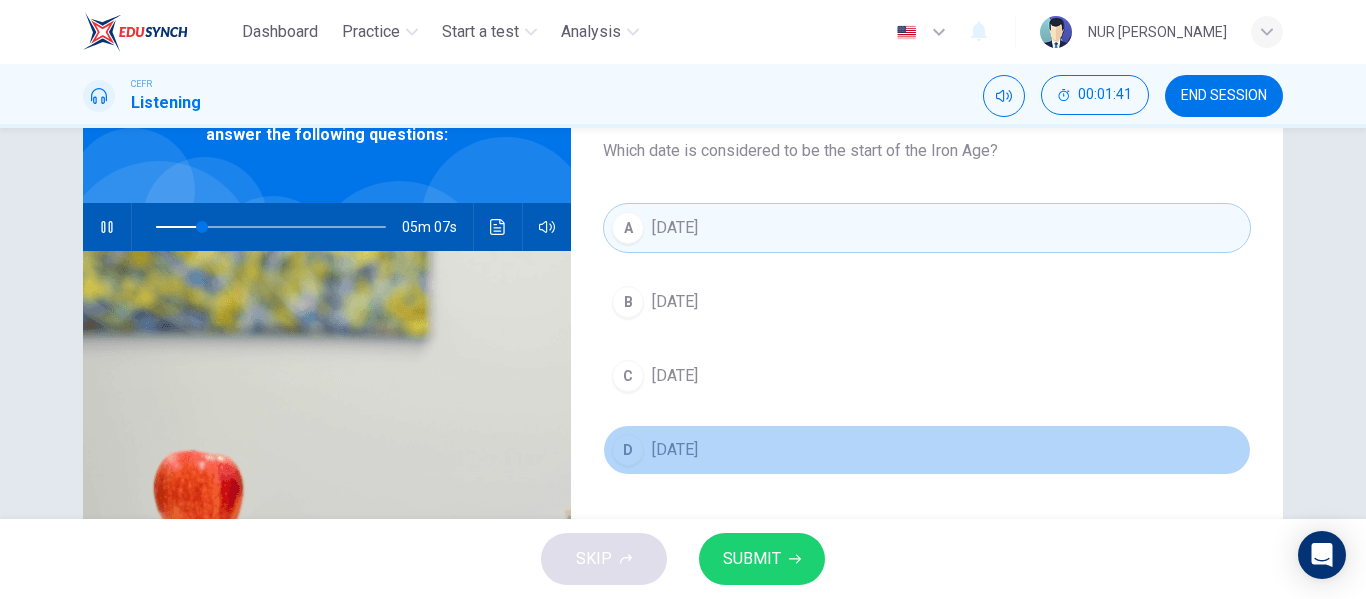 click on "1200 BC" at bounding box center [675, 450] 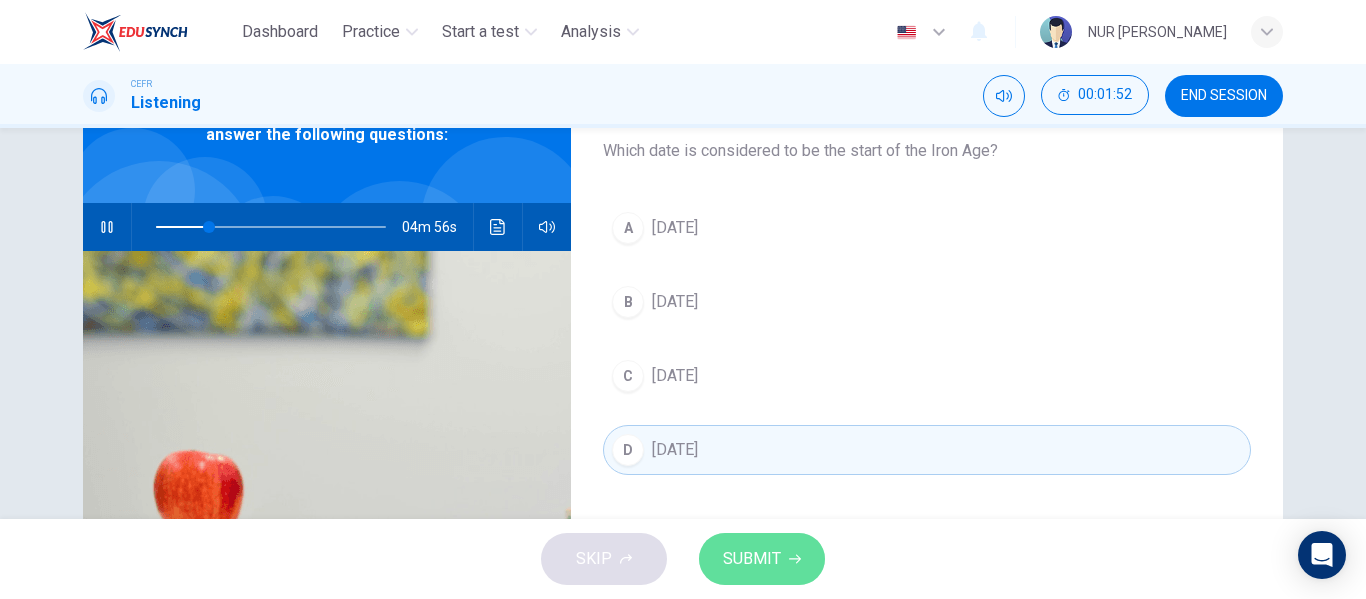click on "SUBMIT" at bounding box center [752, 559] 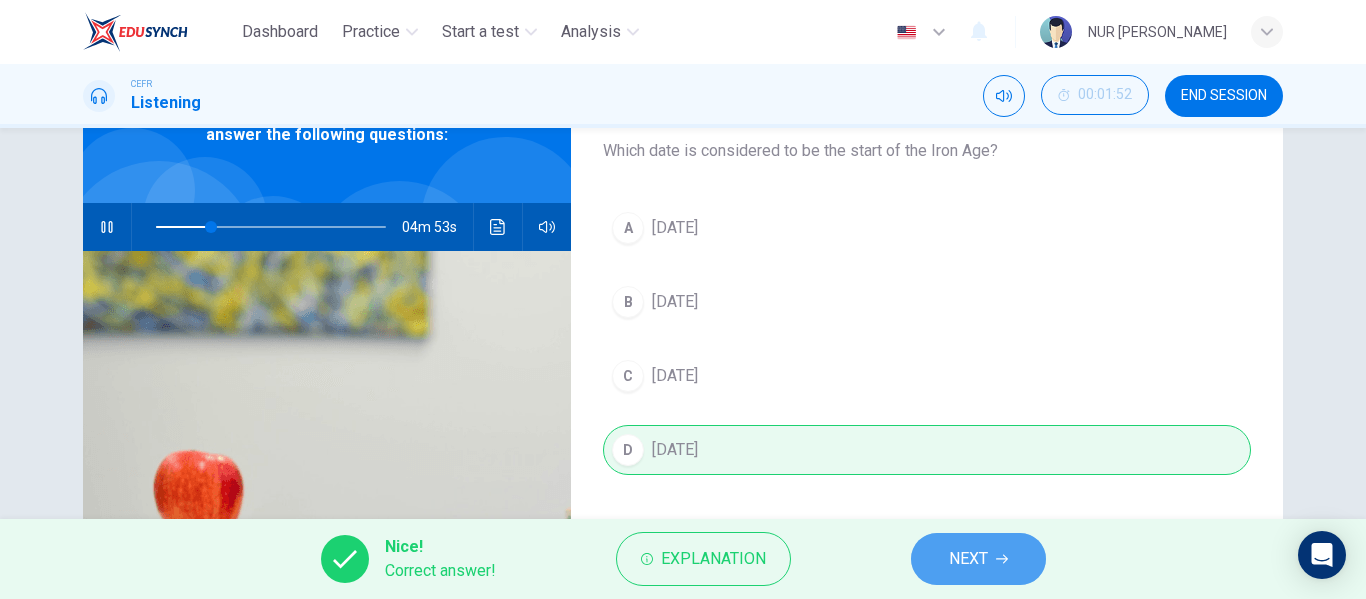 click on "NEXT" at bounding box center [968, 559] 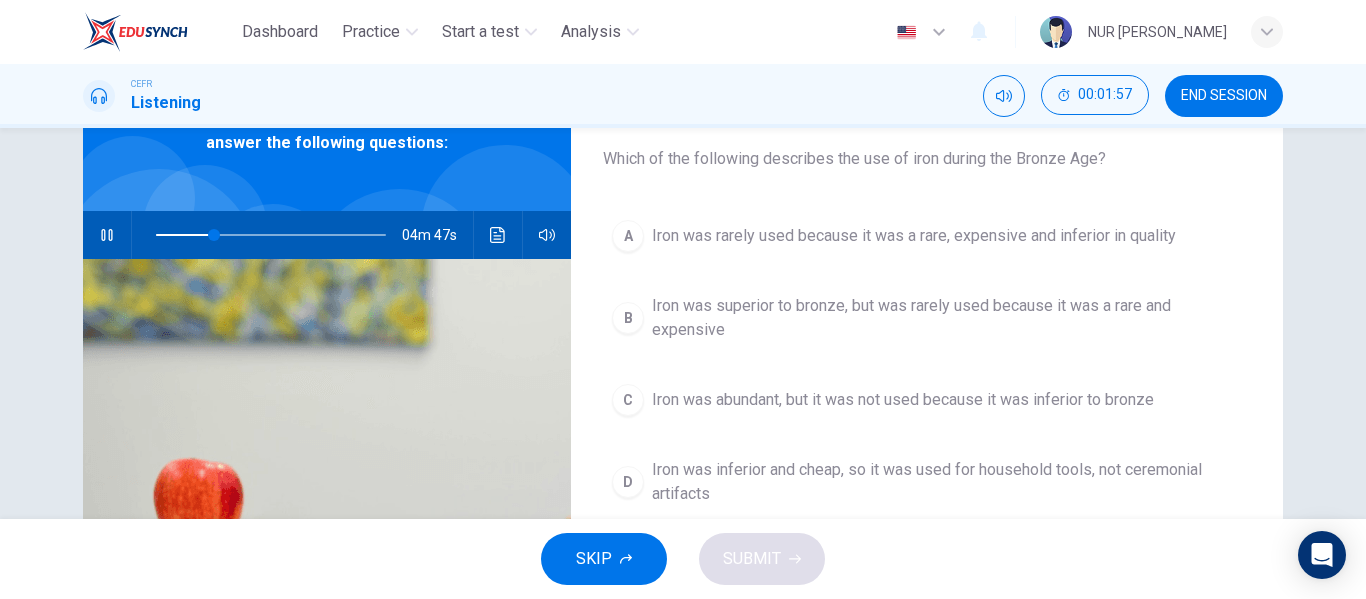 scroll, scrollTop: 127, scrollLeft: 0, axis: vertical 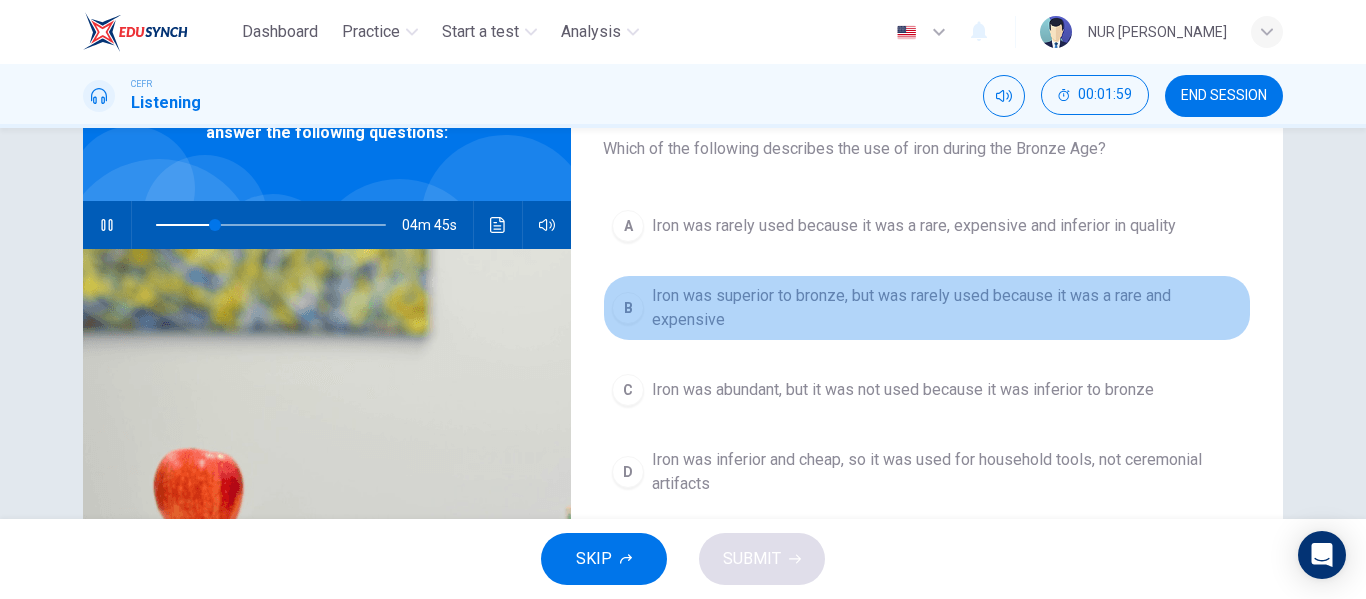 click on "Iron was superior to bronze, but was rarely used because it was a rare and expensive" at bounding box center (947, 308) 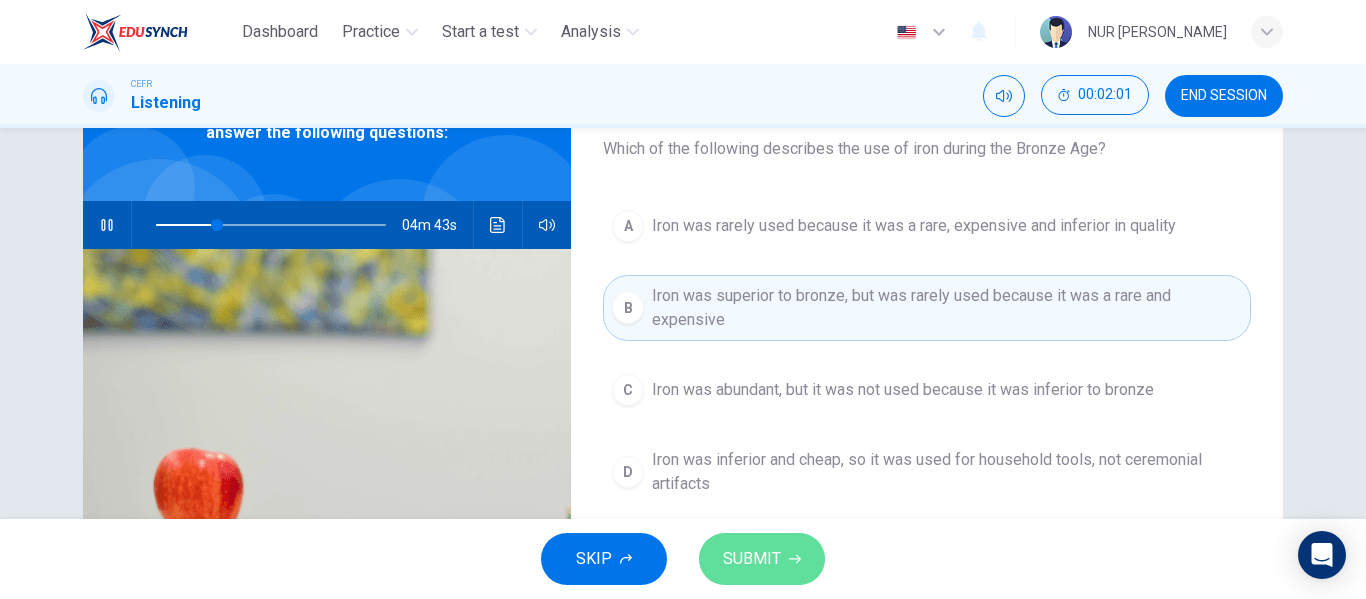click on "SUBMIT" at bounding box center (762, 559) 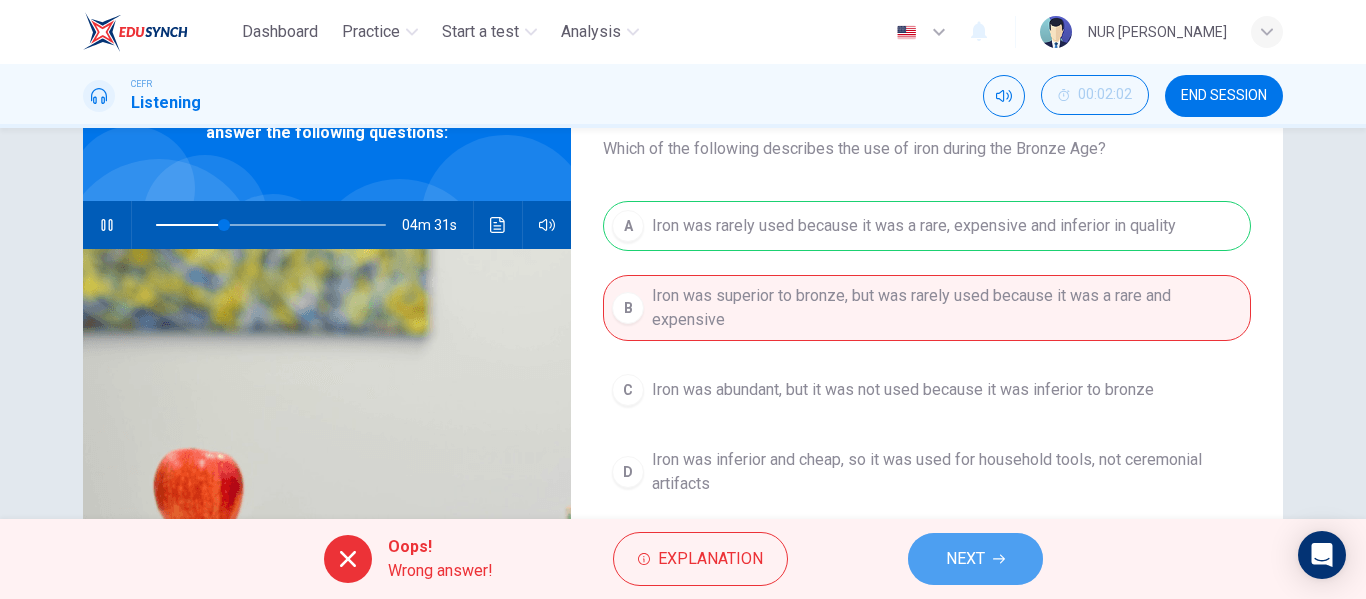 click on "NEXT" at bounding box center (965, 559) 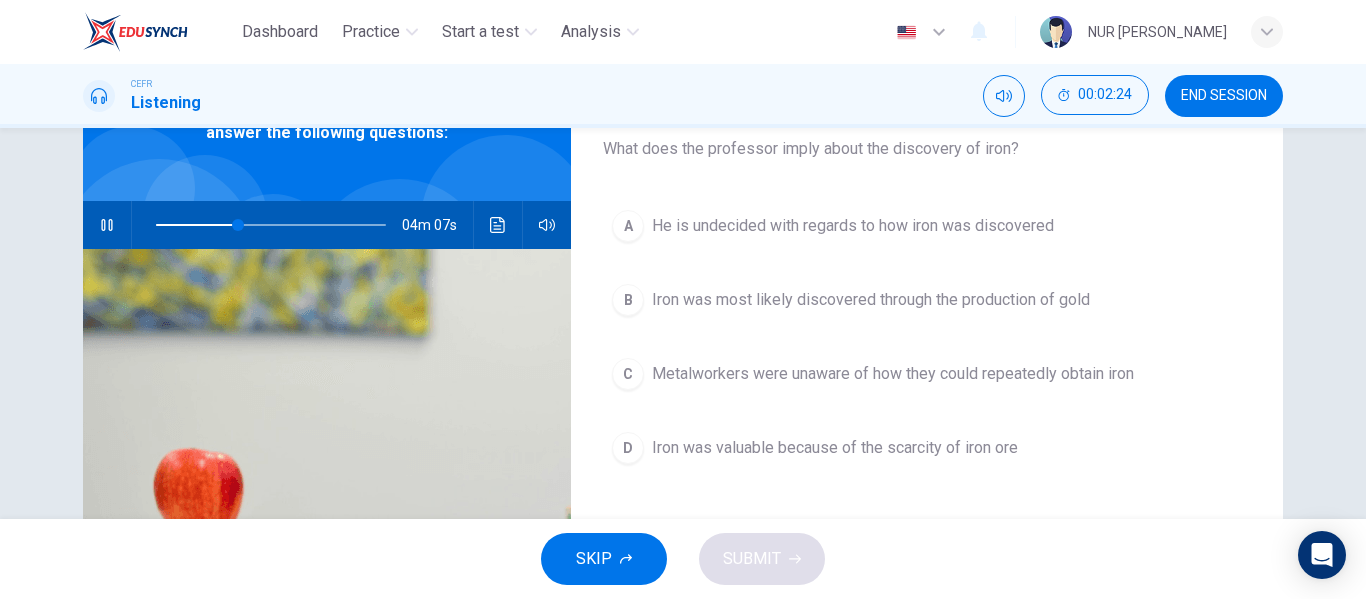click on "Iron was most likely discovered through the production of gold" at bounding box center (871, 300) 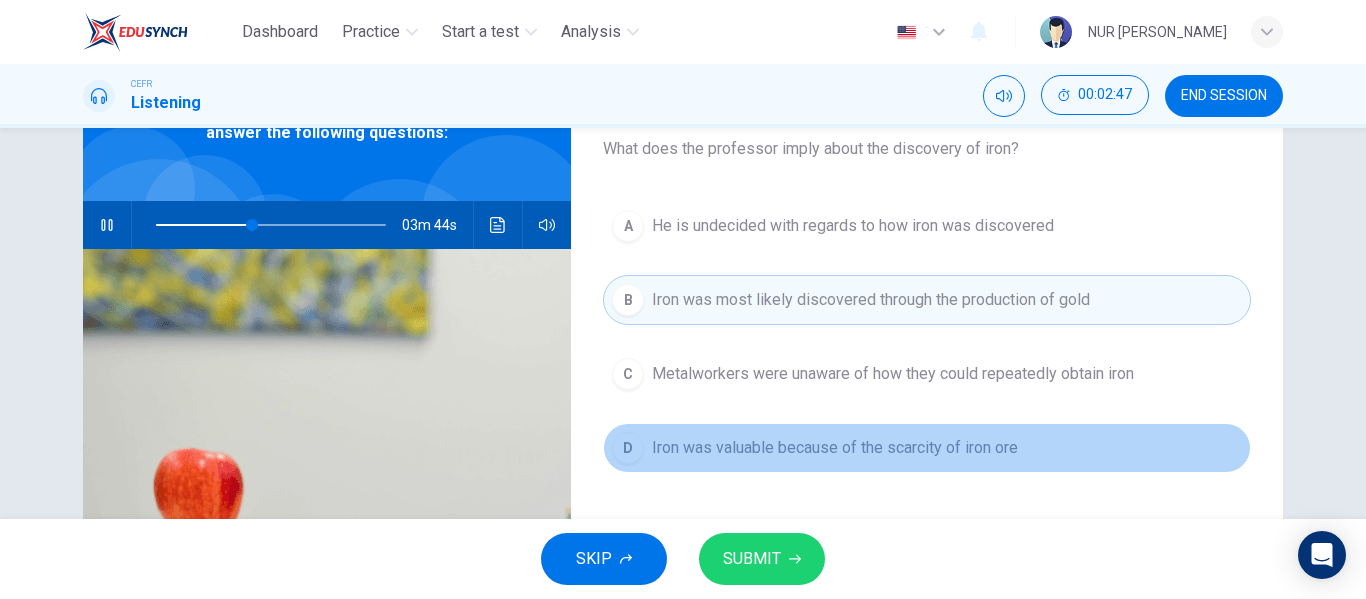 click on "Iron was valuable because of the scarcity of iron ore" at bounding box center [835, 448] 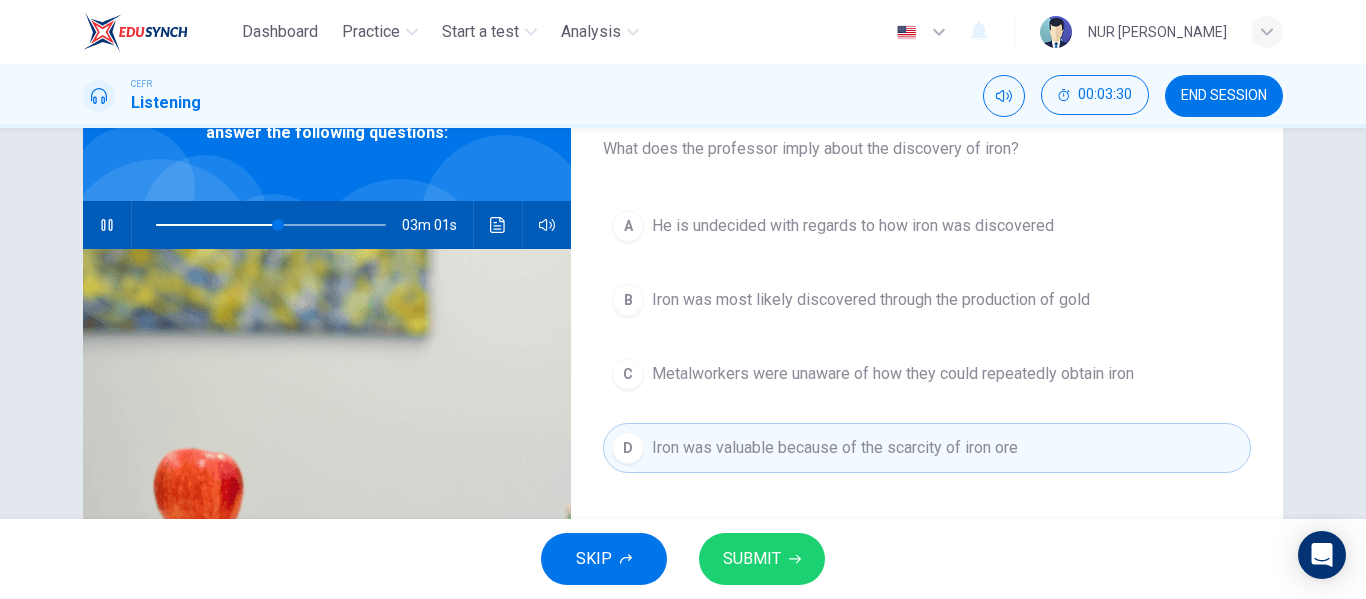 click on "He is undecided with regards to how iron was discovered" at bounding box center [853, 226] 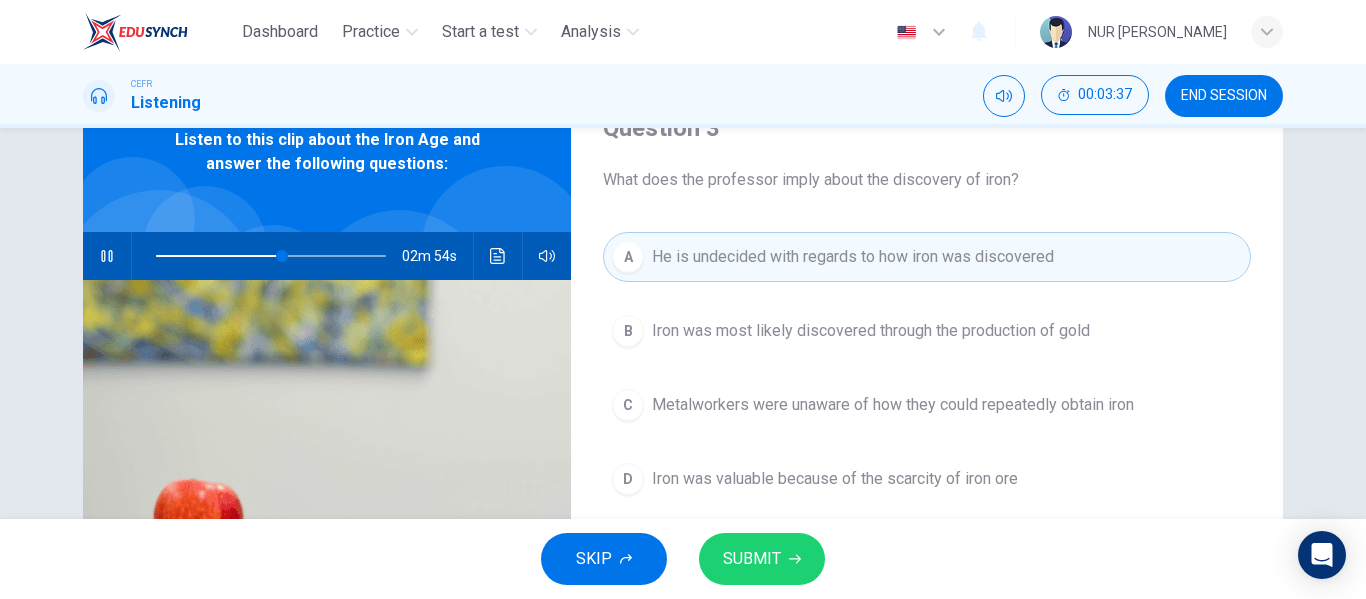 scroll, scrollTop: 98, scrollLeft: 0, axis: vertical 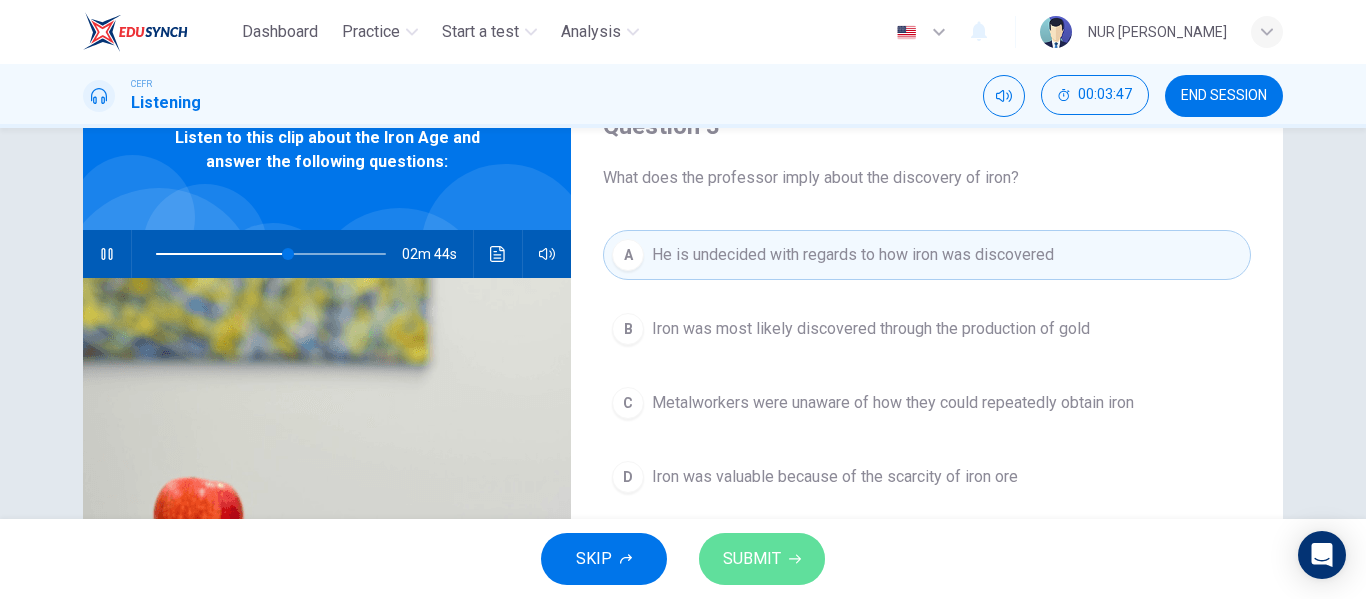 click on "SUBMIT" at bounding box center [752, 559] 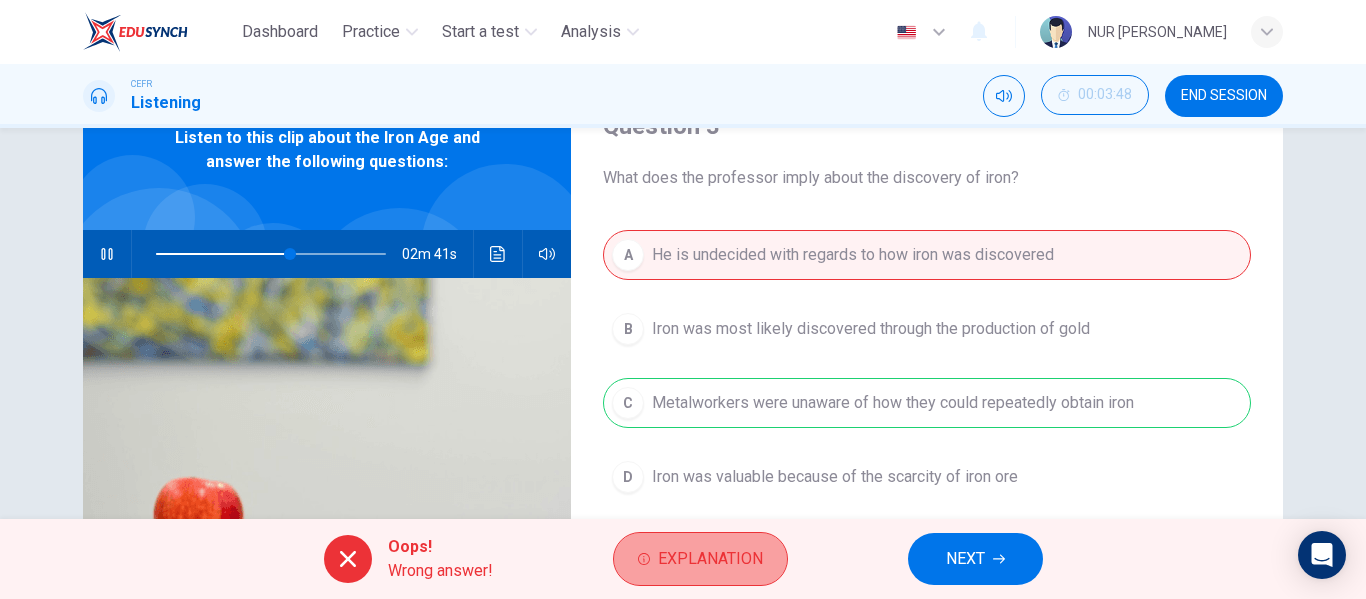 click on "Explanation" at bounding box center [710, 559] 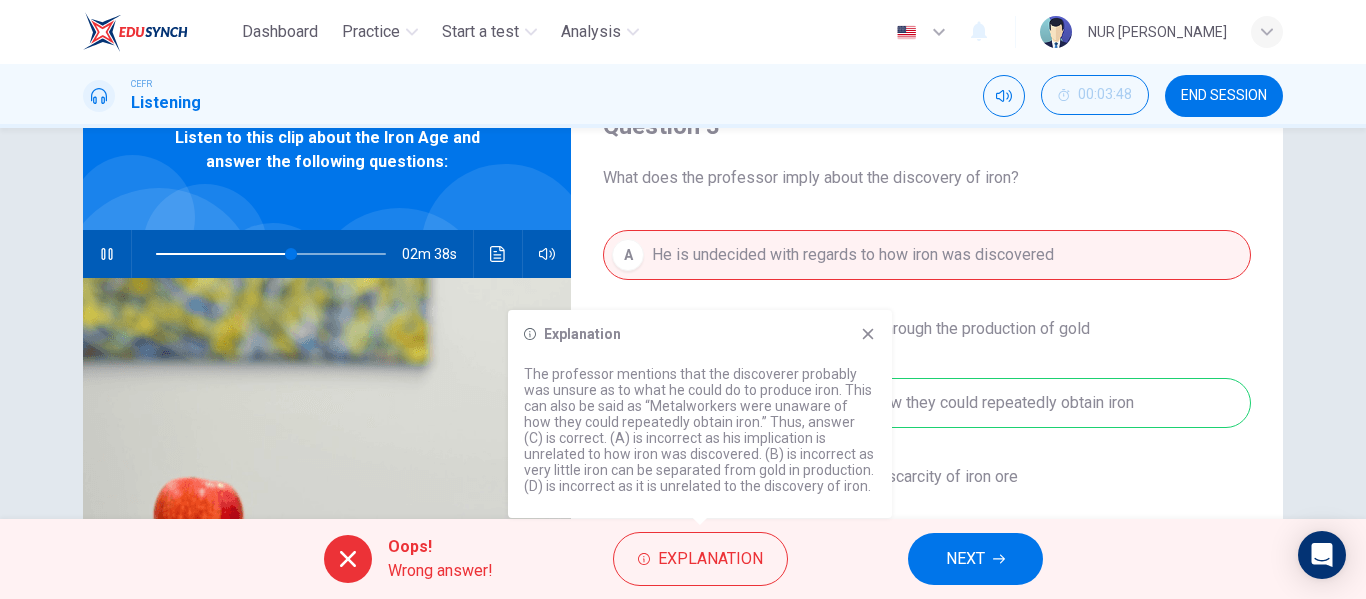 click on "NEXT" at bounding box center (975, 559) 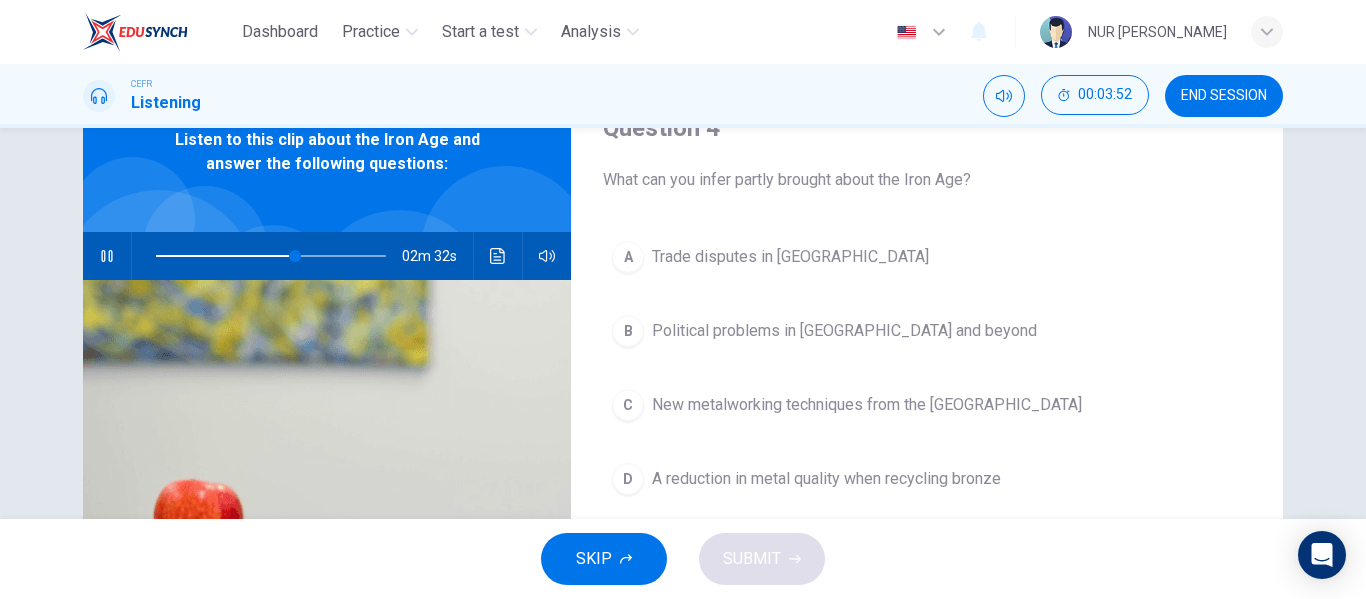 scroll, scrollTop: 93, scrollLeft: 0, axis: vertical 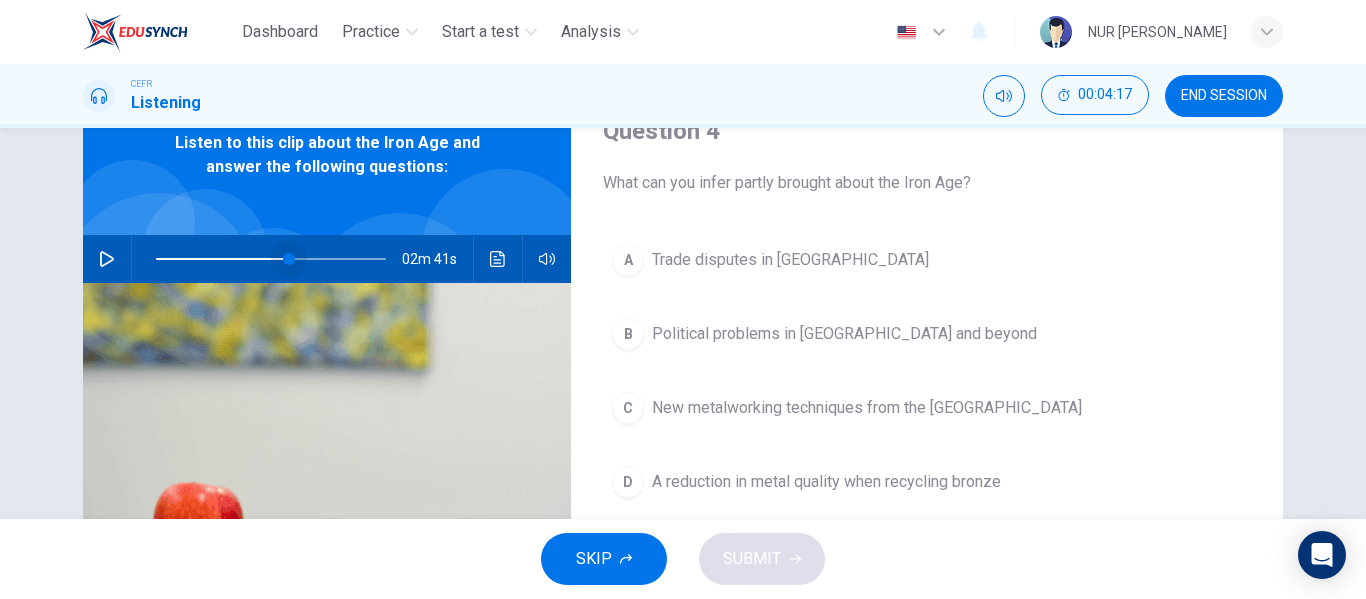click at bounding box center [289, 259] 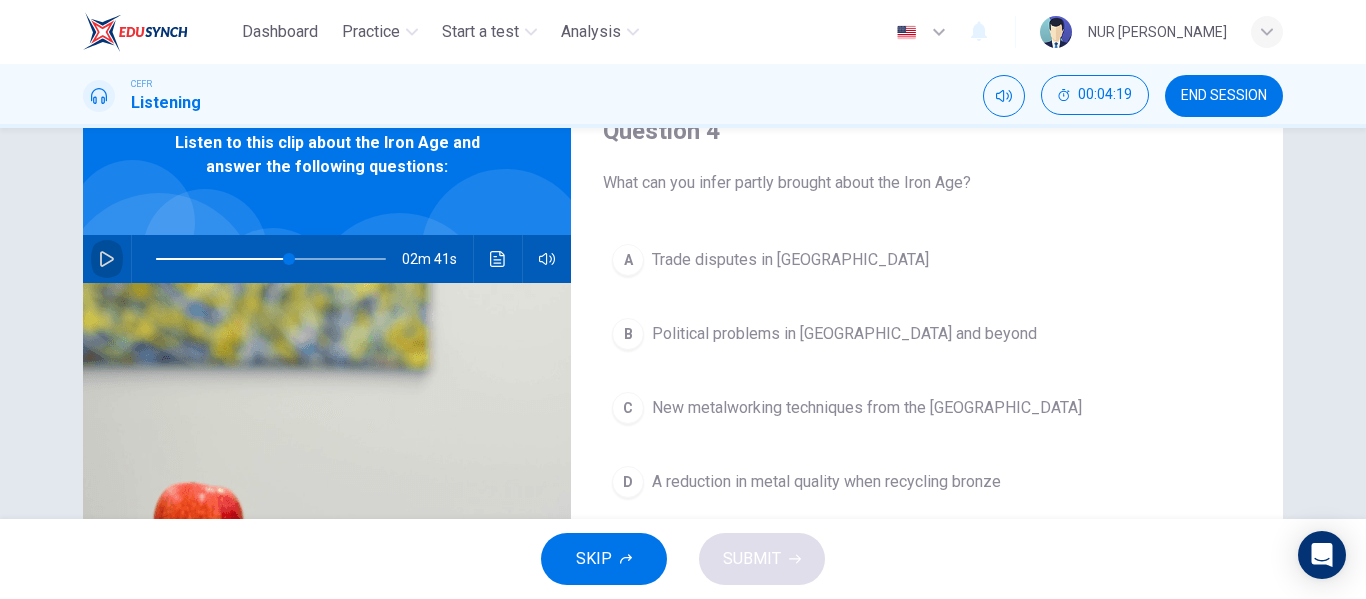 click at bounding box center (107, 259) 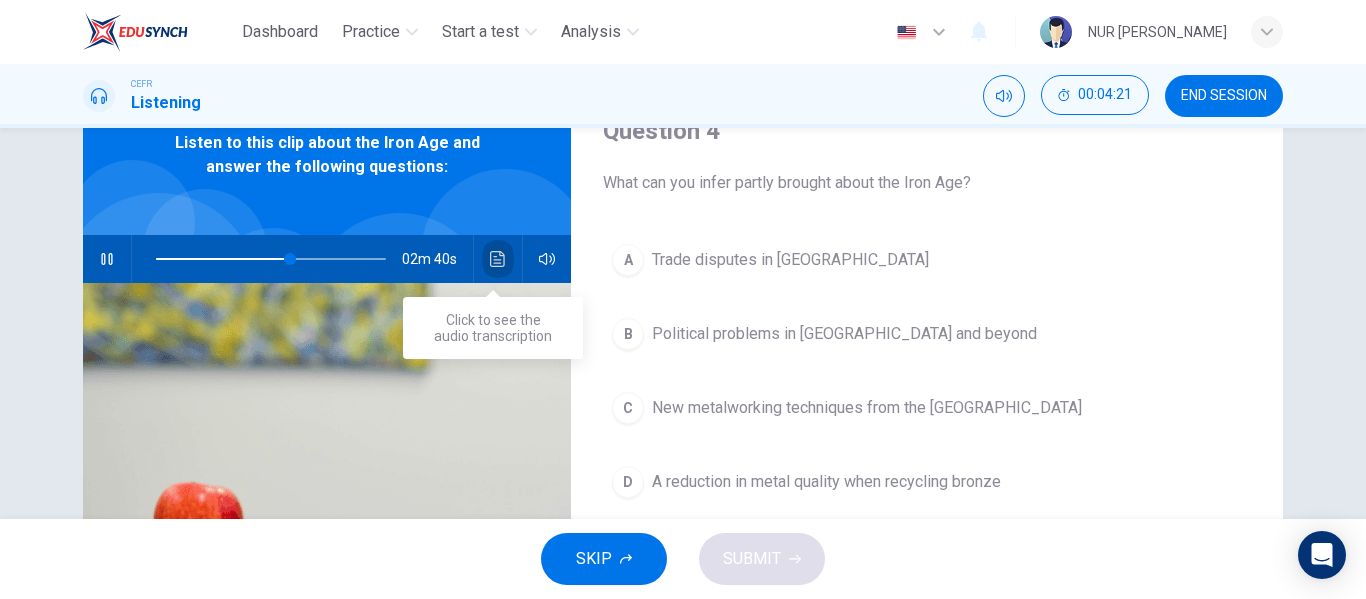 click at bounding box center (498, 259) 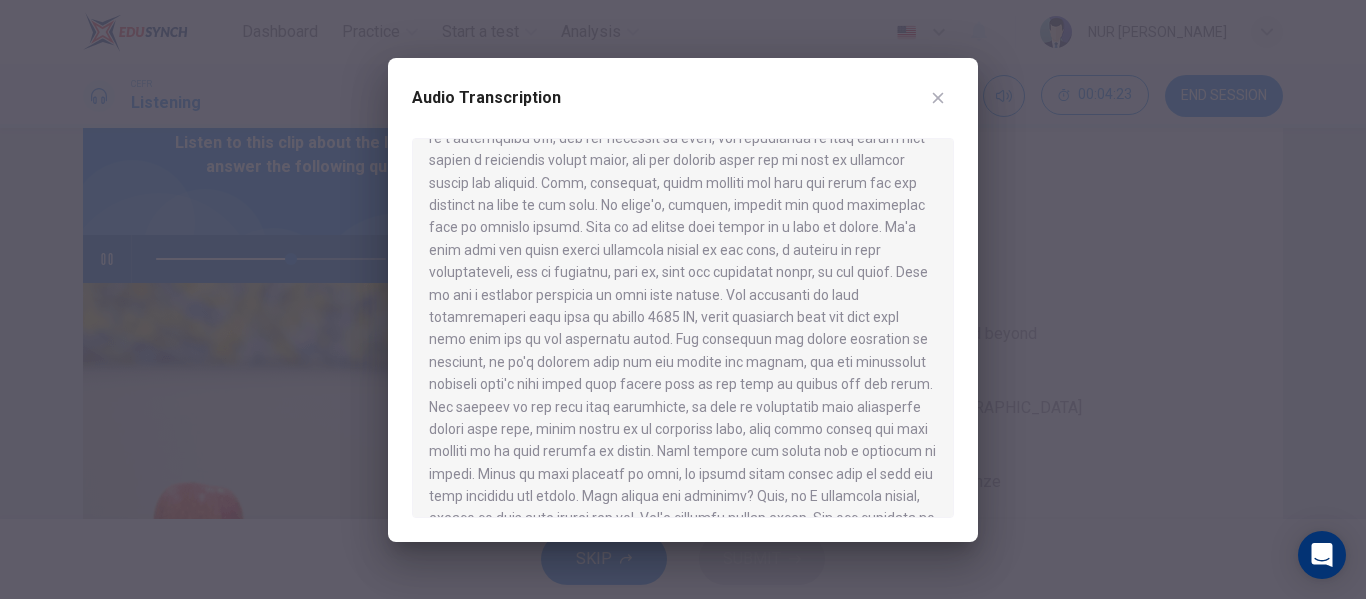 scroll, scrollTop: 680, scrollLeft: 0, axis: vertical 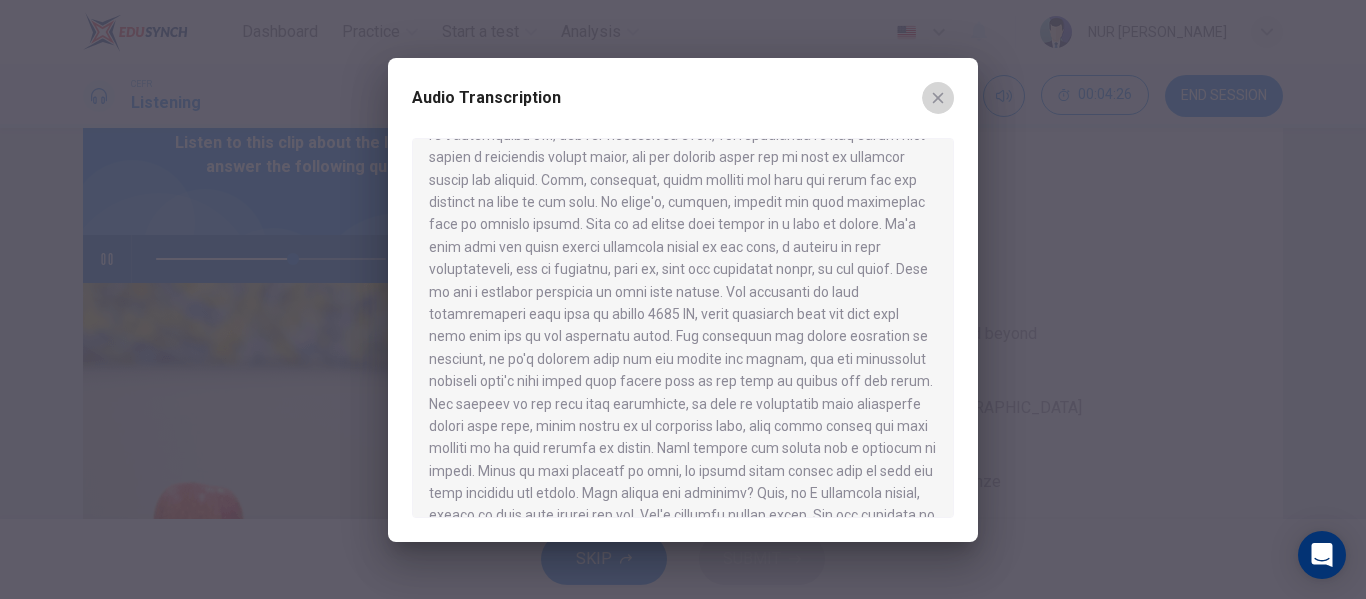 click at bounding box center [938, 98] 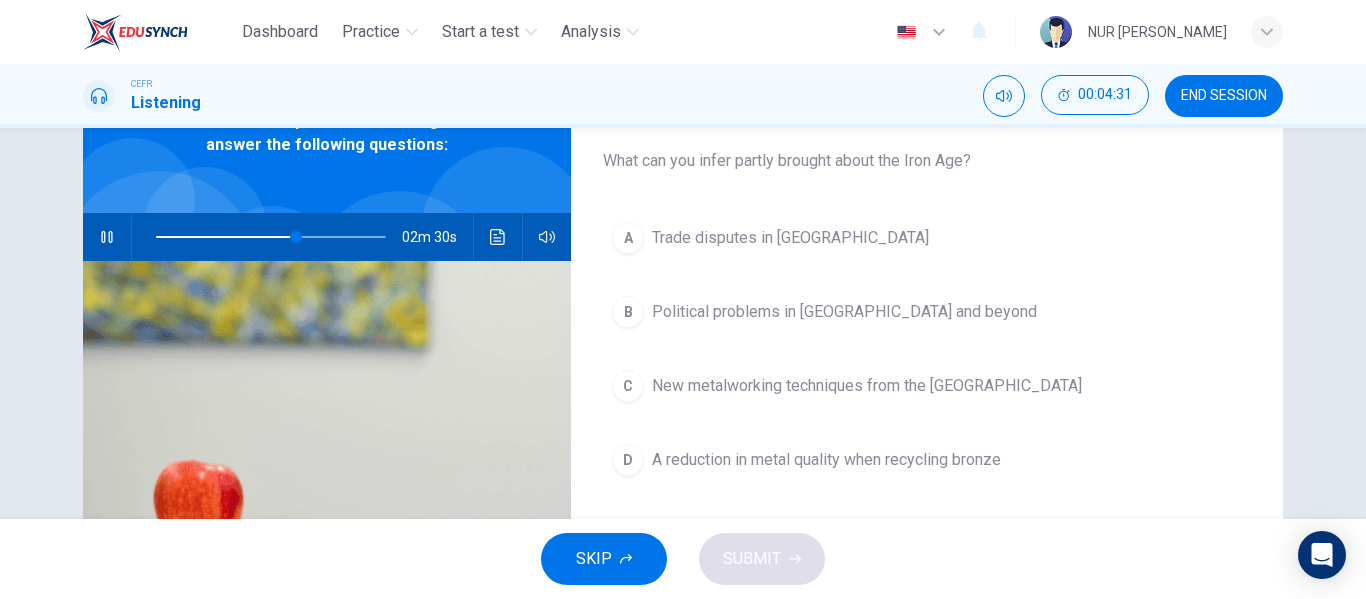 scroll, scrollTop: 116, scrollLeft: 0, axis: vertical 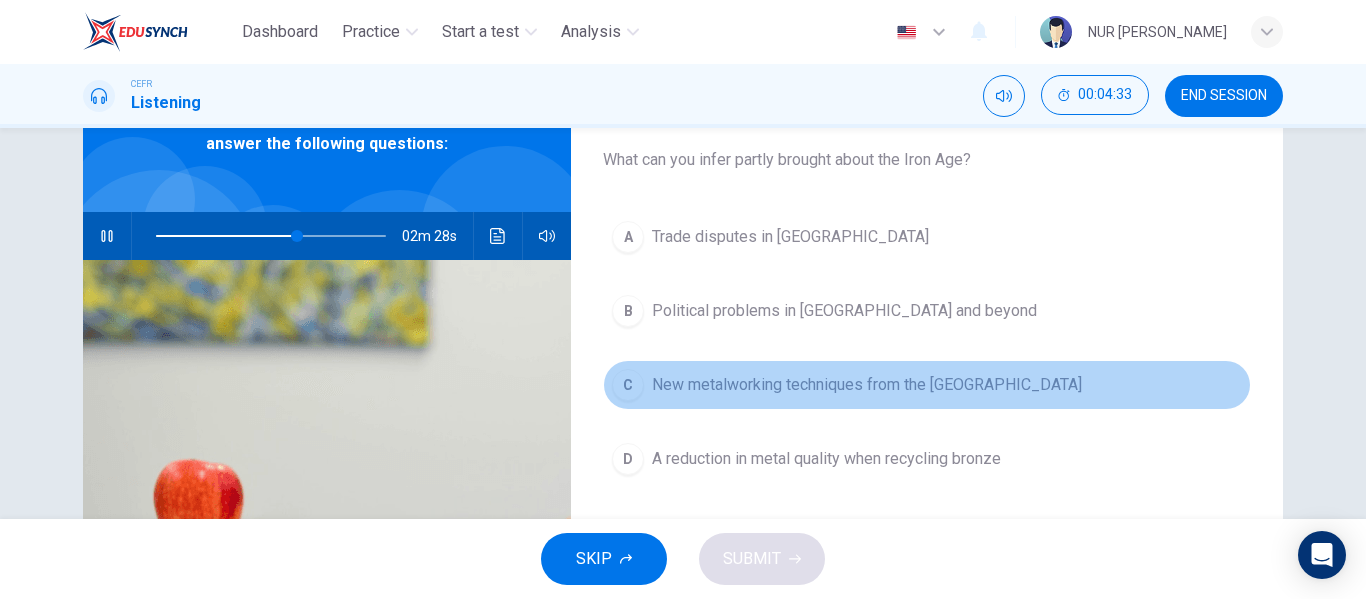 click on "New metalworking techniques from the Near East" at bounding box center (867, 385) 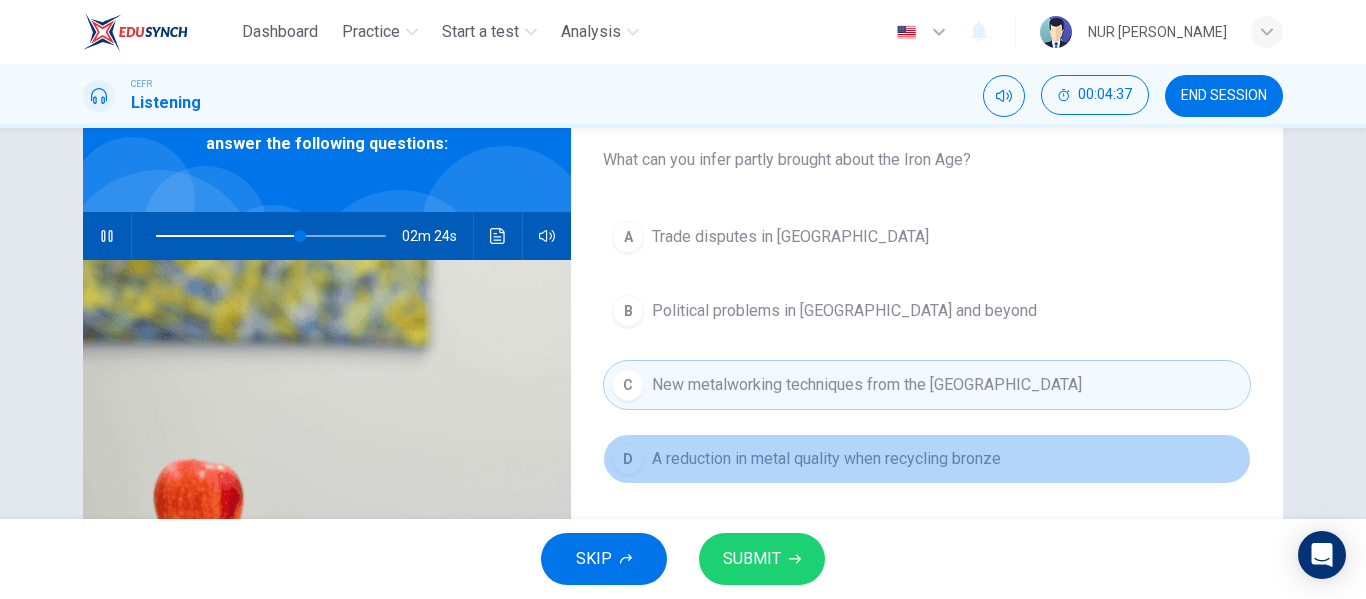 click on "A reduction in metal quality when recycling bronze" at bounding box center [826, 459] 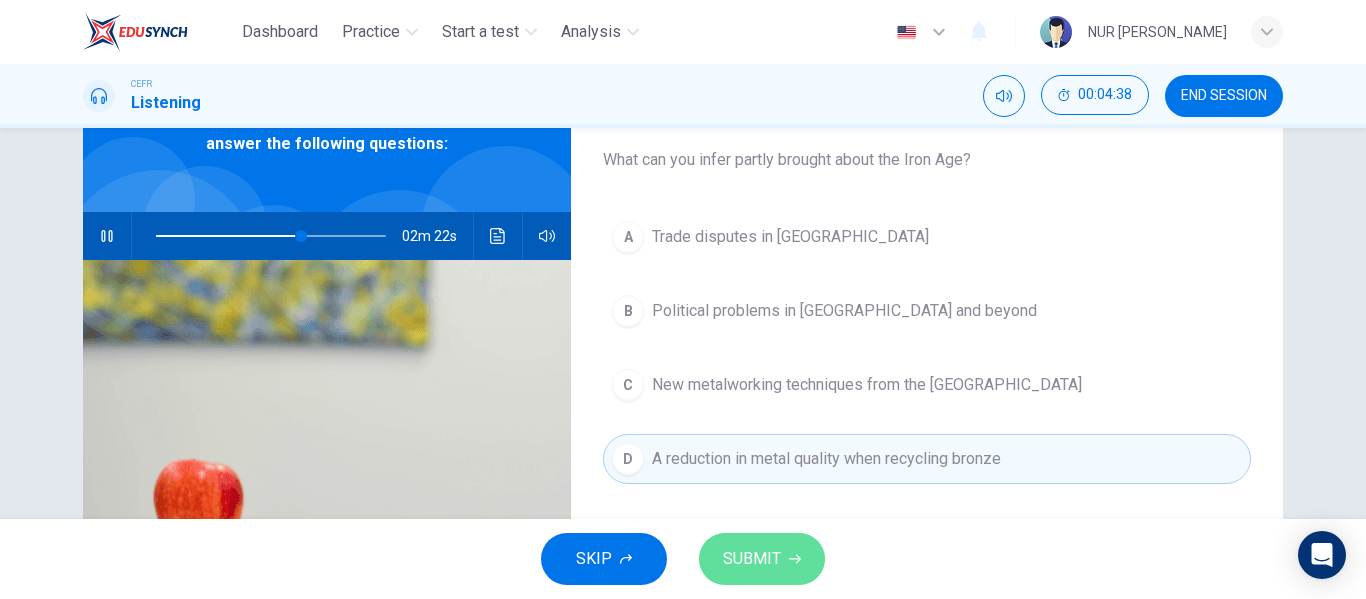 click on "SUBMIT" at bounding box center (752, 559) 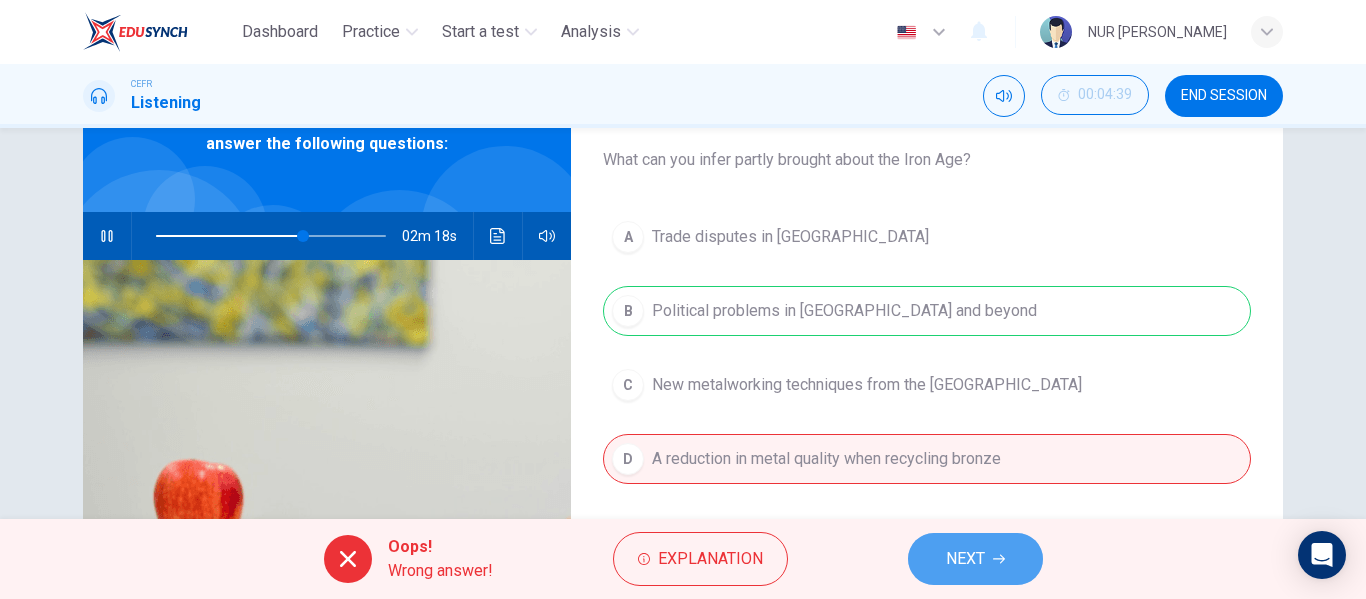 click on "NEXT" at bounding box center (965, 559) 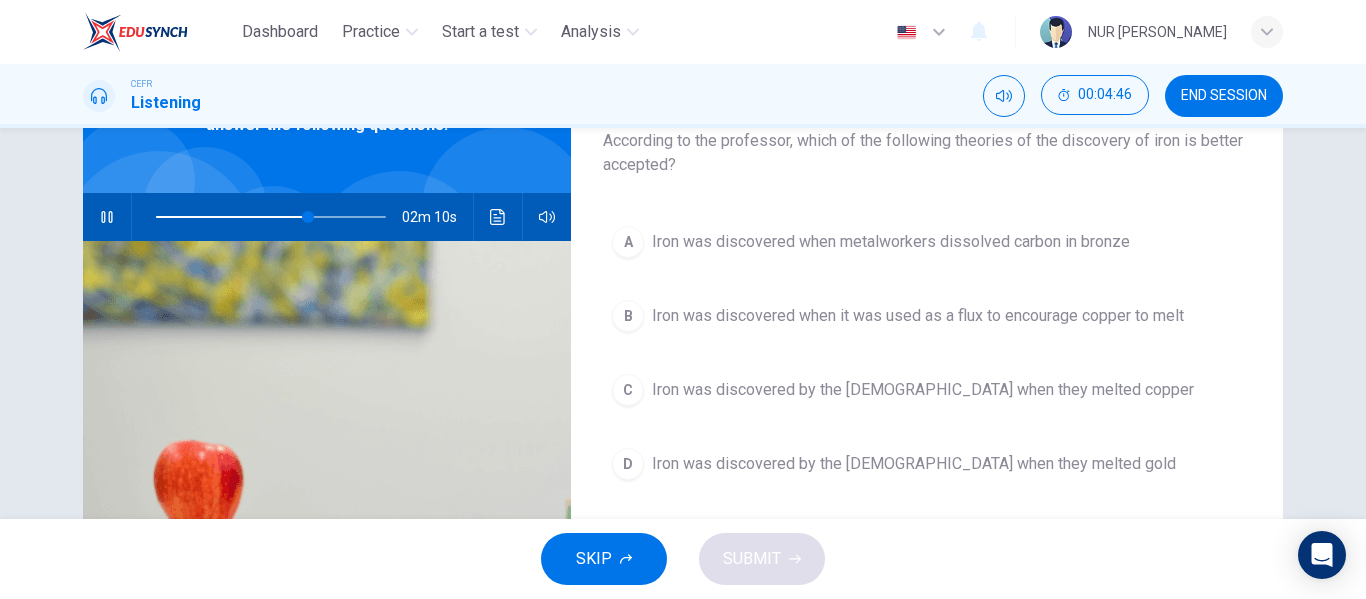 scroll, scrollTop: 136, scrollLeft: 0, axis: vertical 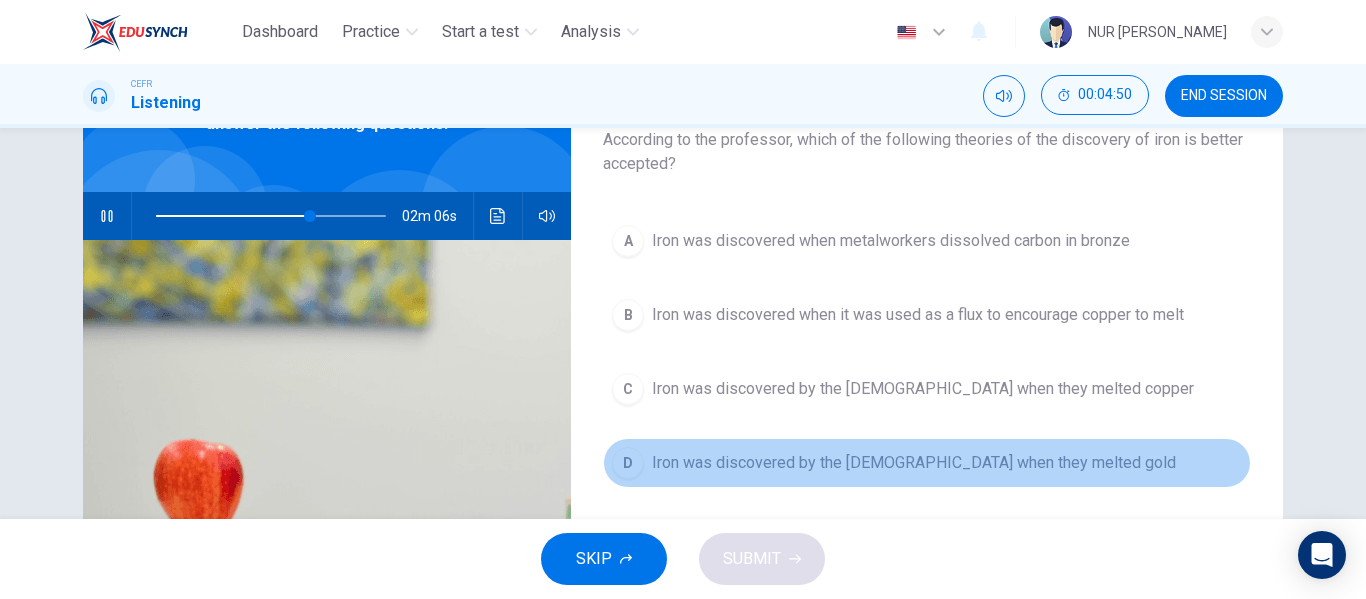 click on "Iron was discovered by the Egyptians when they melted gold" at bounding box center (914, 463) 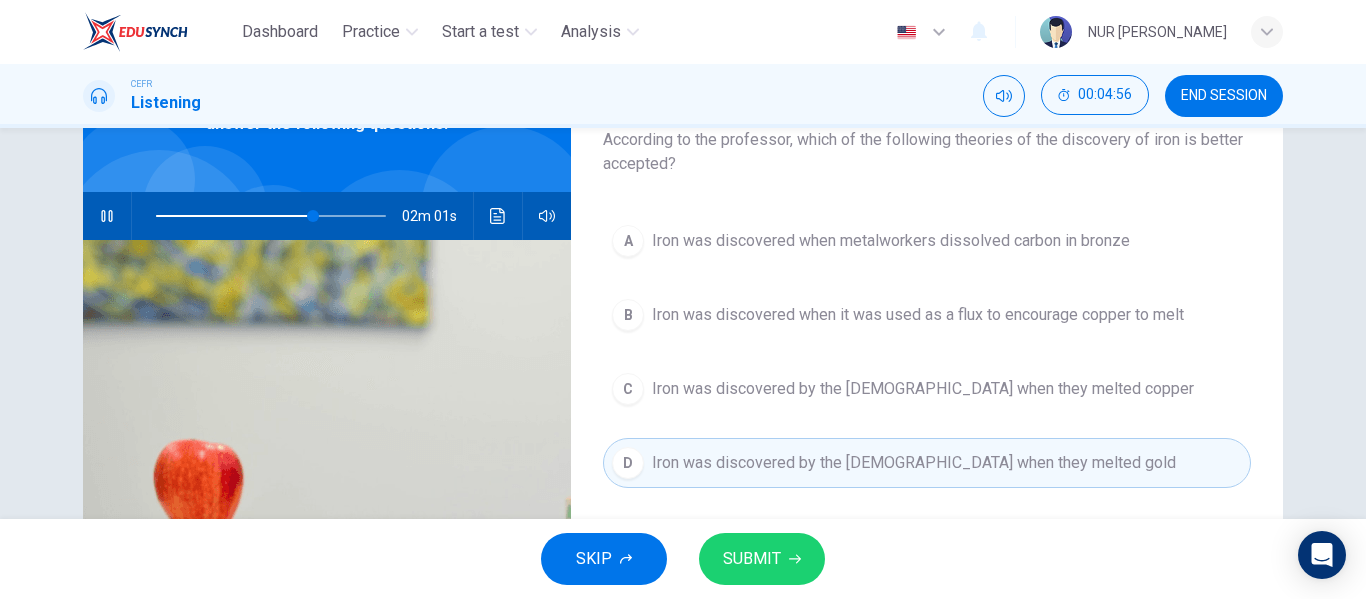 click on "Iron was discovered when it was used as a flux to encourage copper to melt" at bounding box center [918, 315] 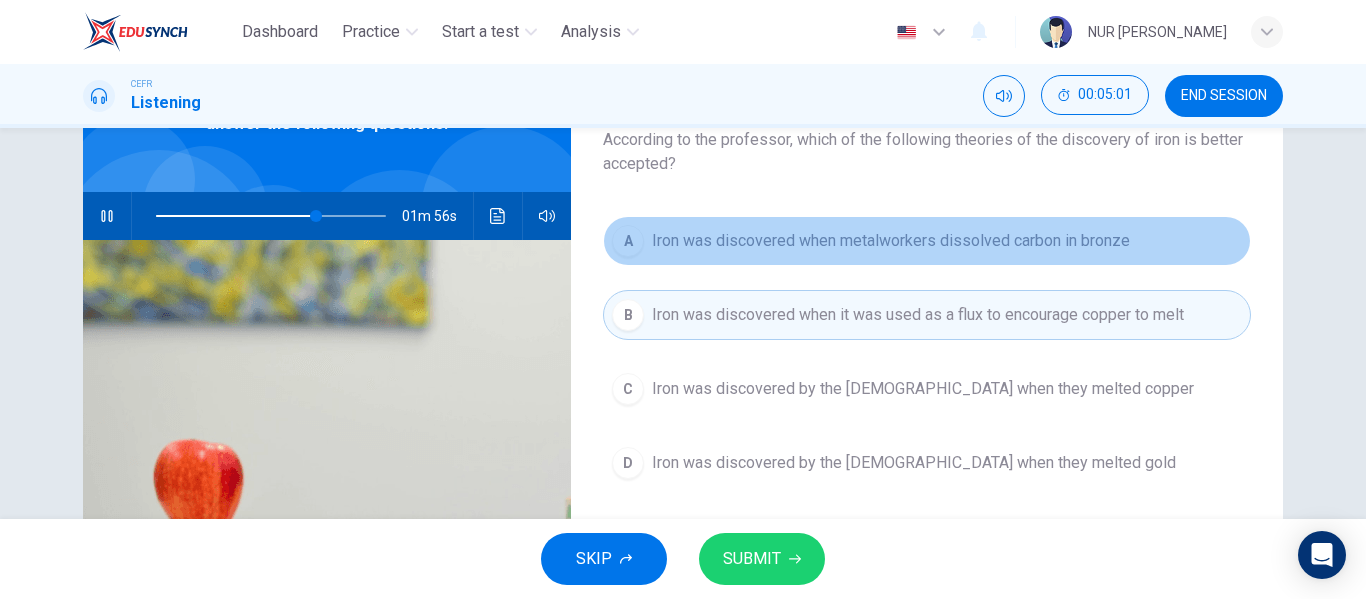 click on "Iron was discovered when metalworkers dissolved carbon in bronze" at bounding box center [891, 241] 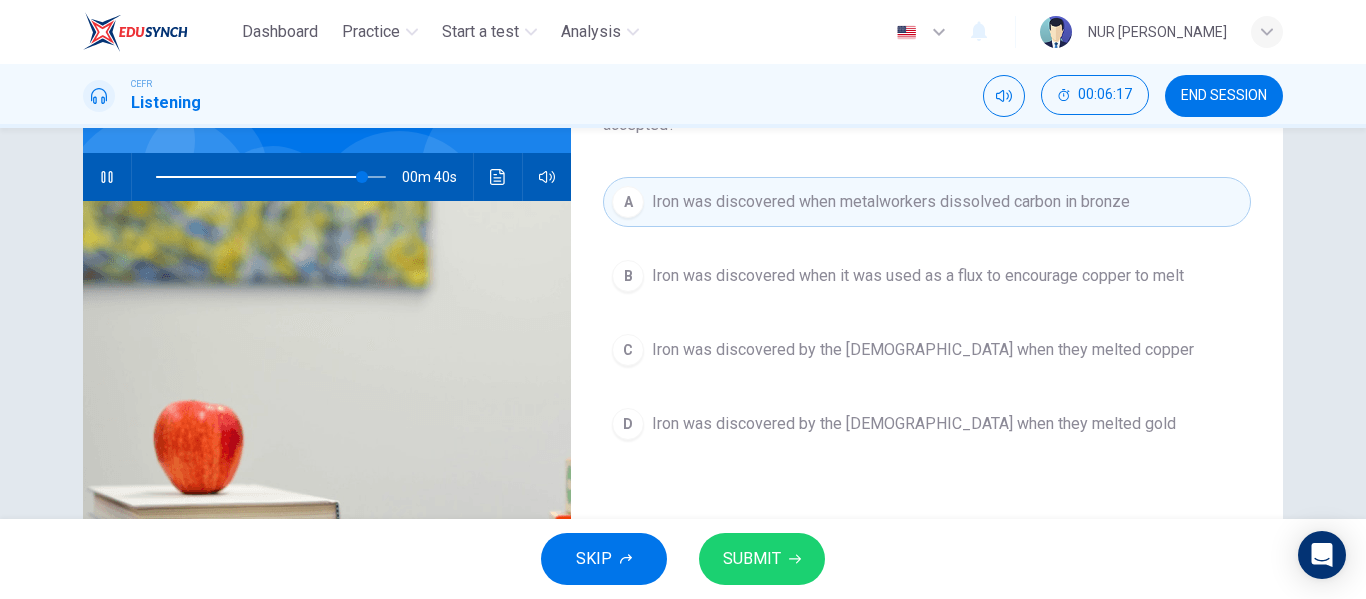 scroll, scrollTop: 128, scrollLeft: 0, axis: vertical 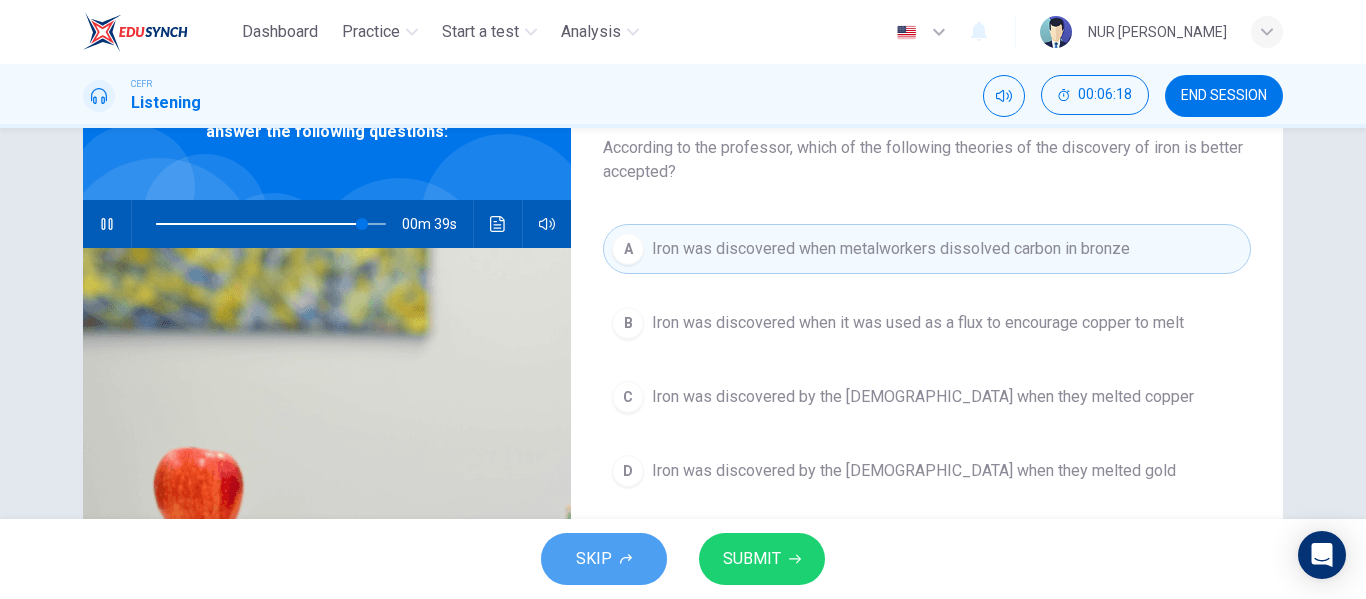 click on "SKIP" at bounding box center [594, 559] 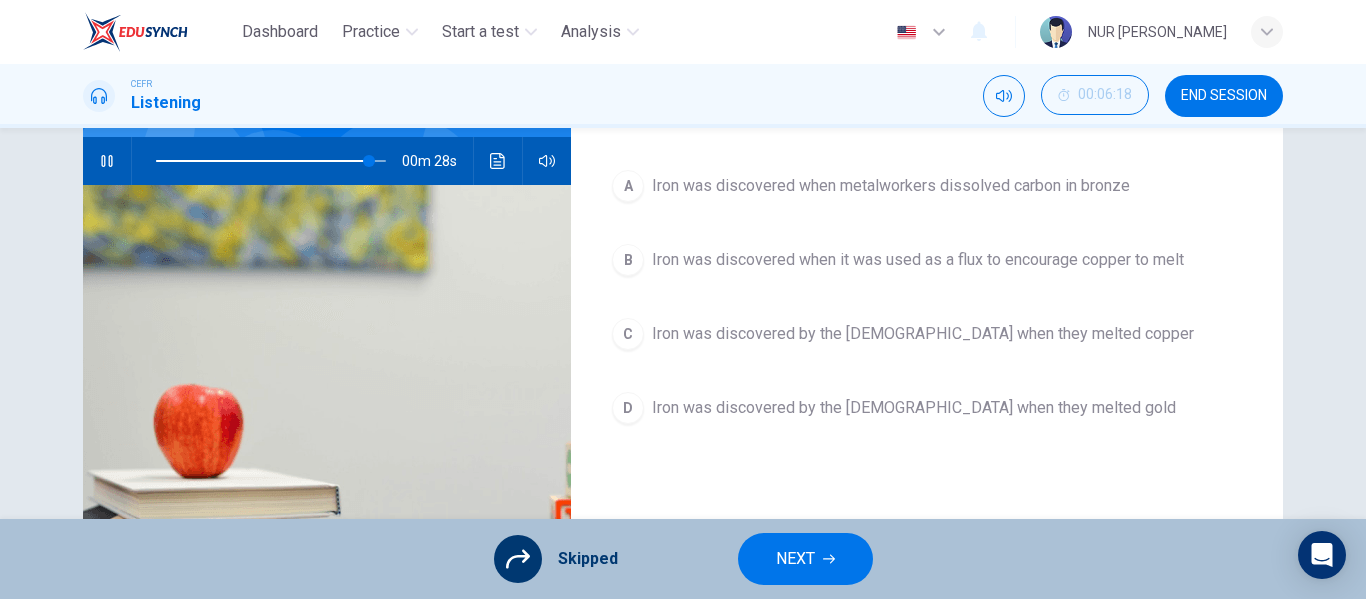 scroll, scrollTop: 197, scrollLeft: 0, axis: vertical 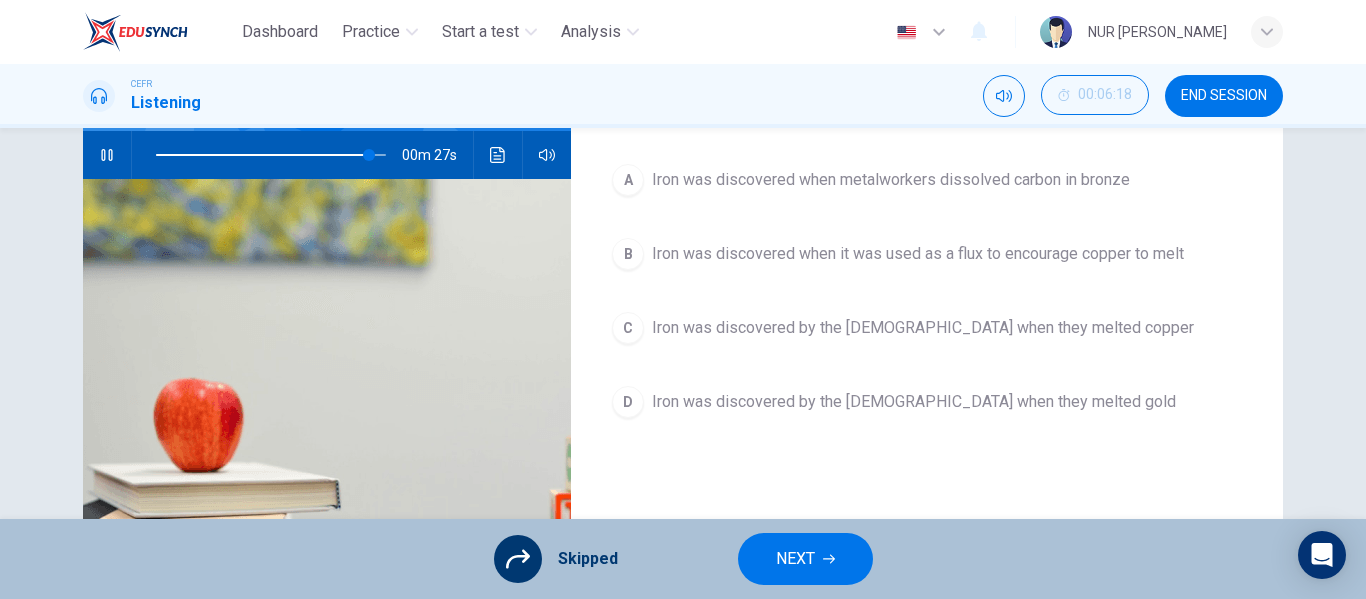 type on "93" 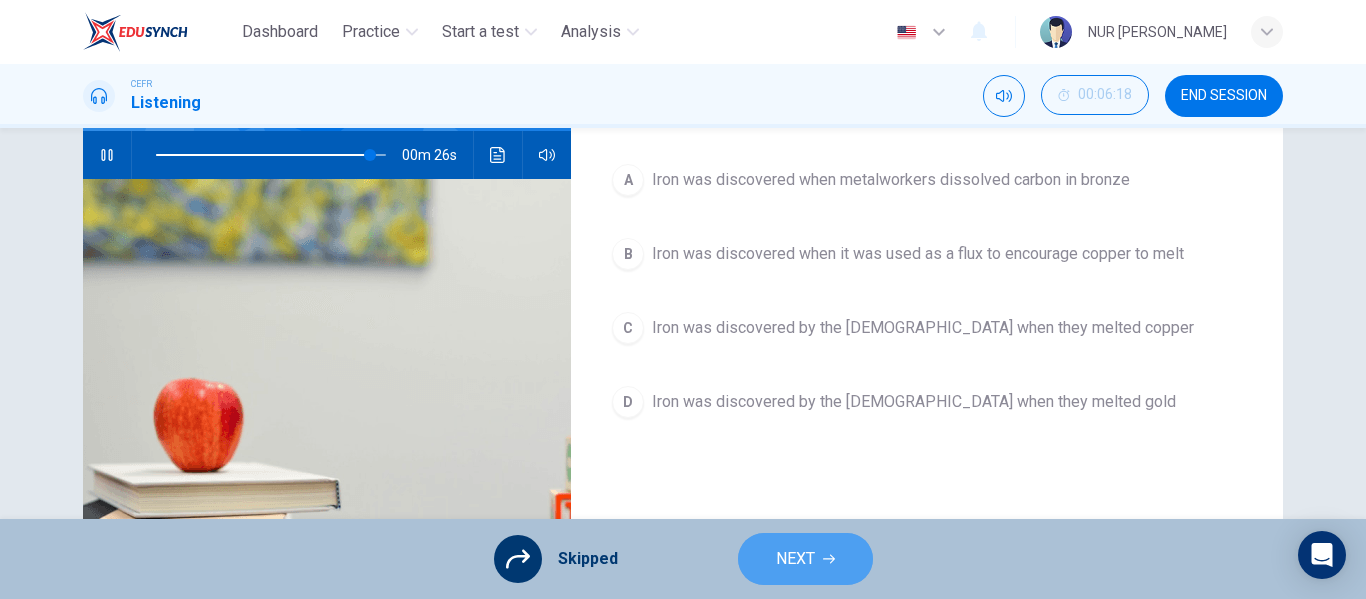 click on "NEXT" at bounding box center (805, 559) 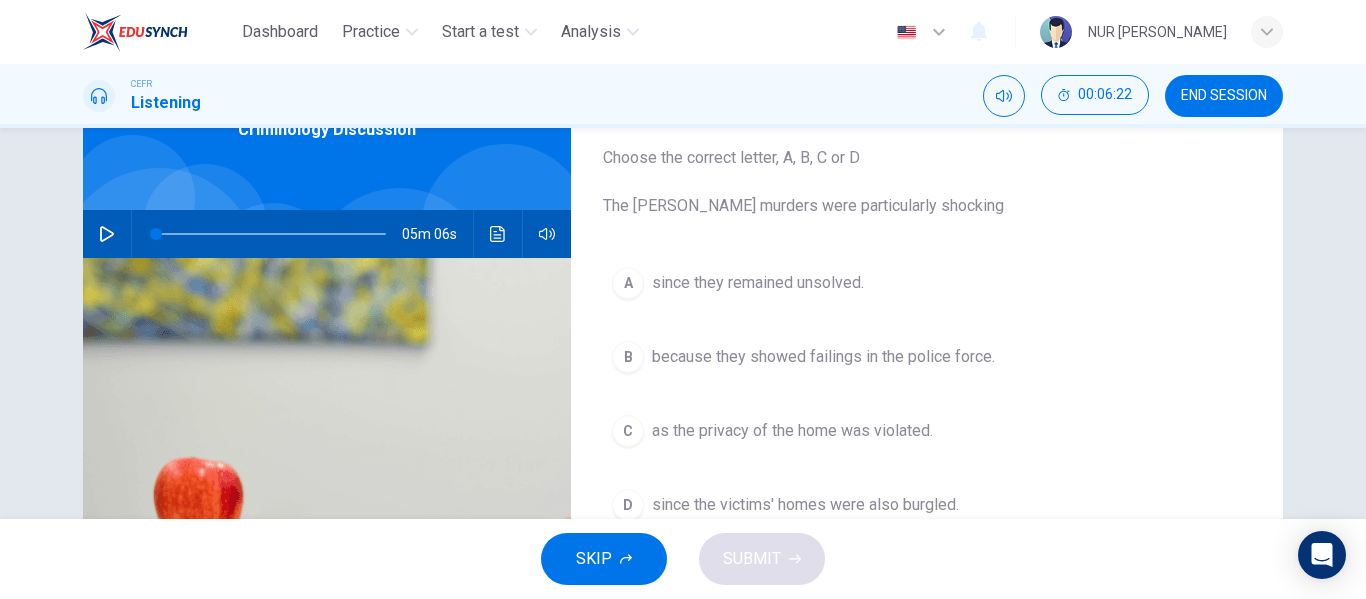 scroll, scrollTop: 0, scrollLeft: 0, axis: both 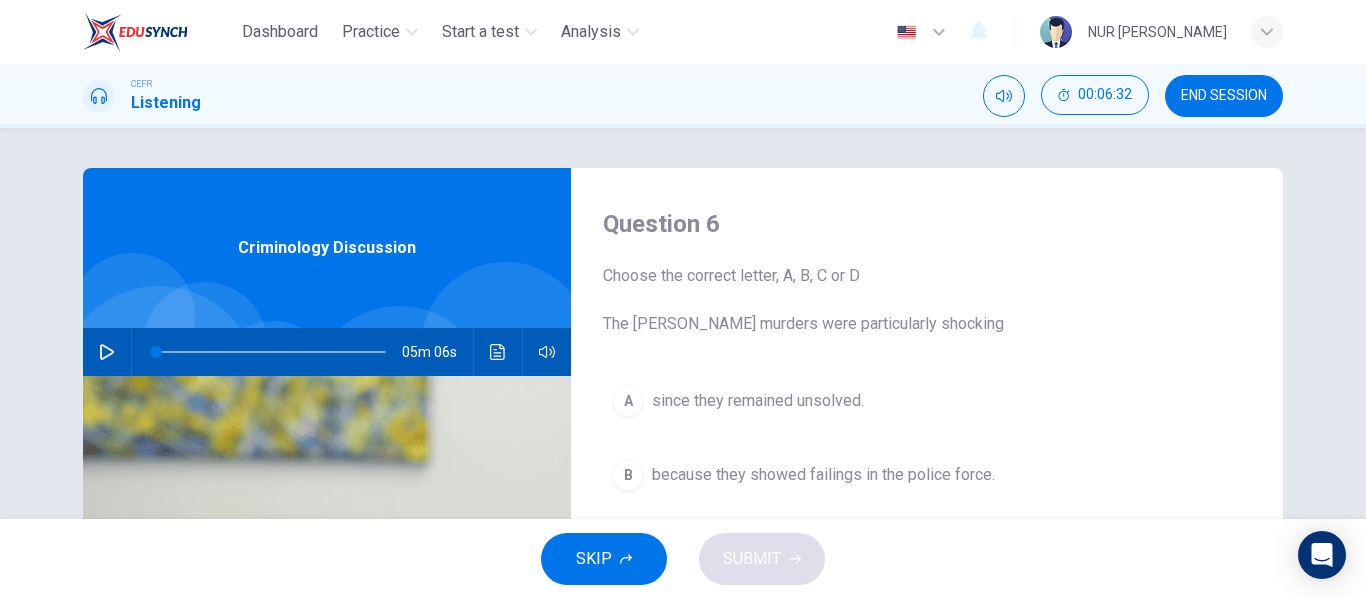 click on "CEFR Listening 00:06:32 END SESSION" at bounding box center (683, 96) 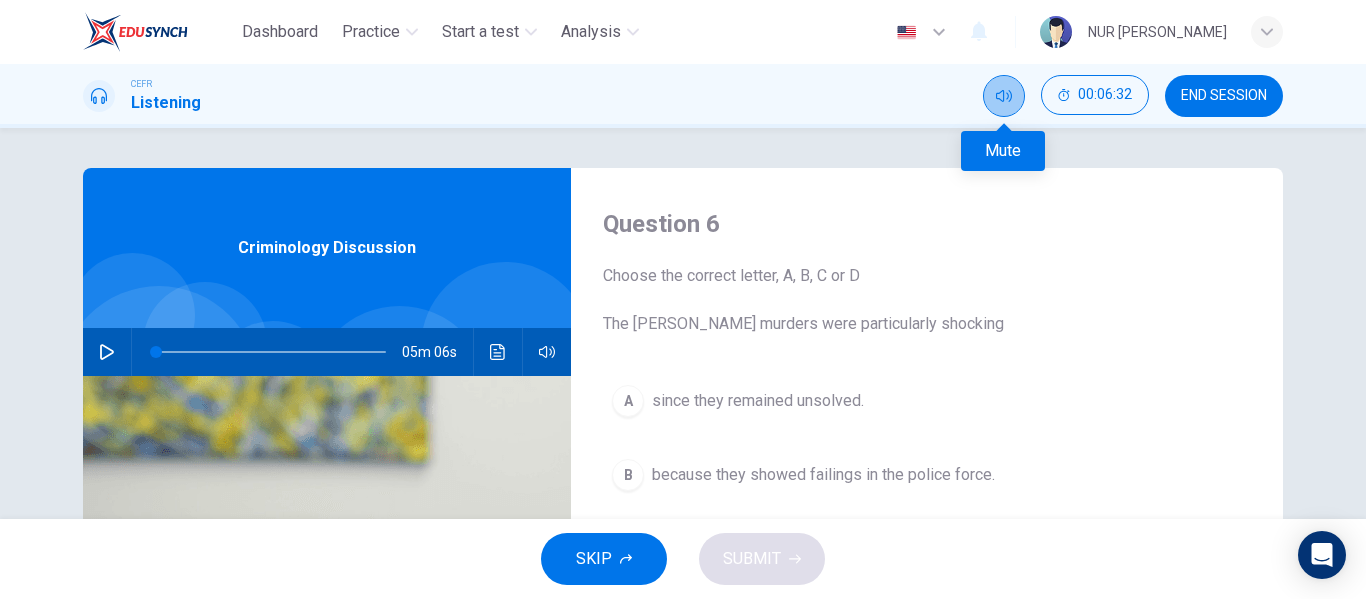 click 